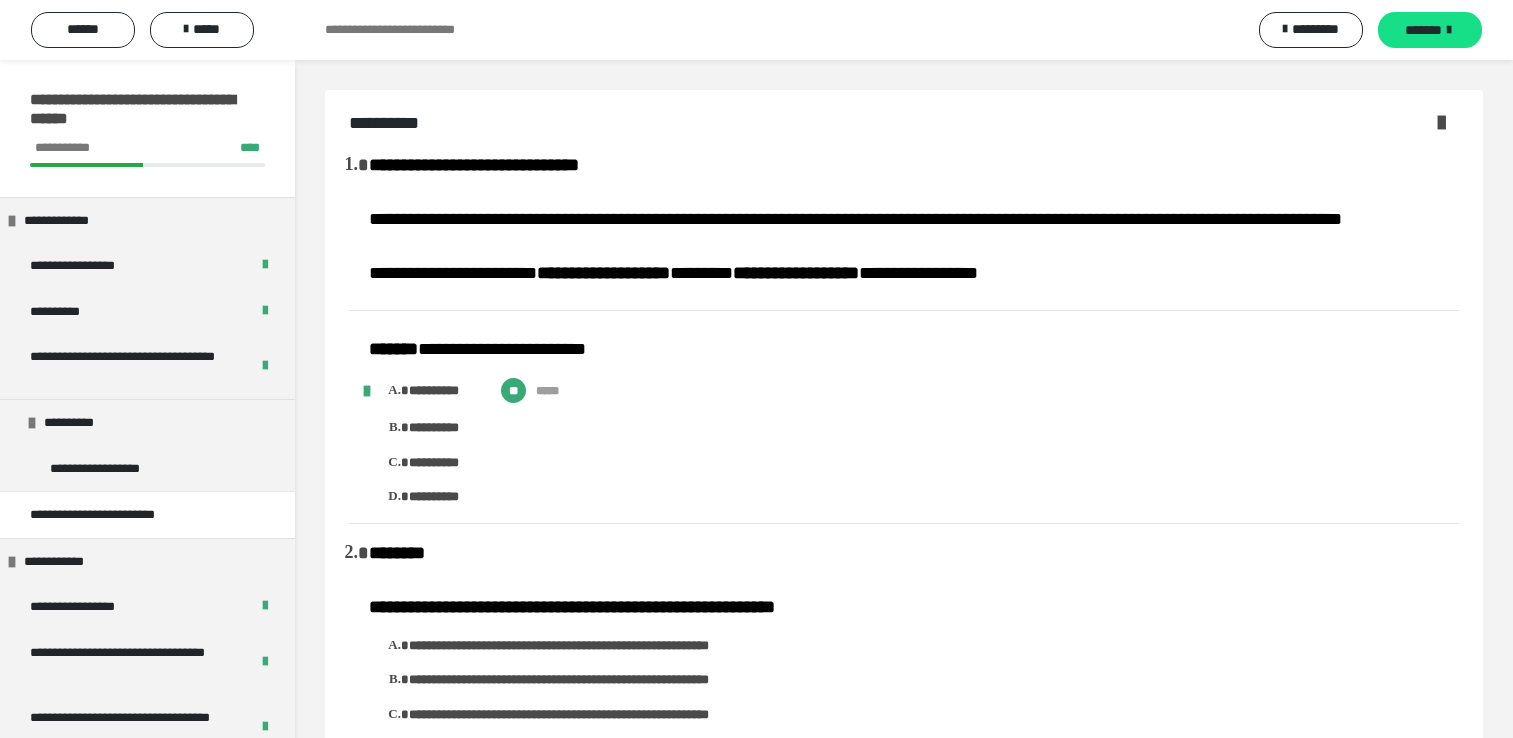 scroll, scrollTop: 1700, scrollLeft: 0, axis: vertical 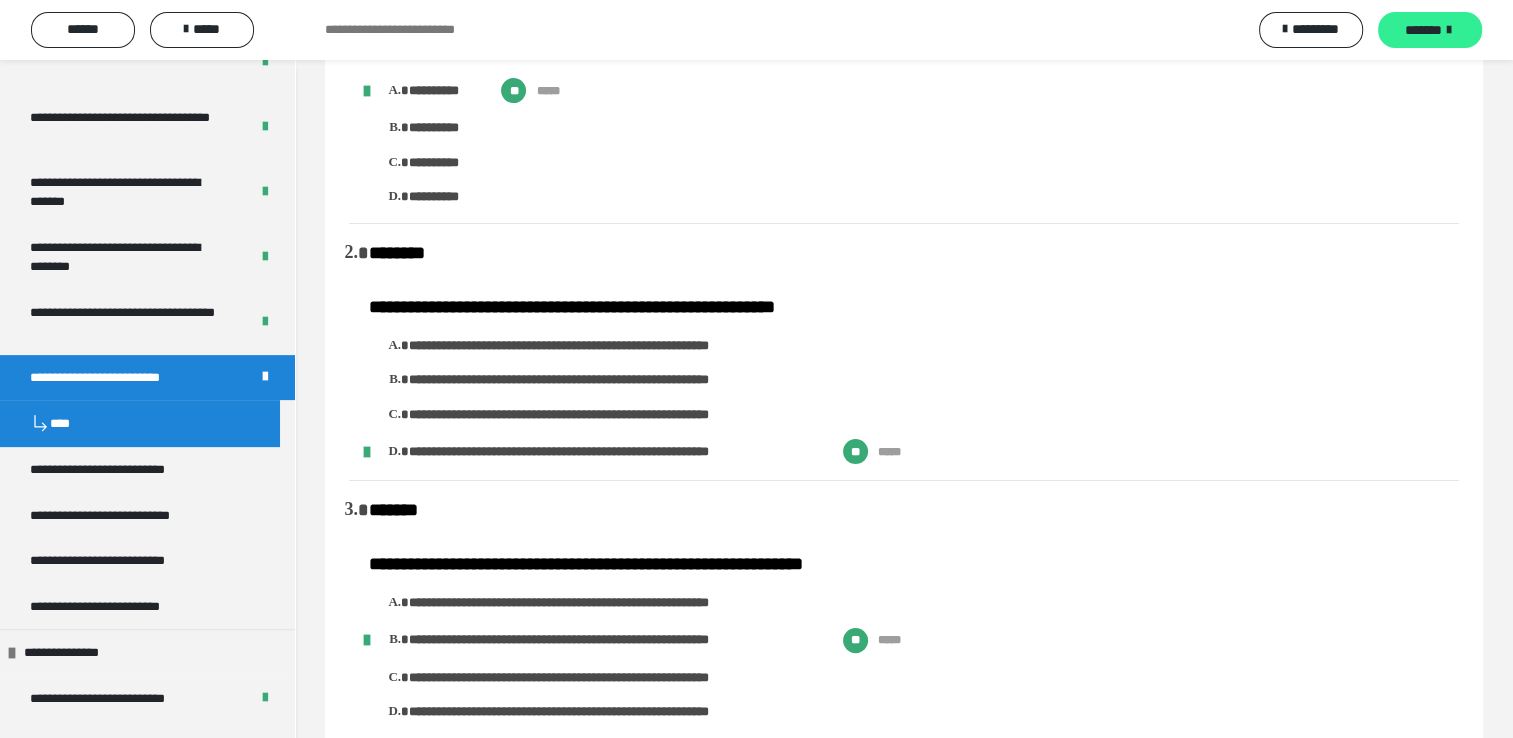 click on "*******" at bounding box center (1423, 30) 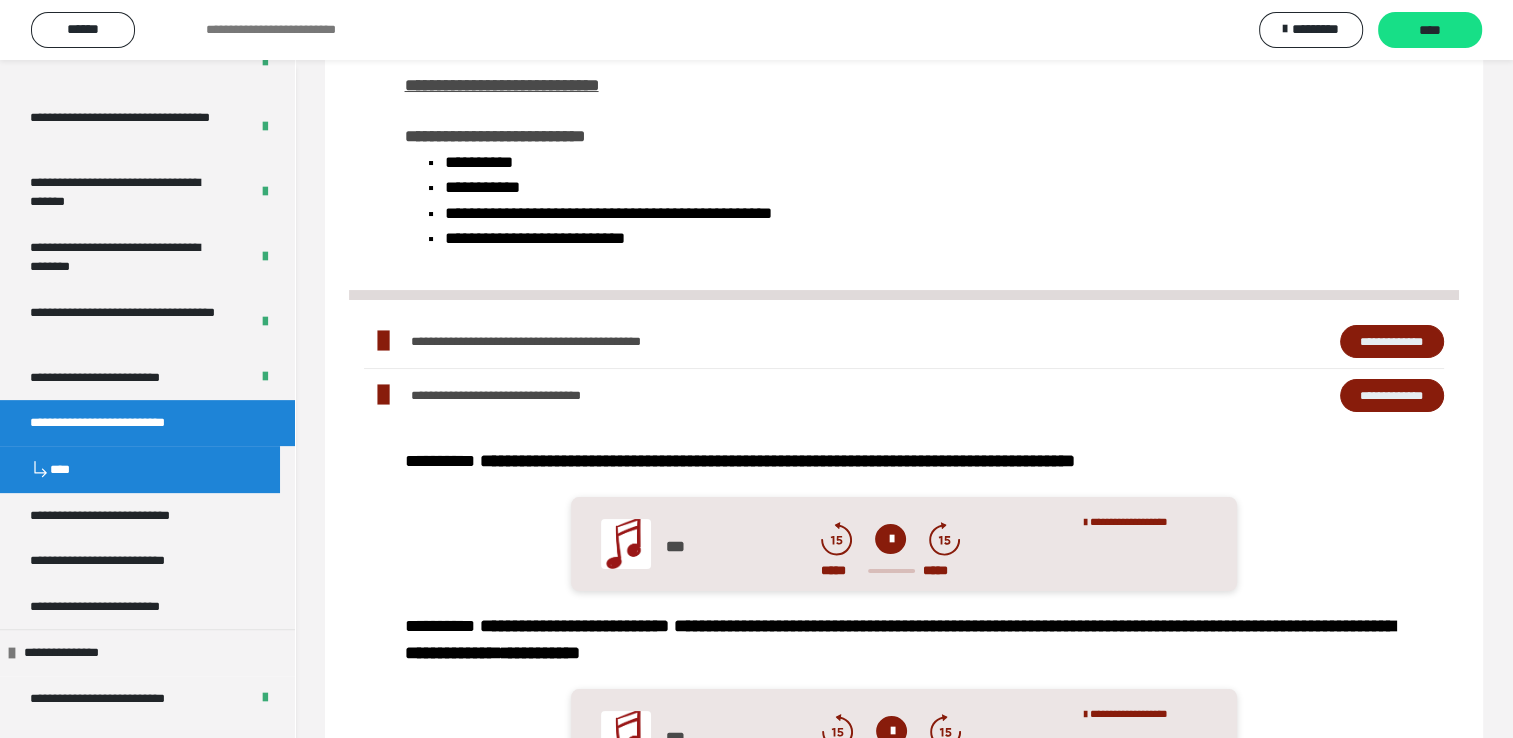 scroll, scrollTop: 0, scrollLeft: 0, axis: both 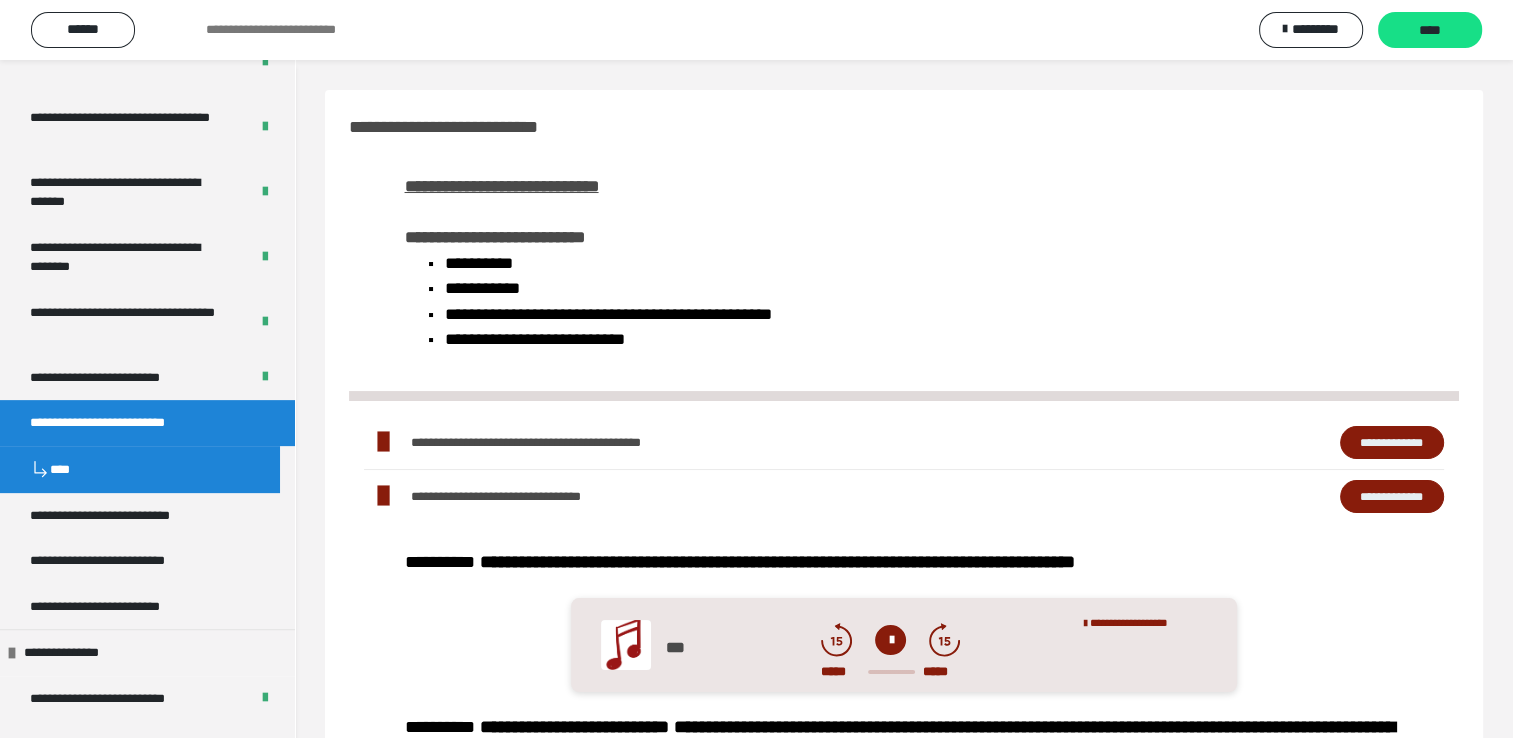 click on "**********" at bounding box center [1392, 443] 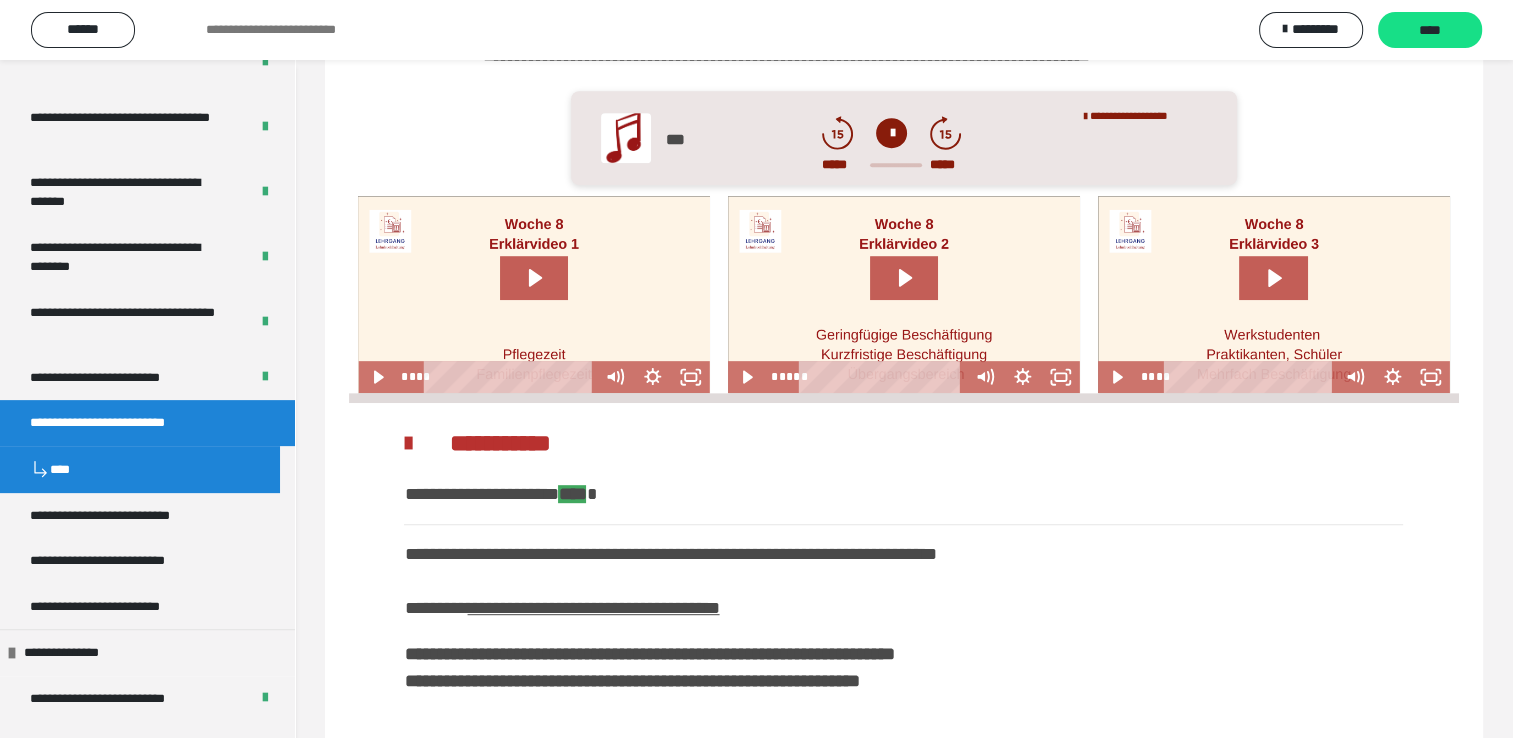 scroll, scrollTop: 896, scrollLeft: 0, axis: vertical 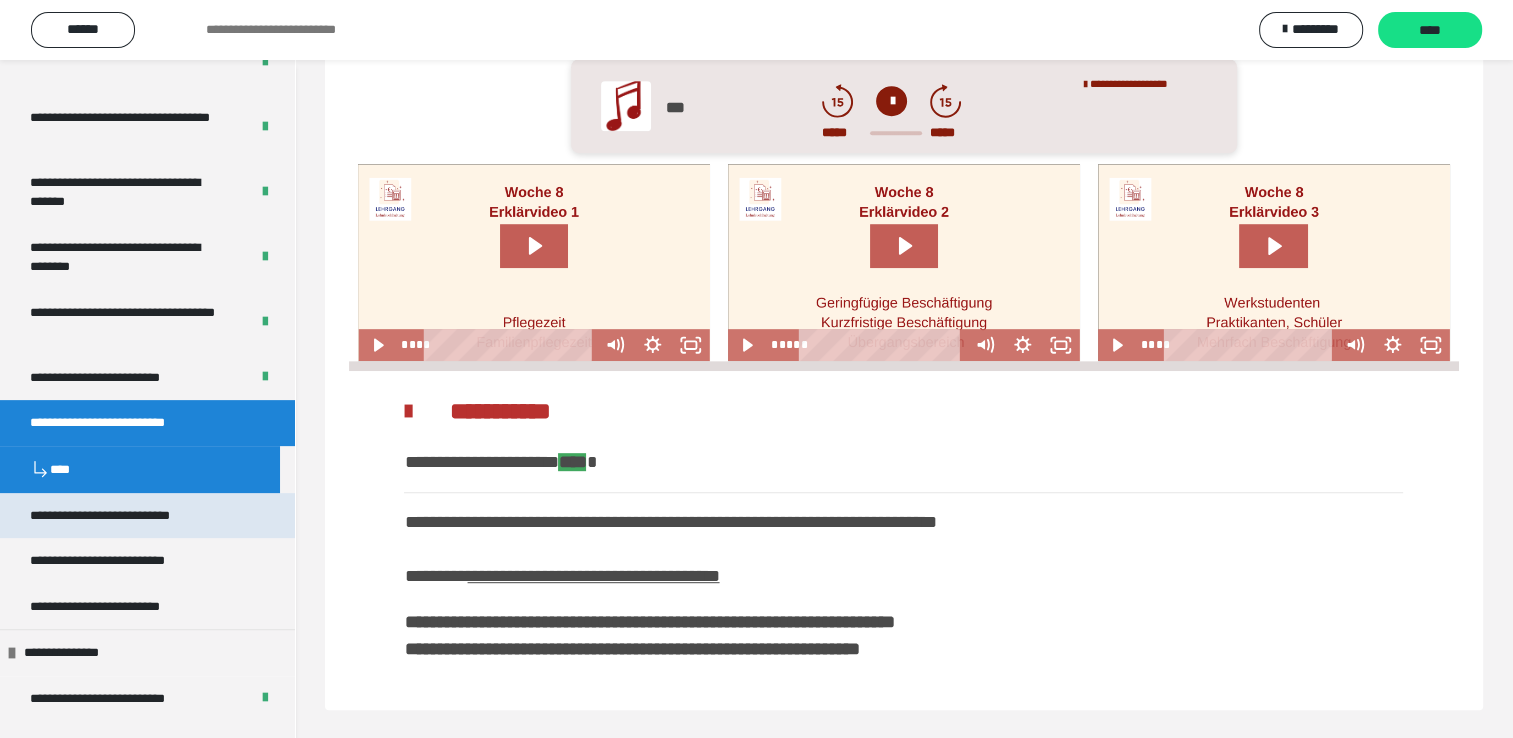 click on "**********" at bounding box center [128, 516] 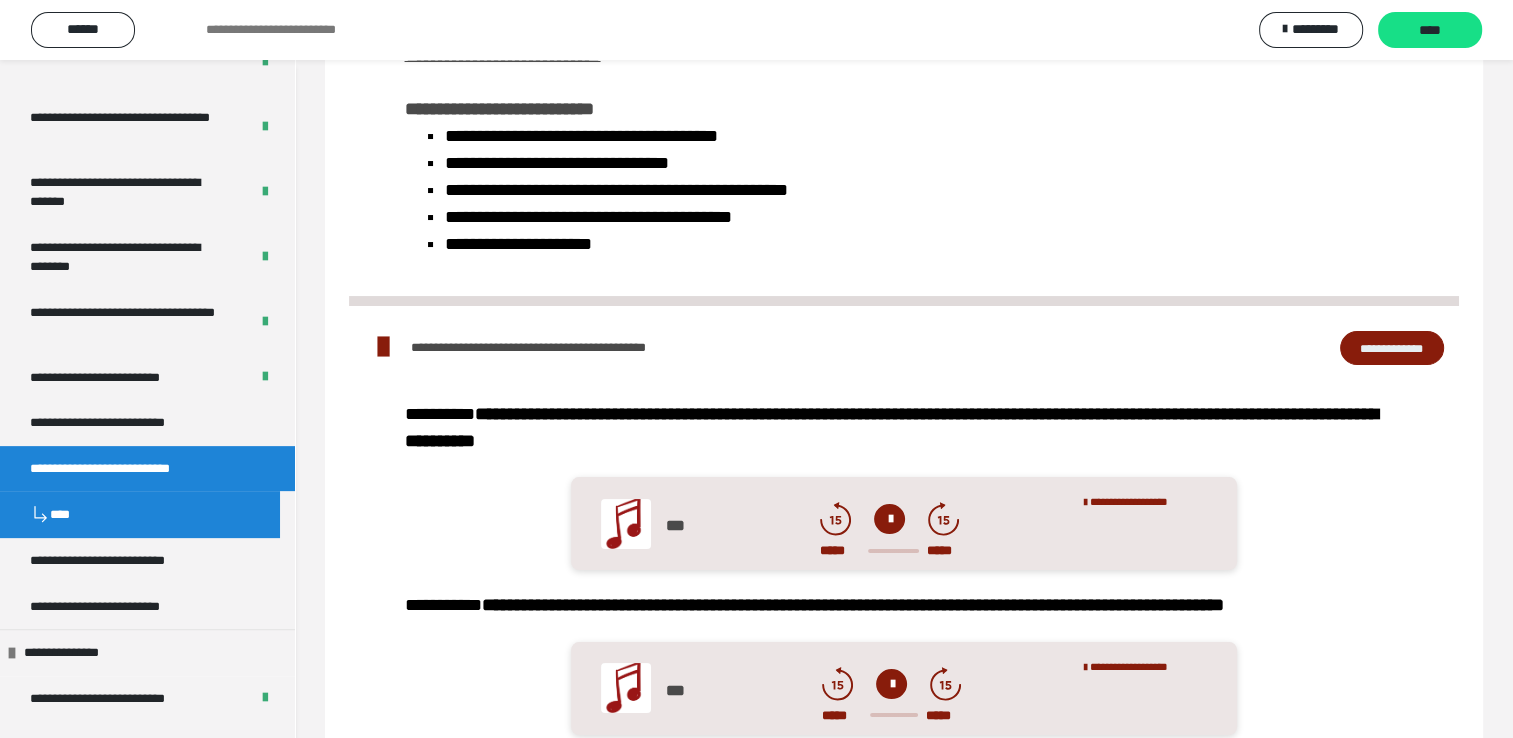 scroll, scrollTop: 131, scrollLeft: 0, axis: vertical 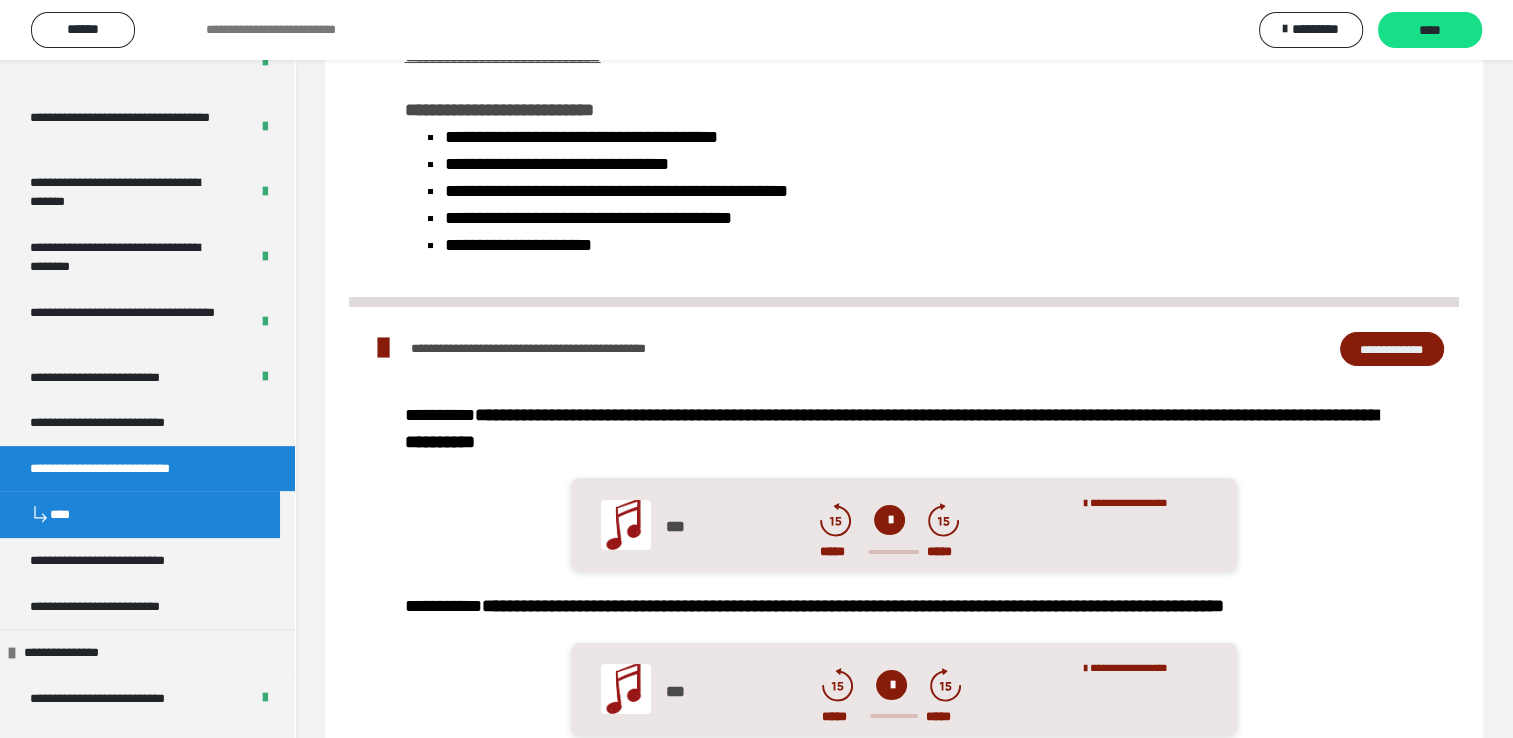 click on "**********" at bounding box center (1392, 349) 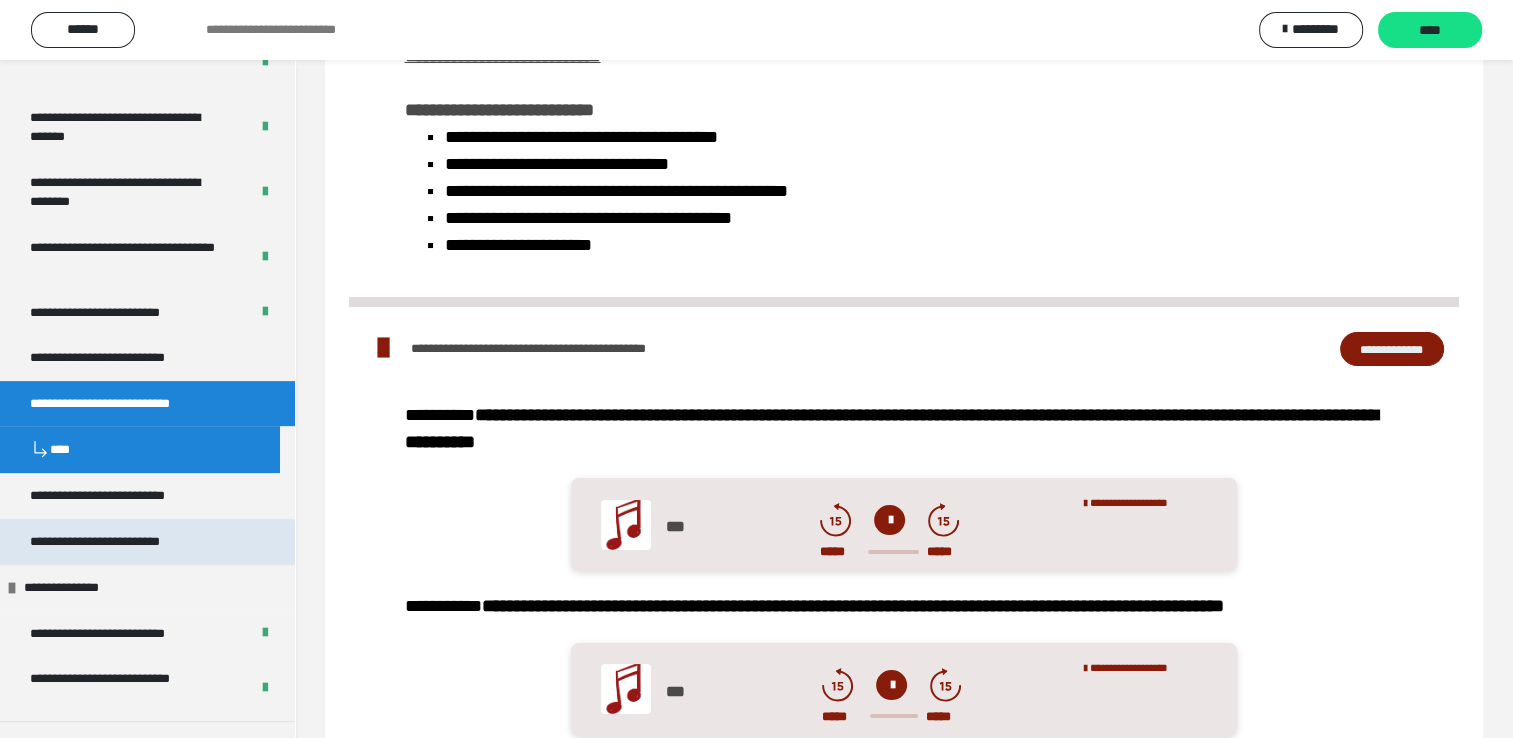 scroll, scrollTop: 700, scrollLeft: 0, axis: vertical 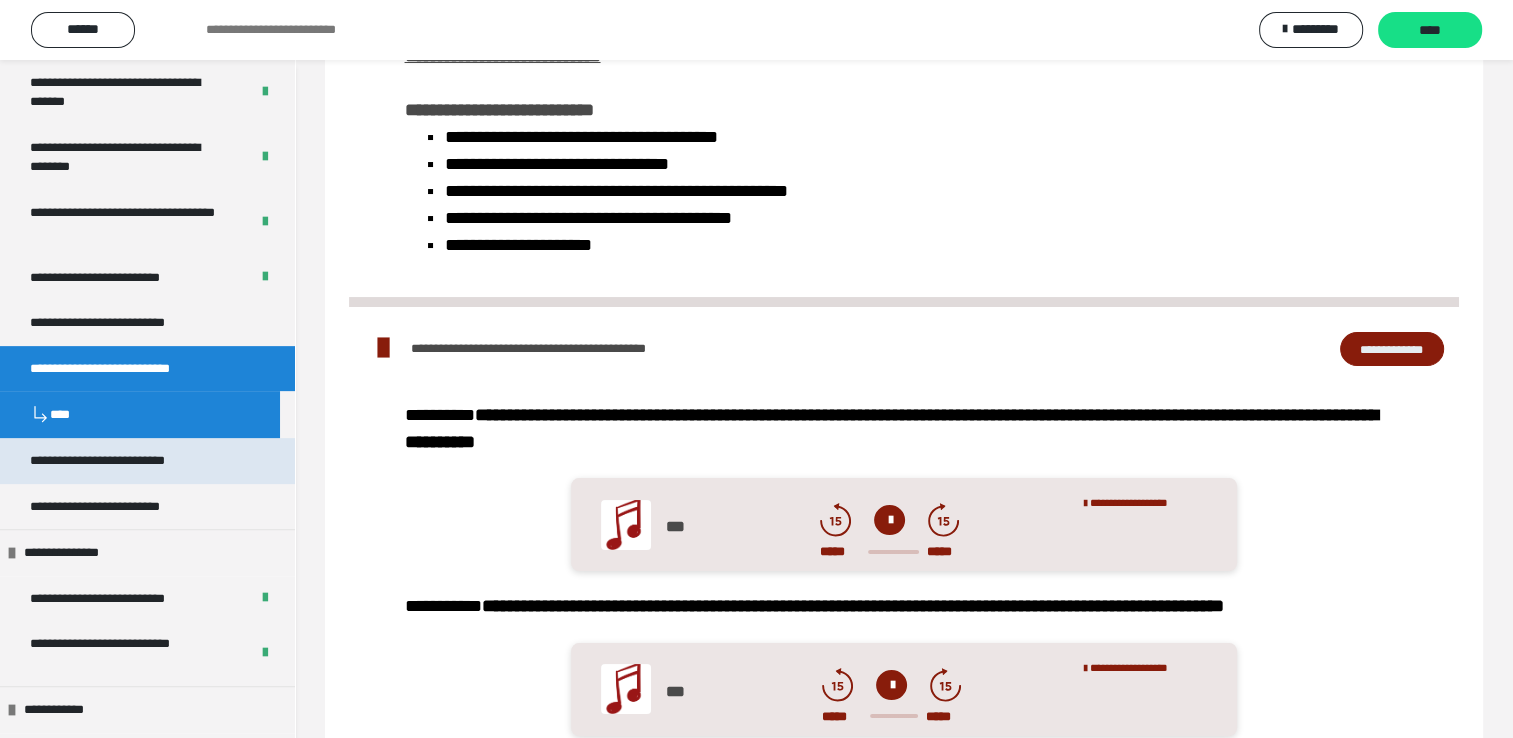 click on "**********" at bounding box center [128, 461] 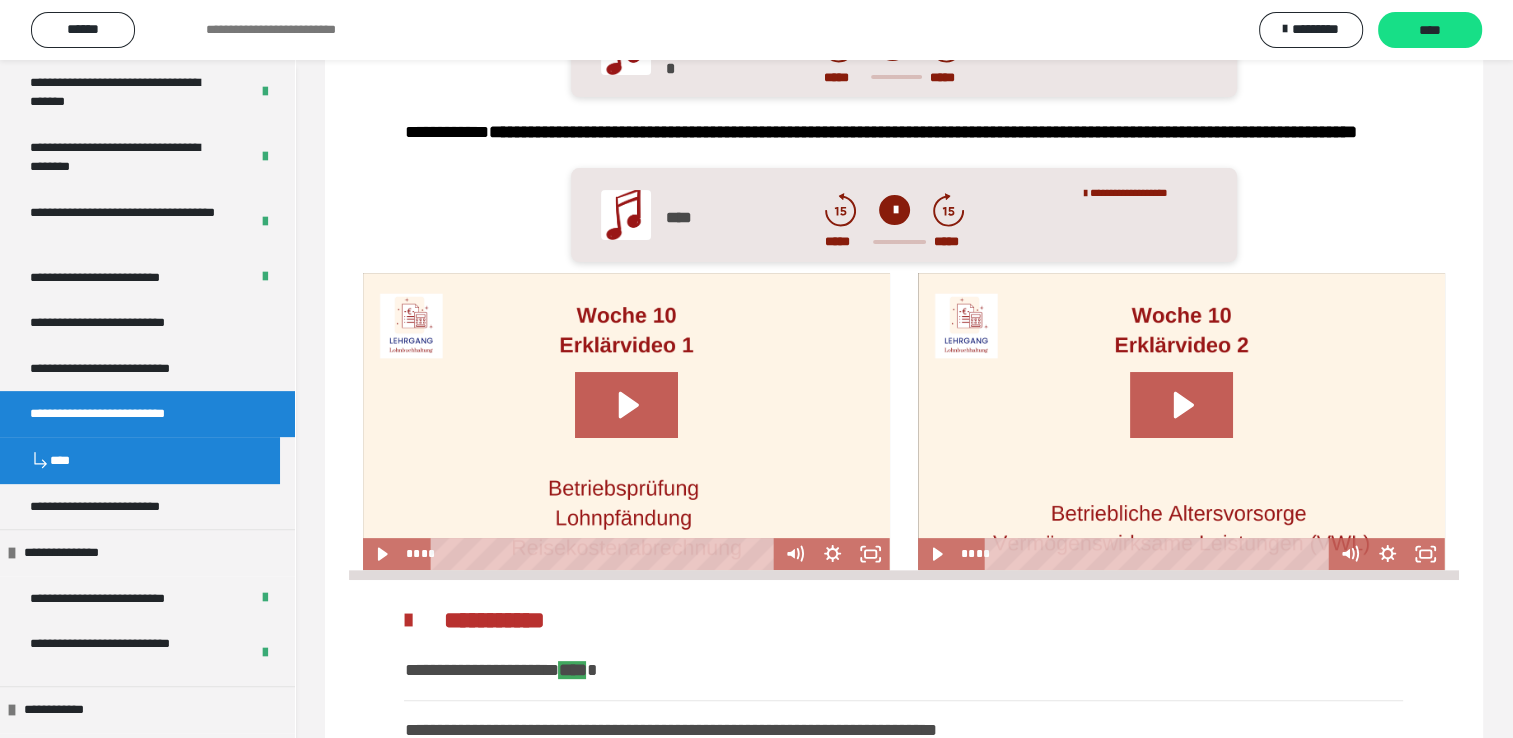 scroll, scrollTop: 711, scrollLeft: 0, axis: vertical 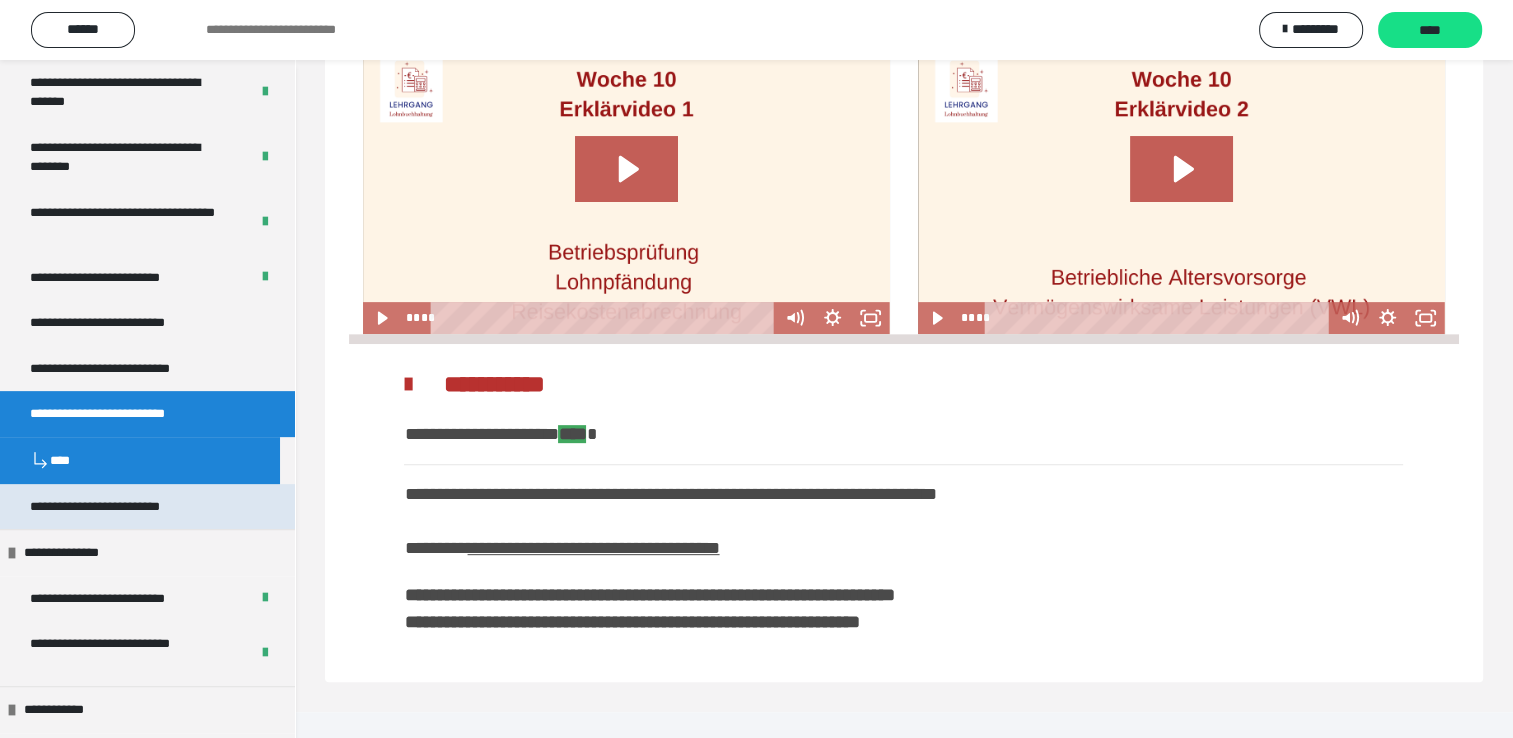 click on "**********" at bounding box center [126, 507] 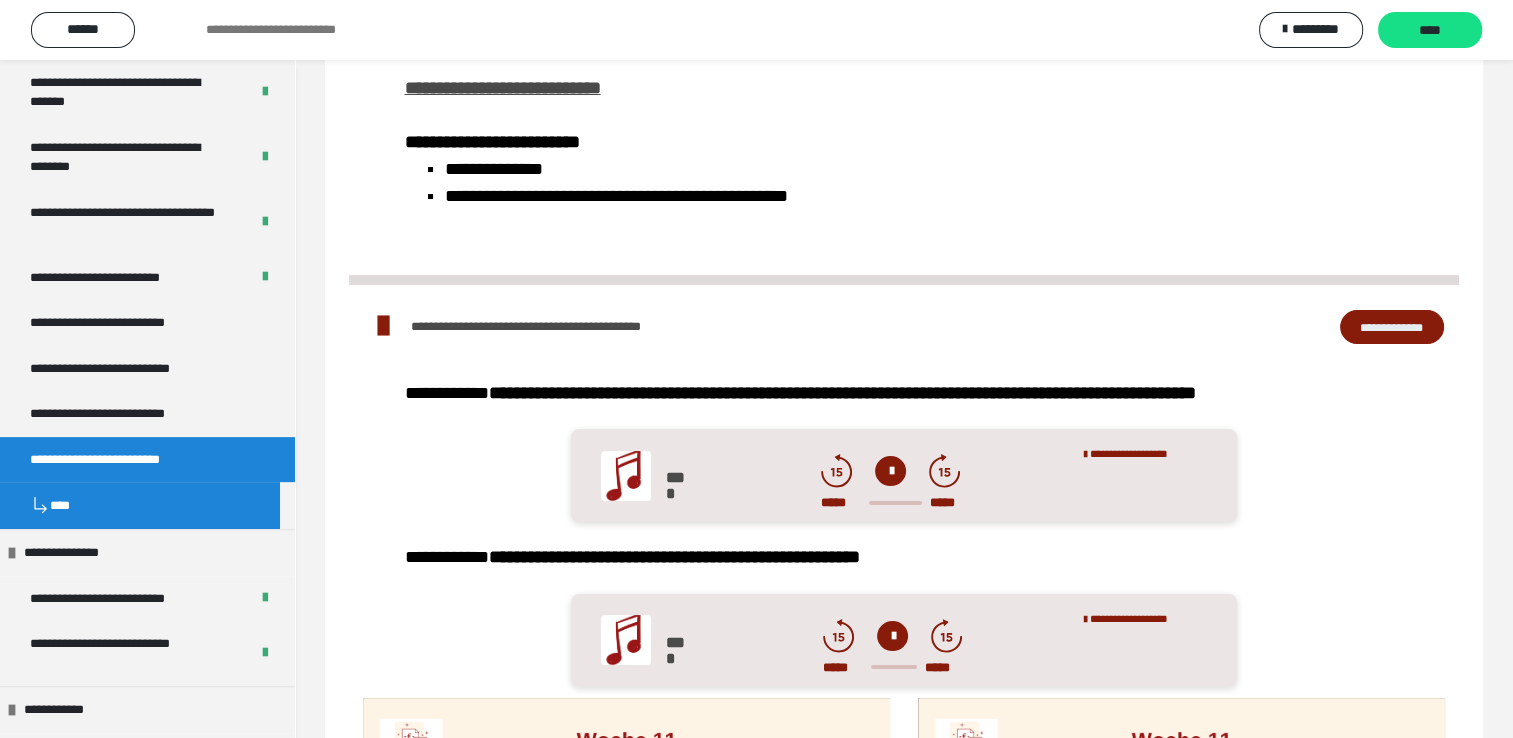 scroll, scrollTop: 100, scrollLeft: 0, axis: vertical 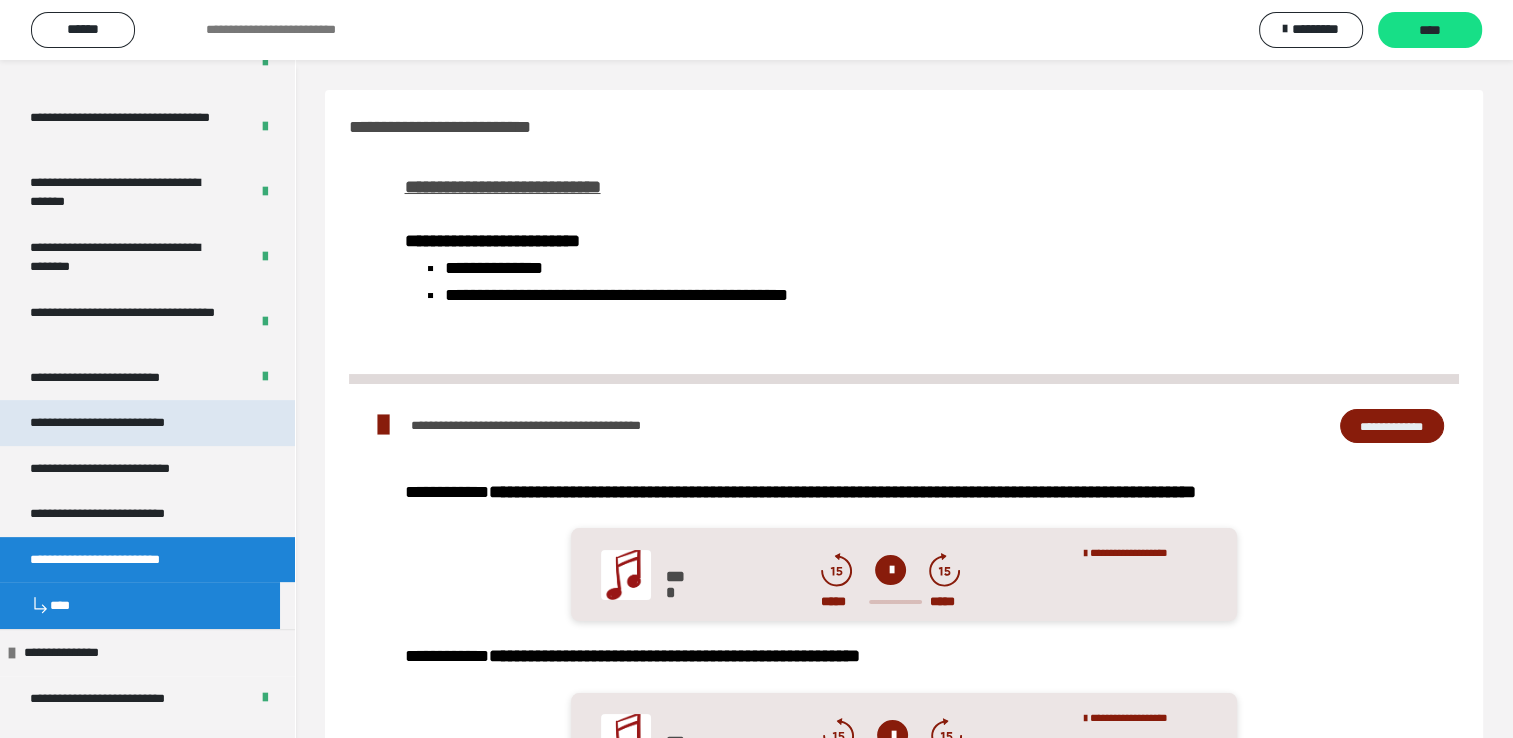 click on "**********" at bounding box center [126, 423] 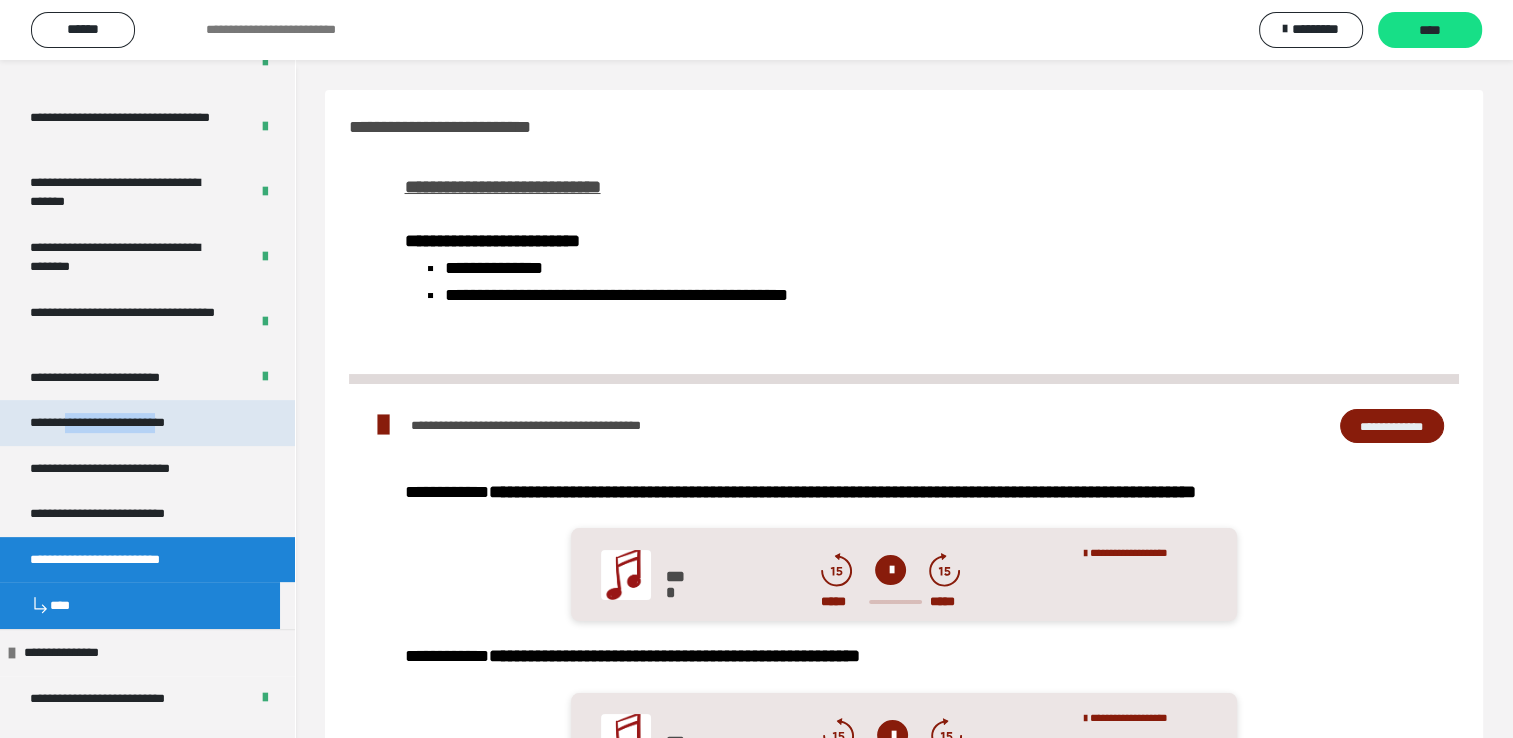 click on "**********" at bounding box center [126, 423] 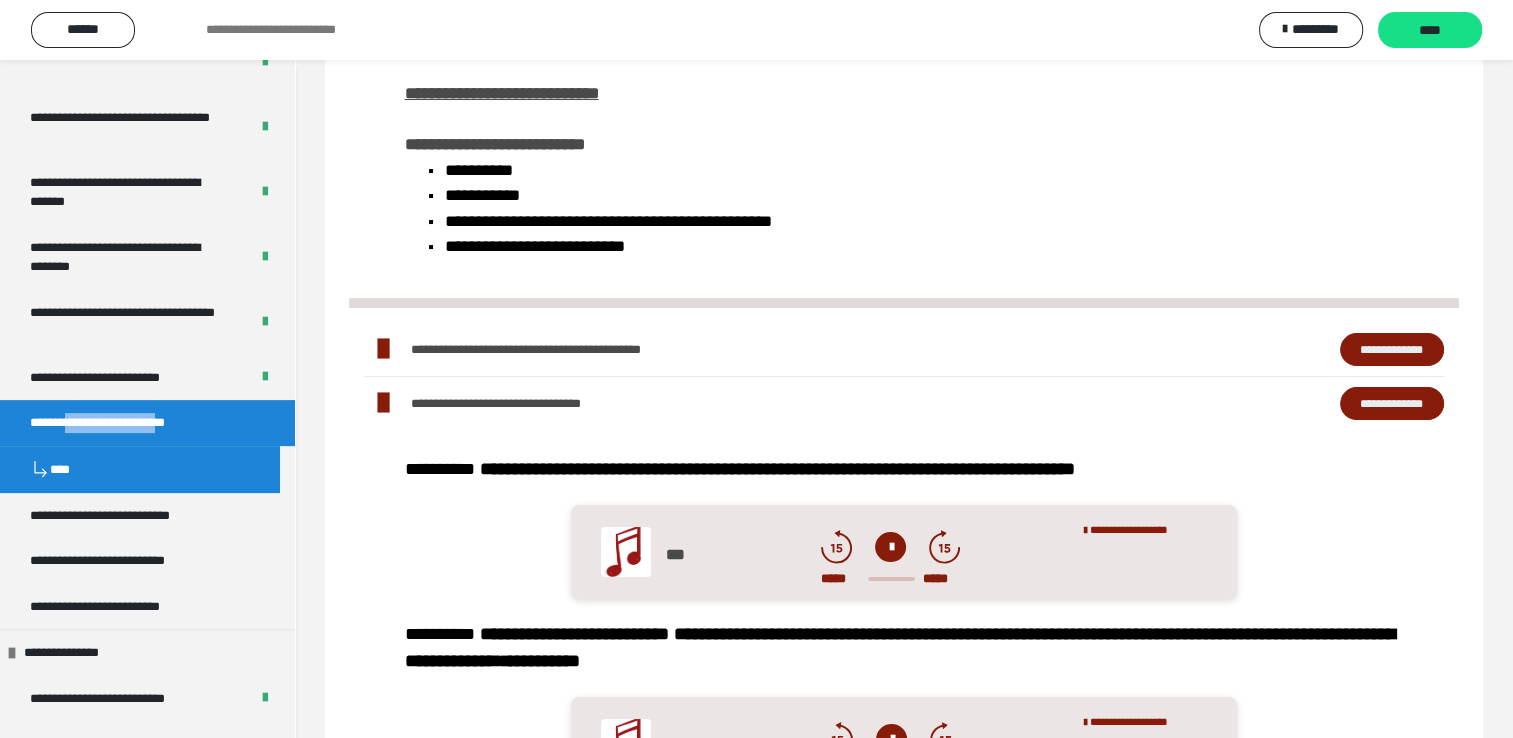 scroll, scrollTop: 0, scrollLeft: 0, axis: both 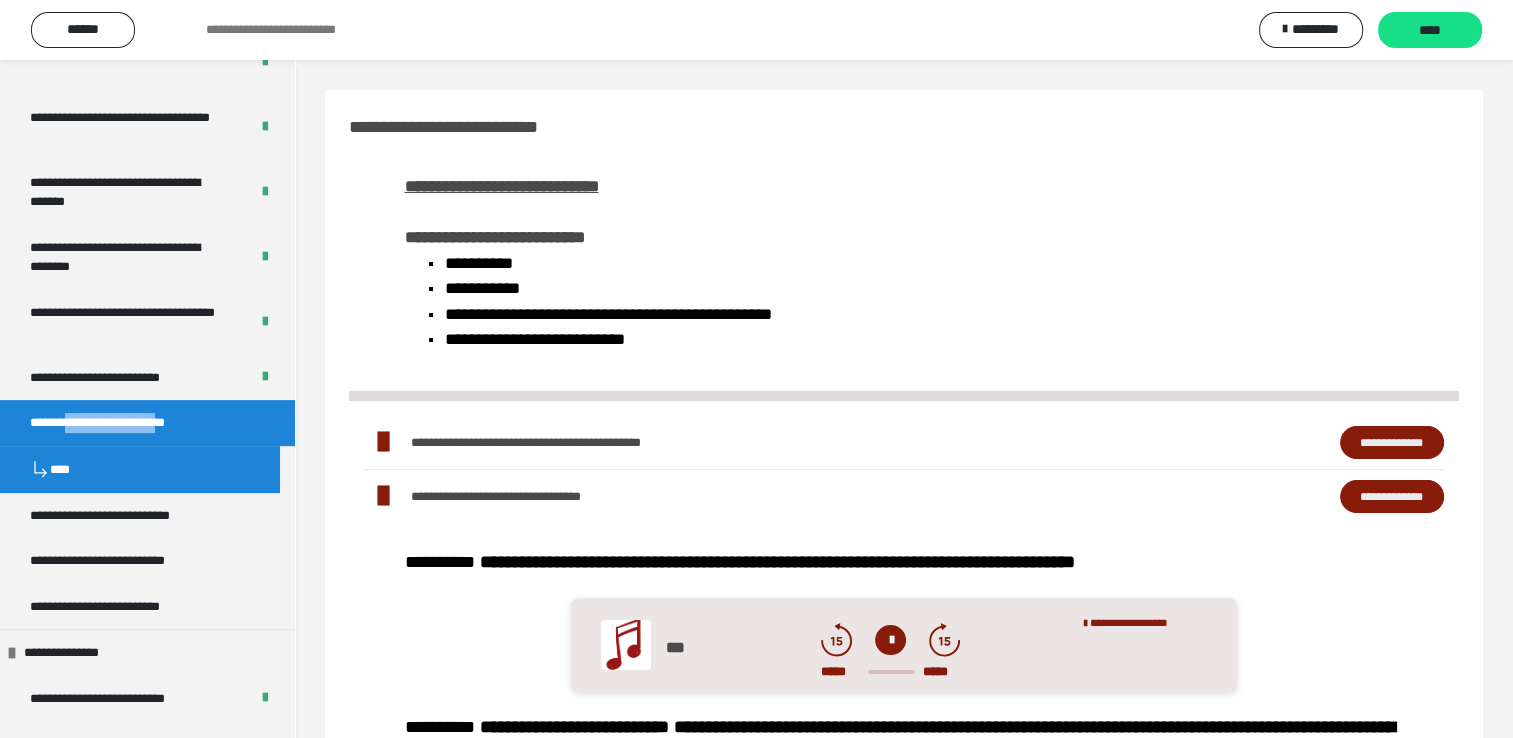 click on "**********" at bounding box center (1392, 443) 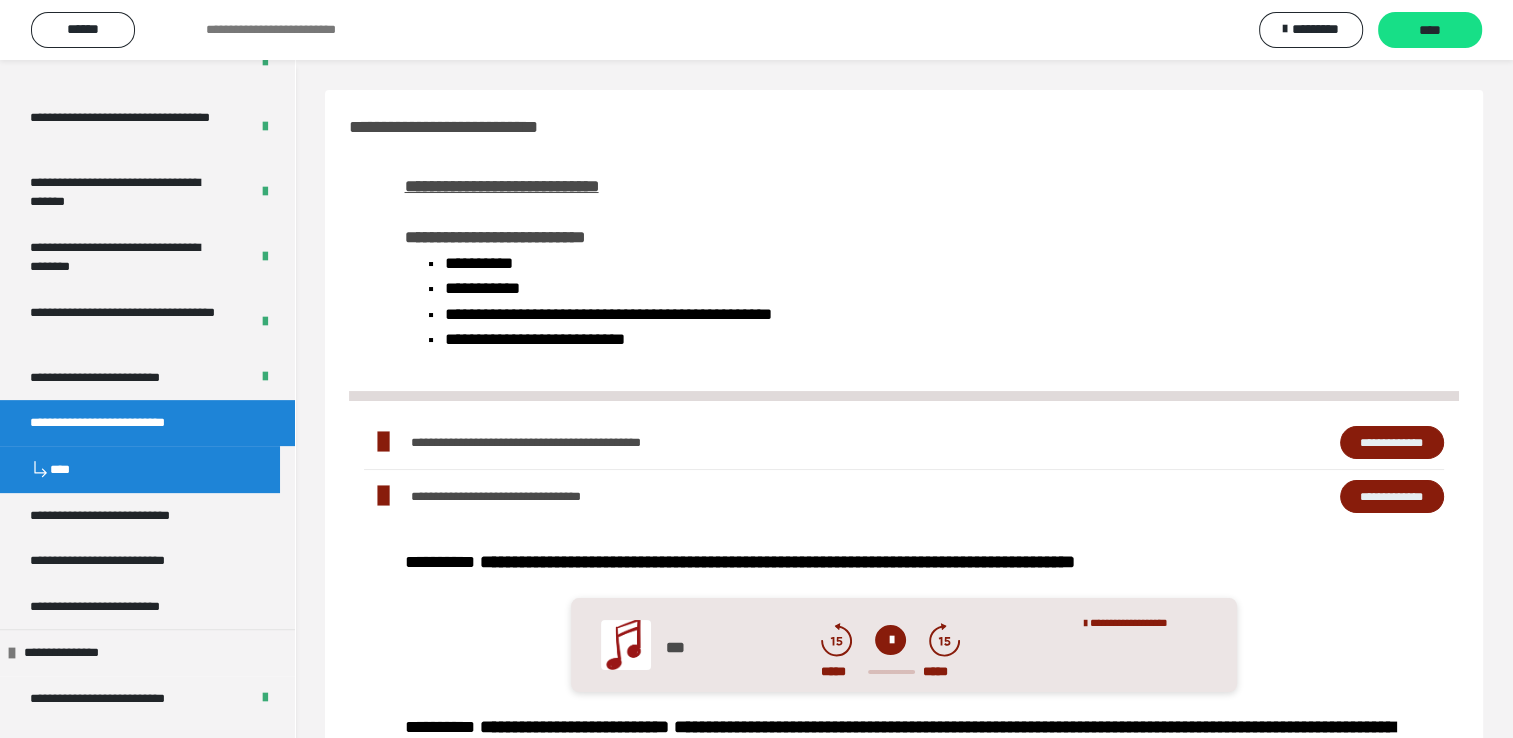 click at bounding box center [890, 640] 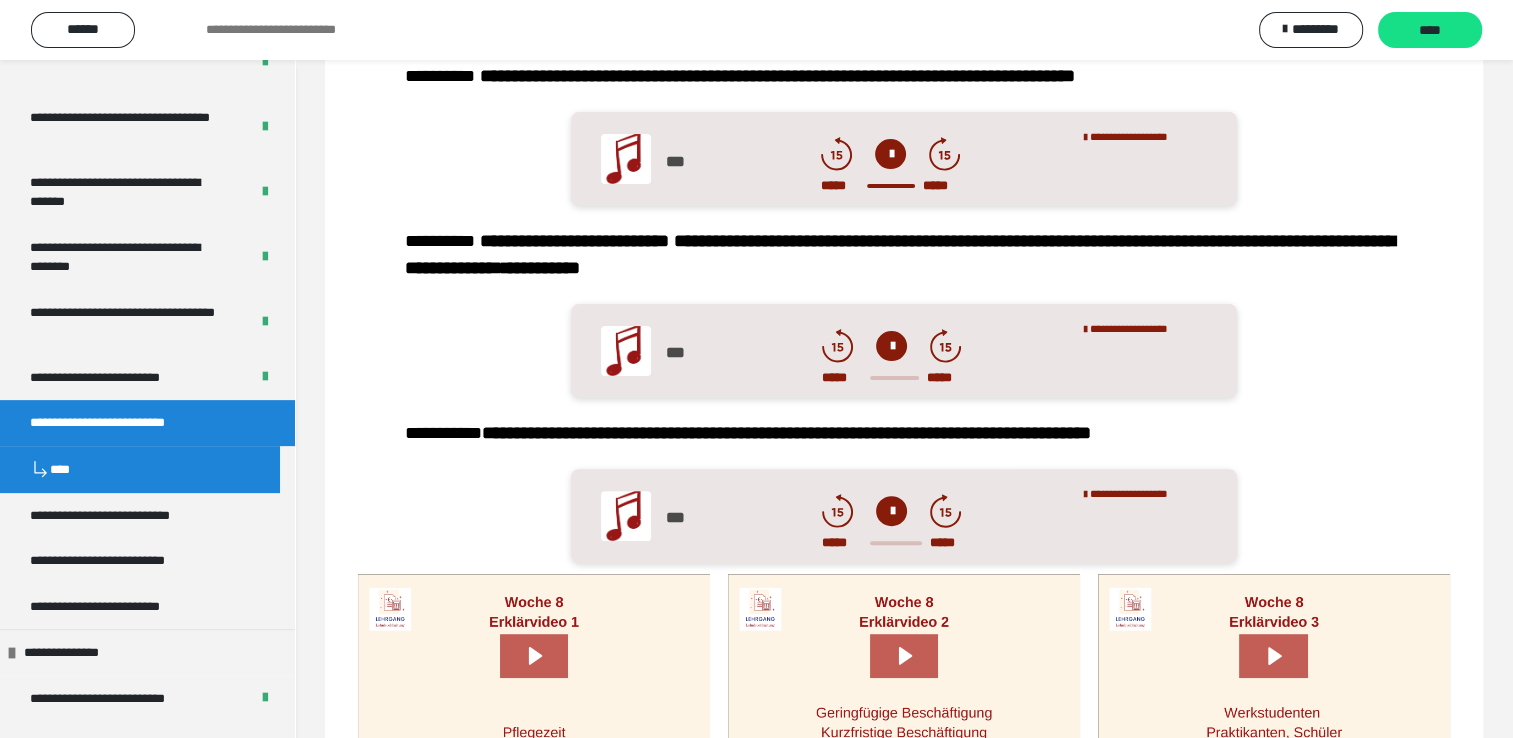 scroll, scrollTop: 500, scrollLeft: 0, axis: vertical 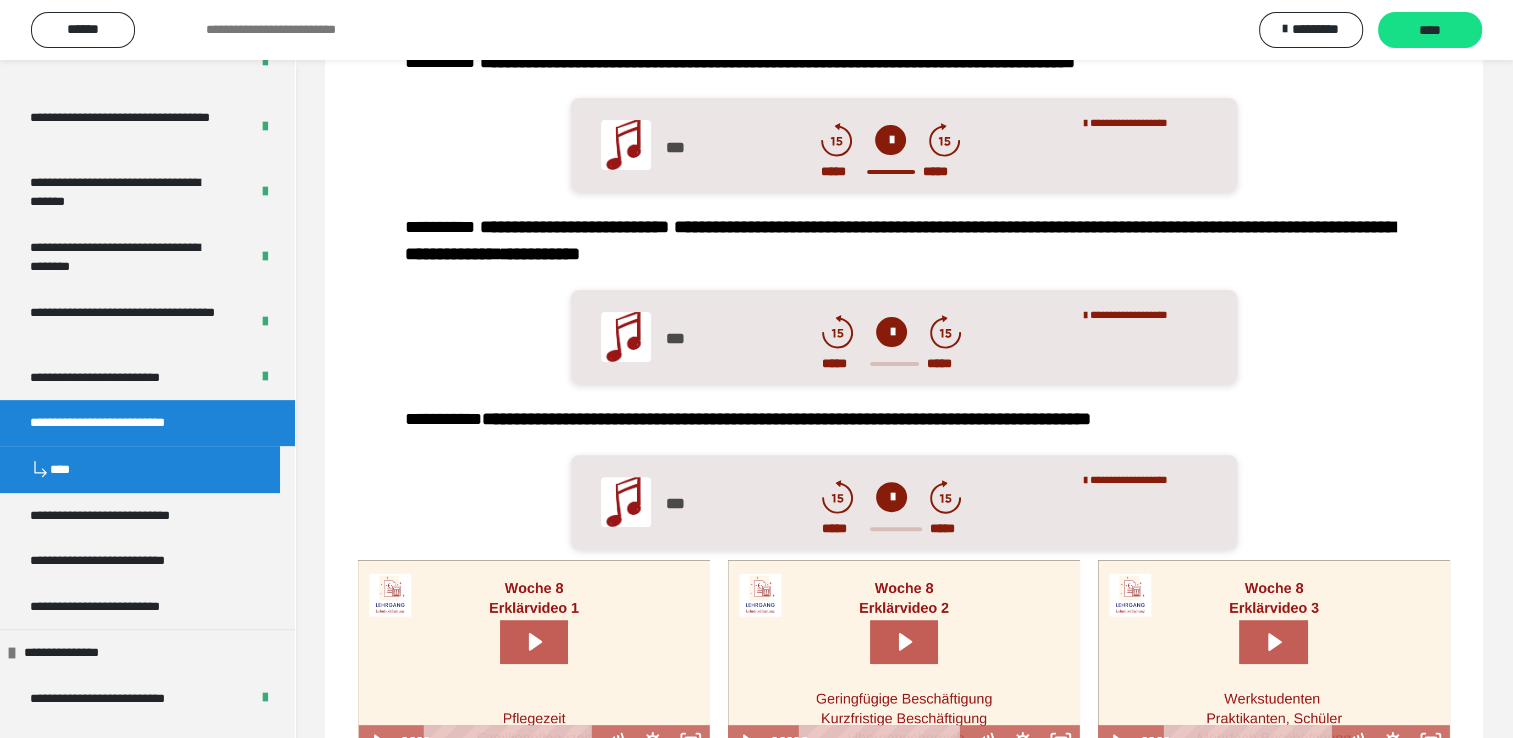 click at bounding box center [891, 332] 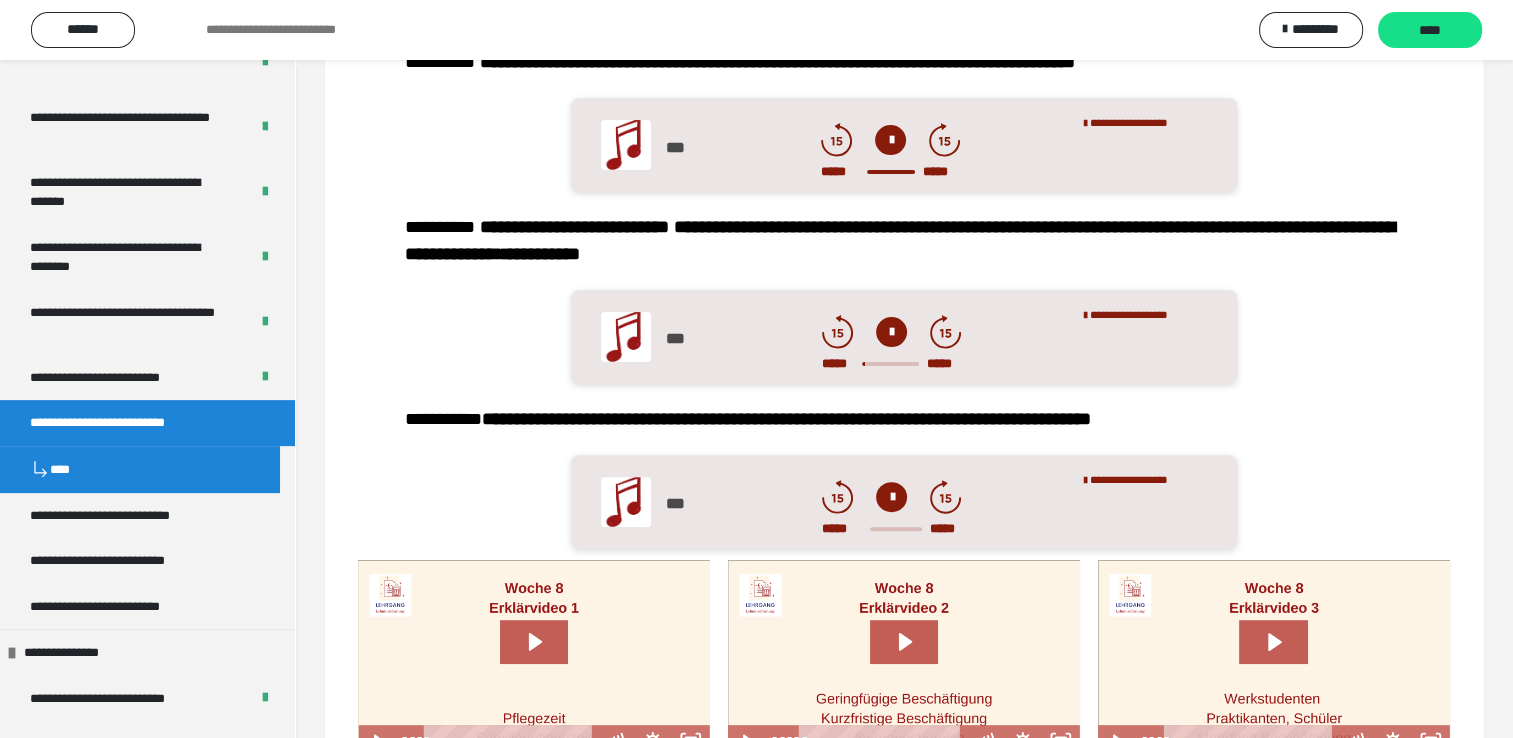click at bounding box center [891, 332] 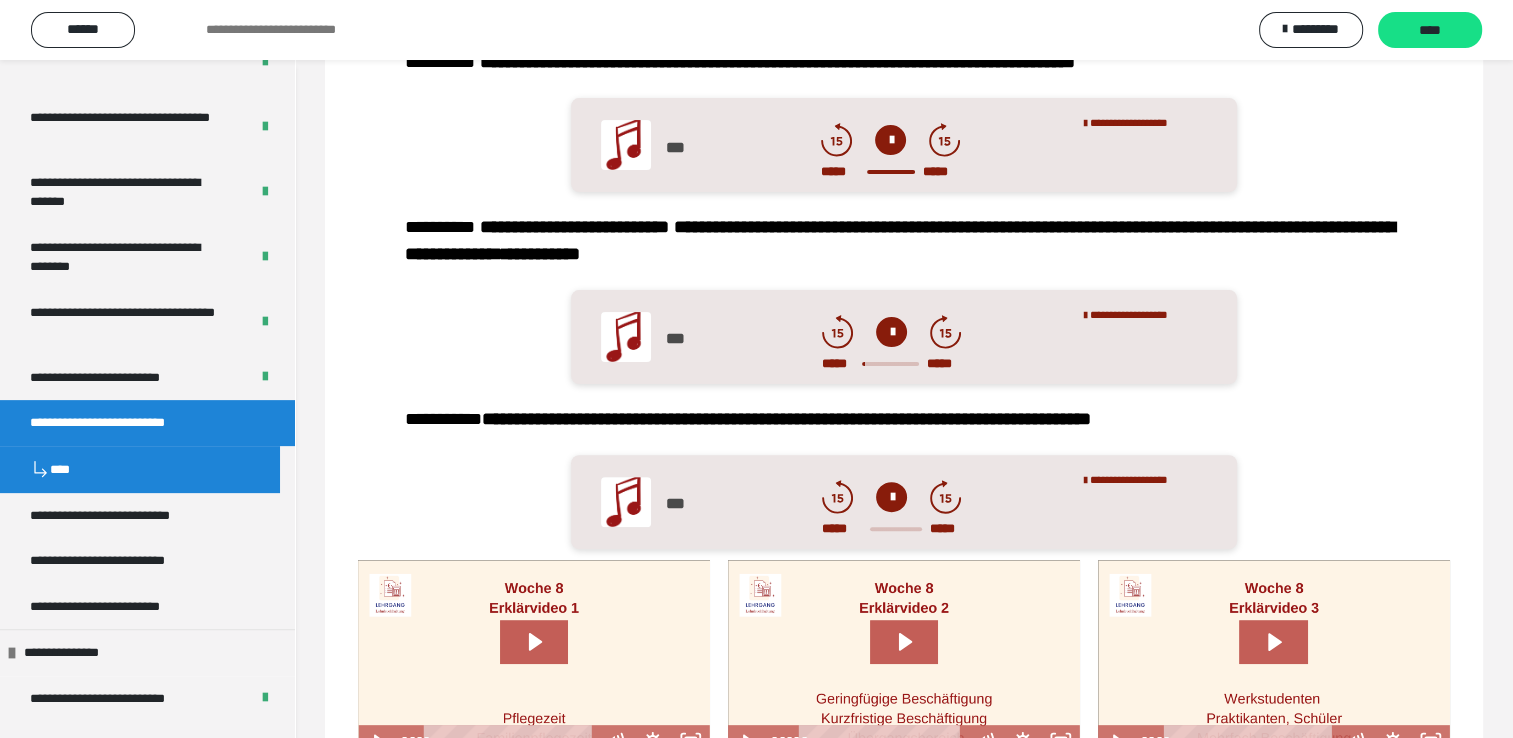 click at bounding box center [891, 332] 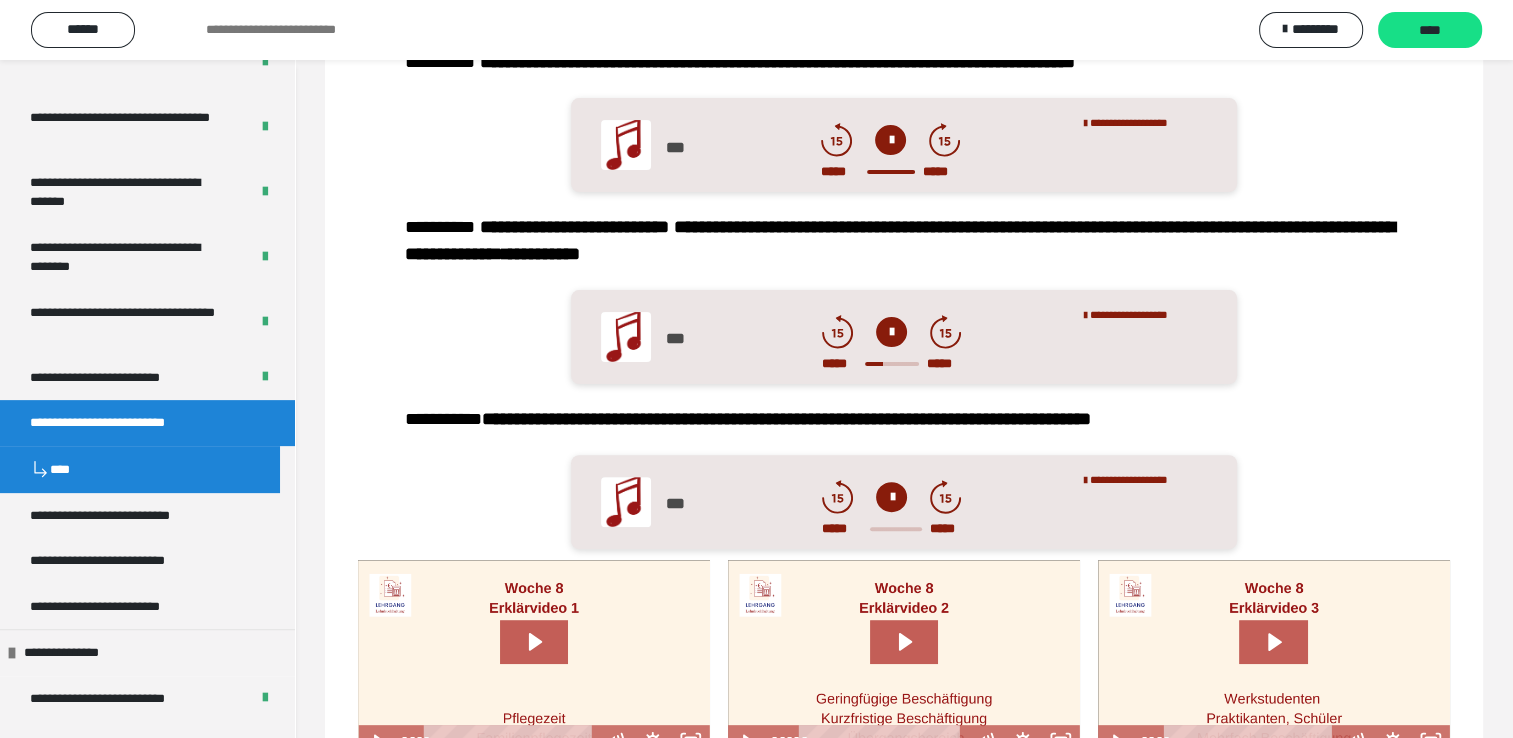 click at bounding box center (891, 332) 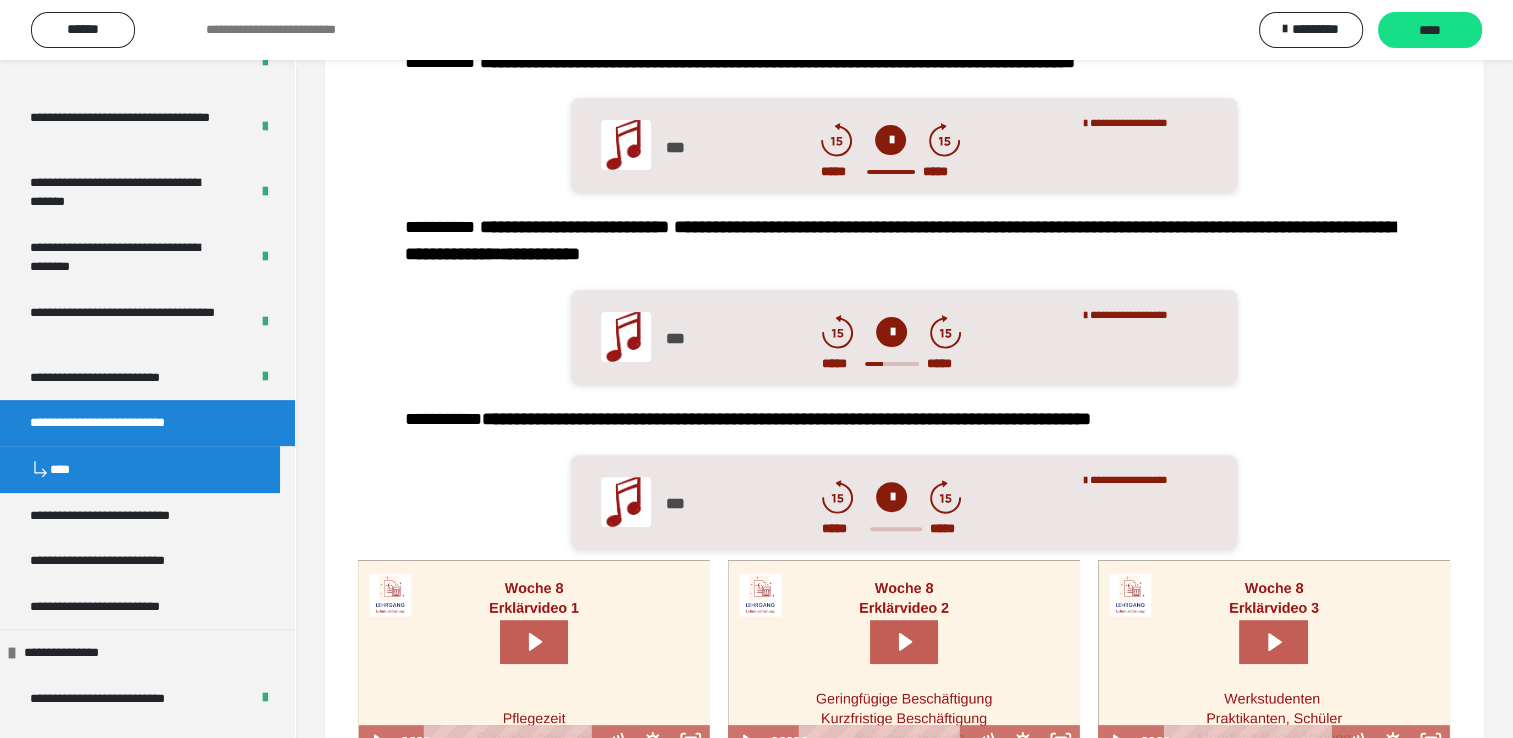click at bounding box center (891, 332) 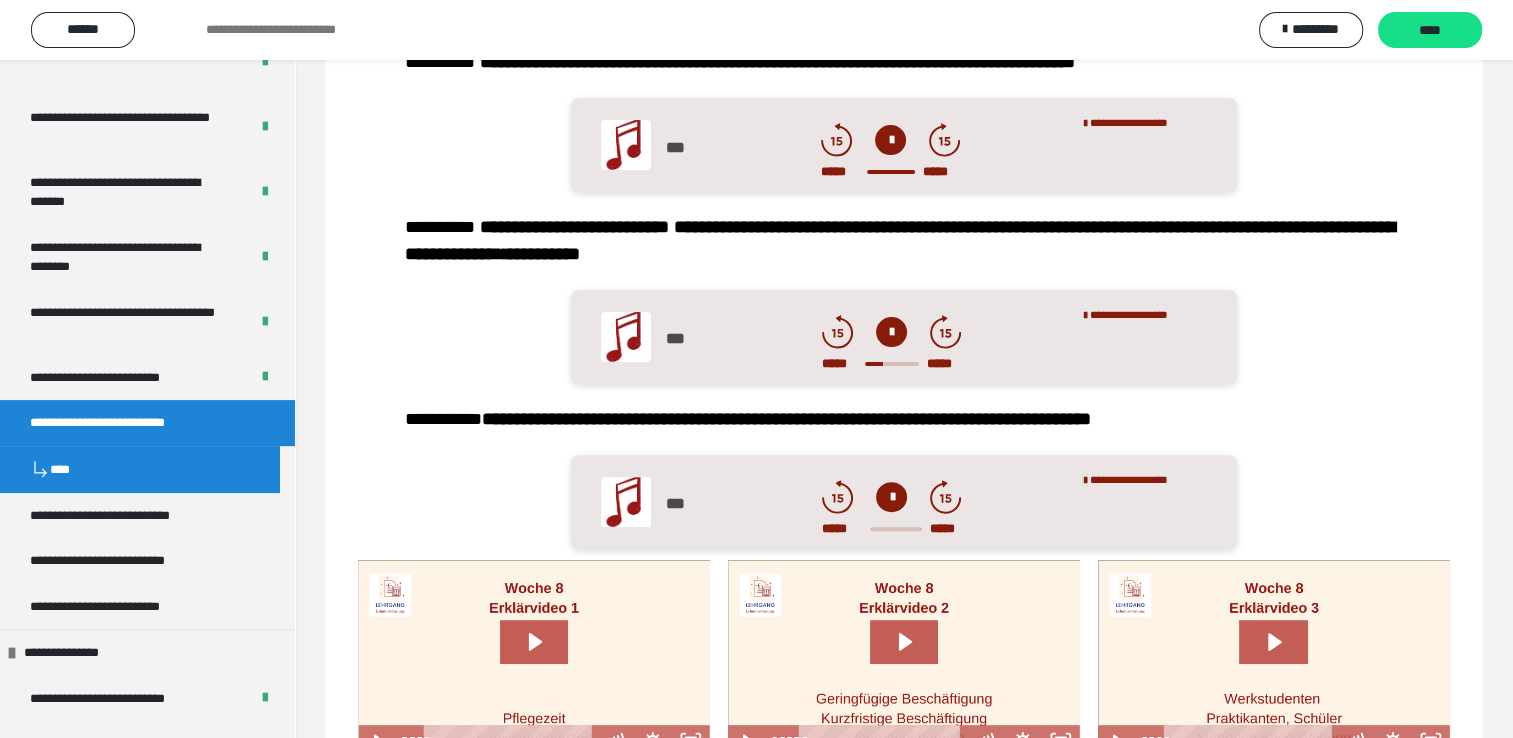 click at bounding box center (891, 332) 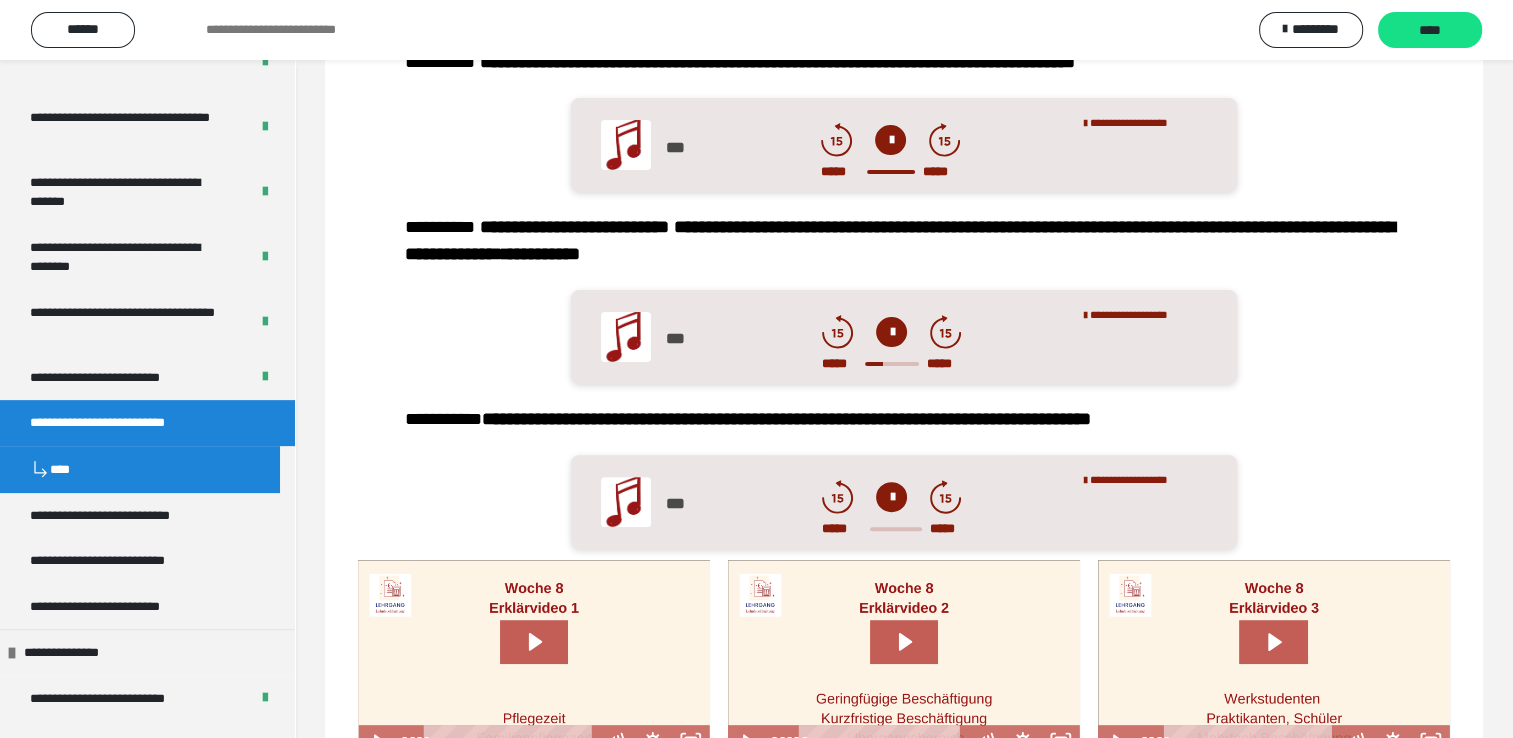 click at bounding box center (891, 332) 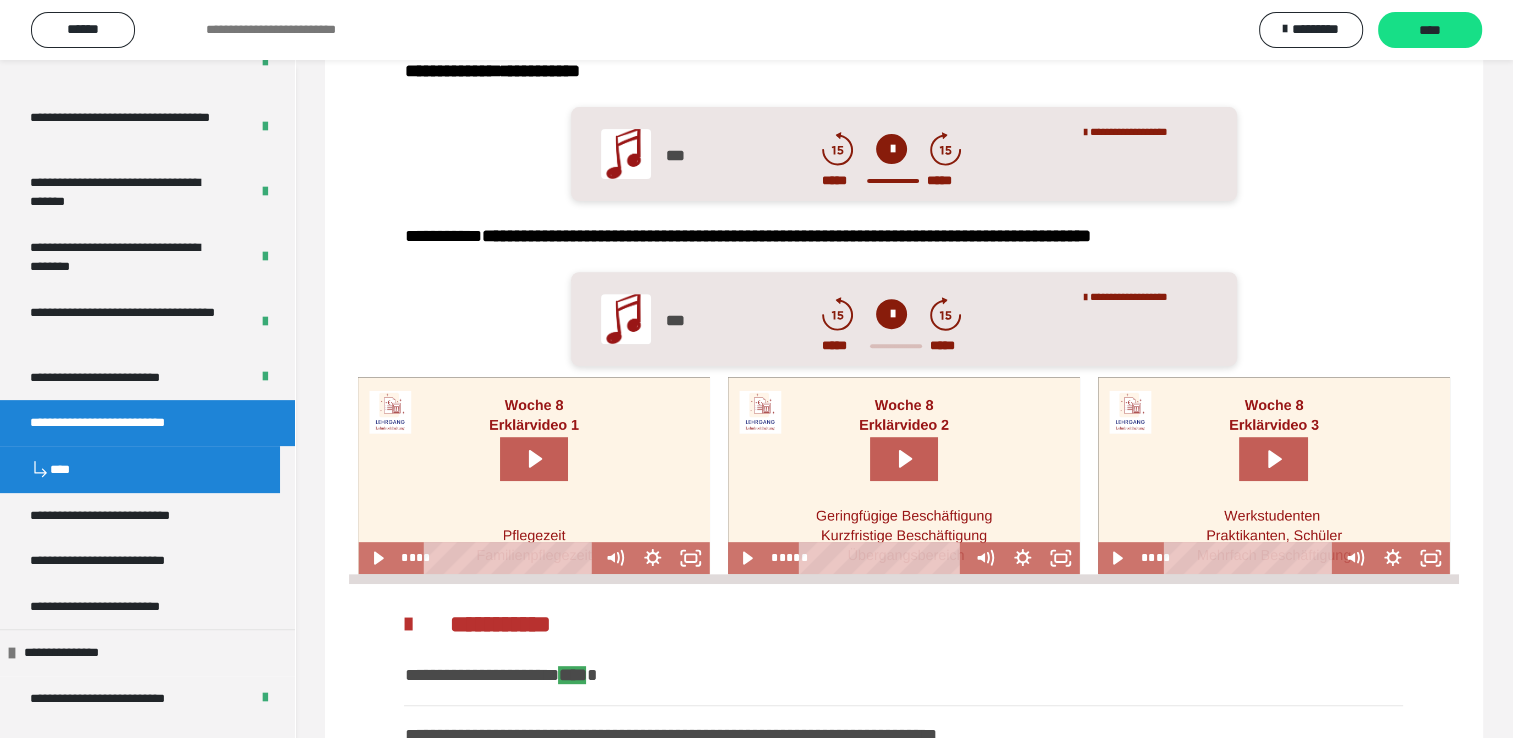 scroll, scrollTop: 700, scrollLeft: 0, axis: vertical 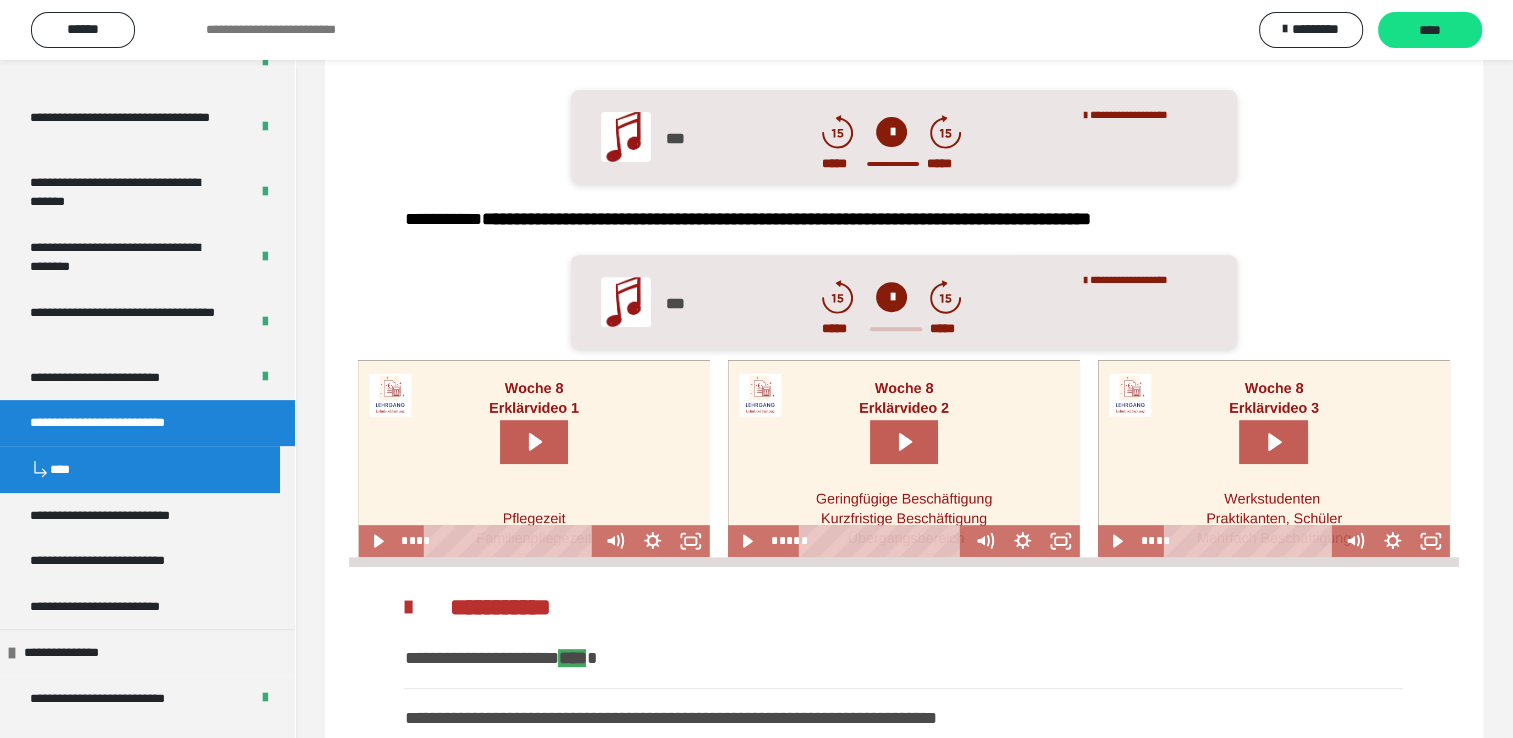 click at bounding box center [891, 297] 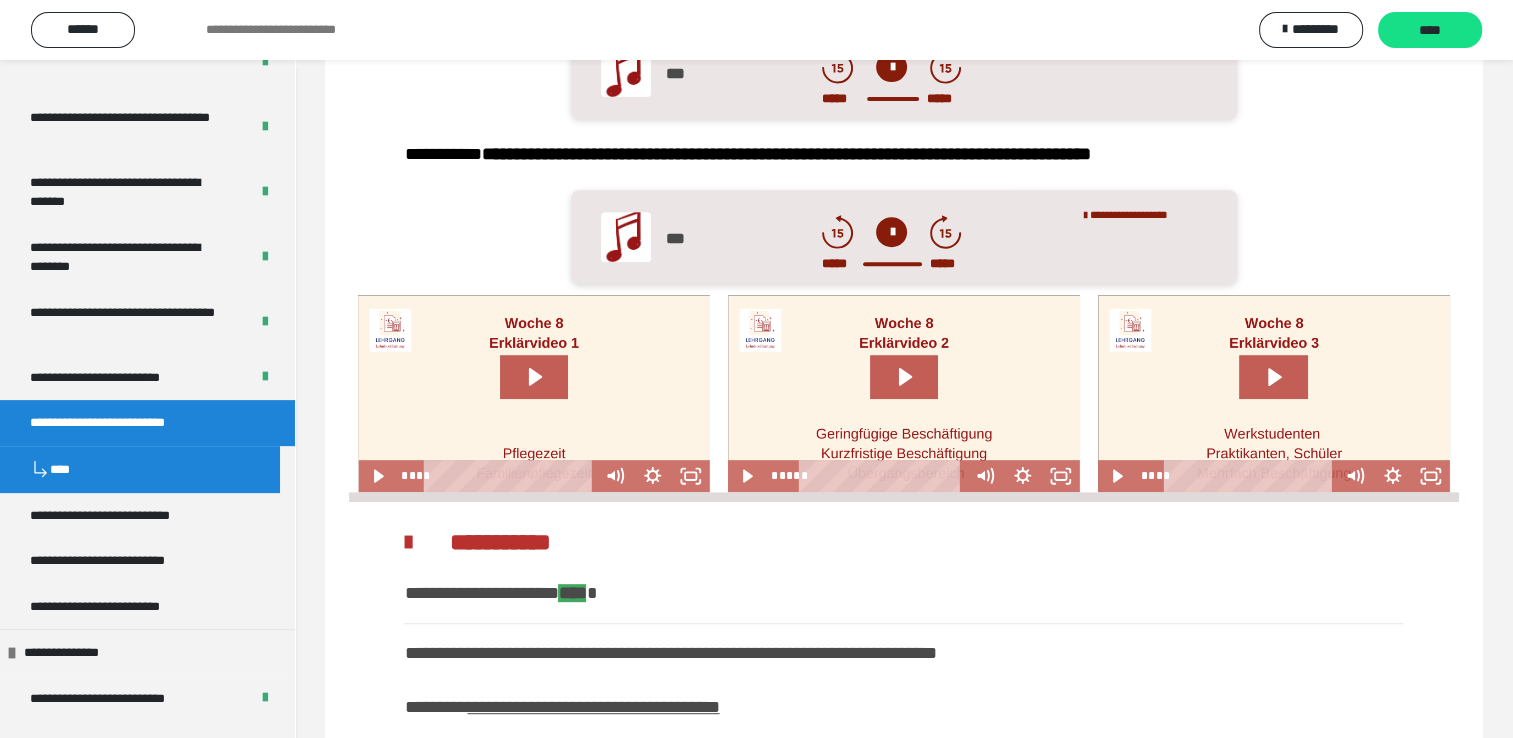 scroll, scrollTop: 796, scrollLeft: 0, axis: vertical 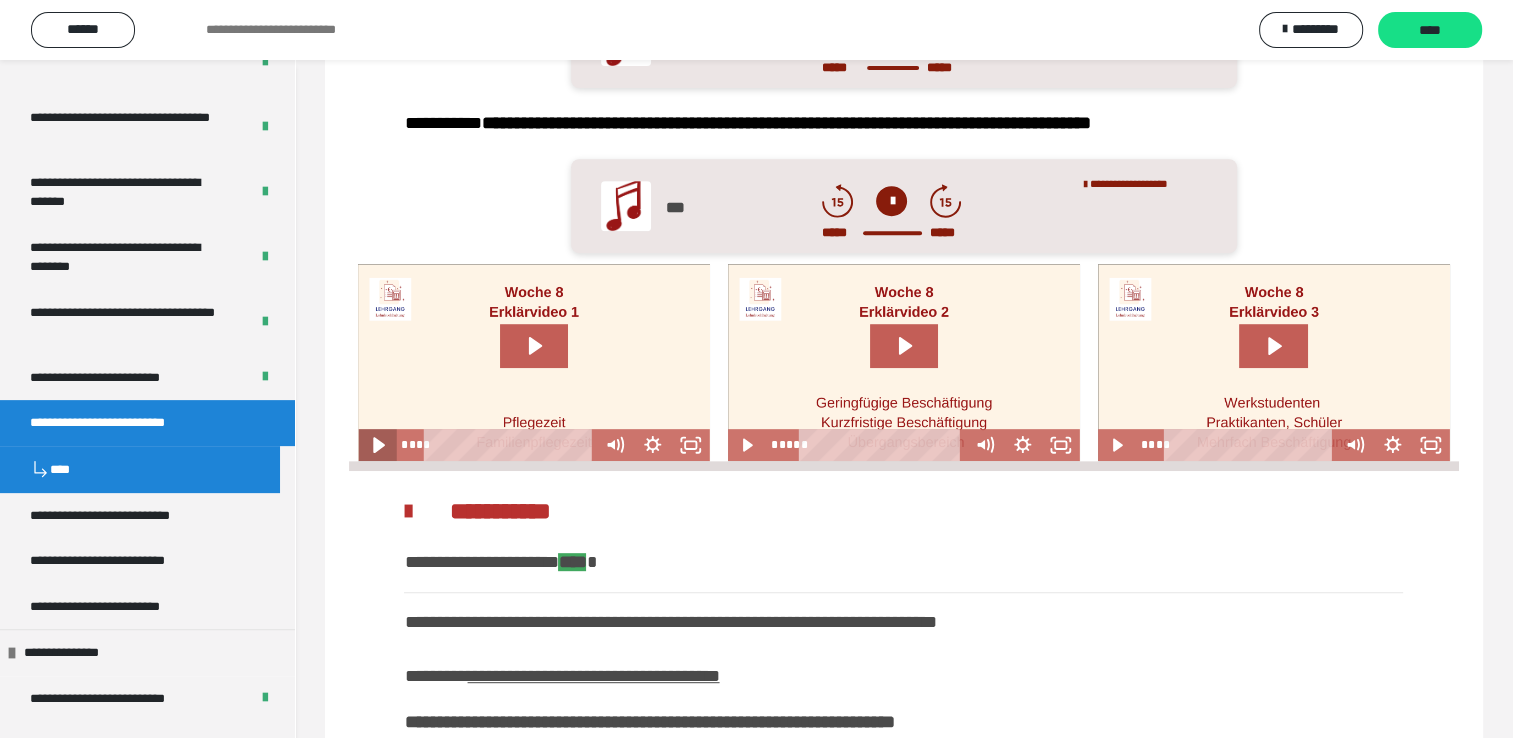 click 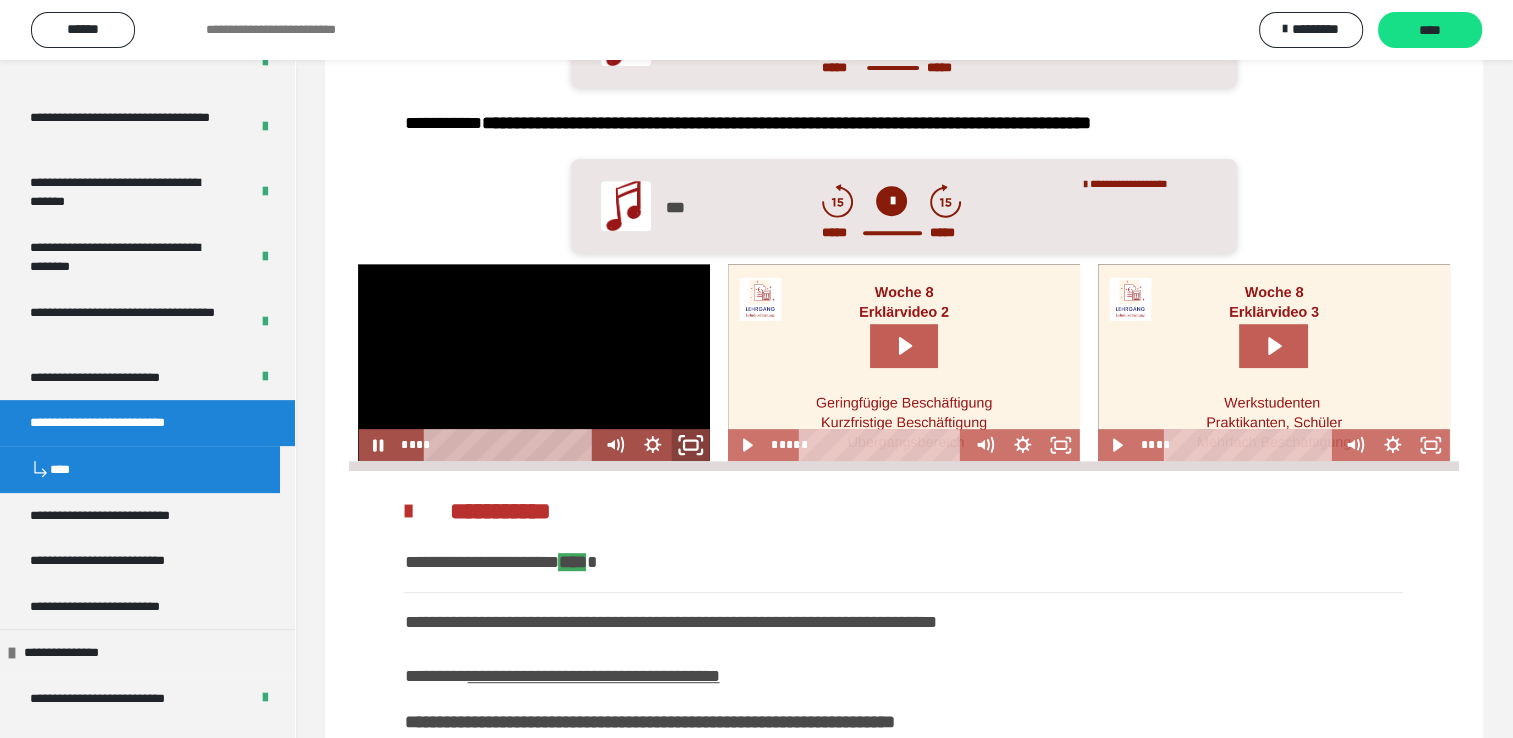 click 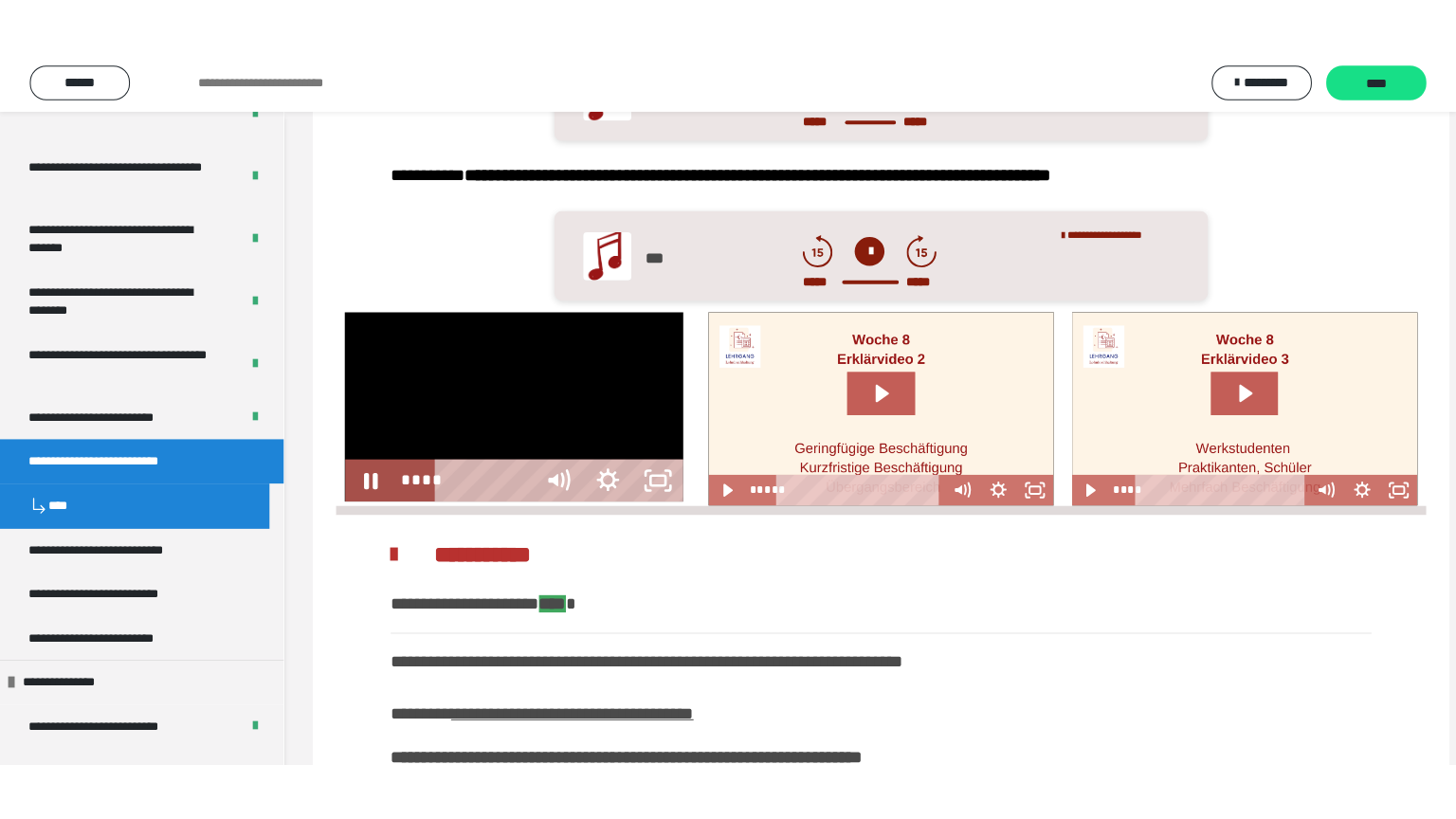 scroll, scrollTop: 739, scrollLeft: 0, axis: vertical 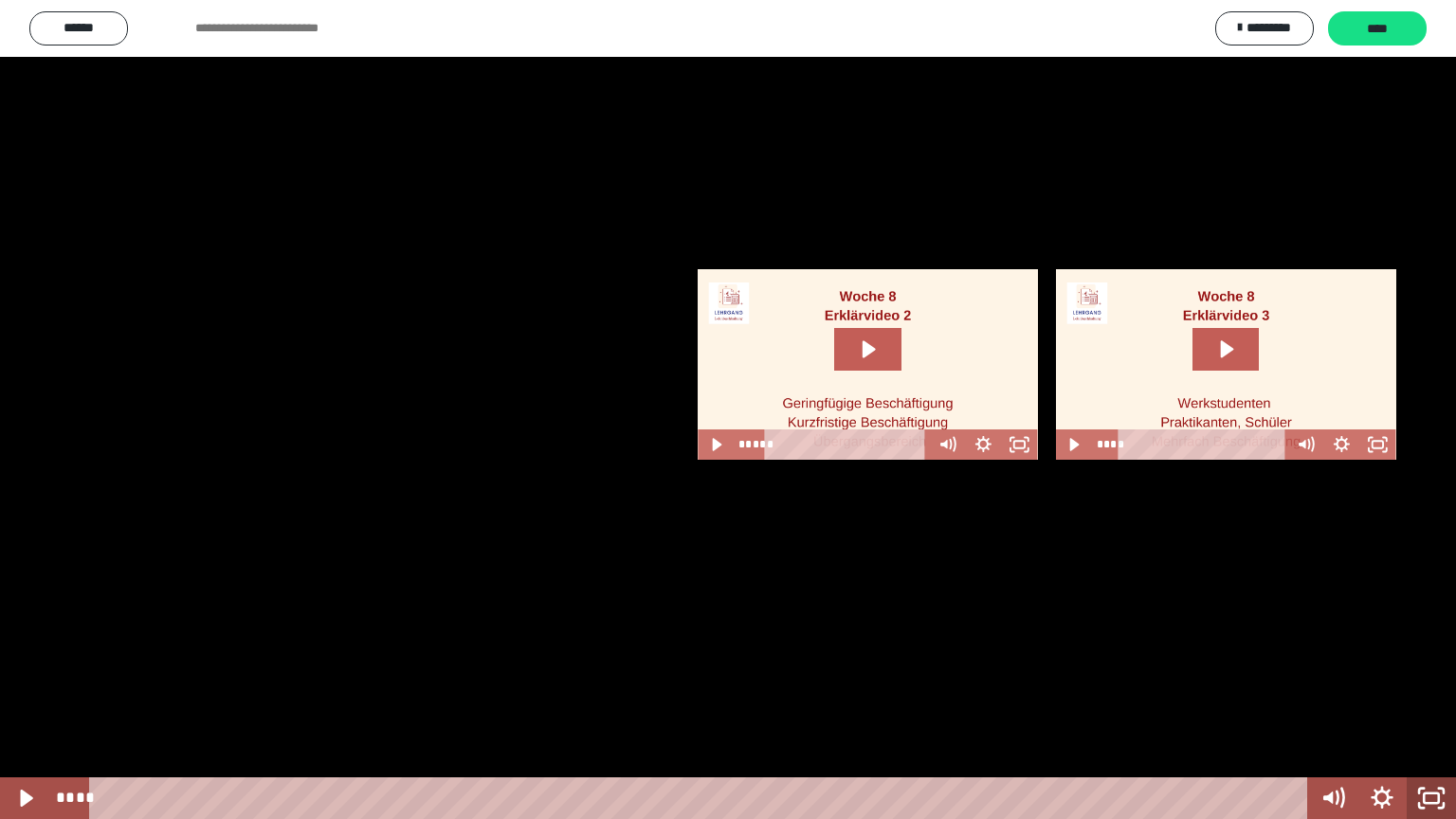 click 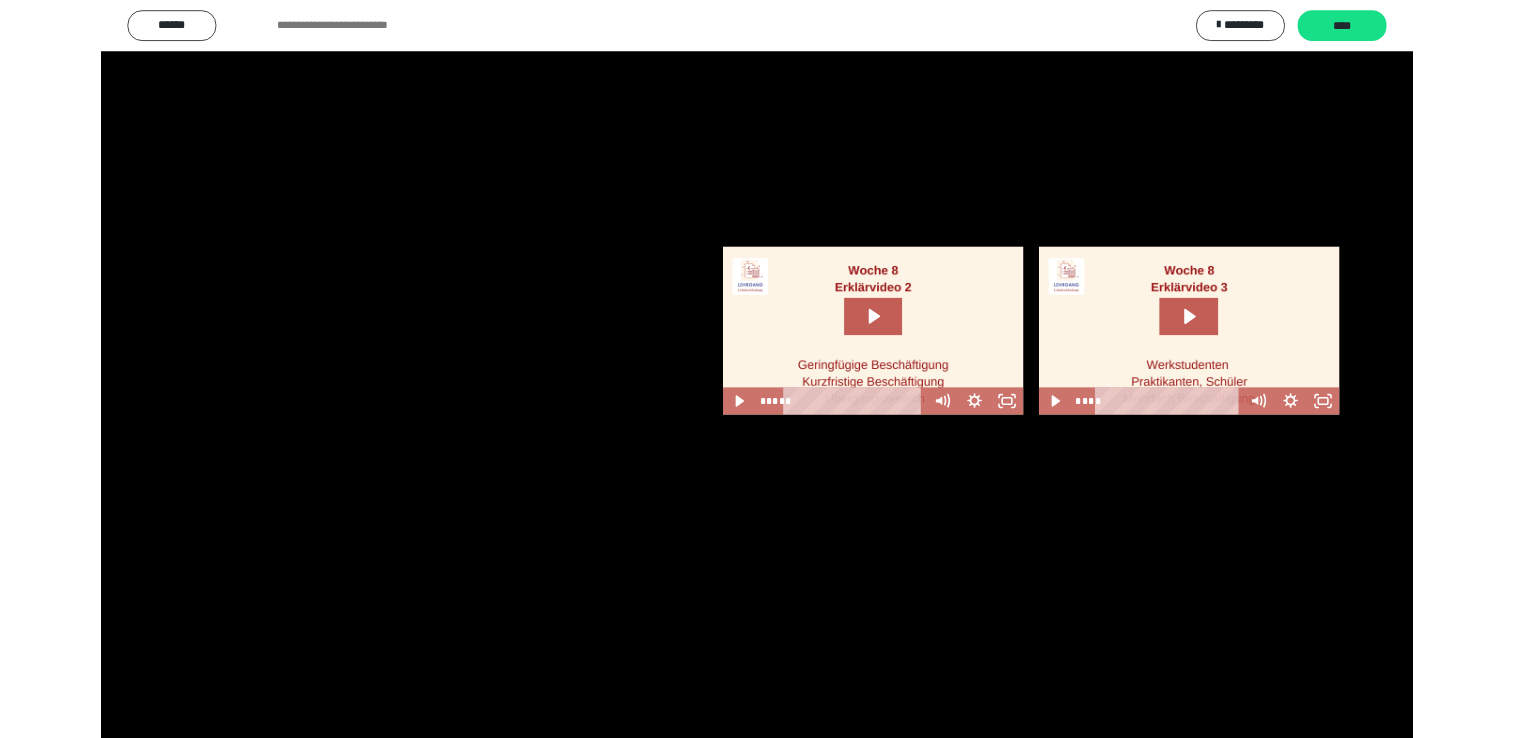 scroll, scrollTop: 775, scrollLeft: 0, axis: vertical 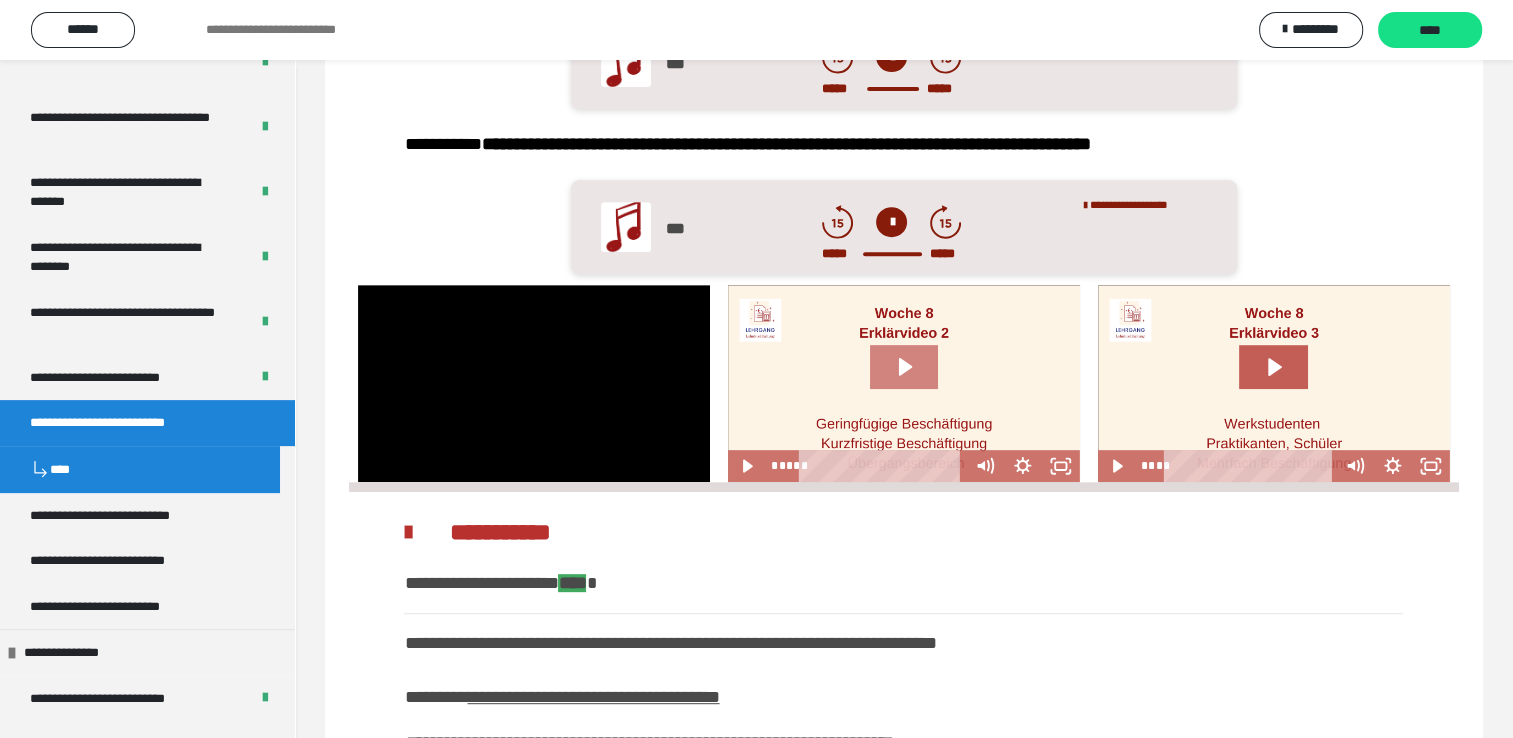 click 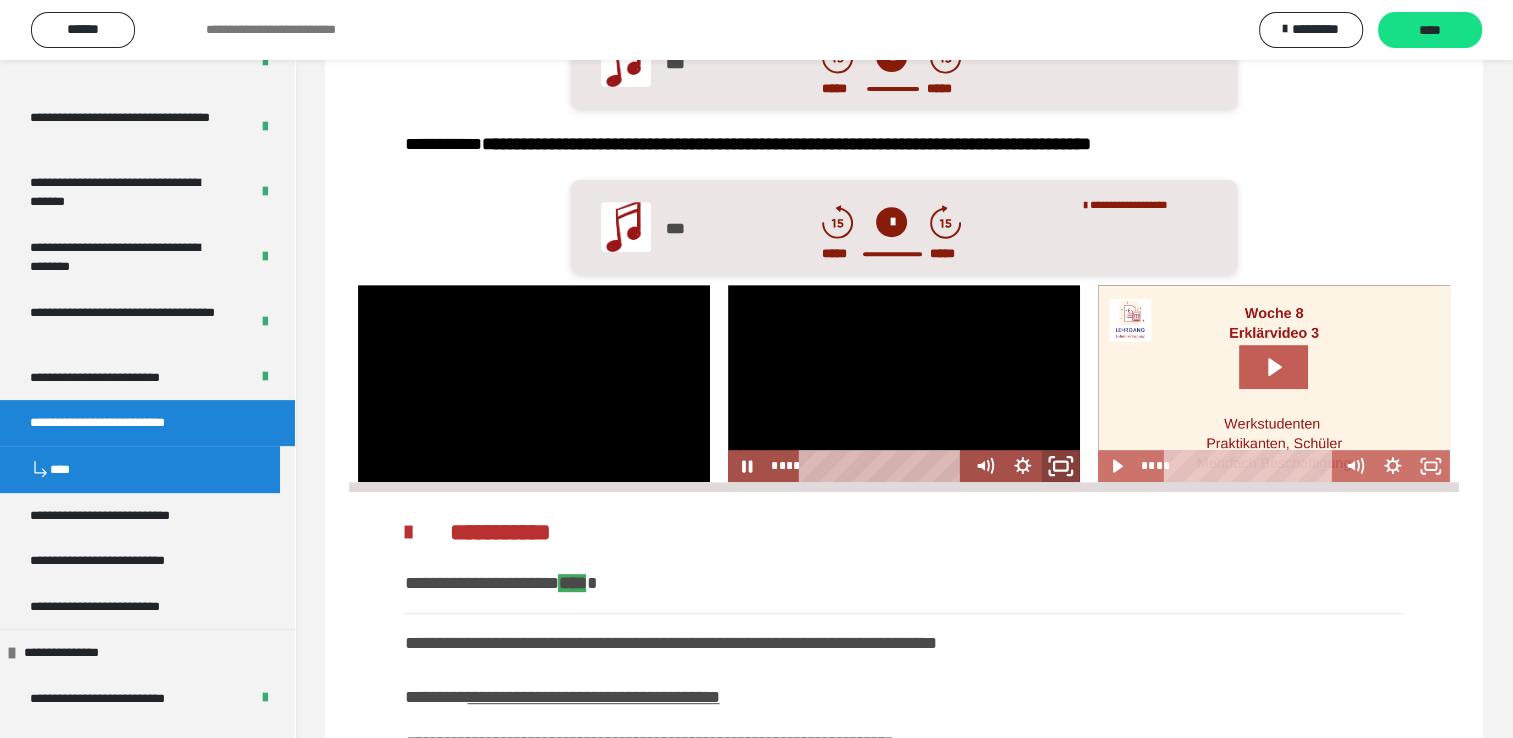 click 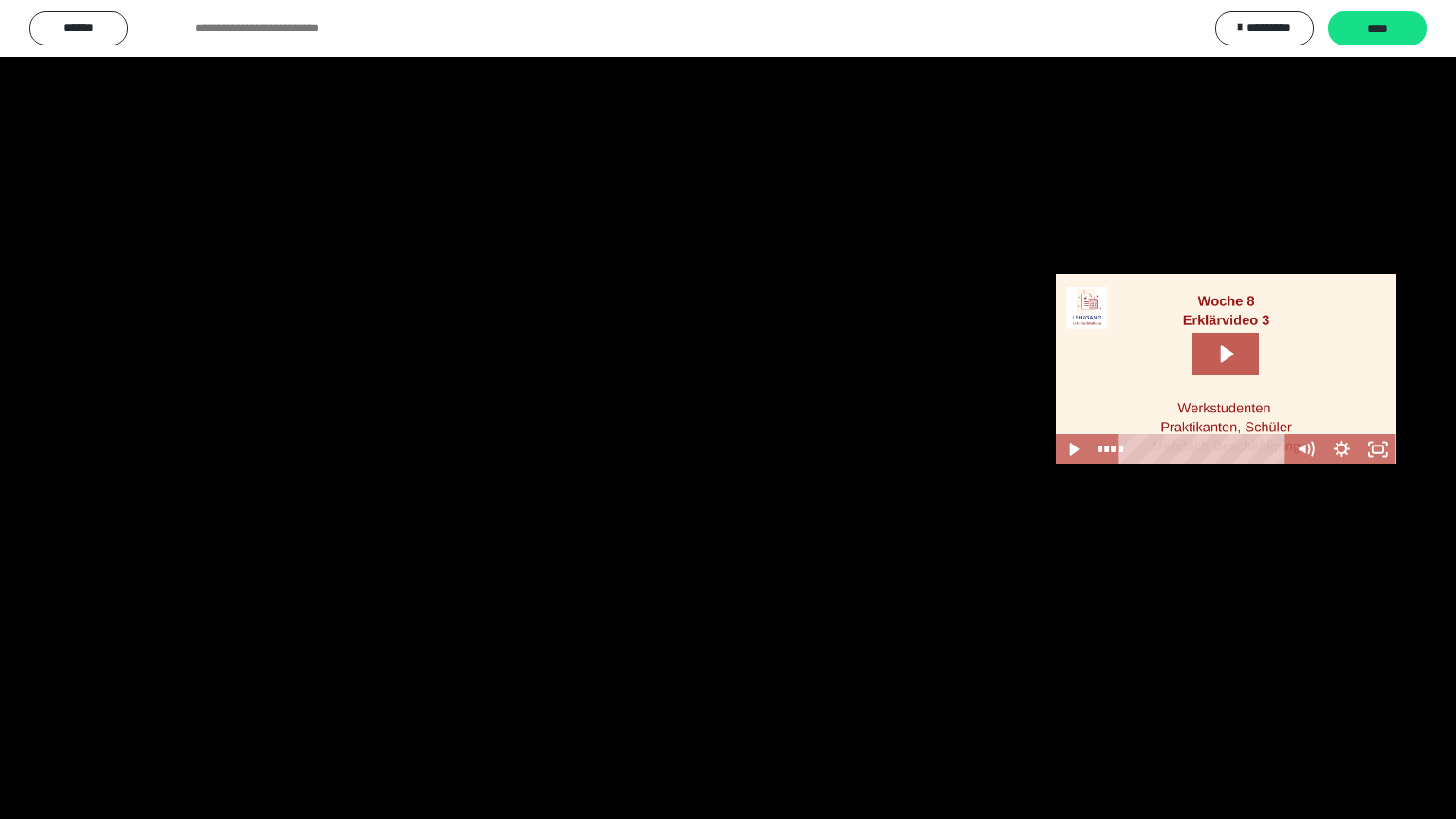 click at bounding box center (728, 410) 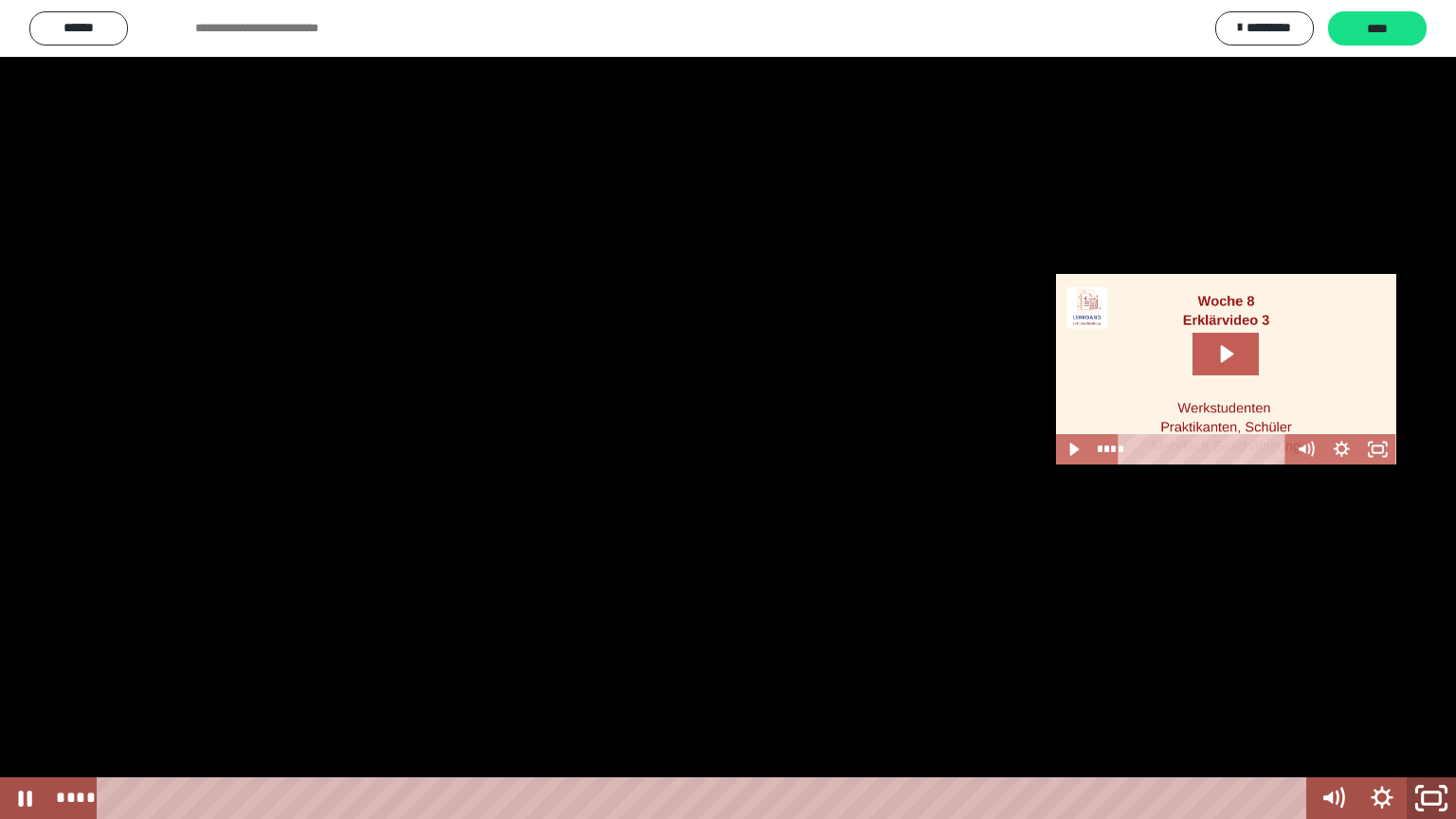 click 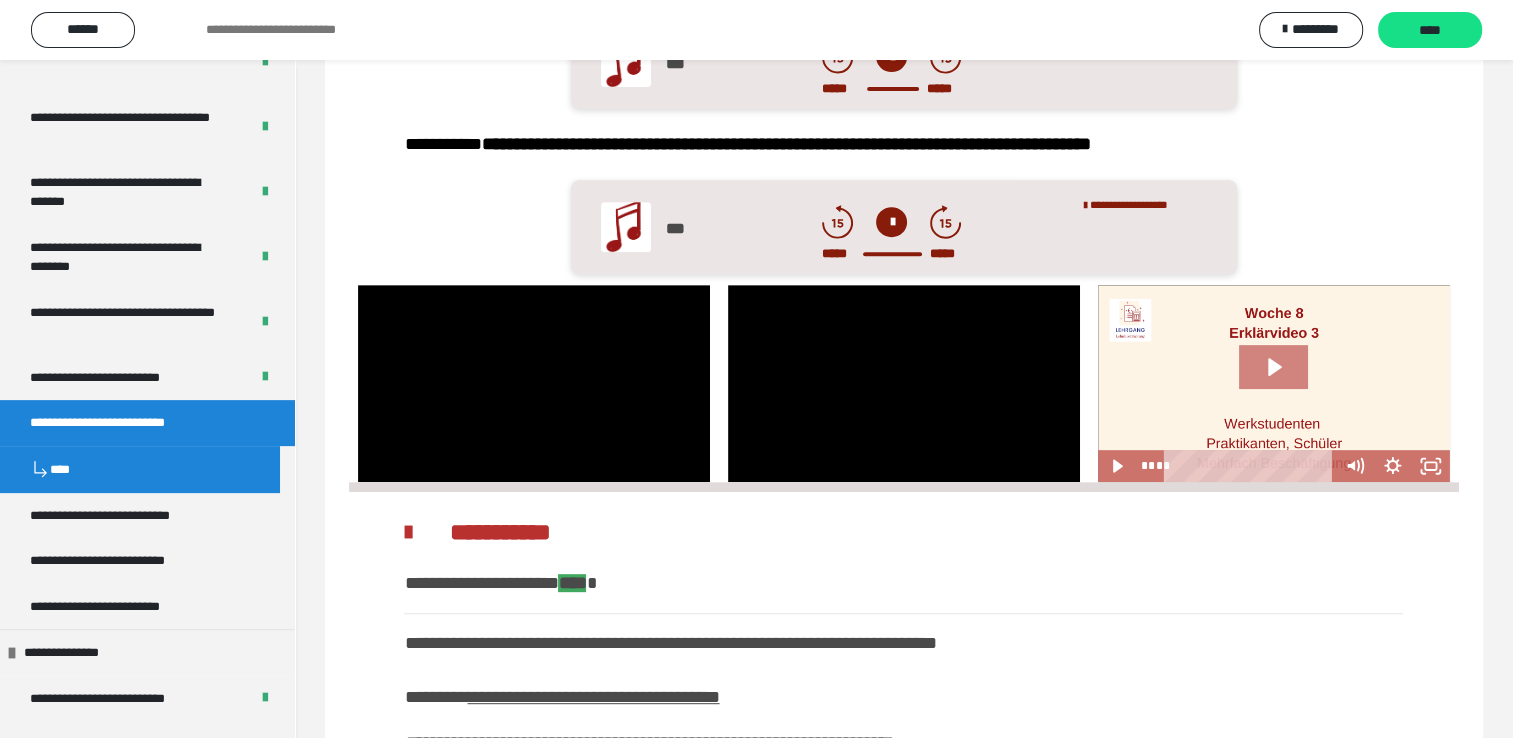 click 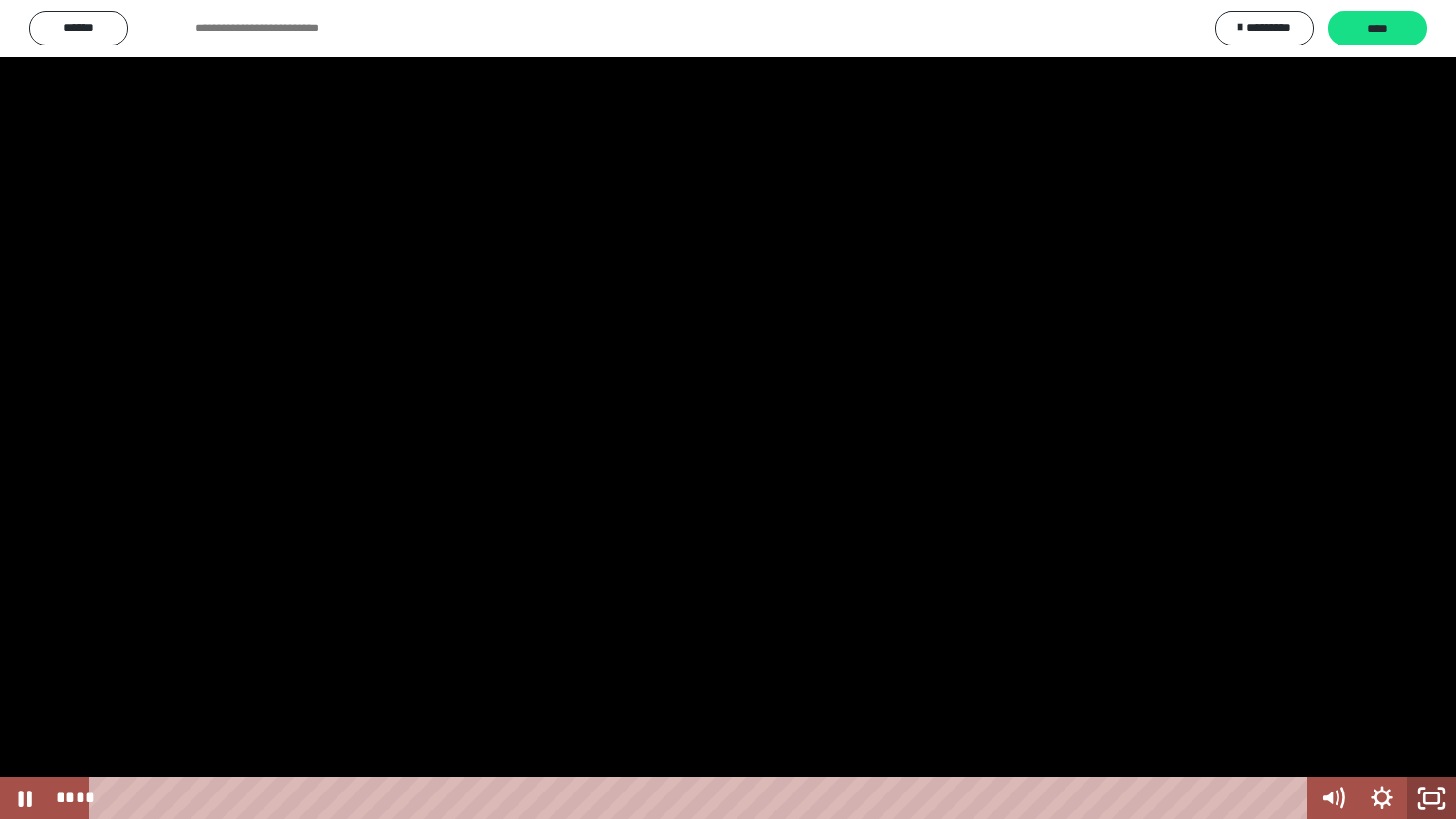 click 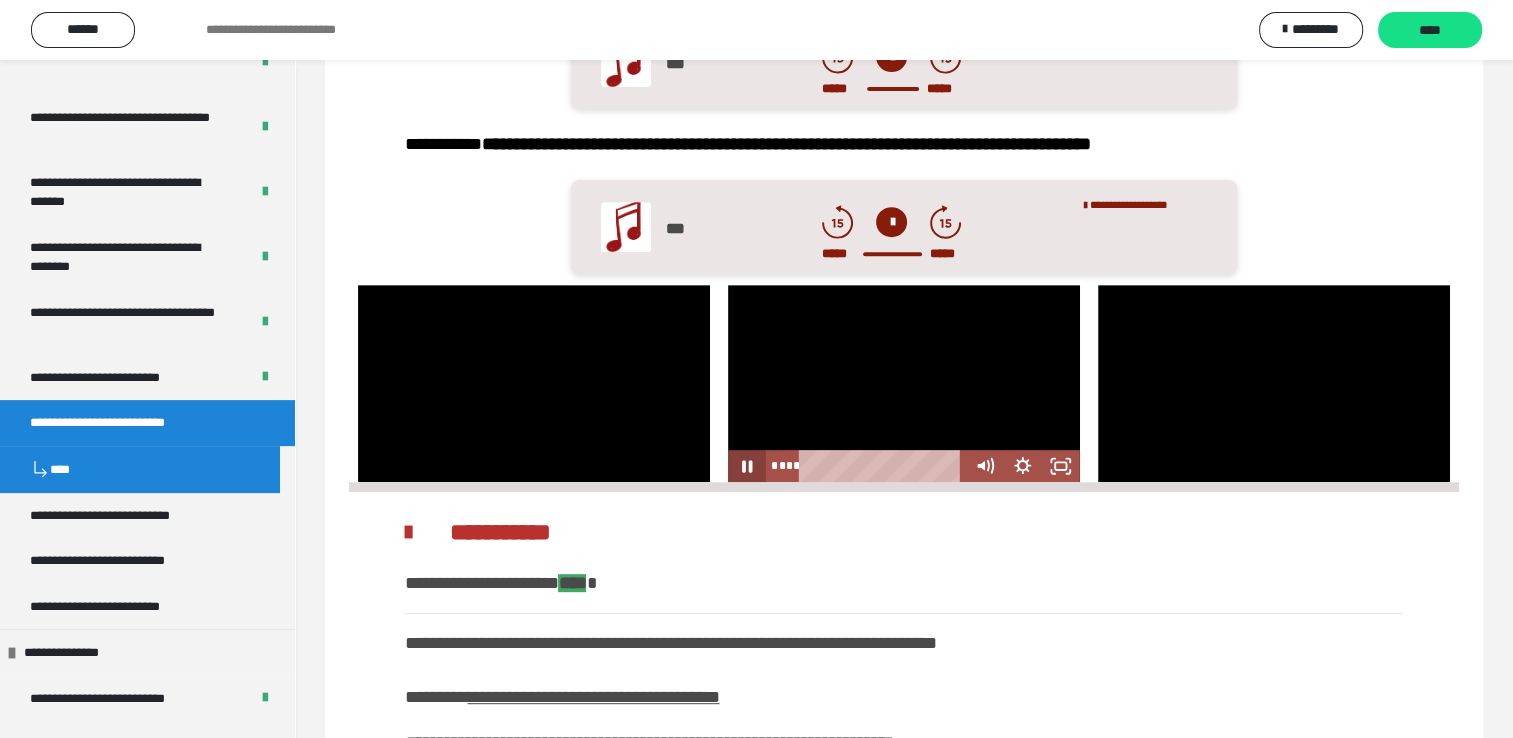 click 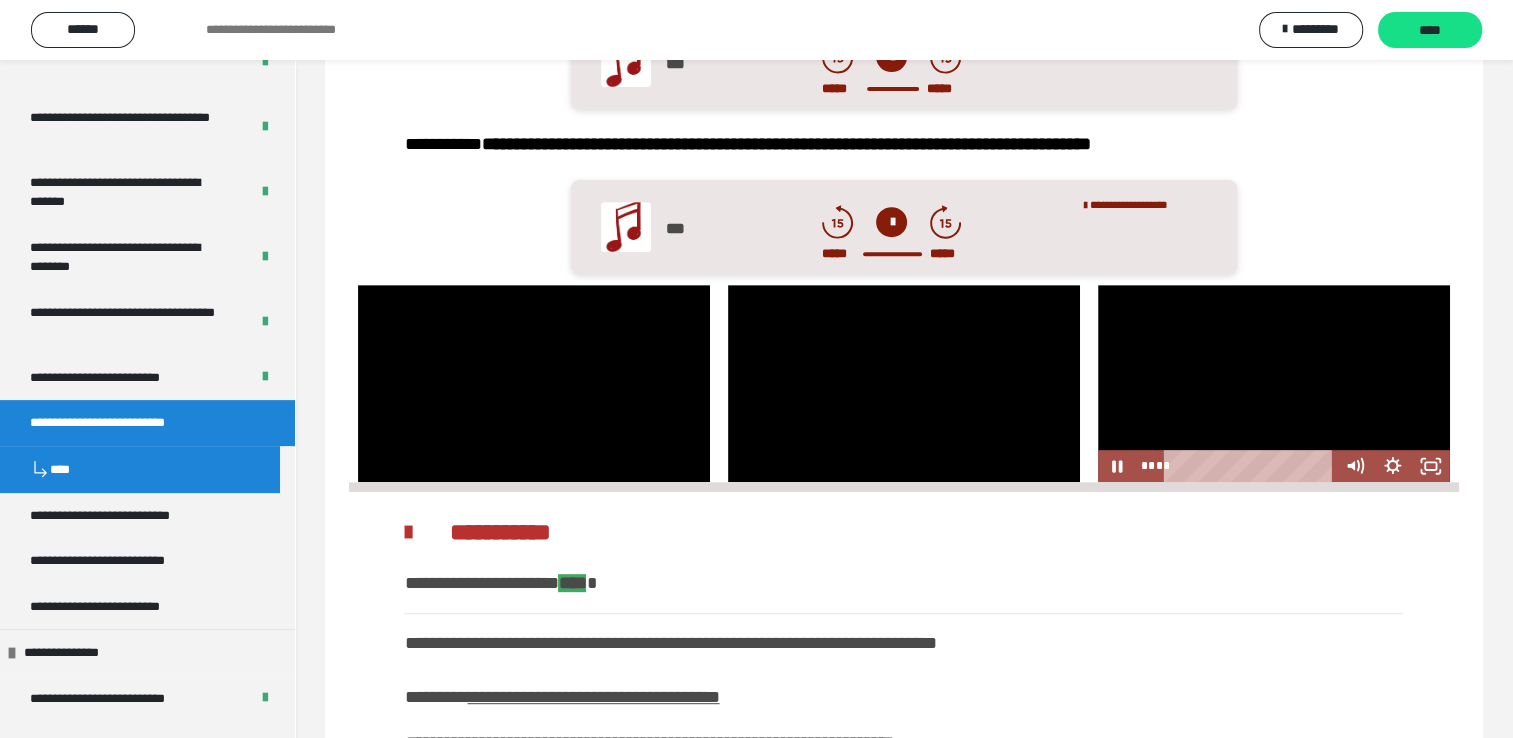 click at bounding box center (1273, 384) 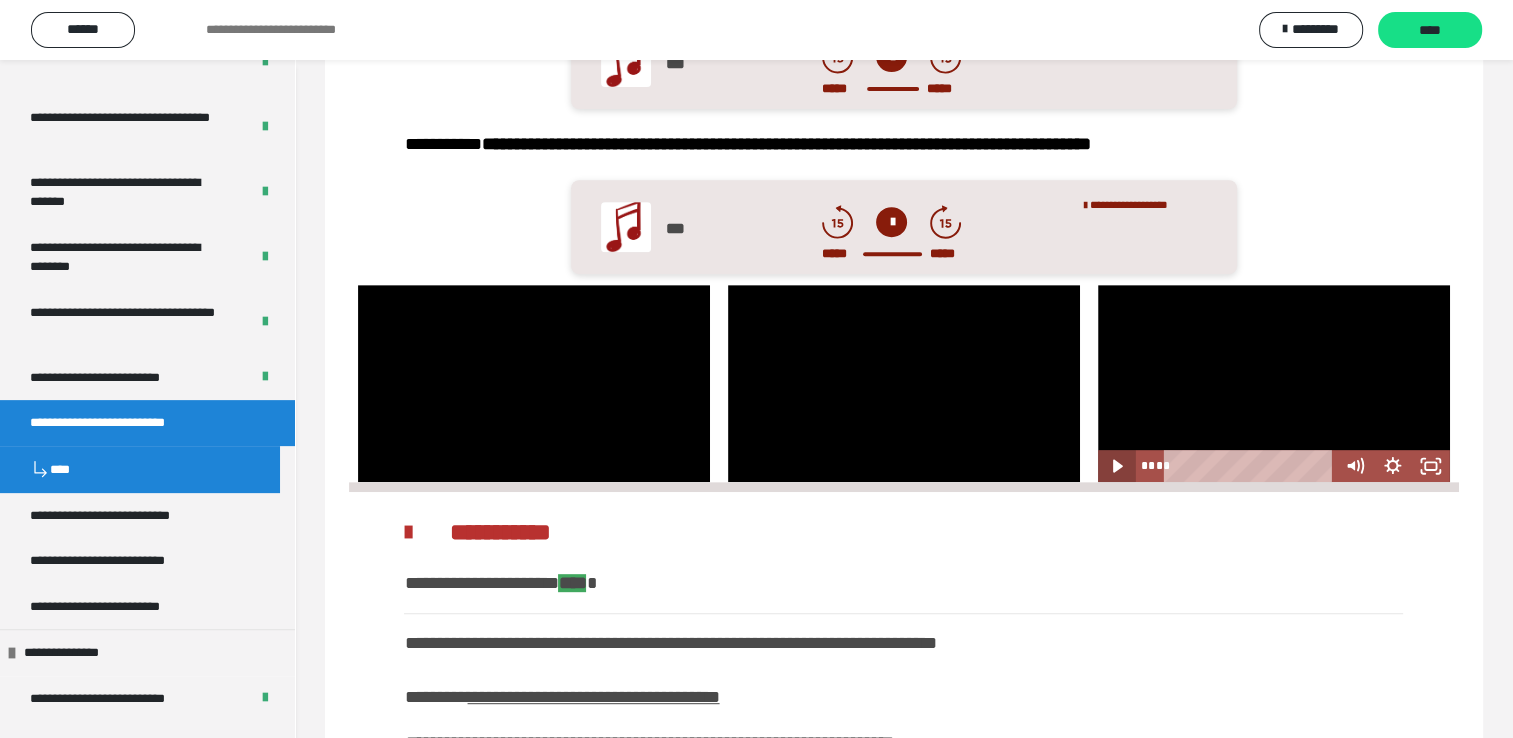 click 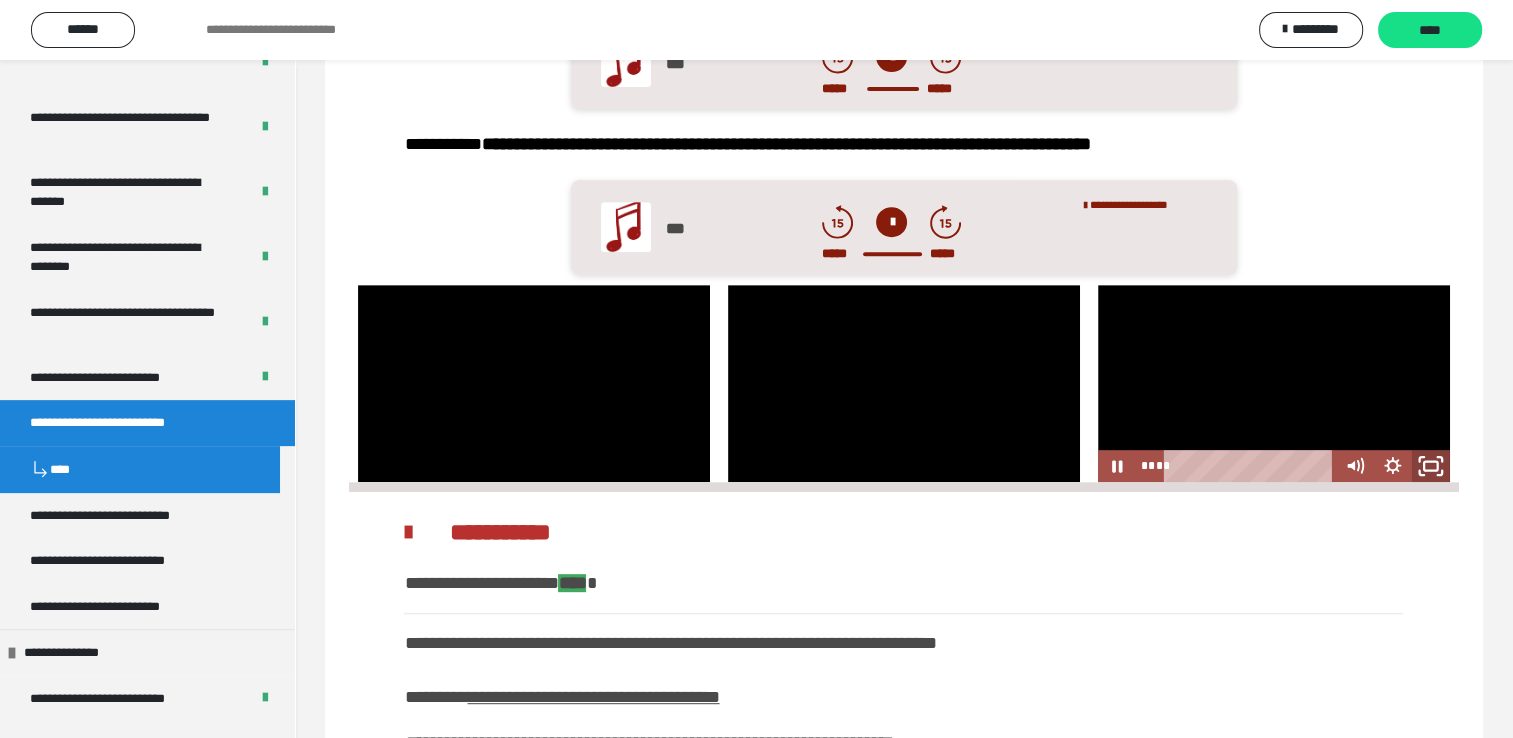 click 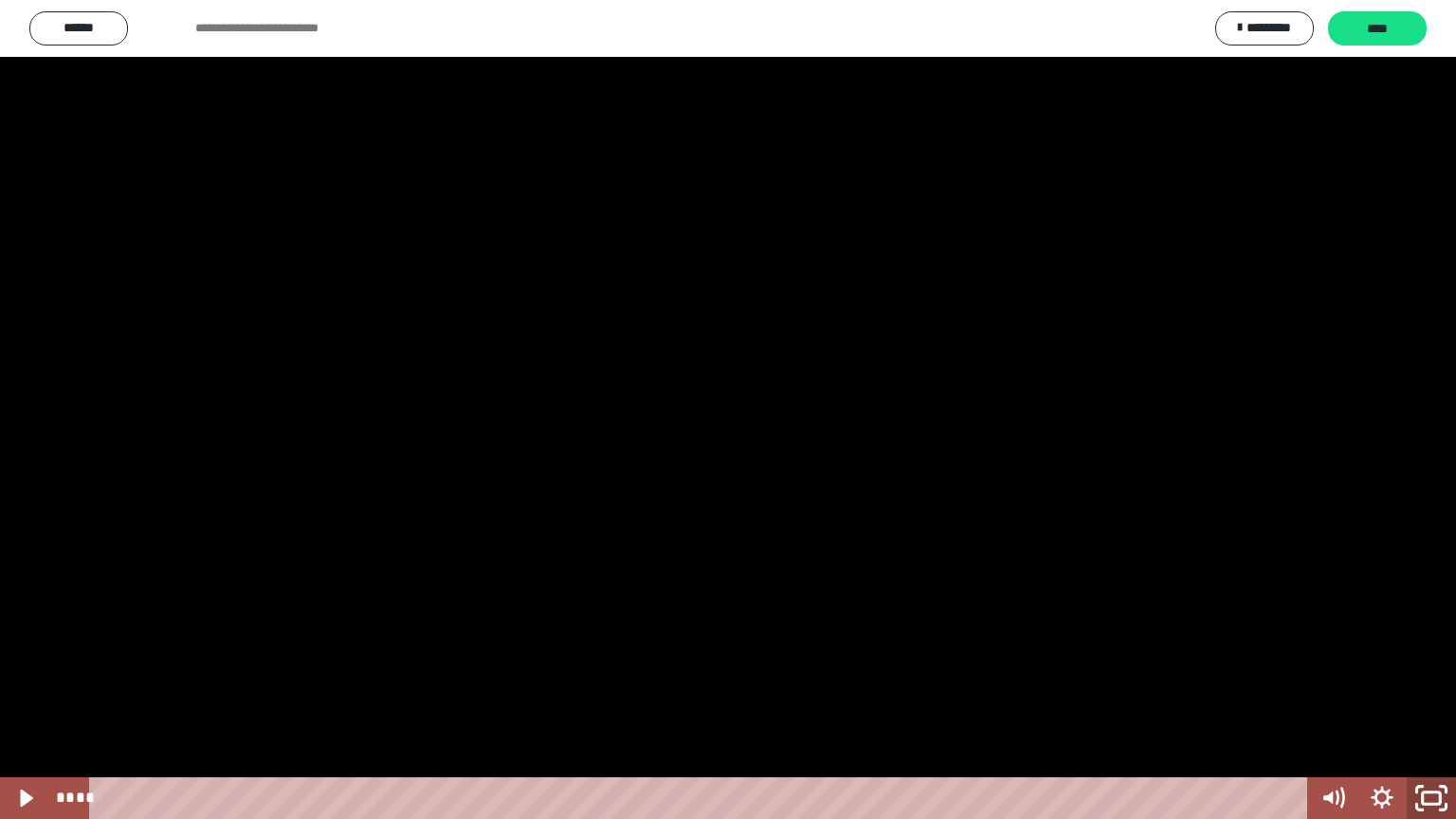 click 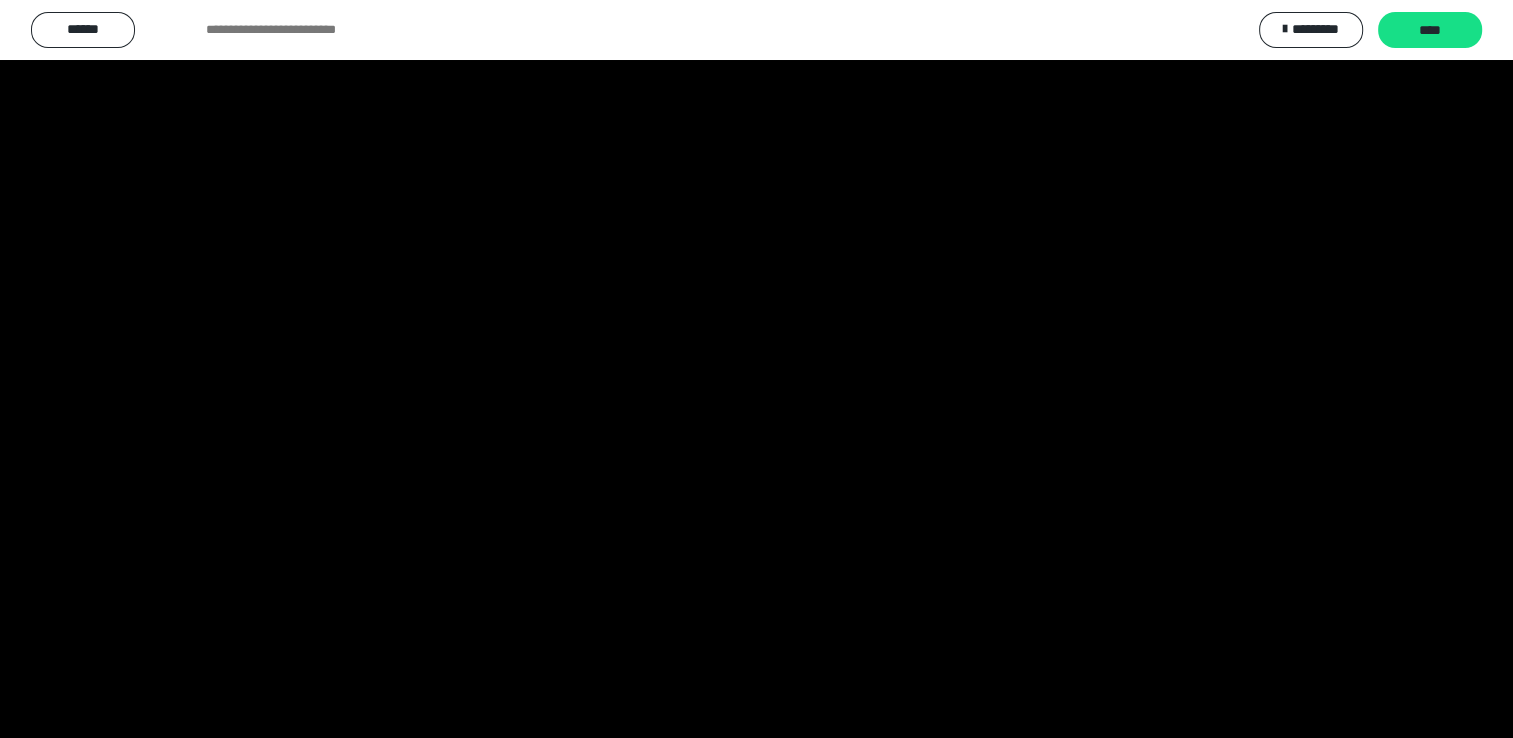 scroll, scrollTop: 100, scrollLeft: 0, axis: vertical 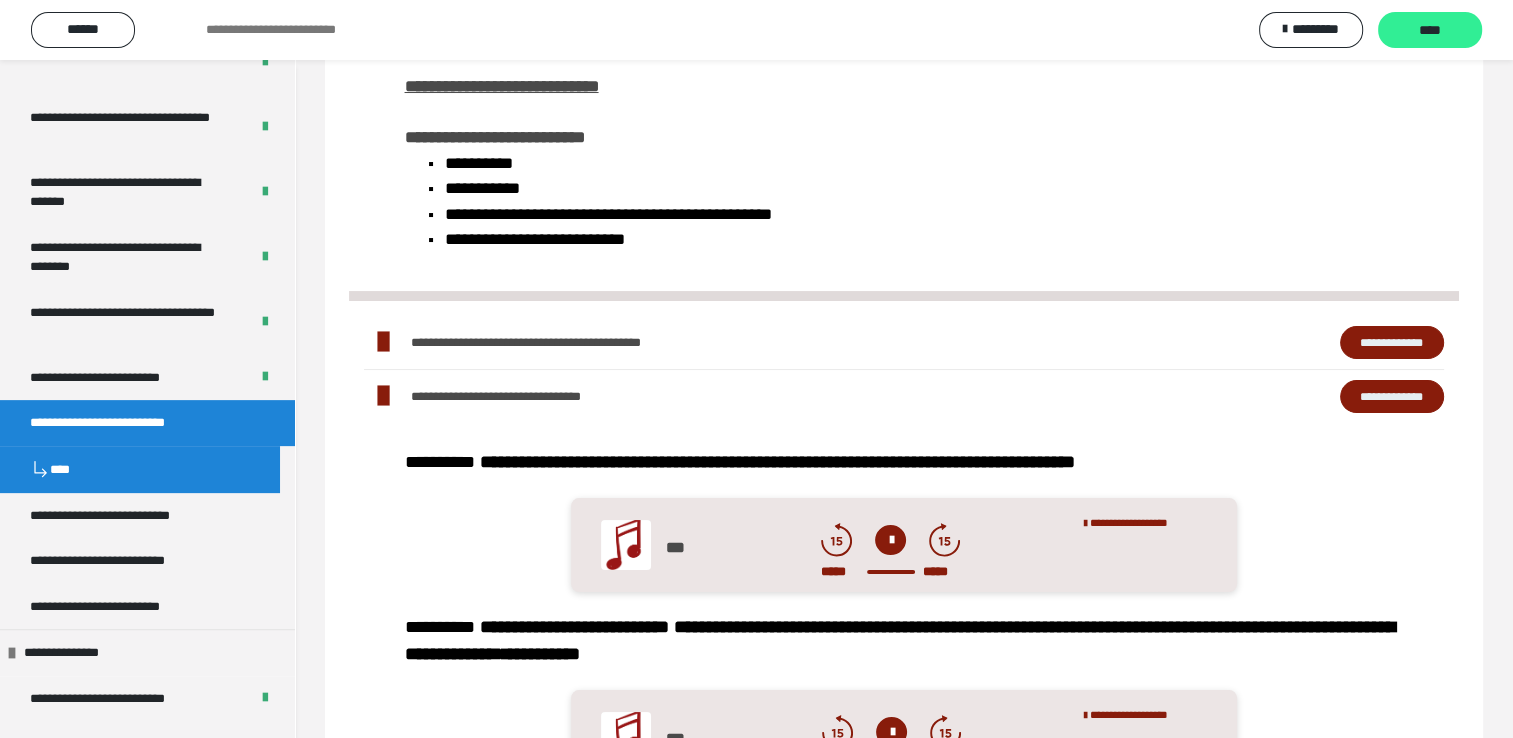 click on "****" at bounding box center [1430, 31] 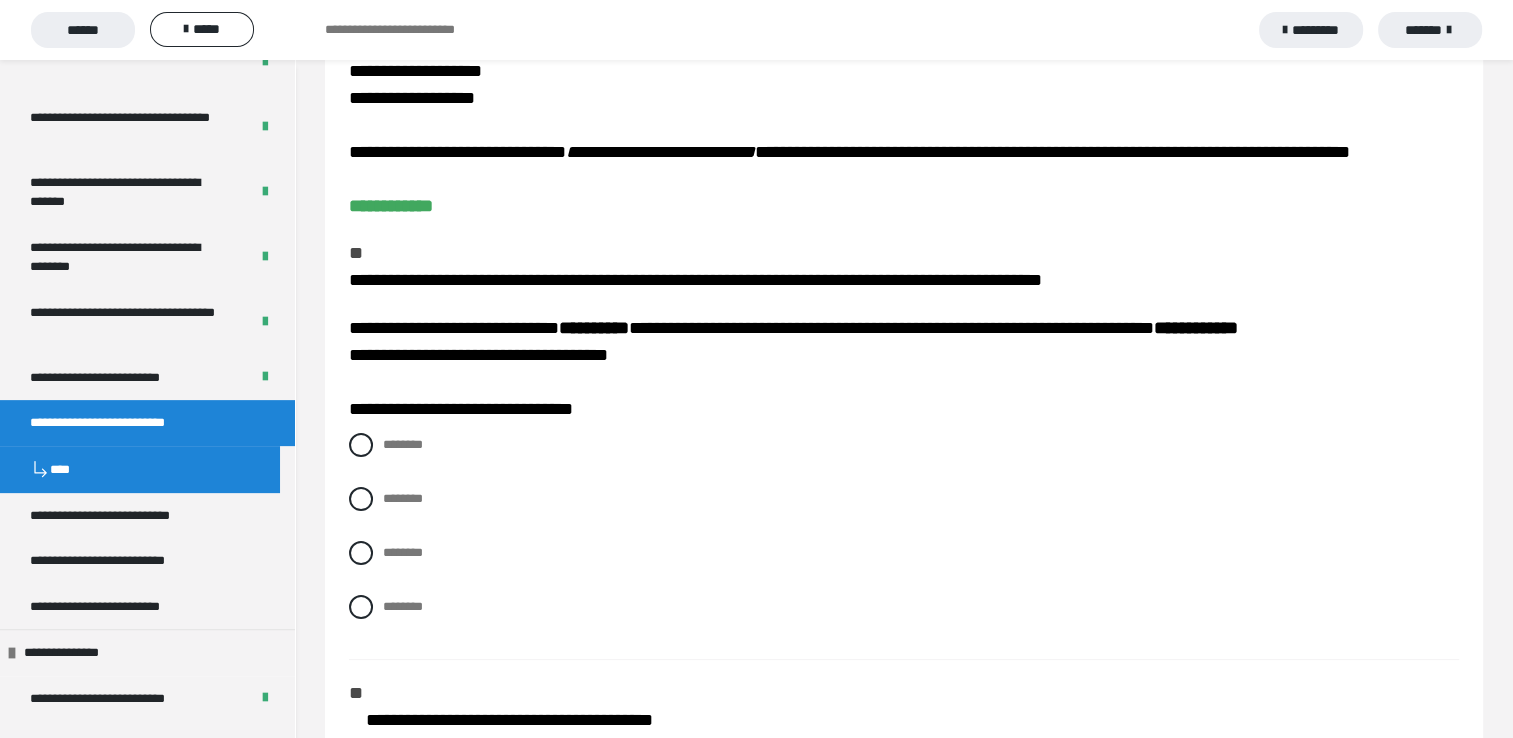 scroll, scrollTop: 100, scrollLeft: 0, axis: vertical 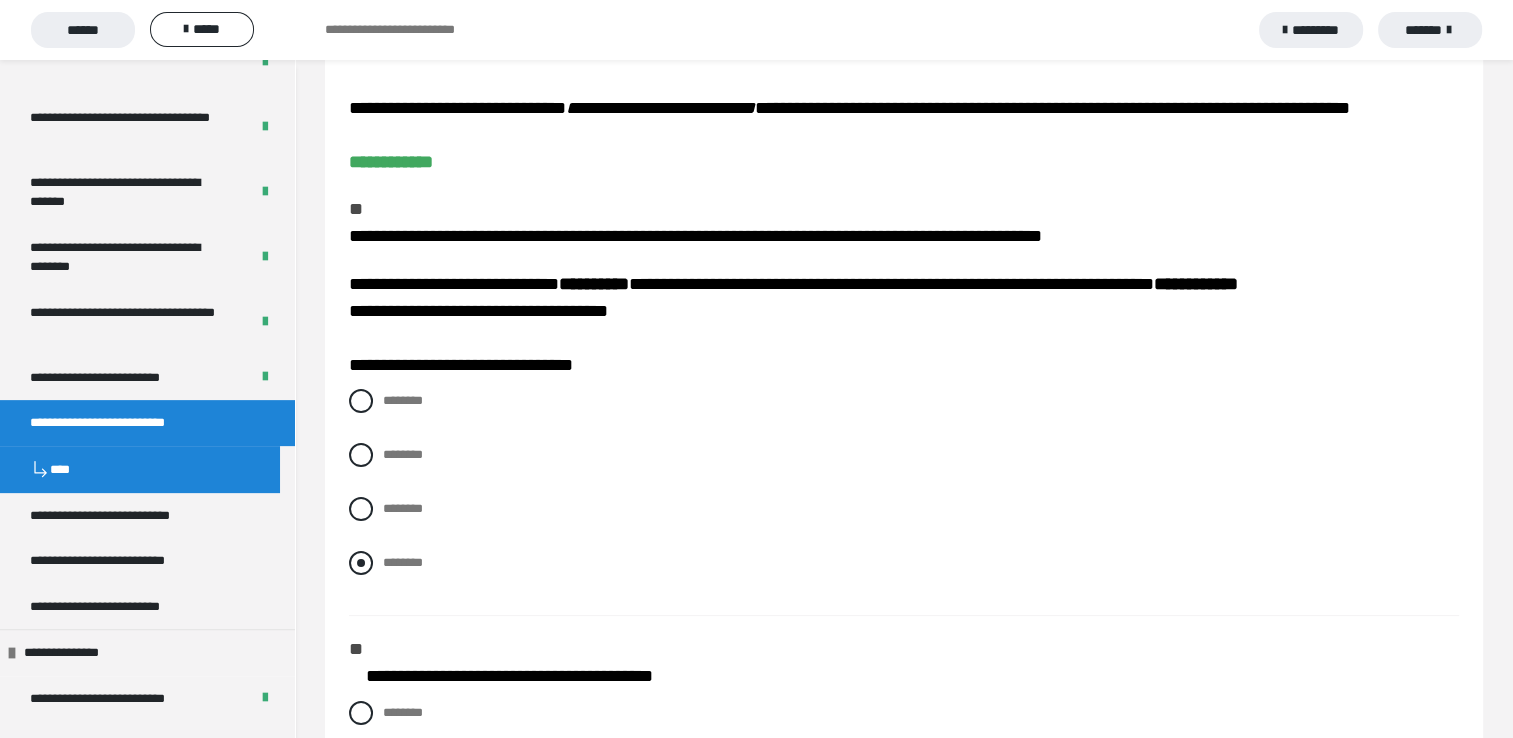 click at bounding box center (361, 563) 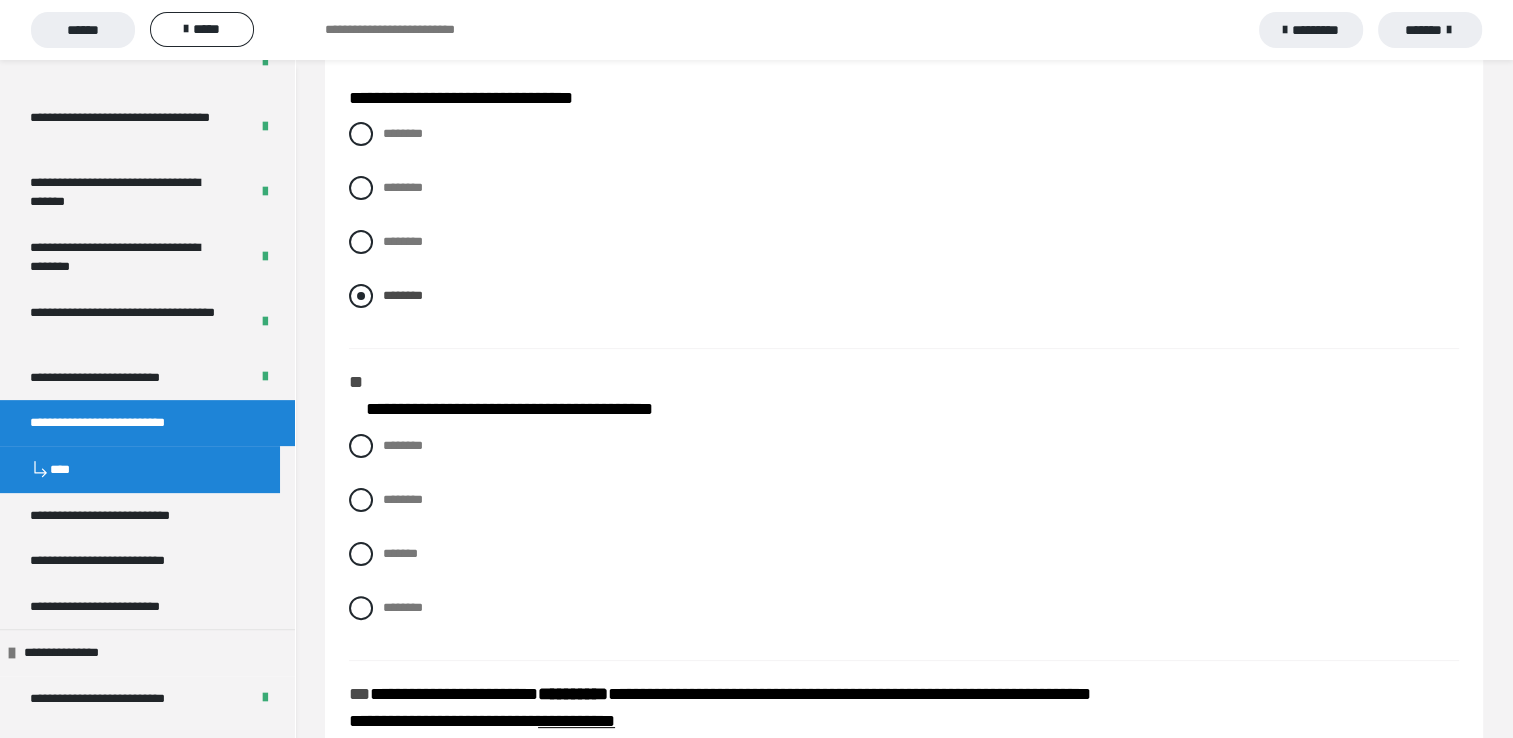 scroll, scrollTop: 400, scrollLeft: 0, axis: vertical 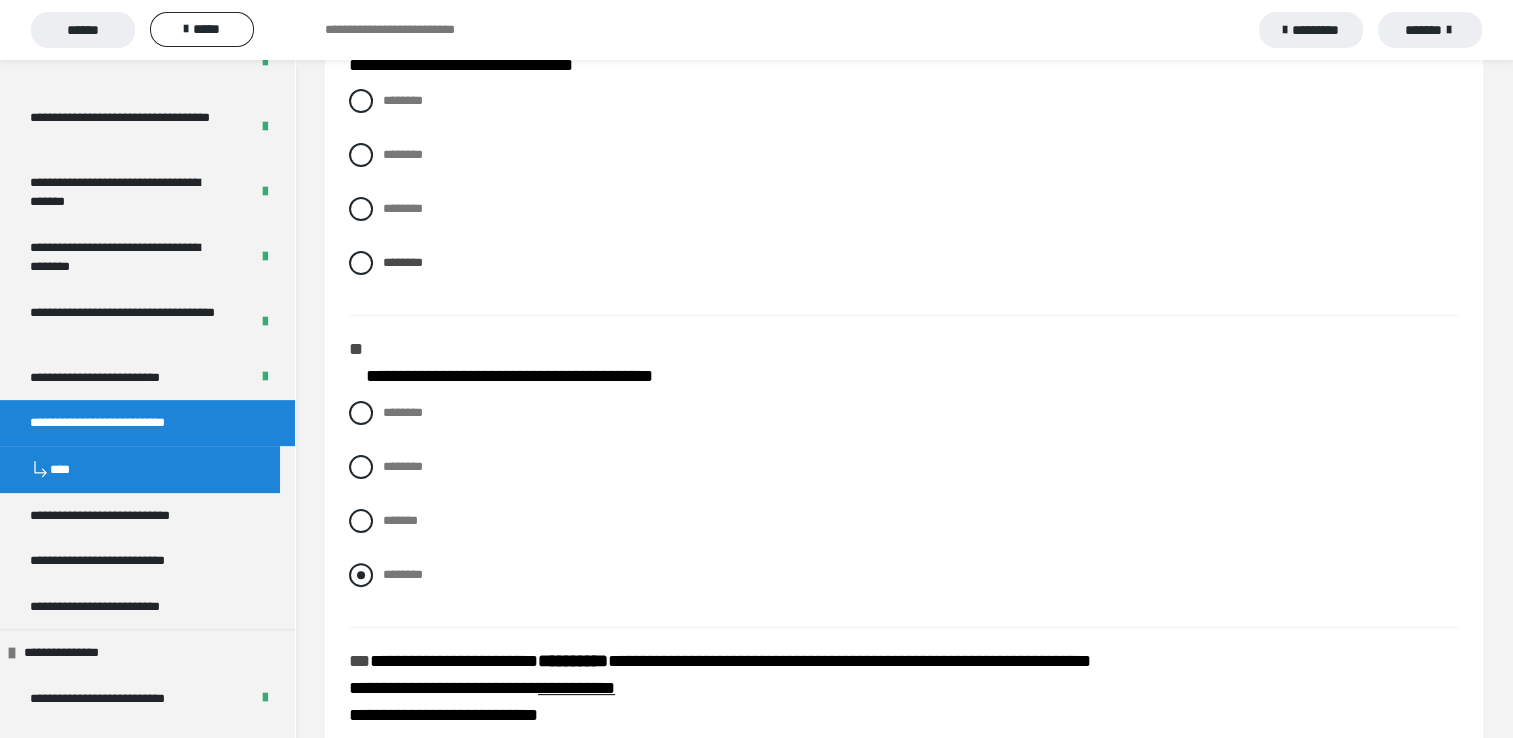 click at bounding box center (361, 575) 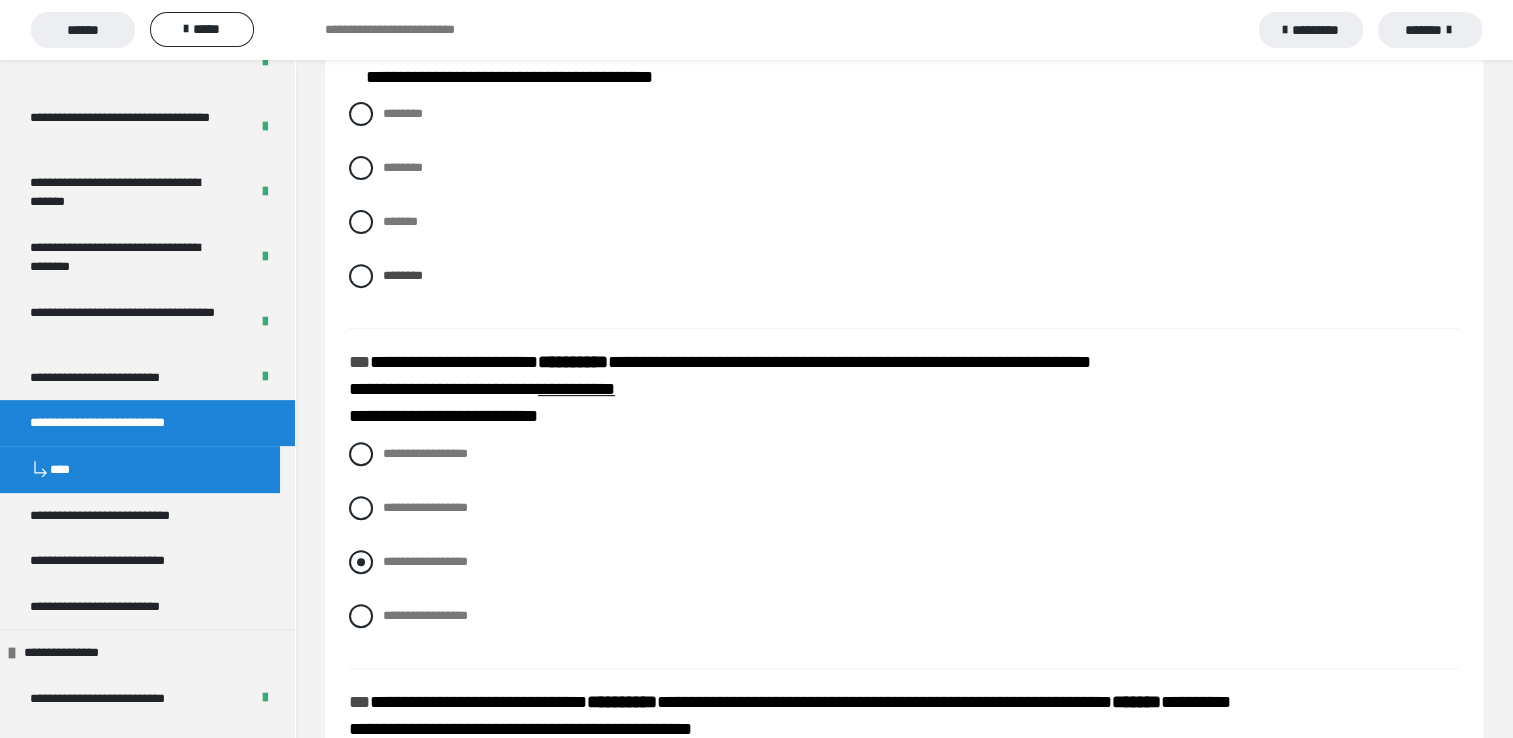 scroll, scrollTop: 700, scrollLeft: 0, axis: vertical 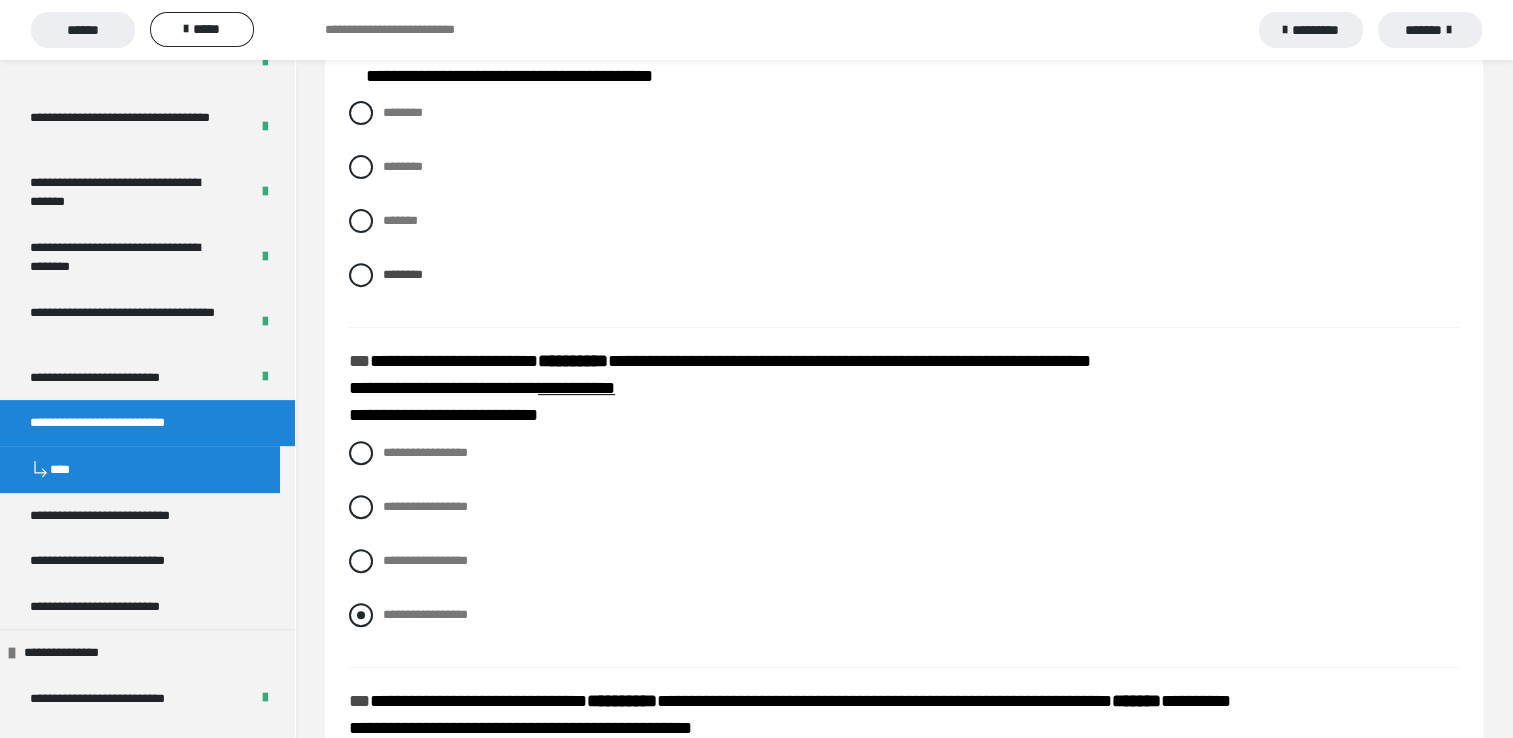 click at bounding box center [361, 615] 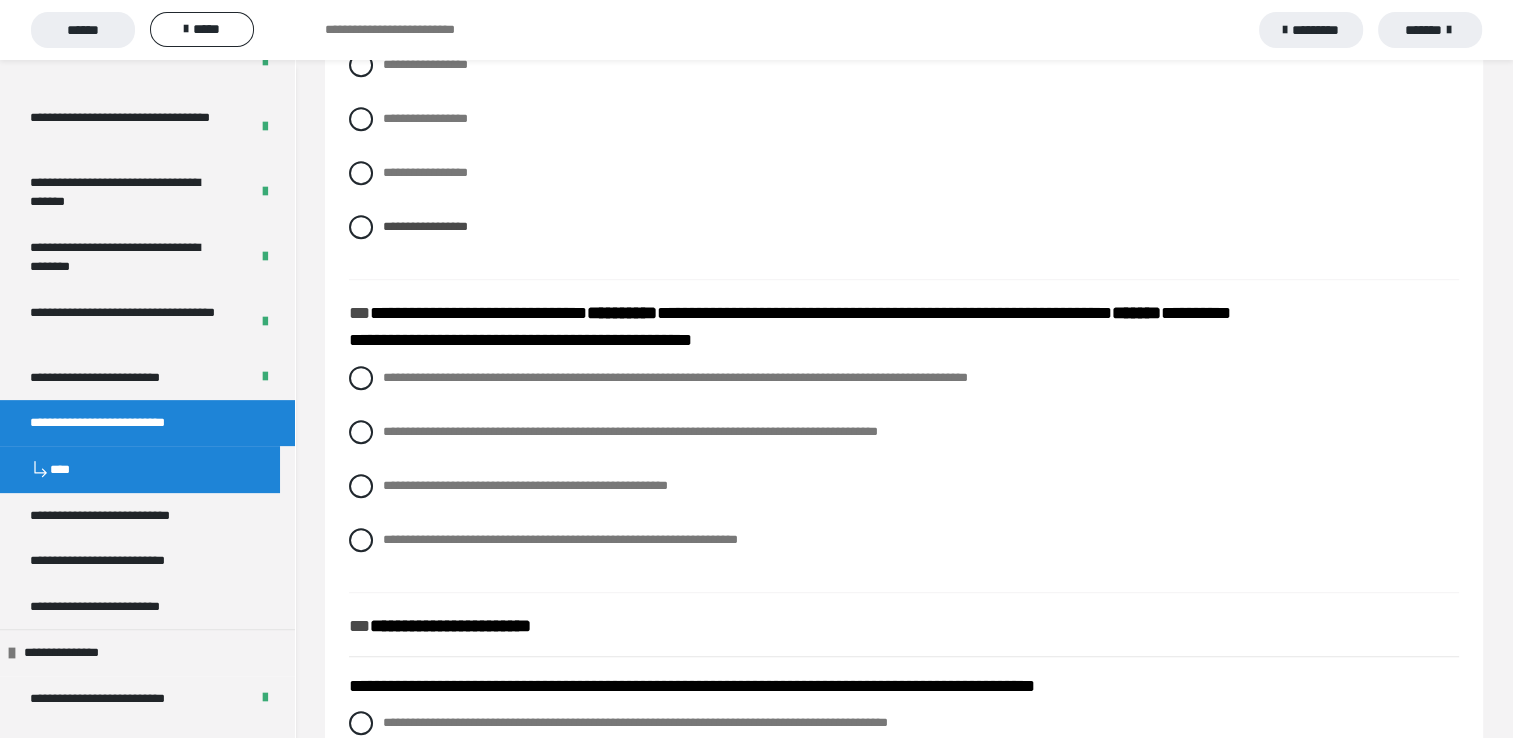 scroll, scrollTop: 1100, scrollLeft: 0, axis: vertical 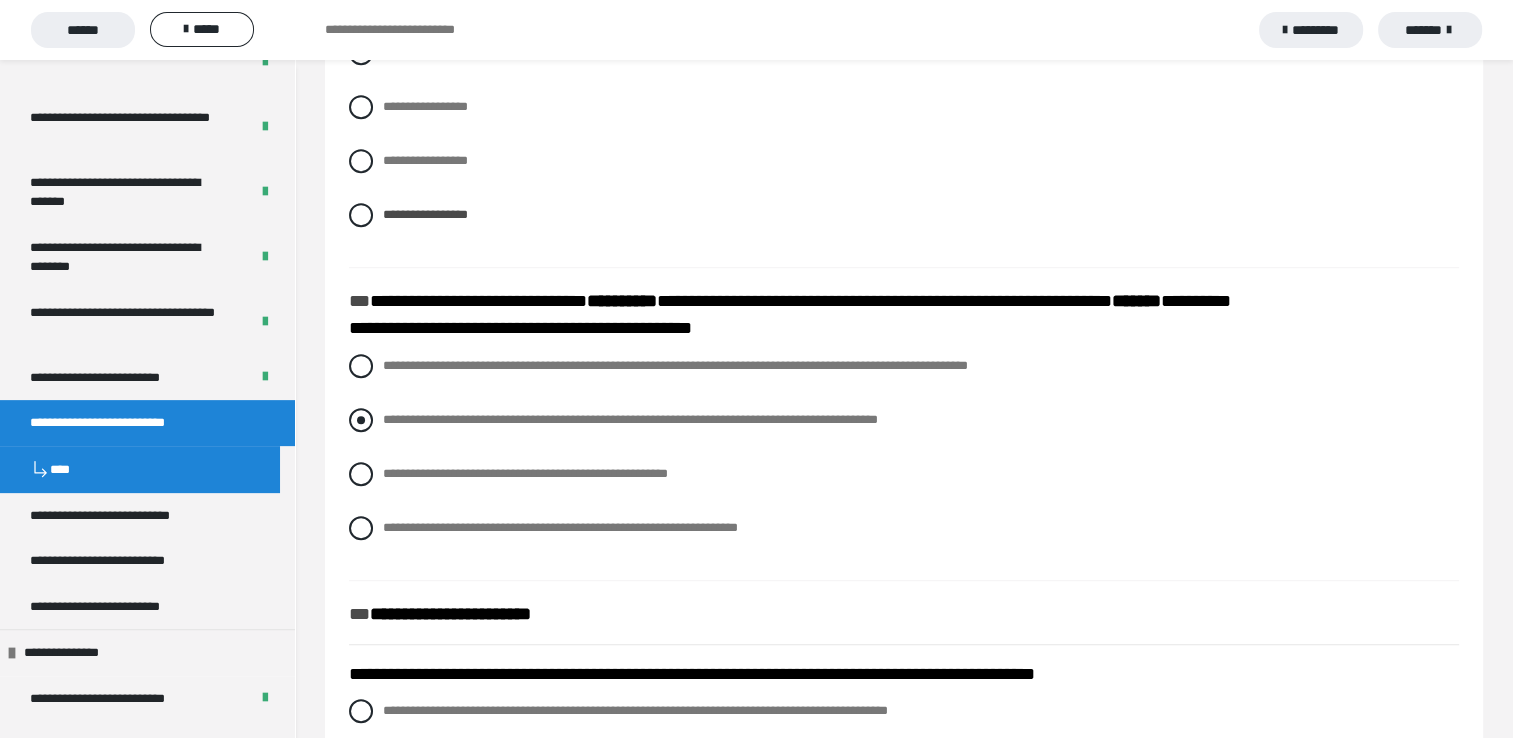 click at bounding box center (361, 420) 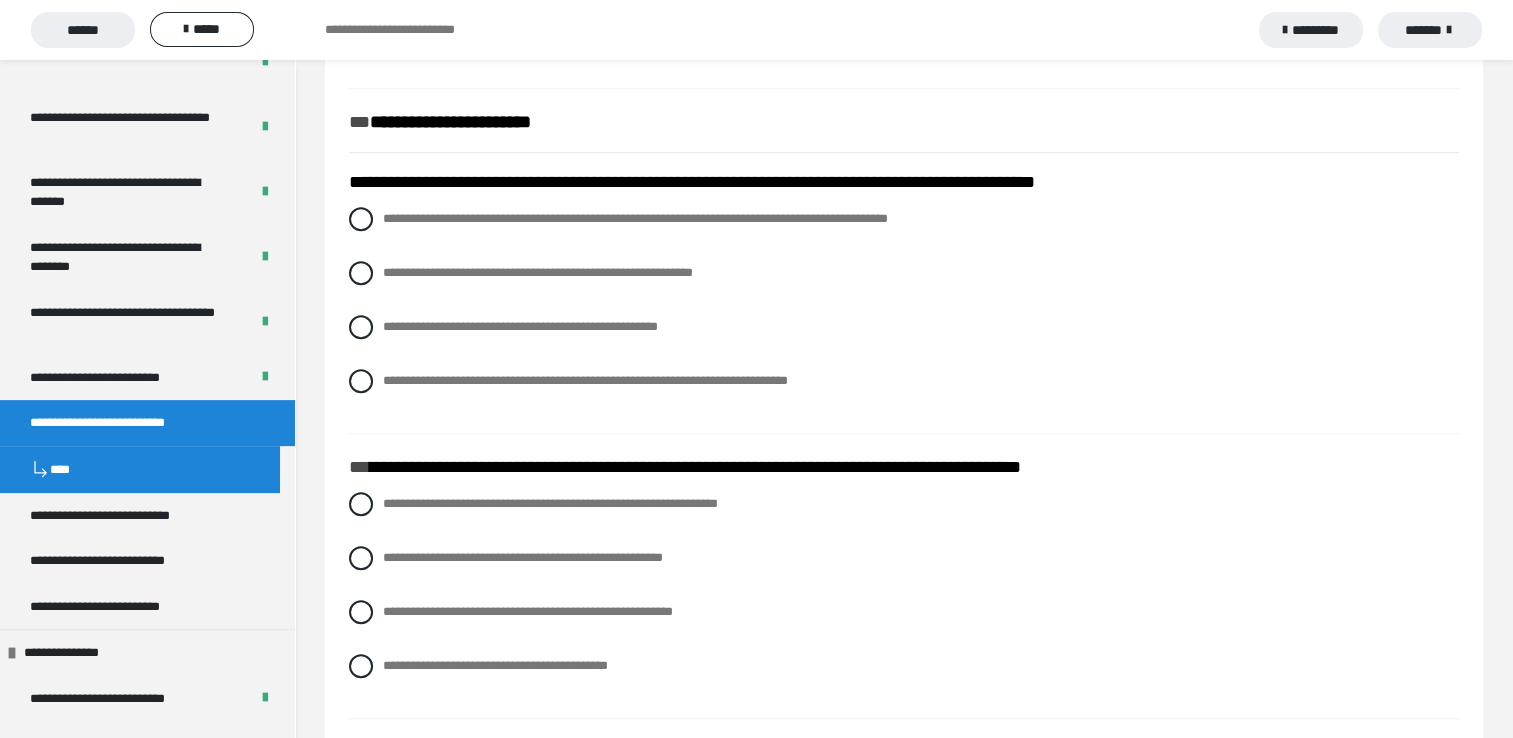 scroll, scrollTop: 1600, scrollLeft: 0, axis: vertical 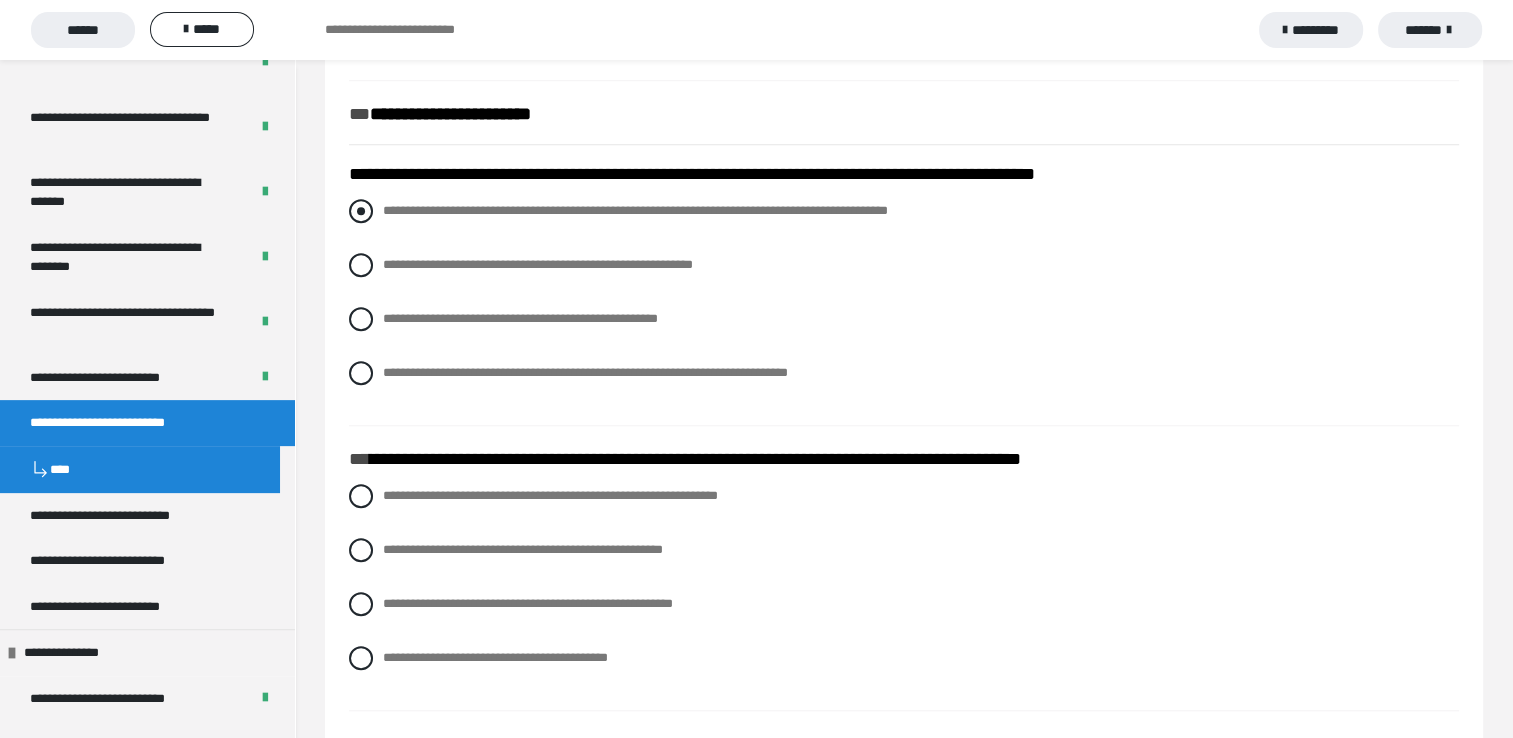 click at bounding box center (361, 211) 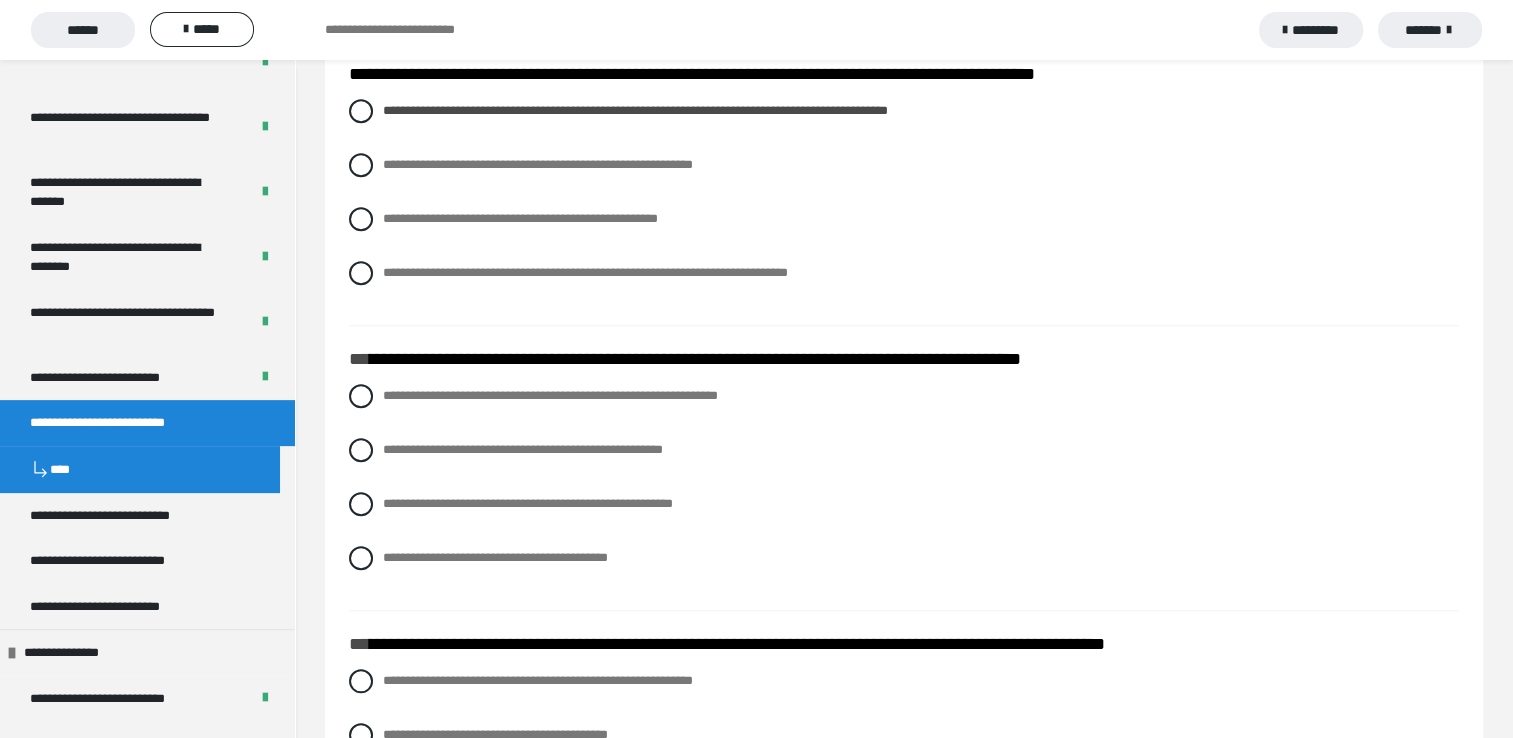 scroll, scrollTop: 1800, scrollLeft: 0, axis: vertical 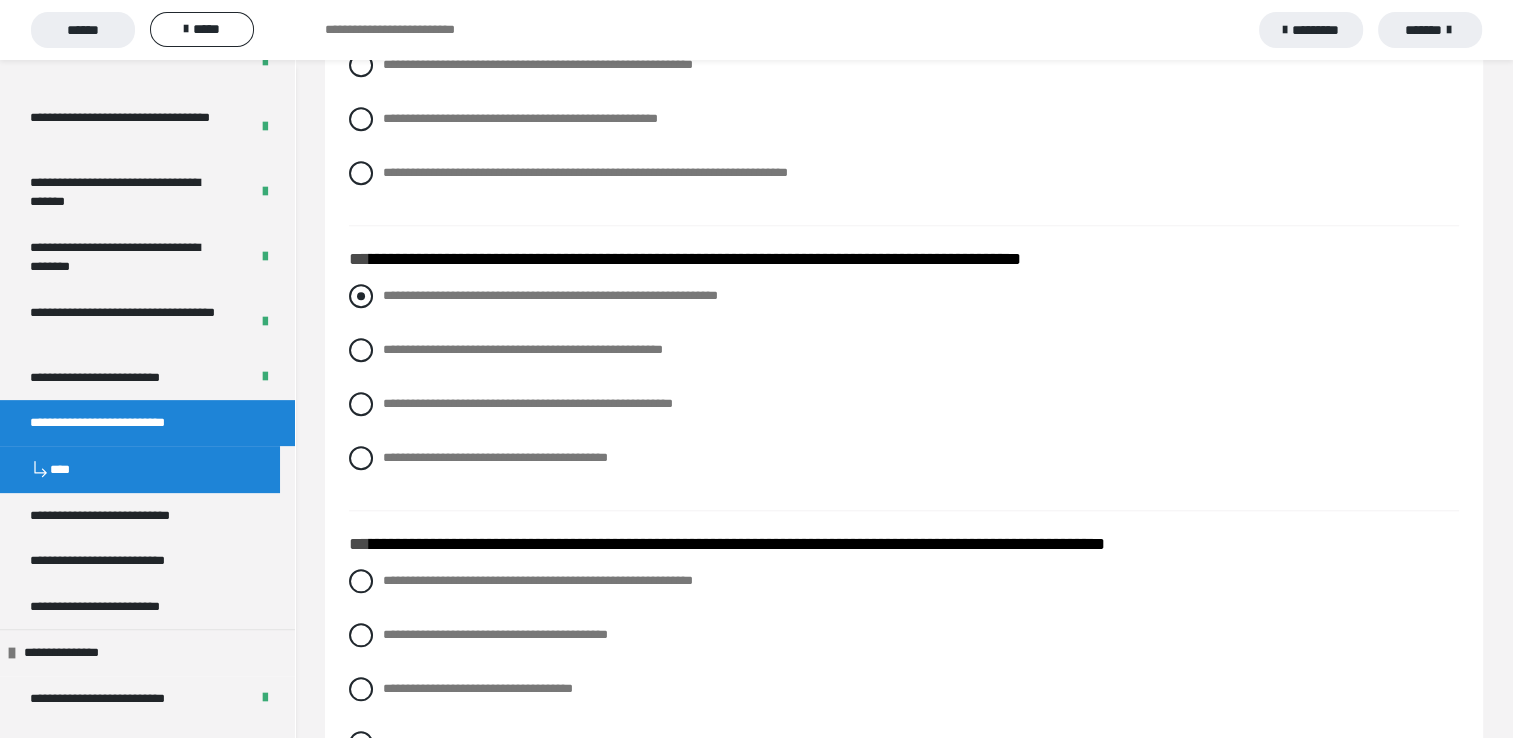 click at bounding box center [361, 296] 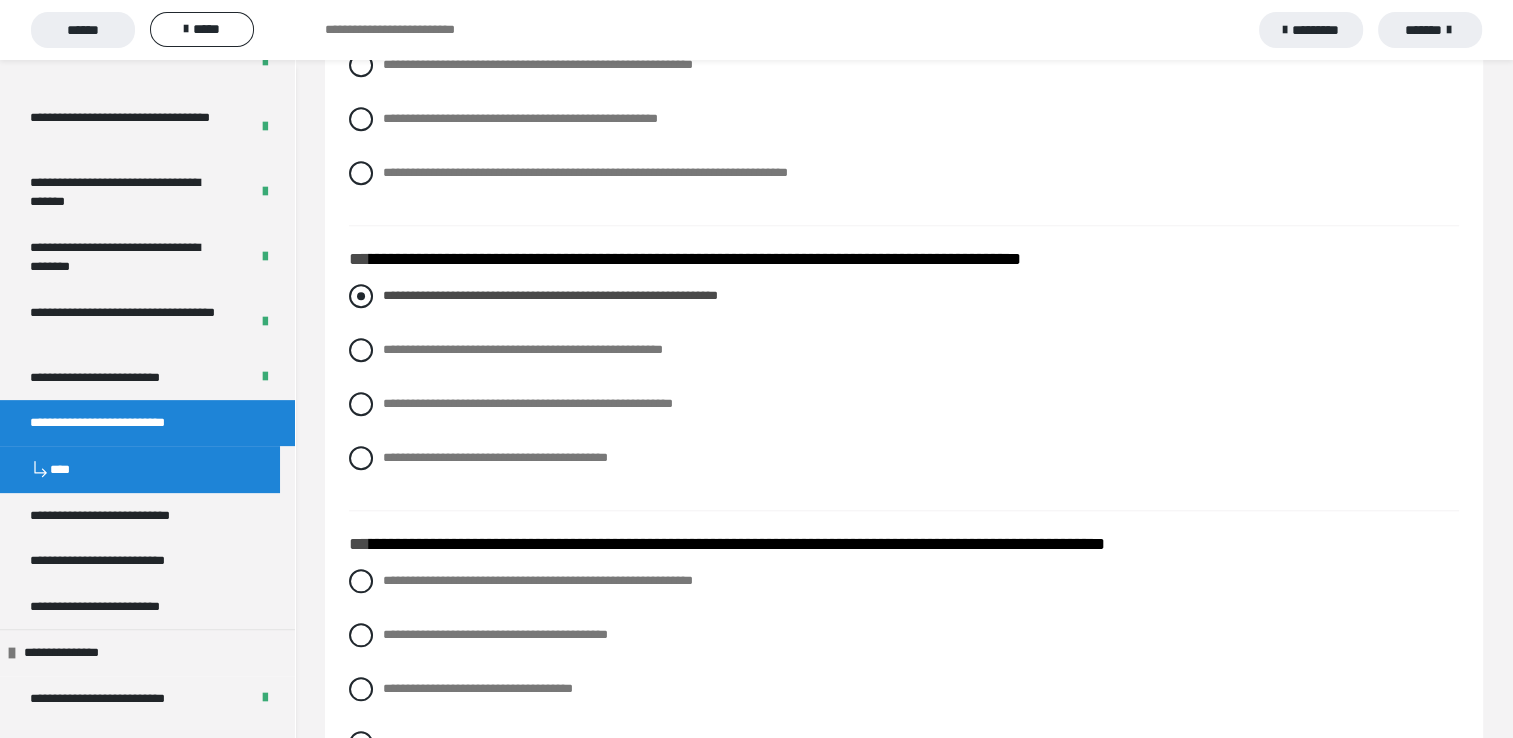 click at bounding box center [361, 296] 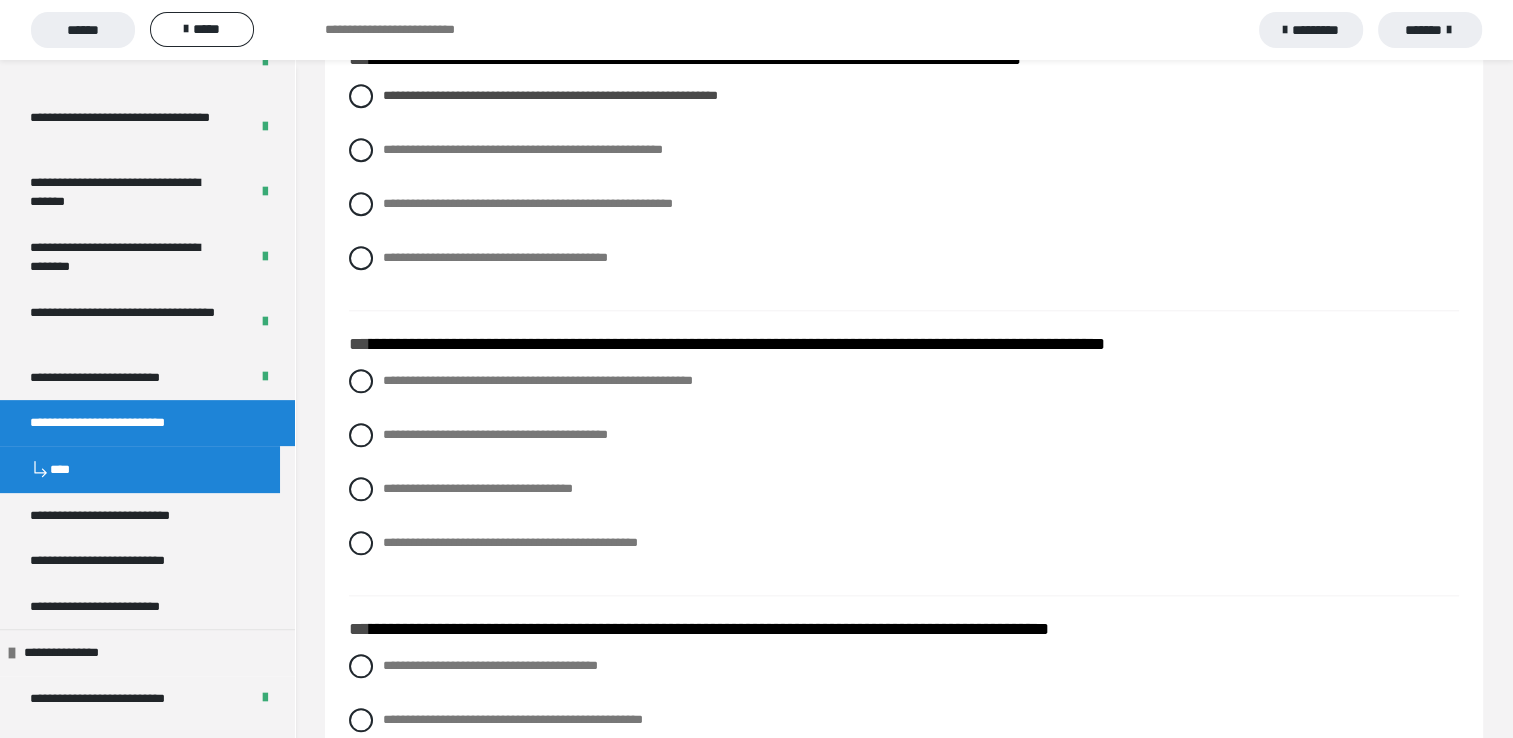 scroll, scrollTop: 2100, scrollLeft: 0, axis: vertical 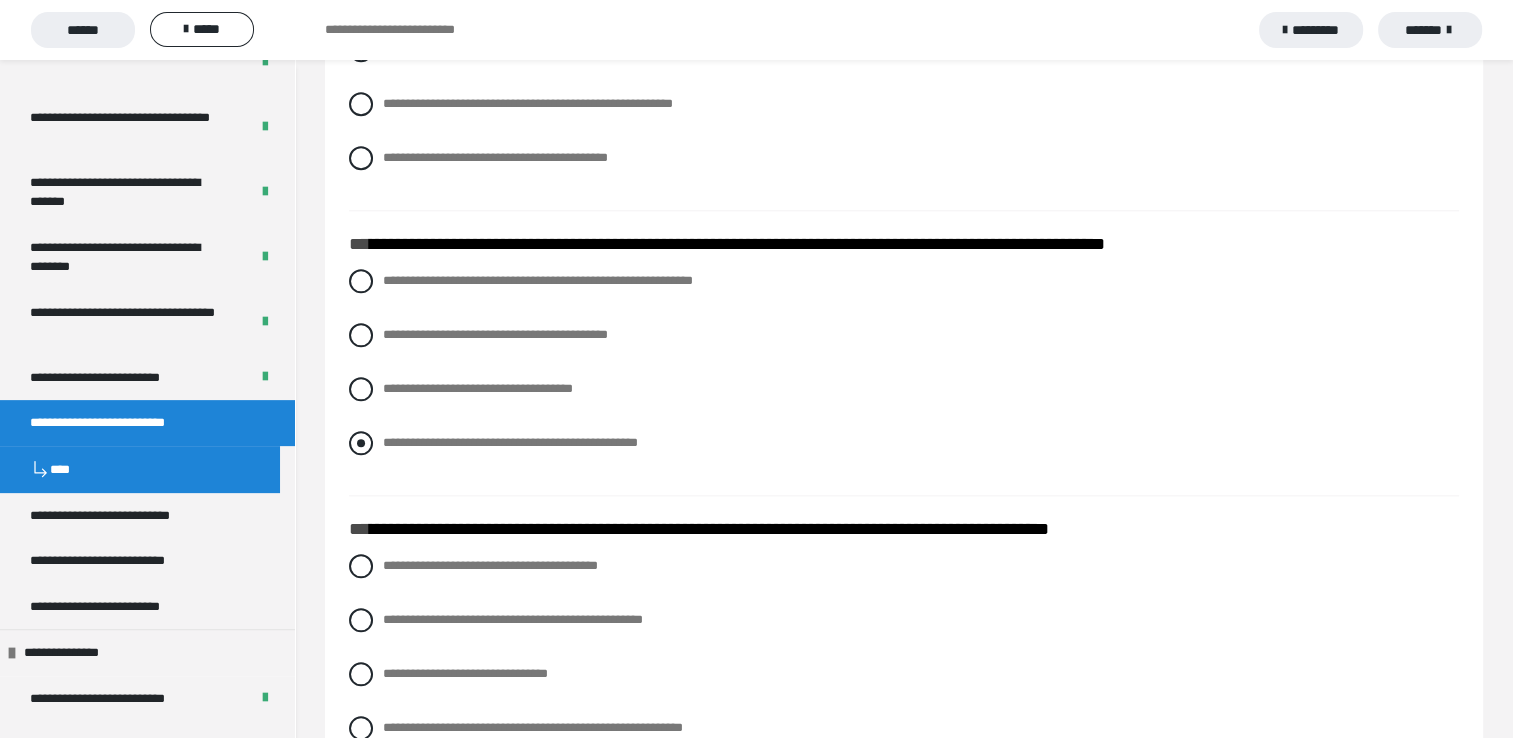 click at bounding box center (361, 443) 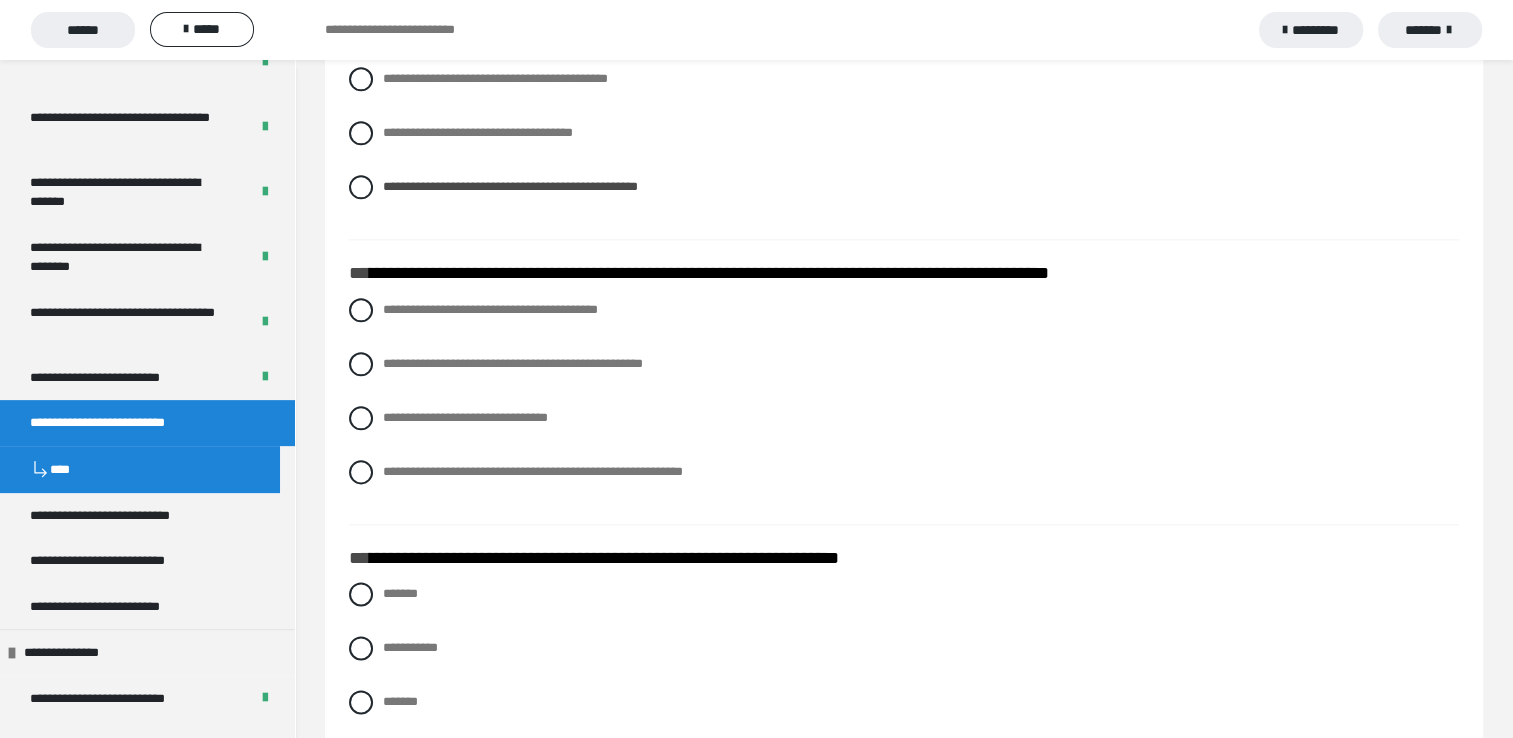 scroll, scrollTop: 2400, scrollLeft: 0, axis: vertical 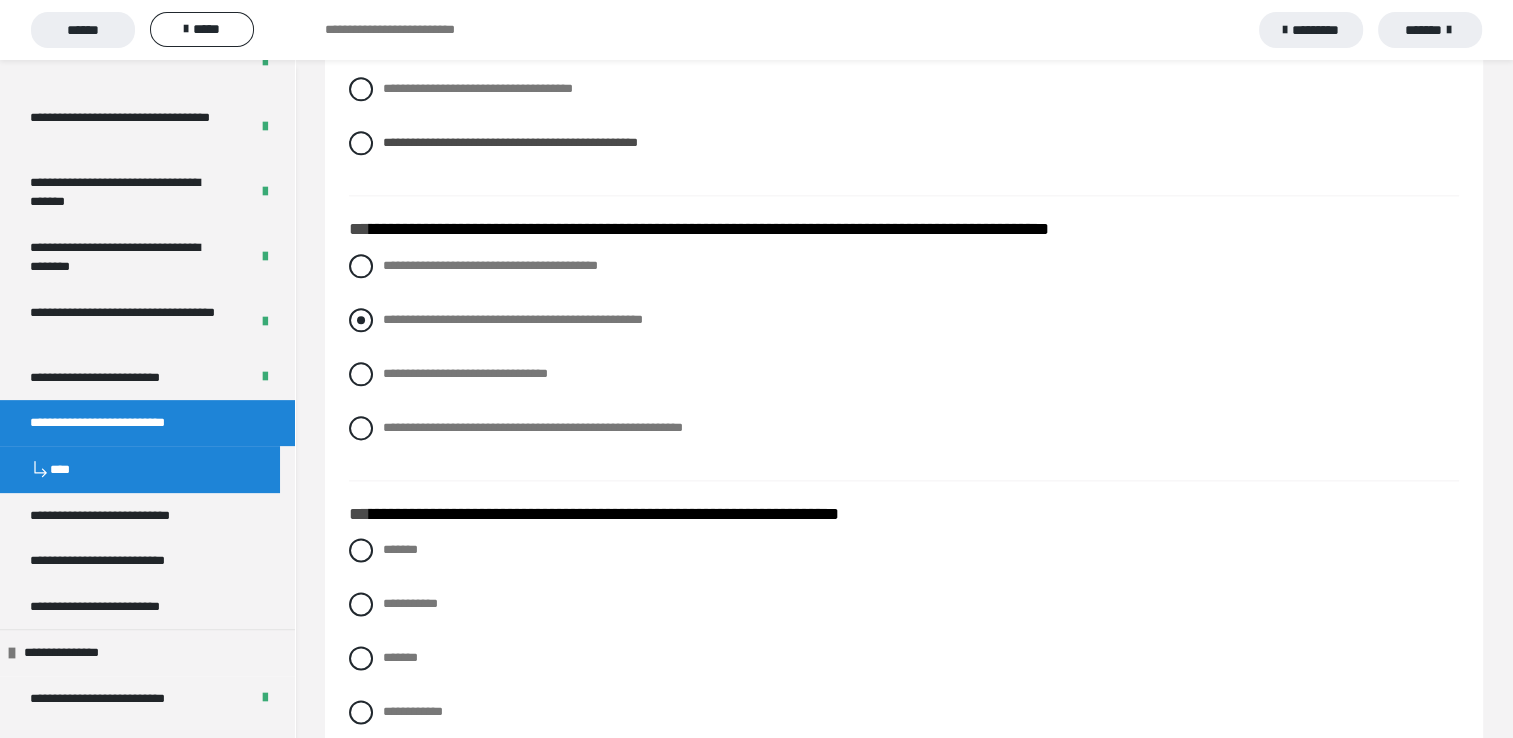 click on "**********" at bounding box center (904, 320) 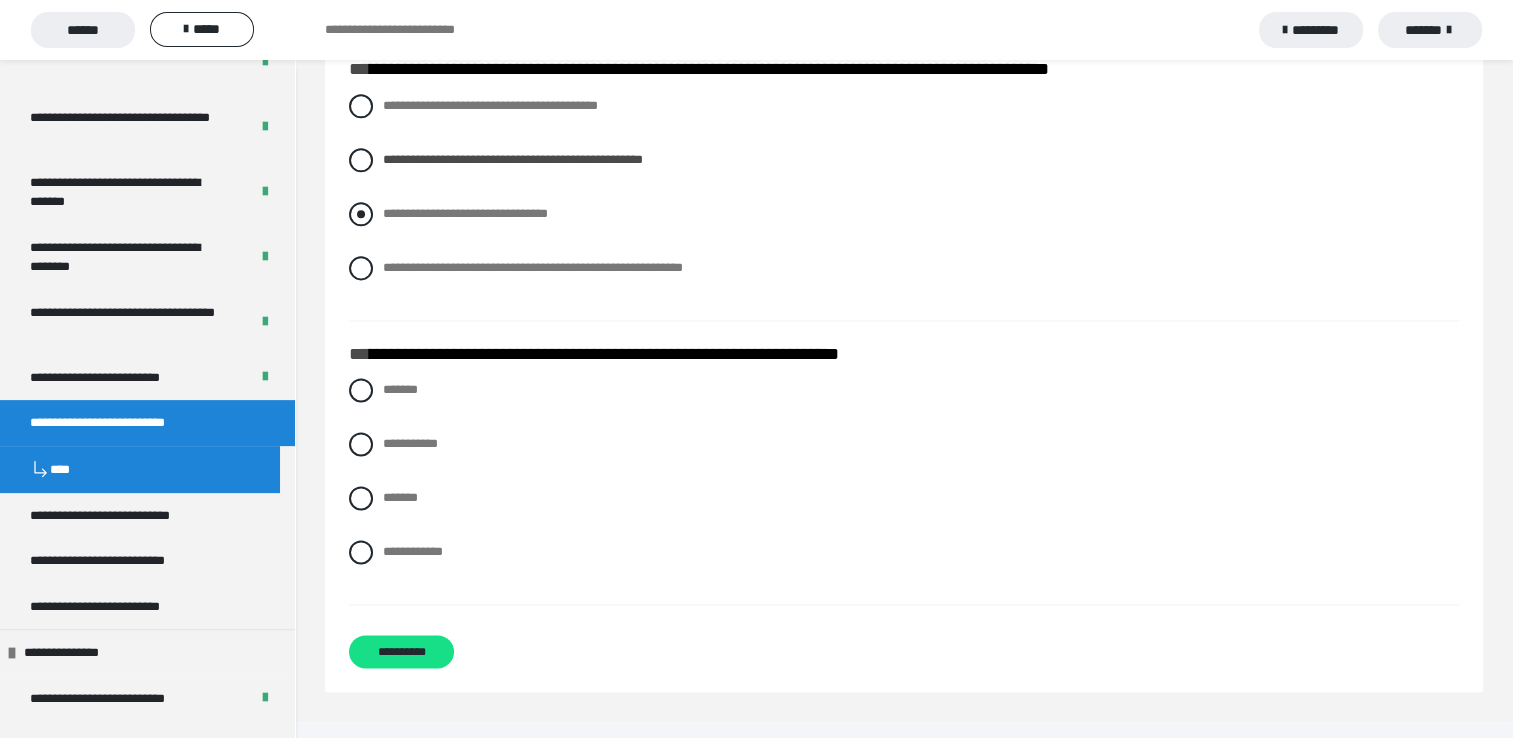 scroll, scrollTop: 2574, scrollLeft: 0, axis: vertical 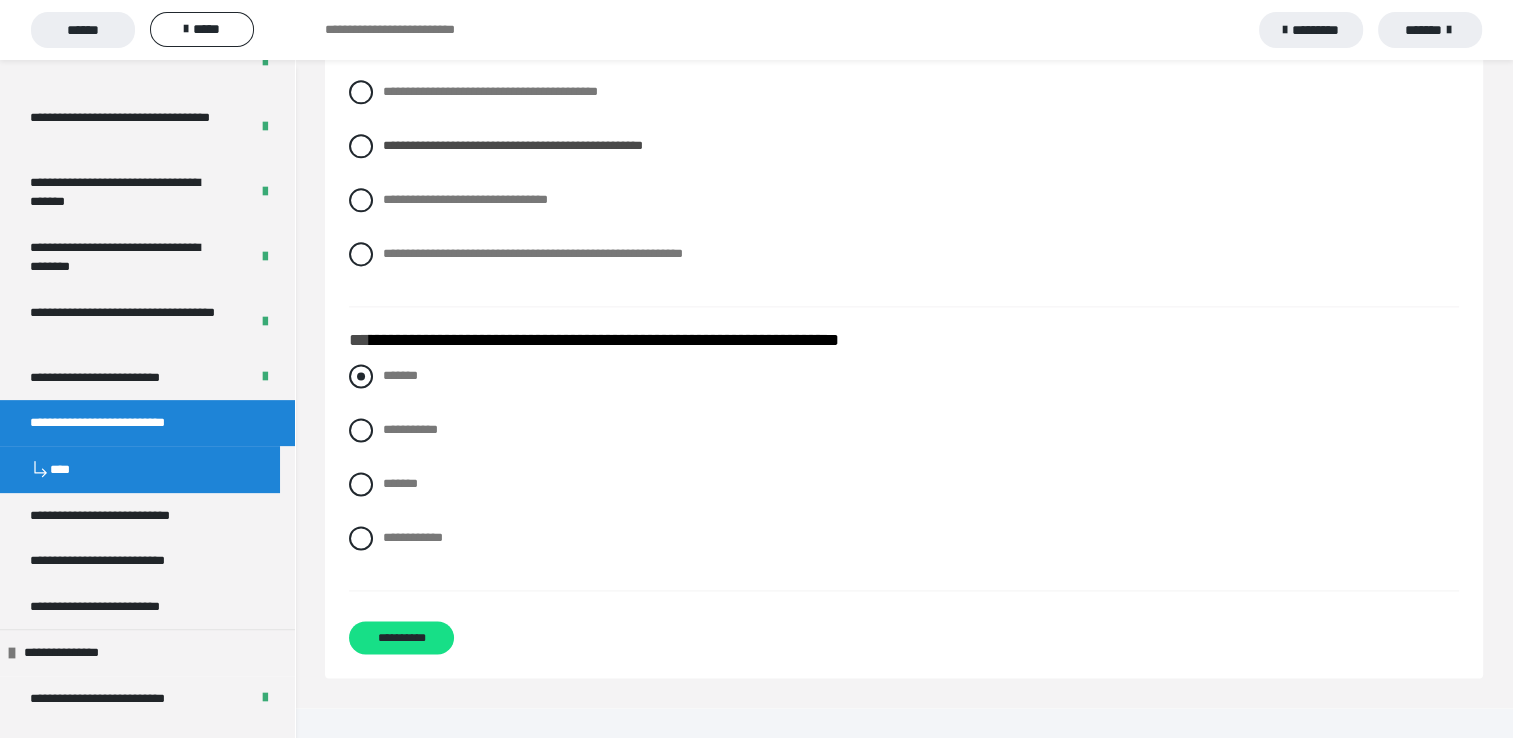 click at bounding box center (361, 376) 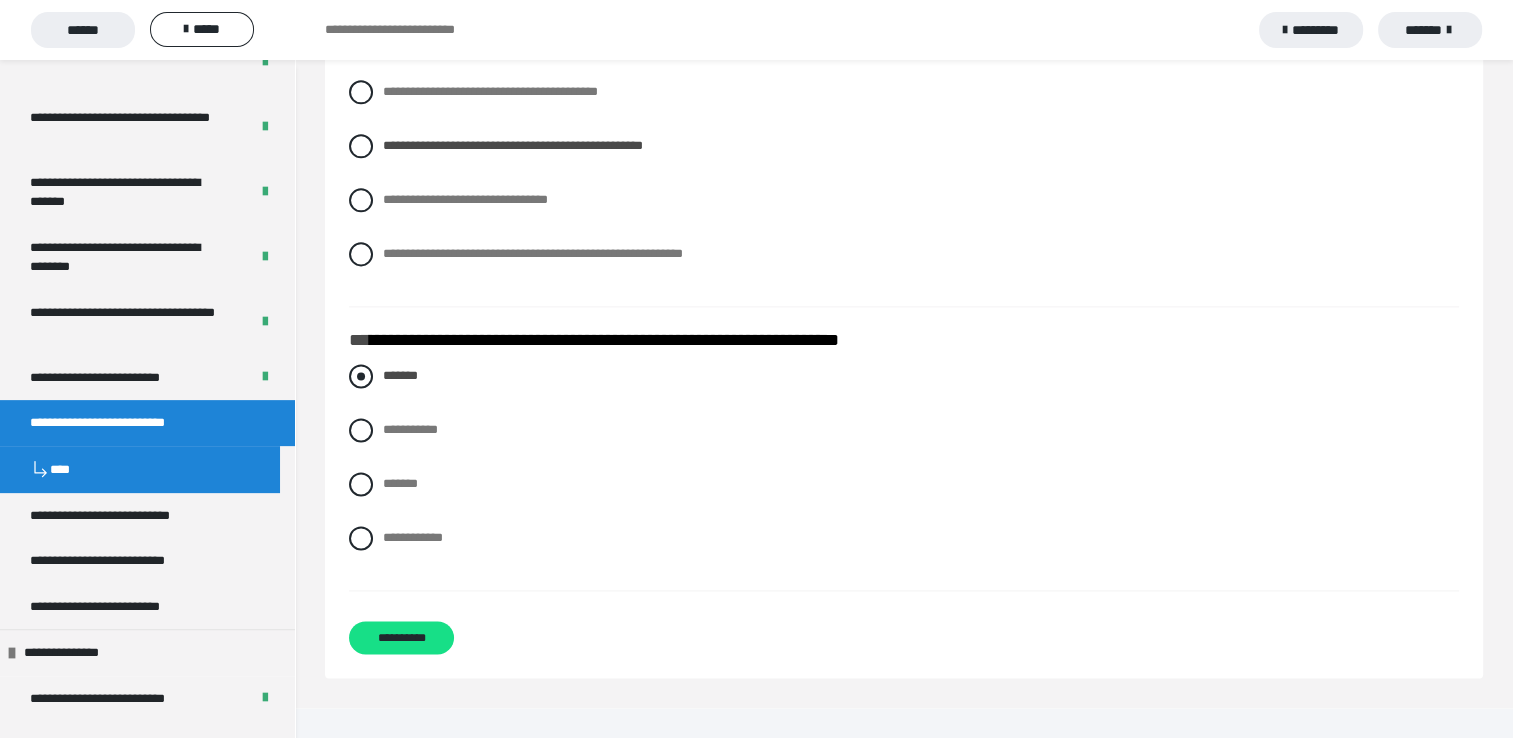 click at bounding box center [361, 376] 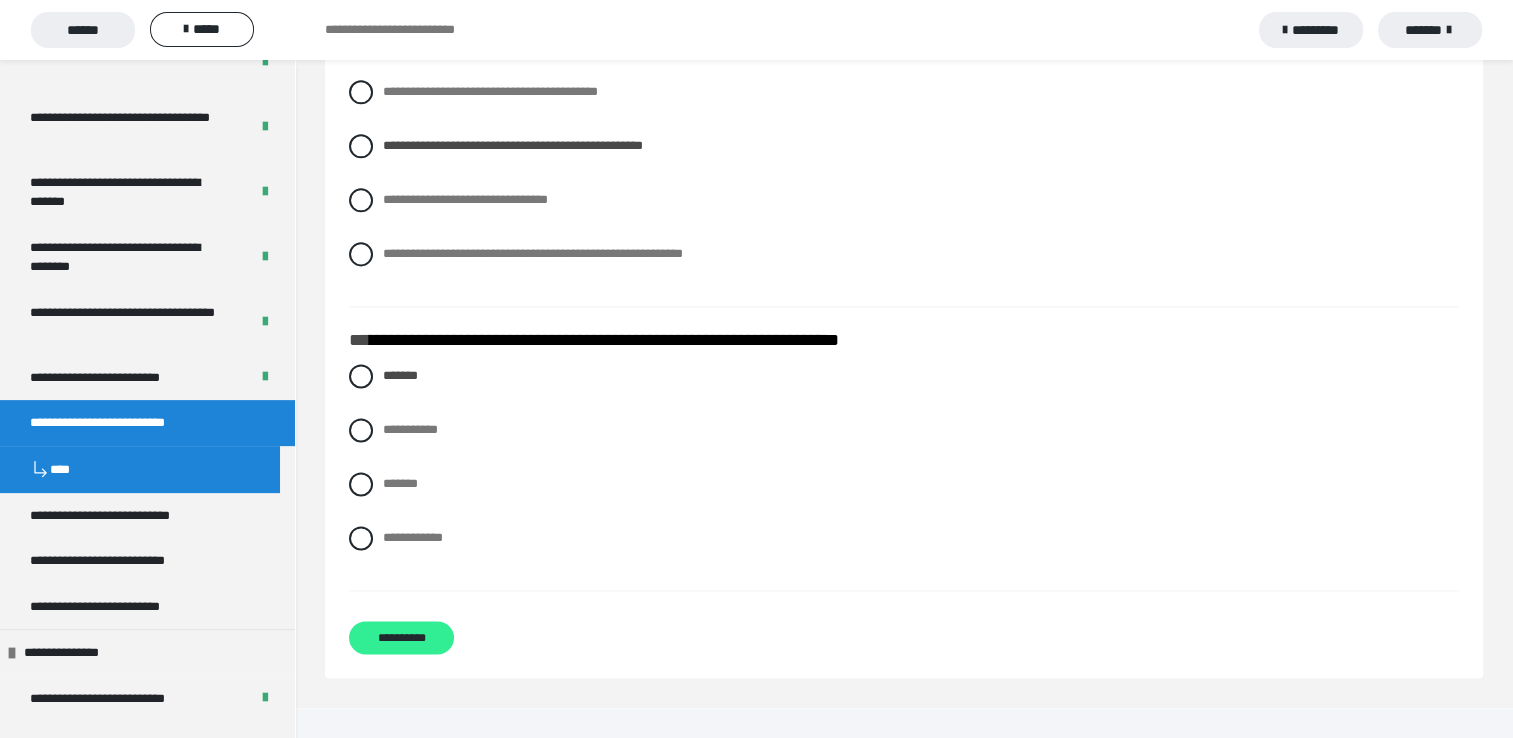 click on "**********" at bounding box center (401, 637) 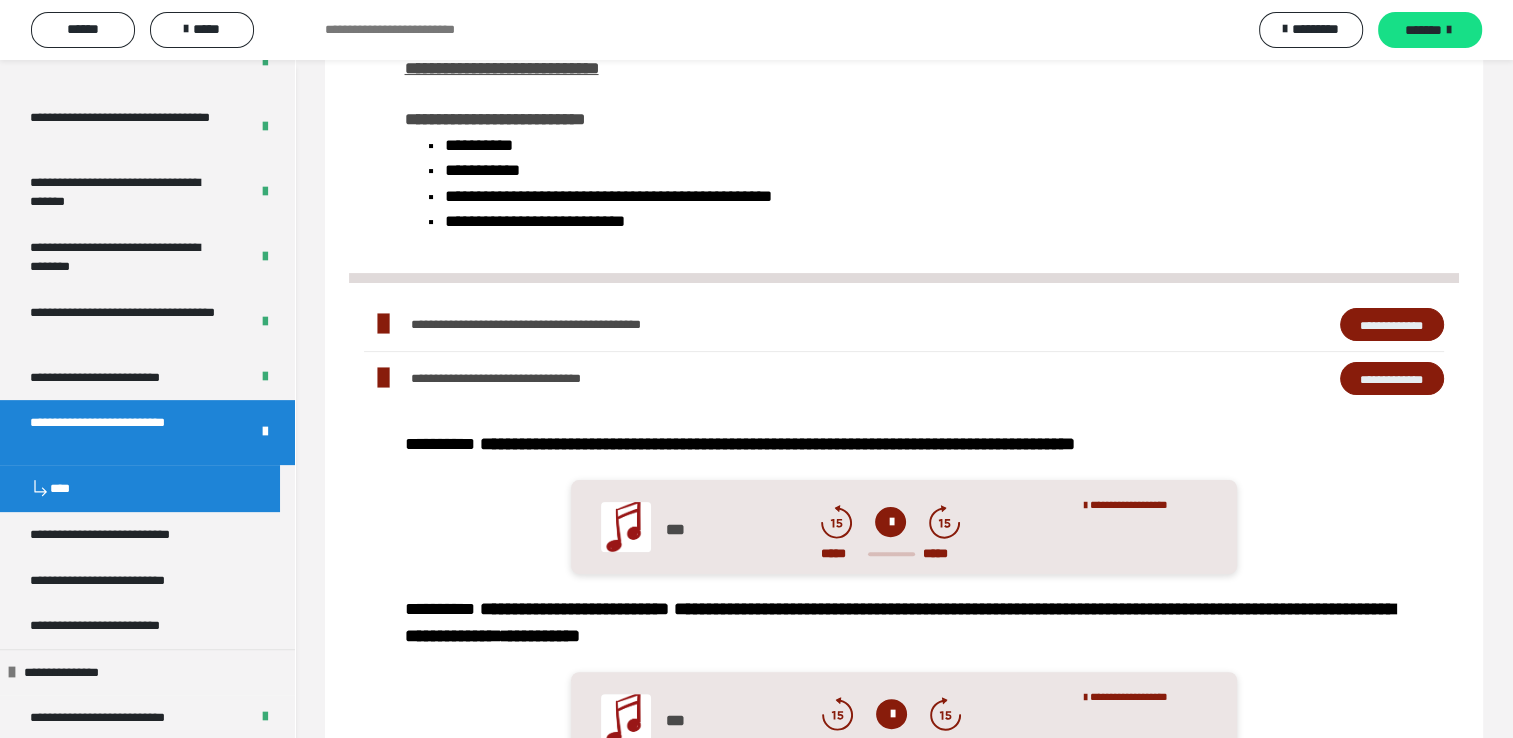scroll, scrollTop: 0, scrollLeft: 0, axis: both 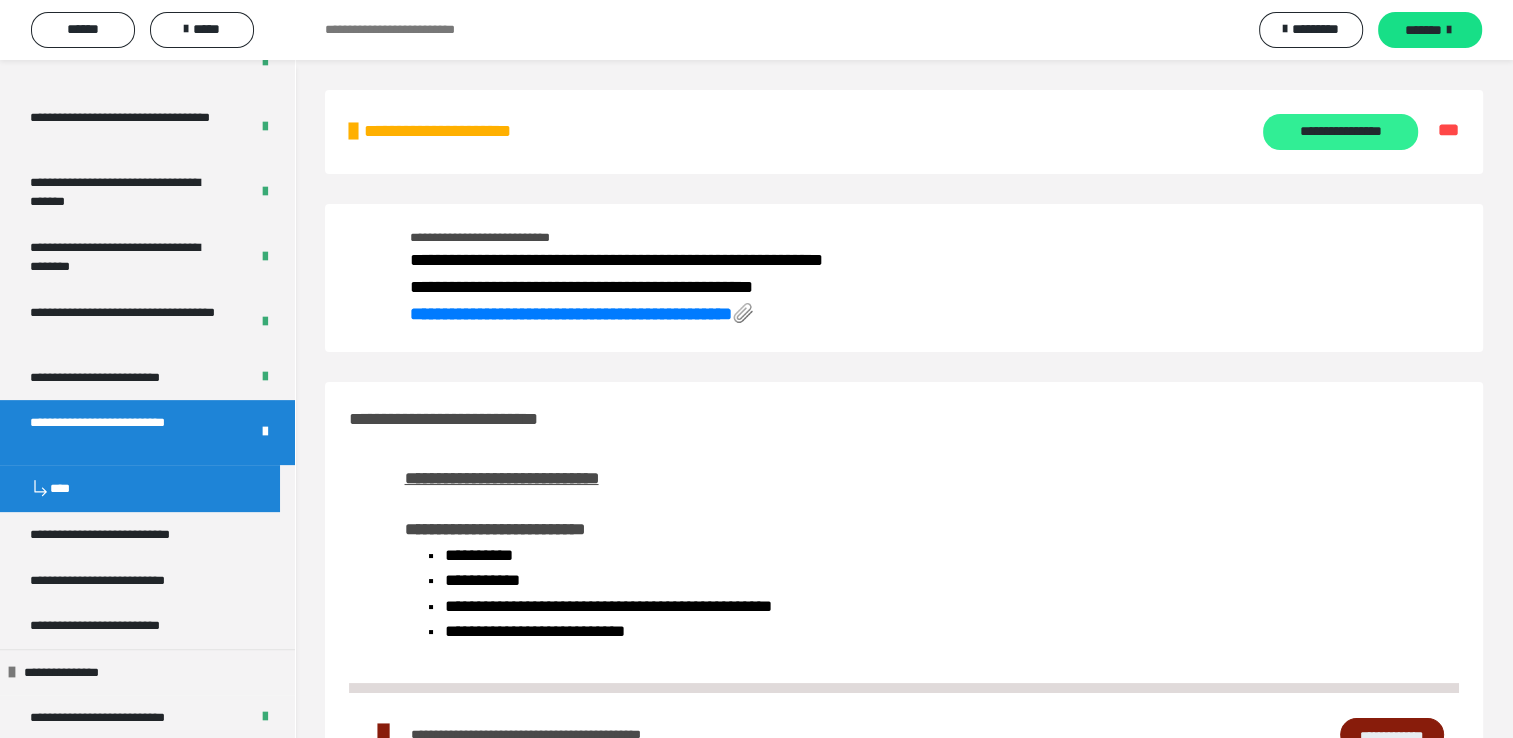 click on "**********" at bounding box center [1340, 132] 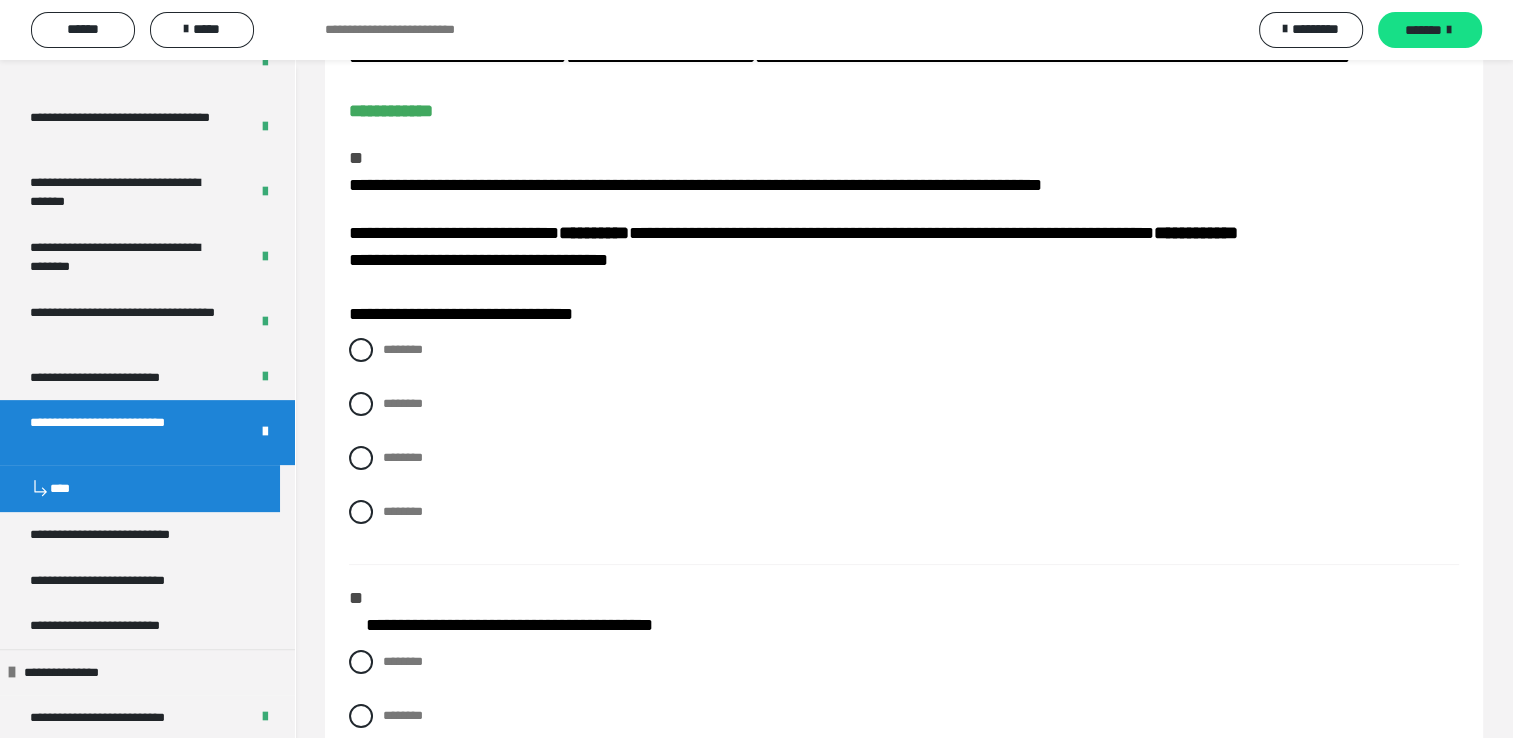 scroll, scrollTop: 200, scrollLeft: 0, axis: vertical 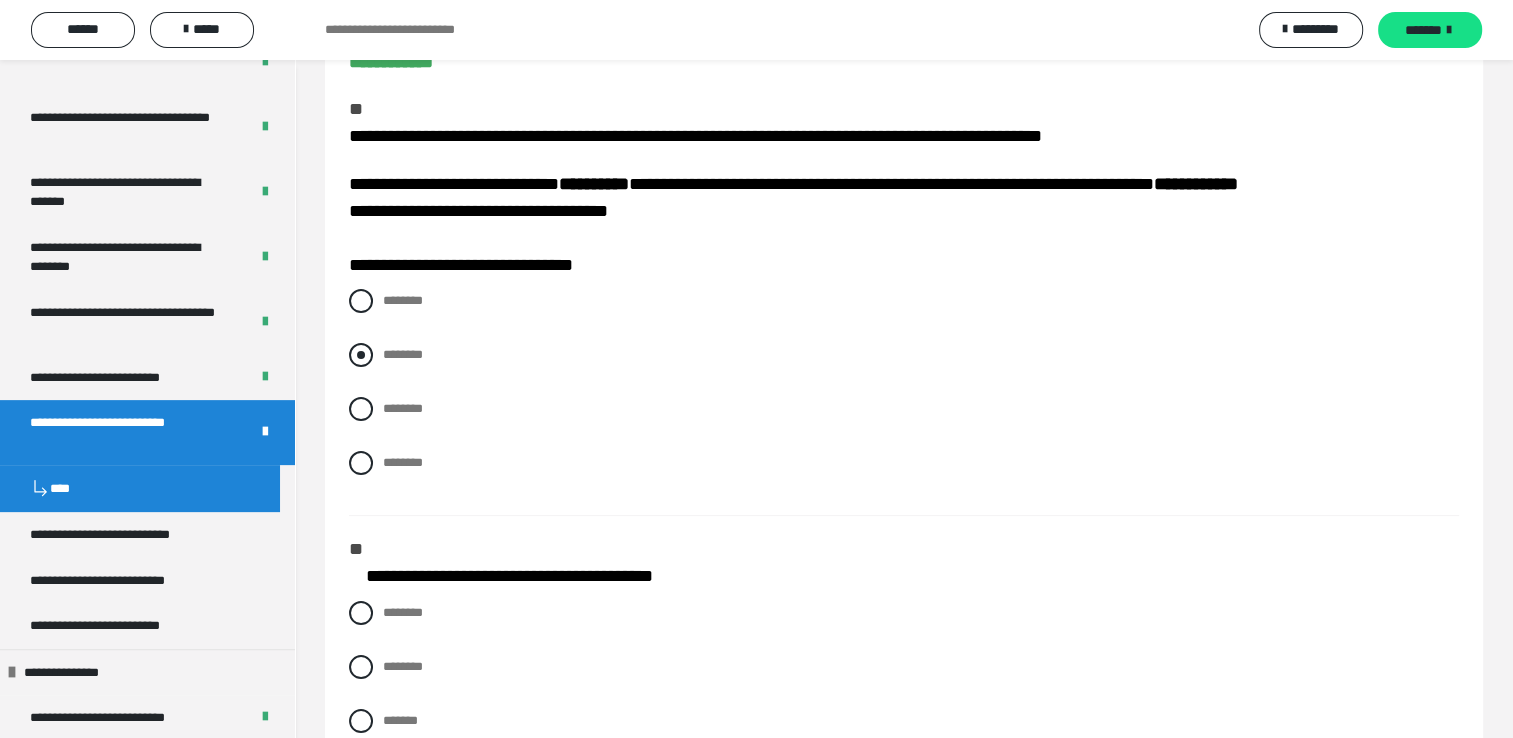 click at bounding box center [361, 355] 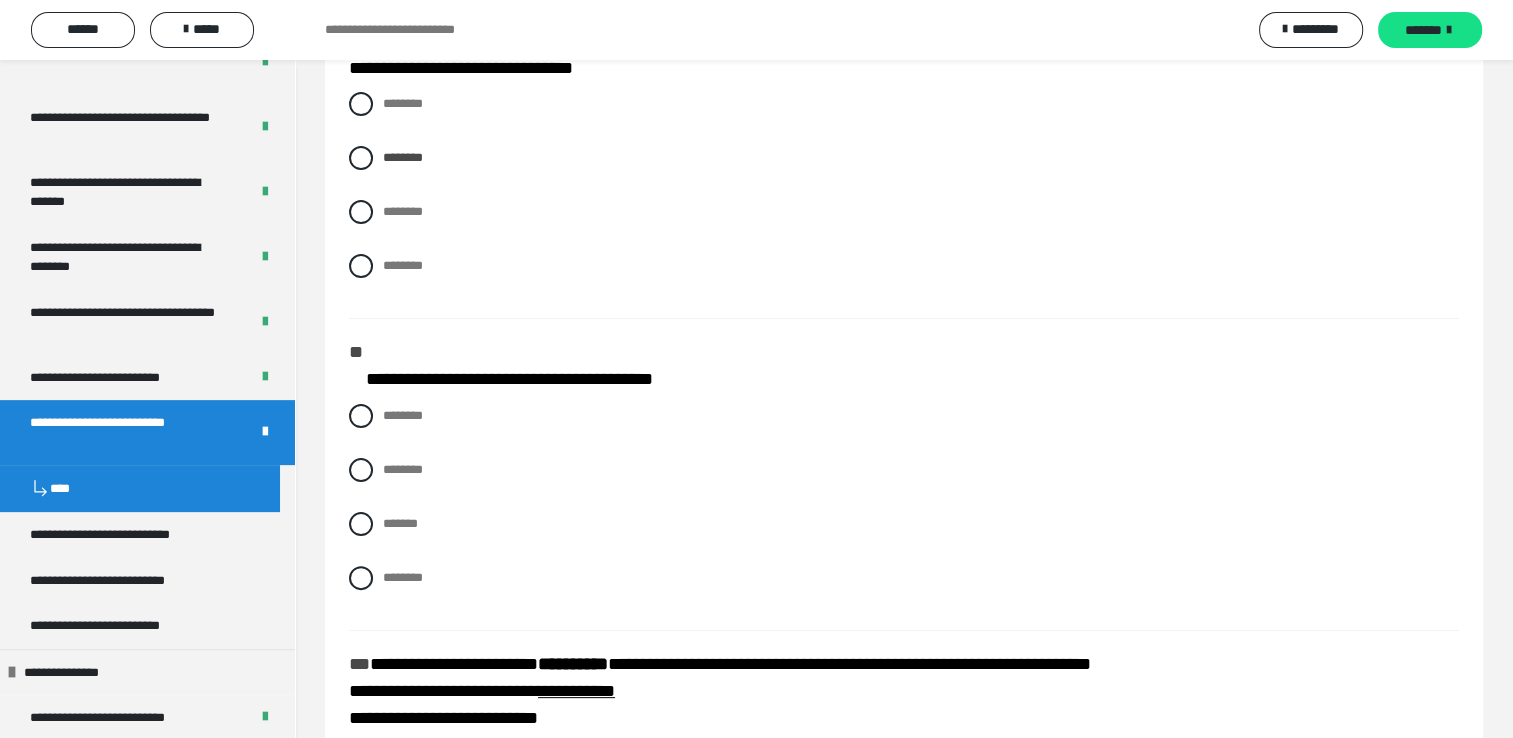scroll, scrollTop: 400, scrollLeft: 0, axis: vertical 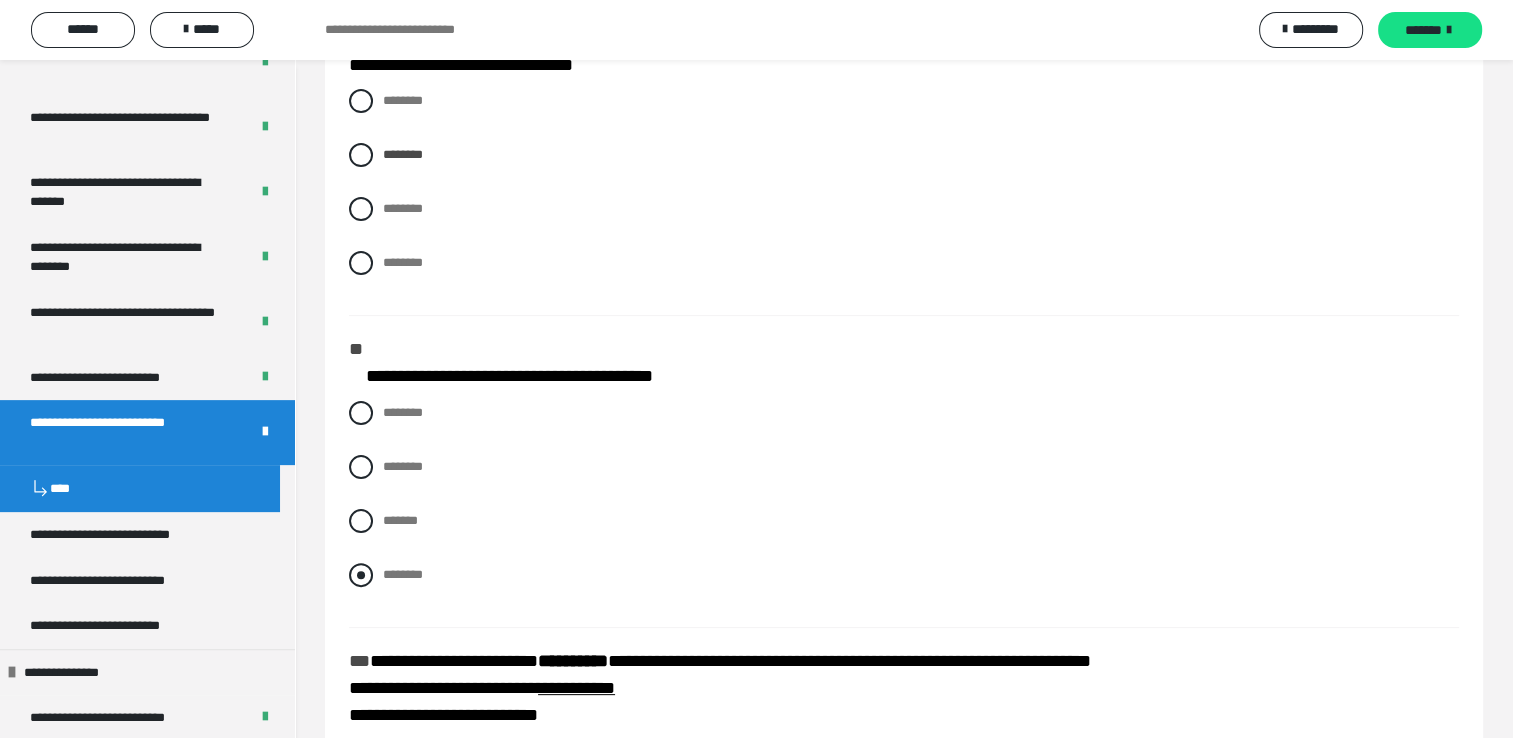 click at bounding box center (361, 575) 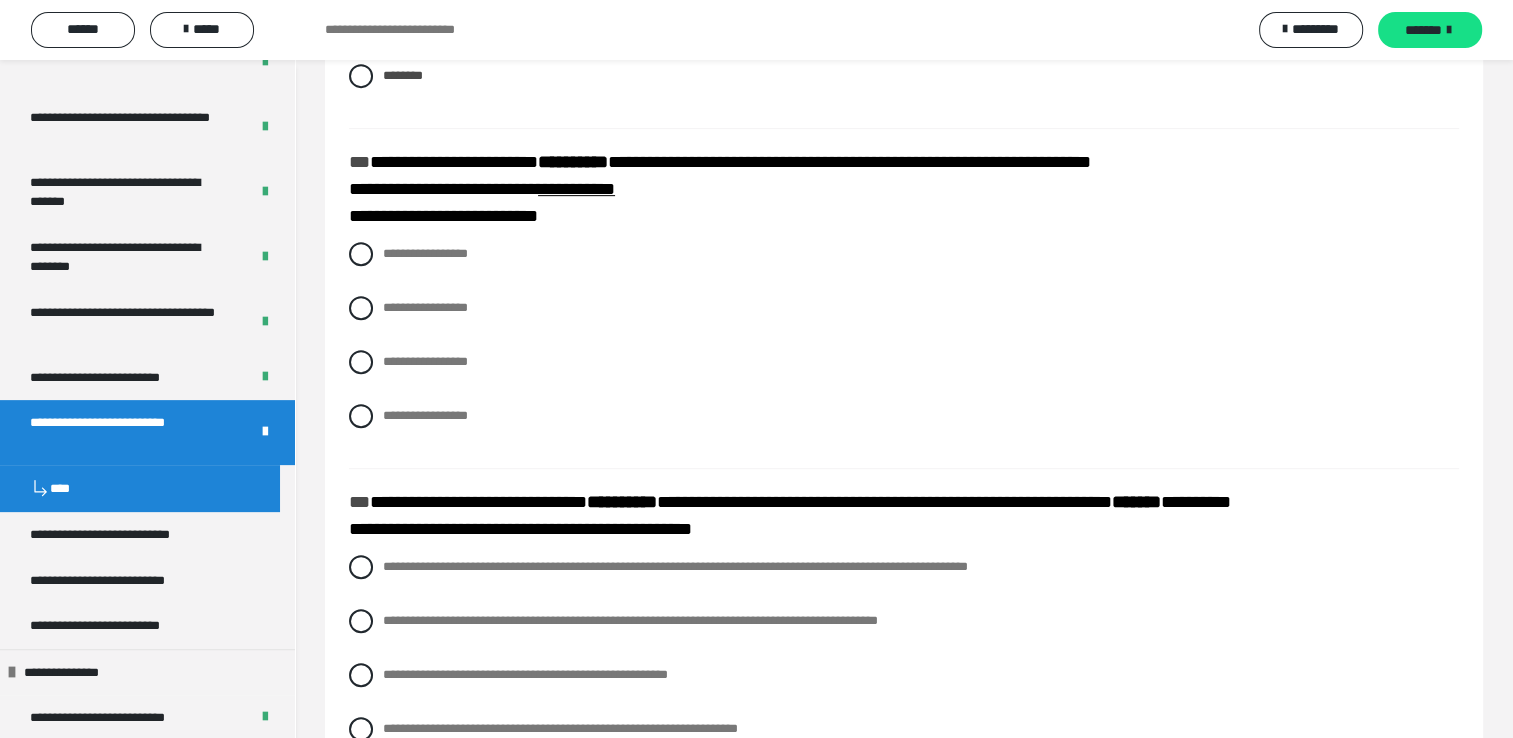 scroll, scrollTop: 900, scrollLeft: 0, axis: vertical 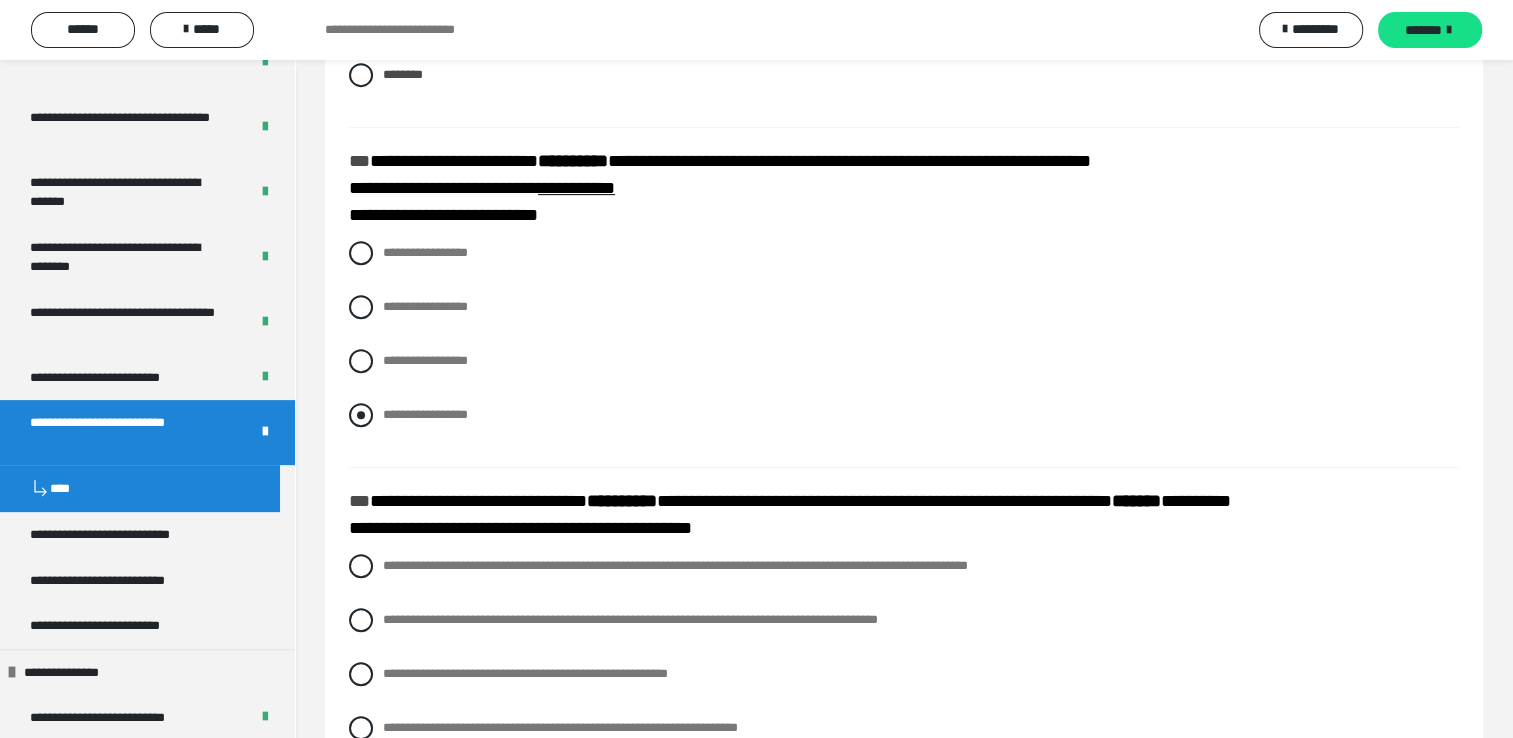 click at bounding box center [361, 415] 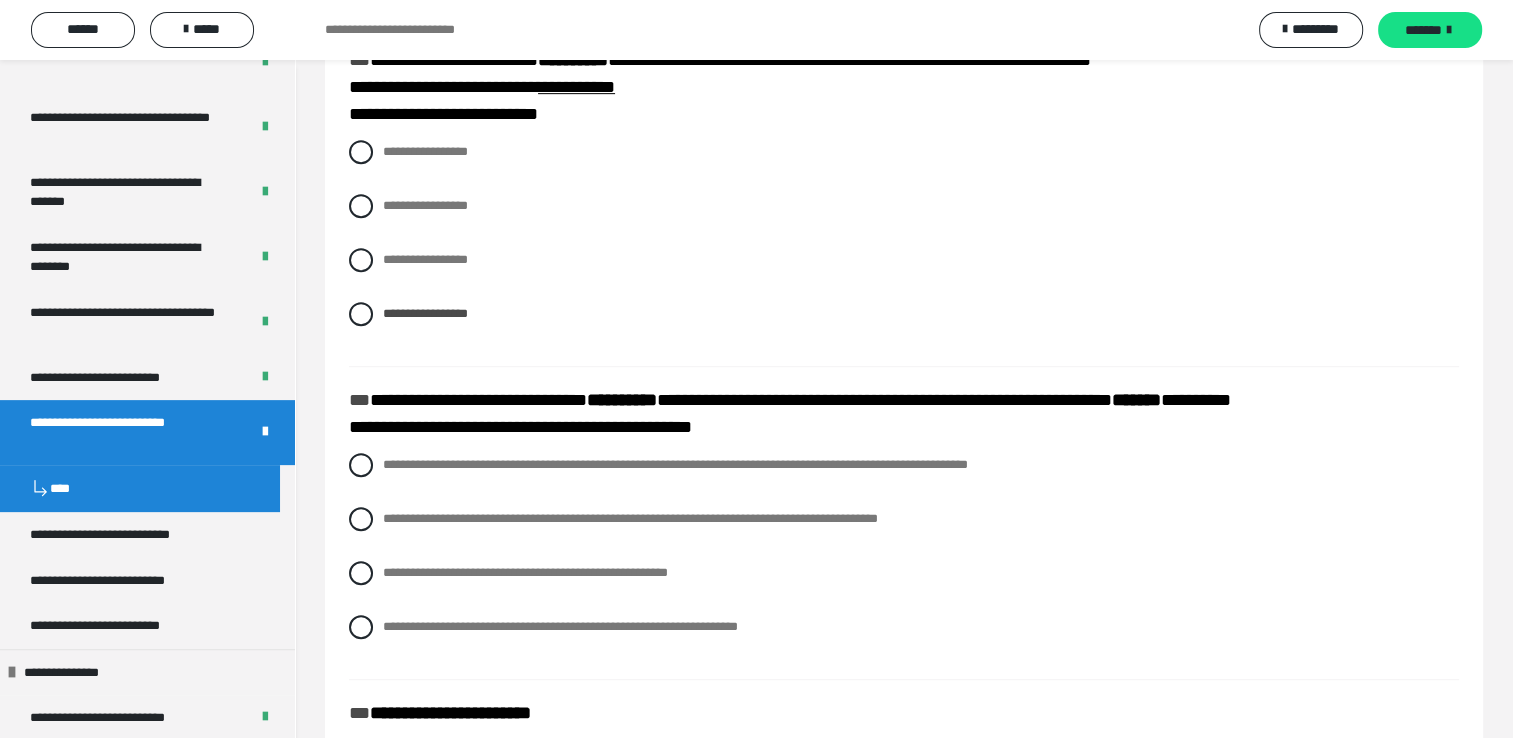 scroll, scrollTop: 1100, scrollLeft: 0, axis: vertical 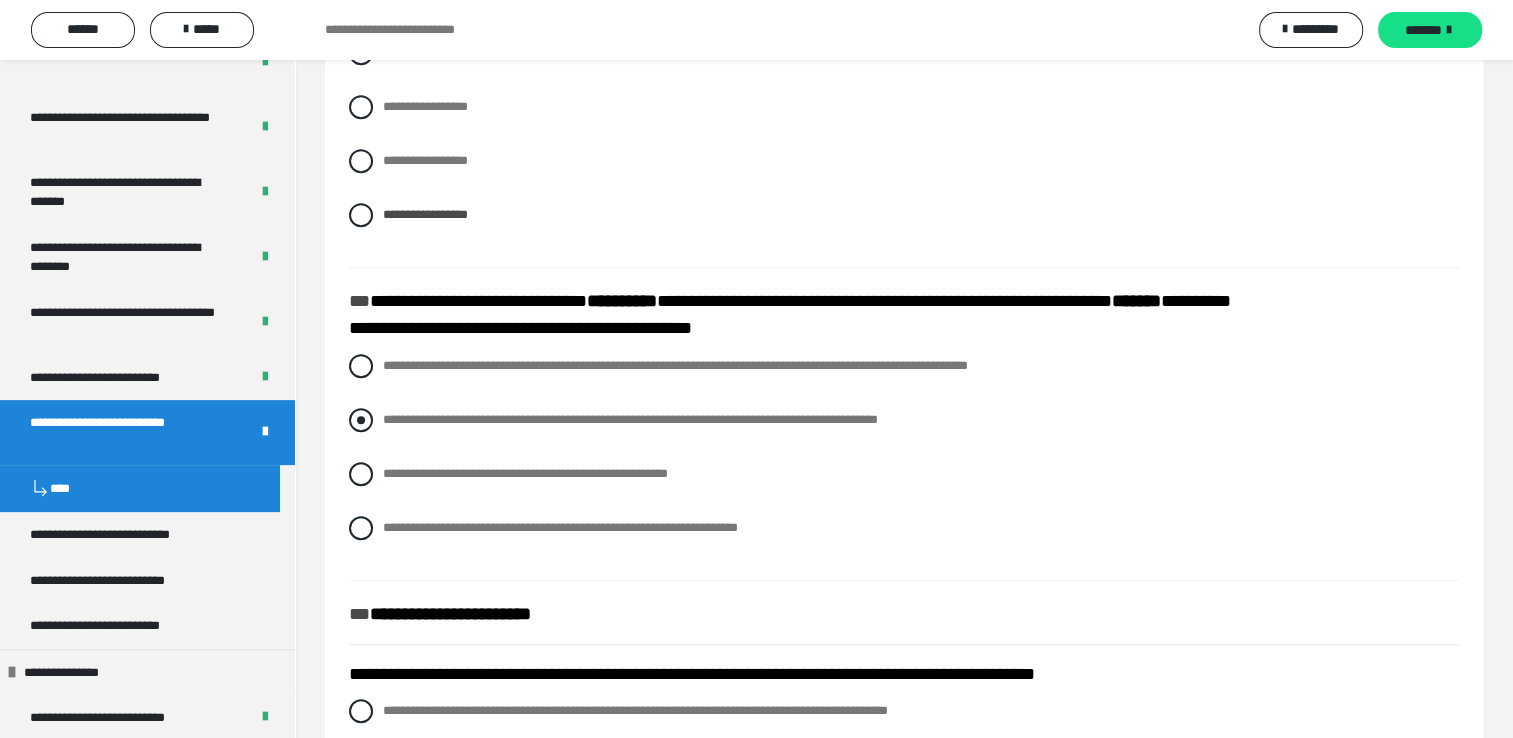 click at bounding box center (361, 420) 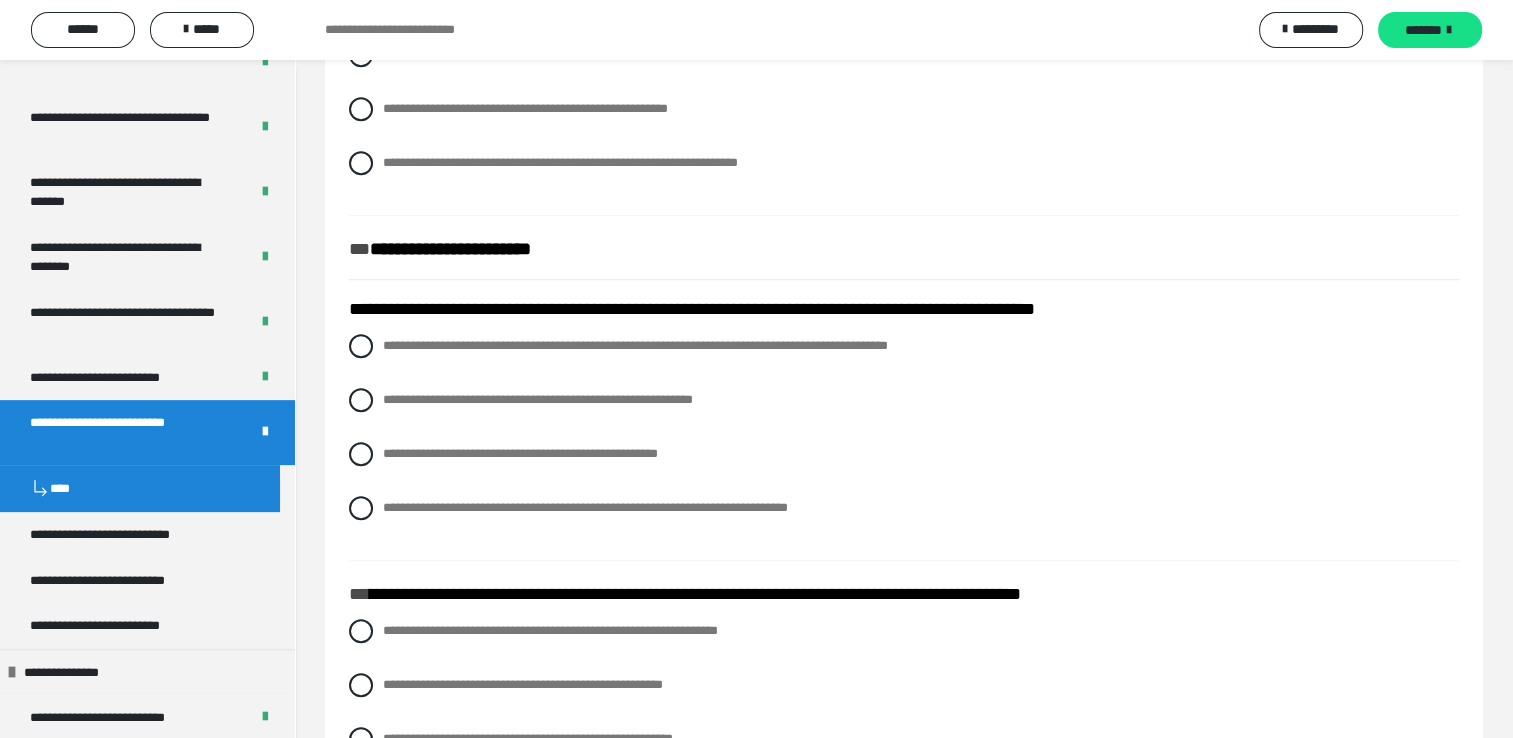 scroll, scrollTop: 1500, scrollLeft: 0, axis: vertical 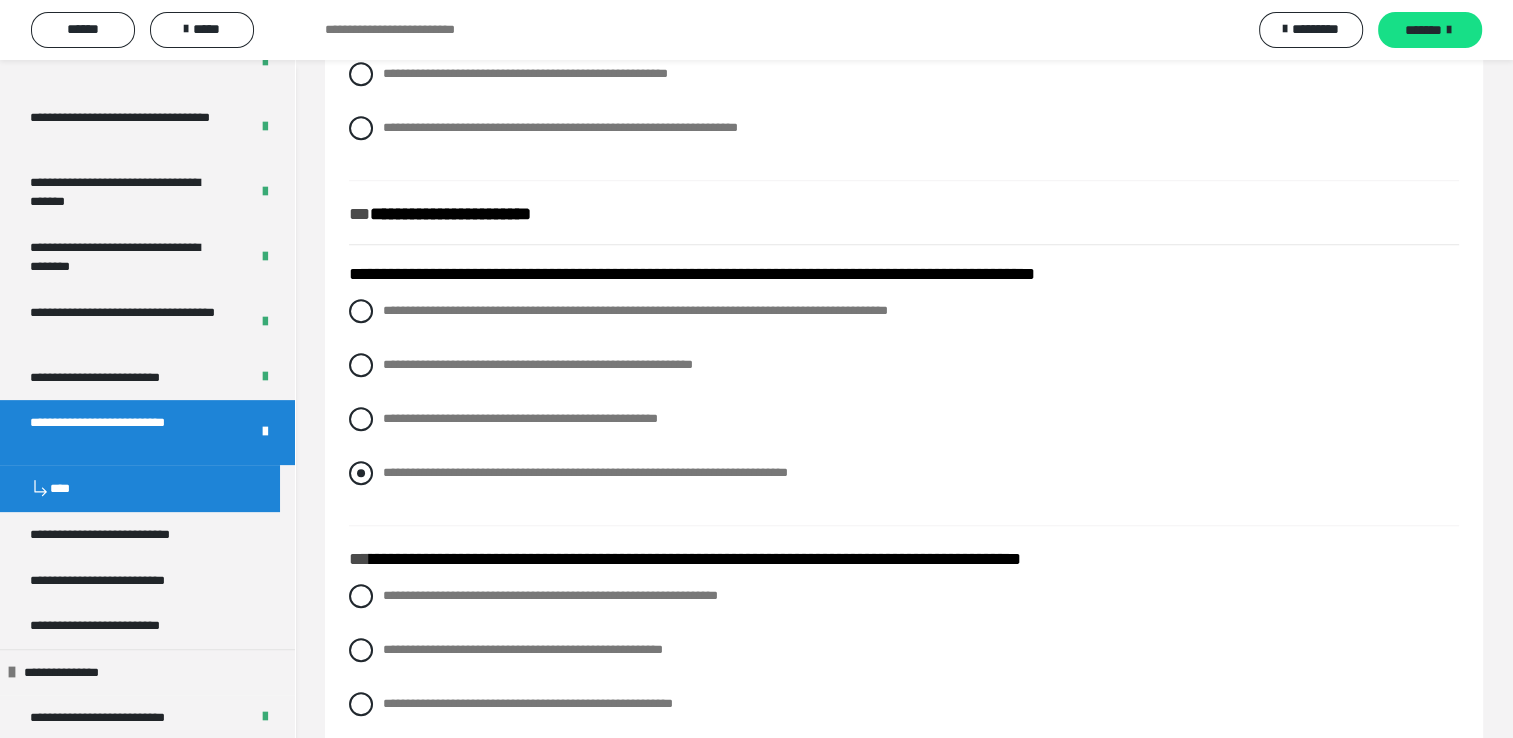 click at bounding box center [361, 473] 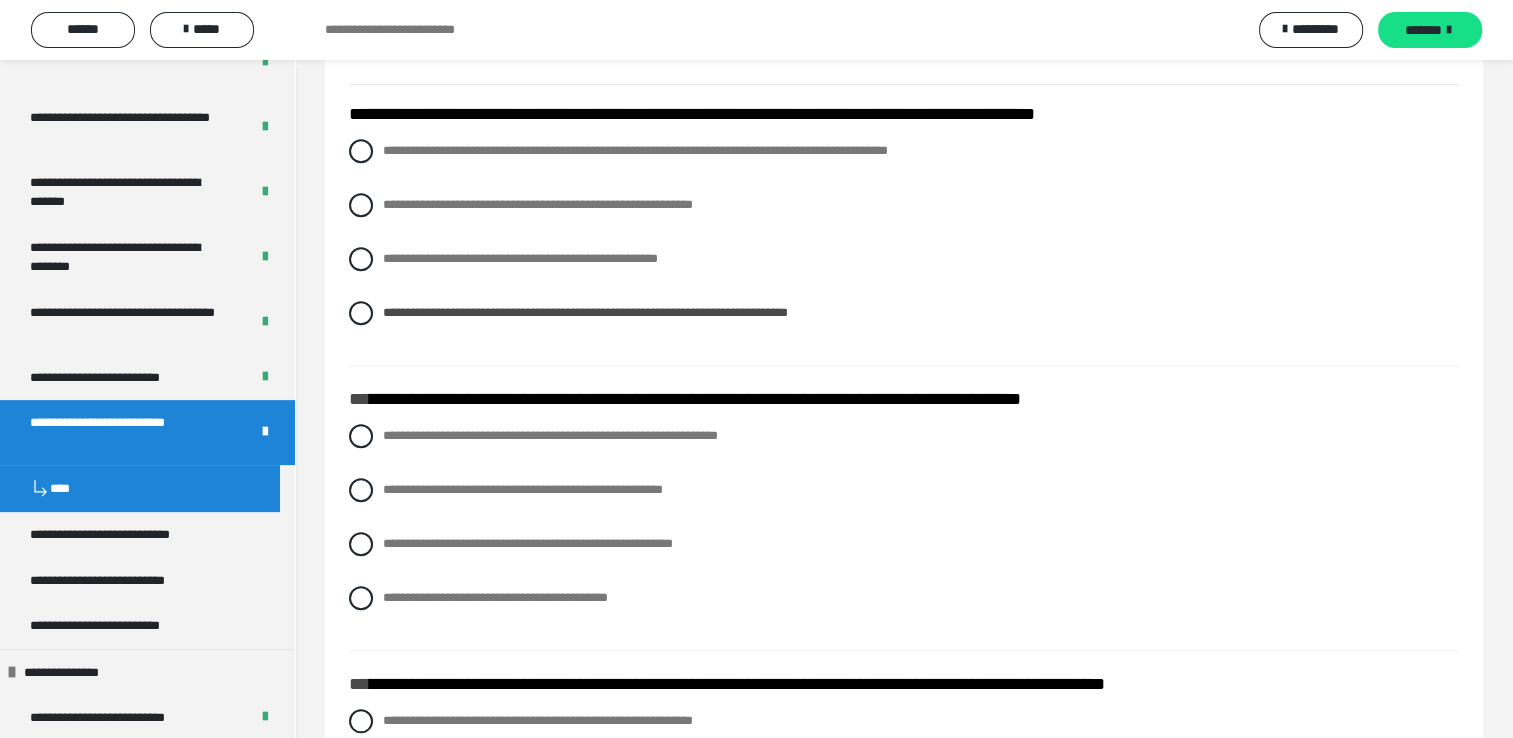 scroll, scrollTop: 1800, scrollLeft: 0, axis: vertical 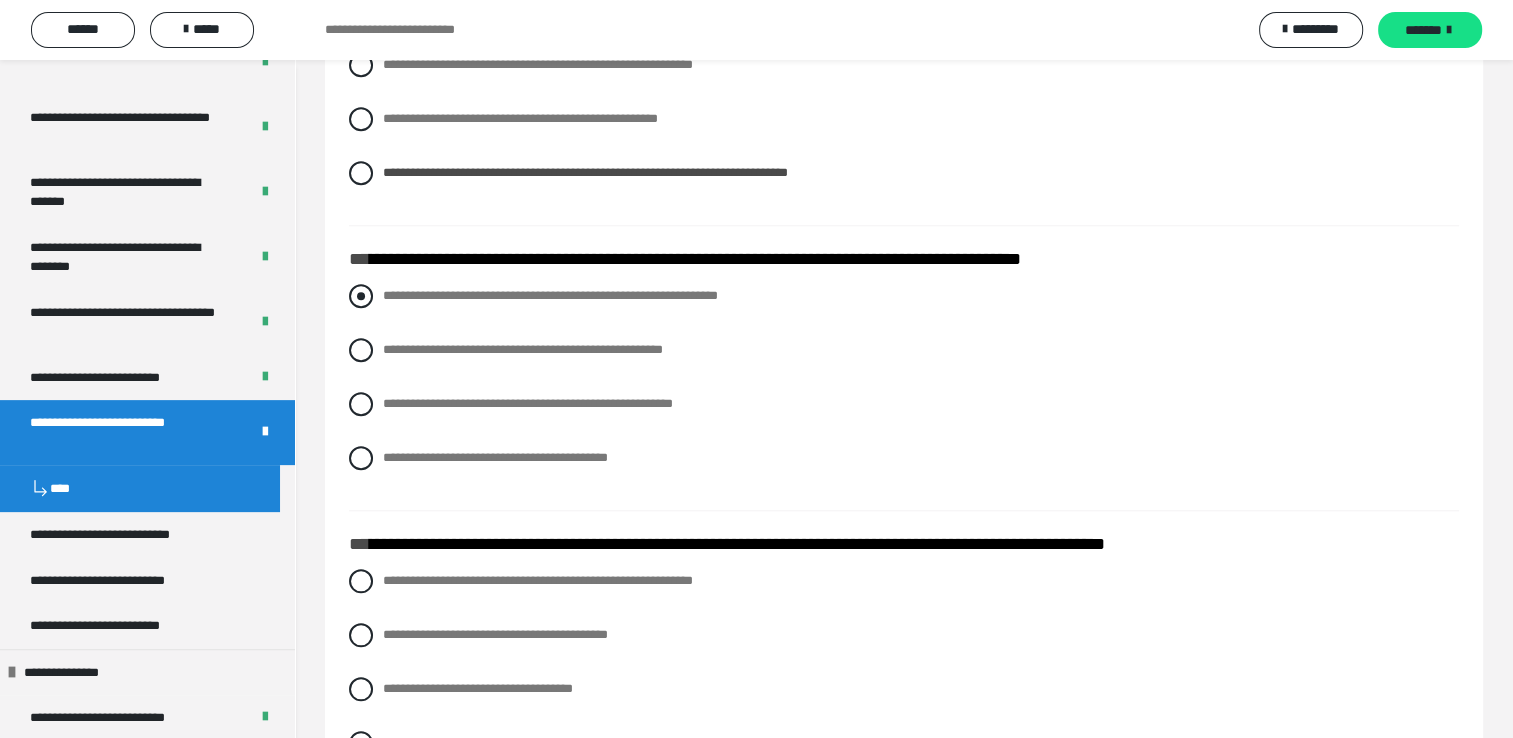 click at bounding box center [361, 296] 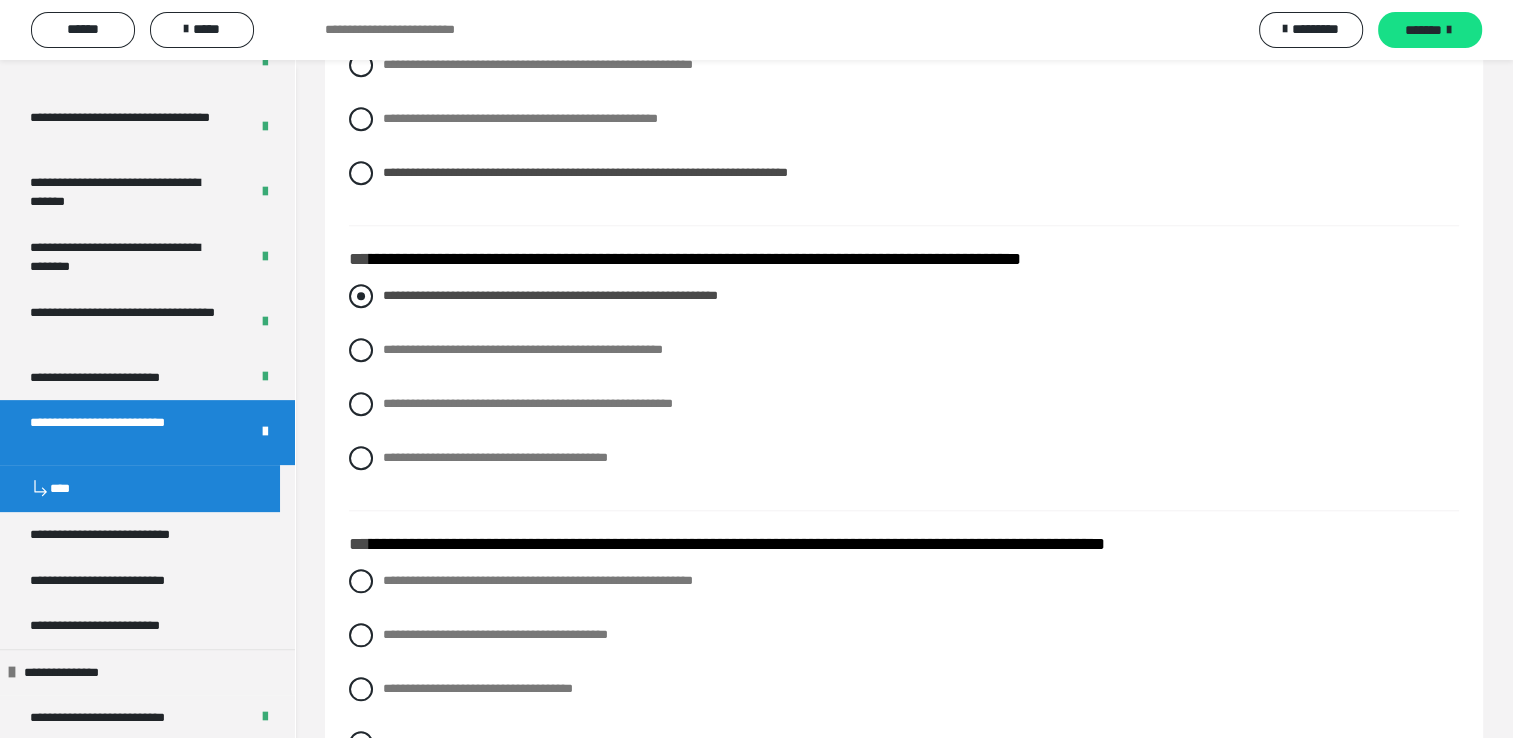 click at bounding box center [361, 296] 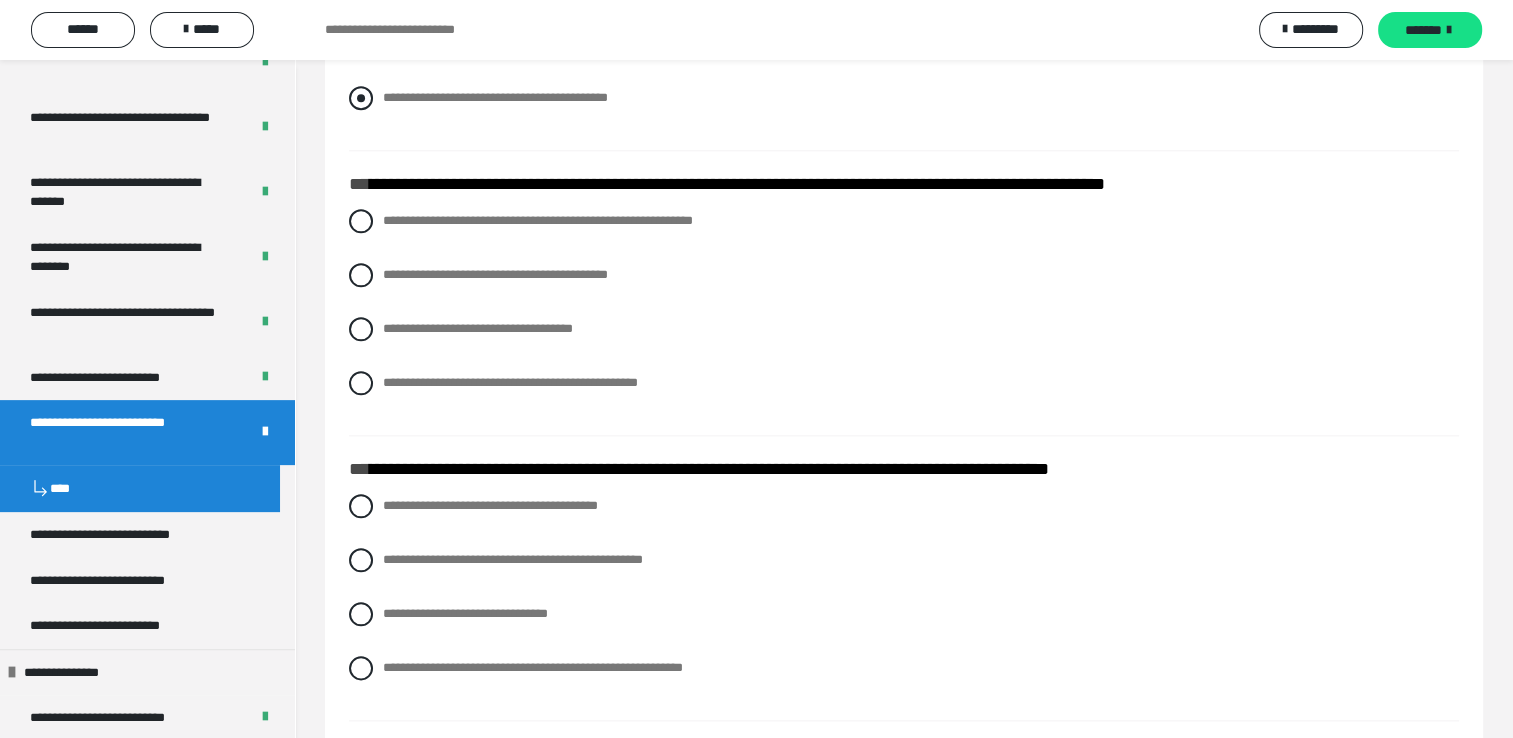 scroll, scrollTop: 2200, scrollLeft: 0, axis: vertical 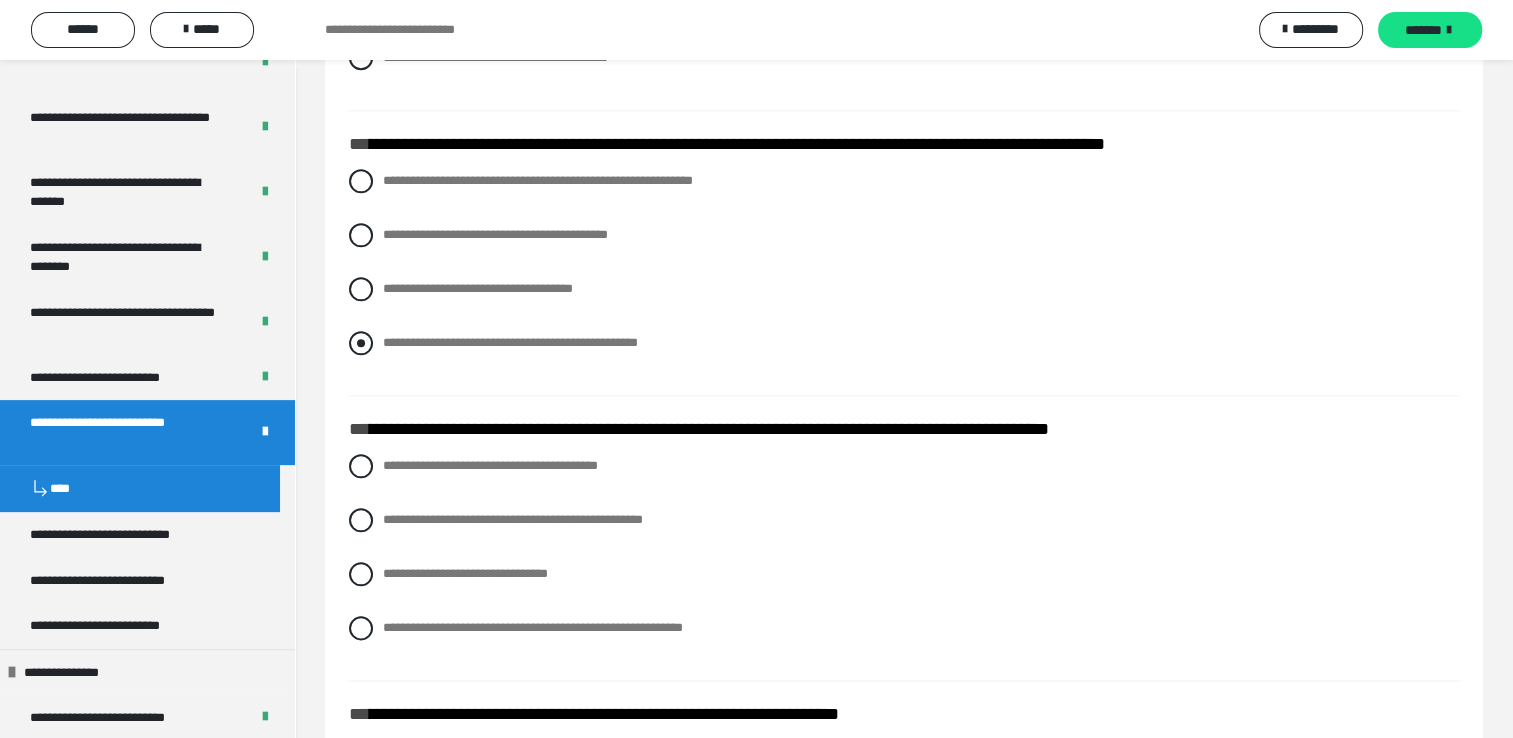 click at bounding box center (361, 343) 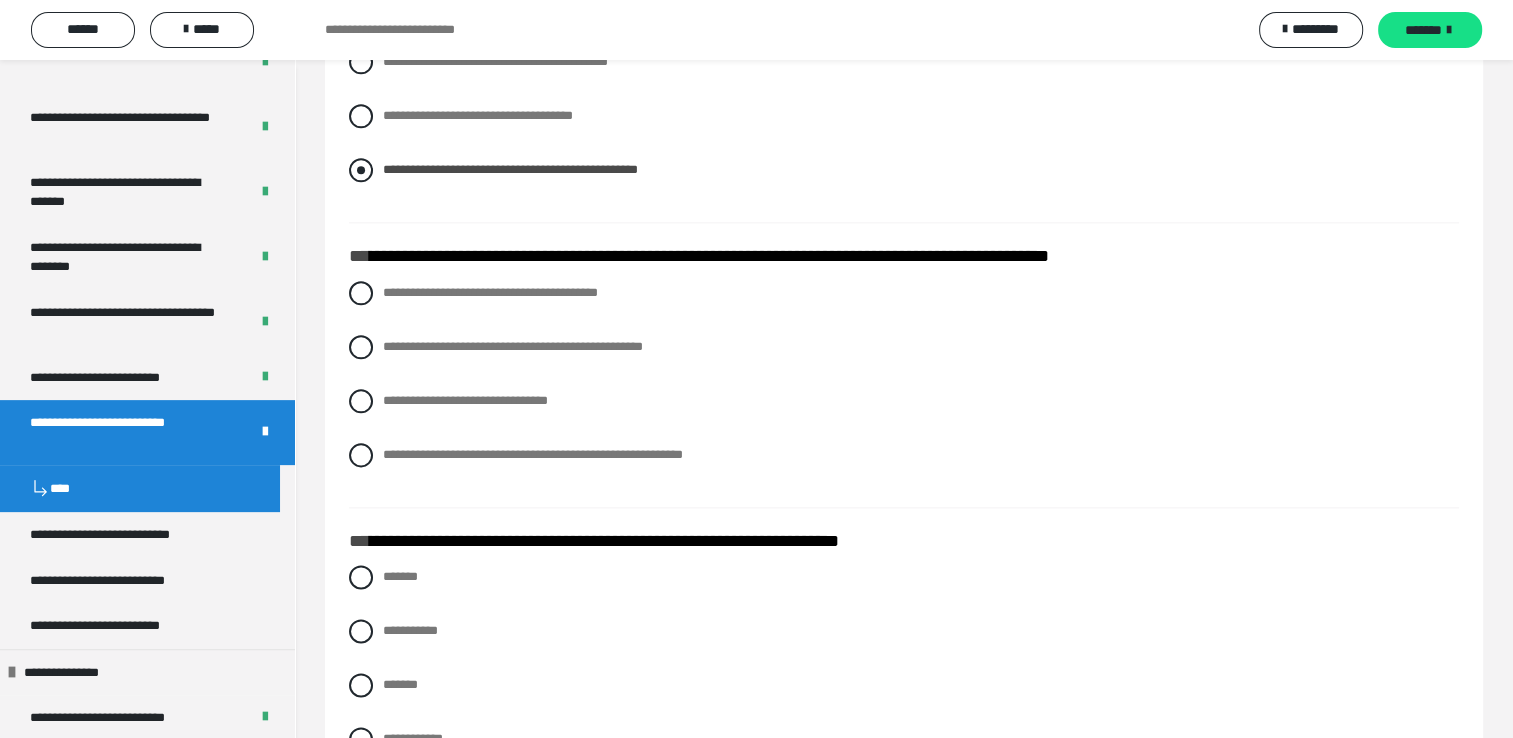 scroll, scrollTop: 2400, scrollLeft: 0, axis: vertical 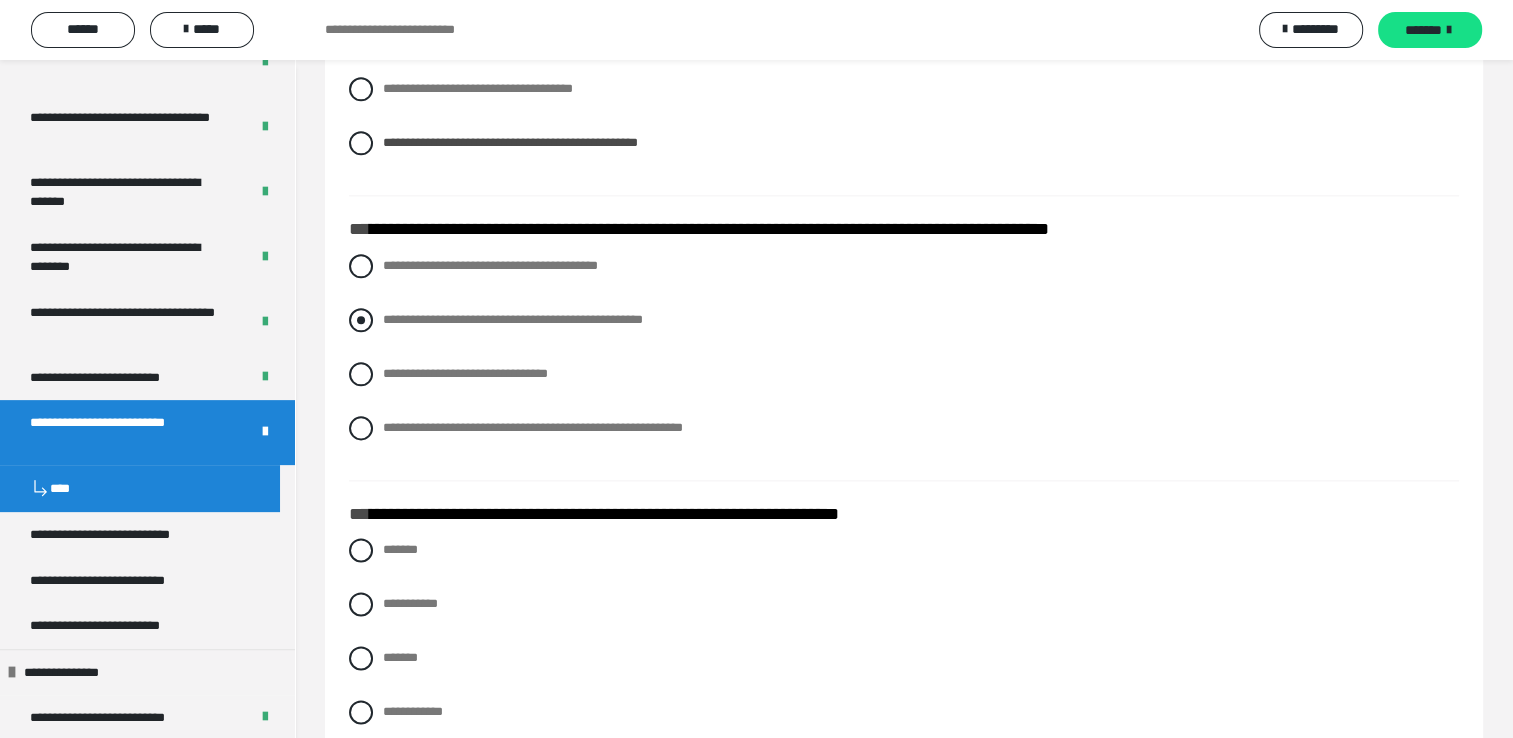 click at bounding box center (361, 320) 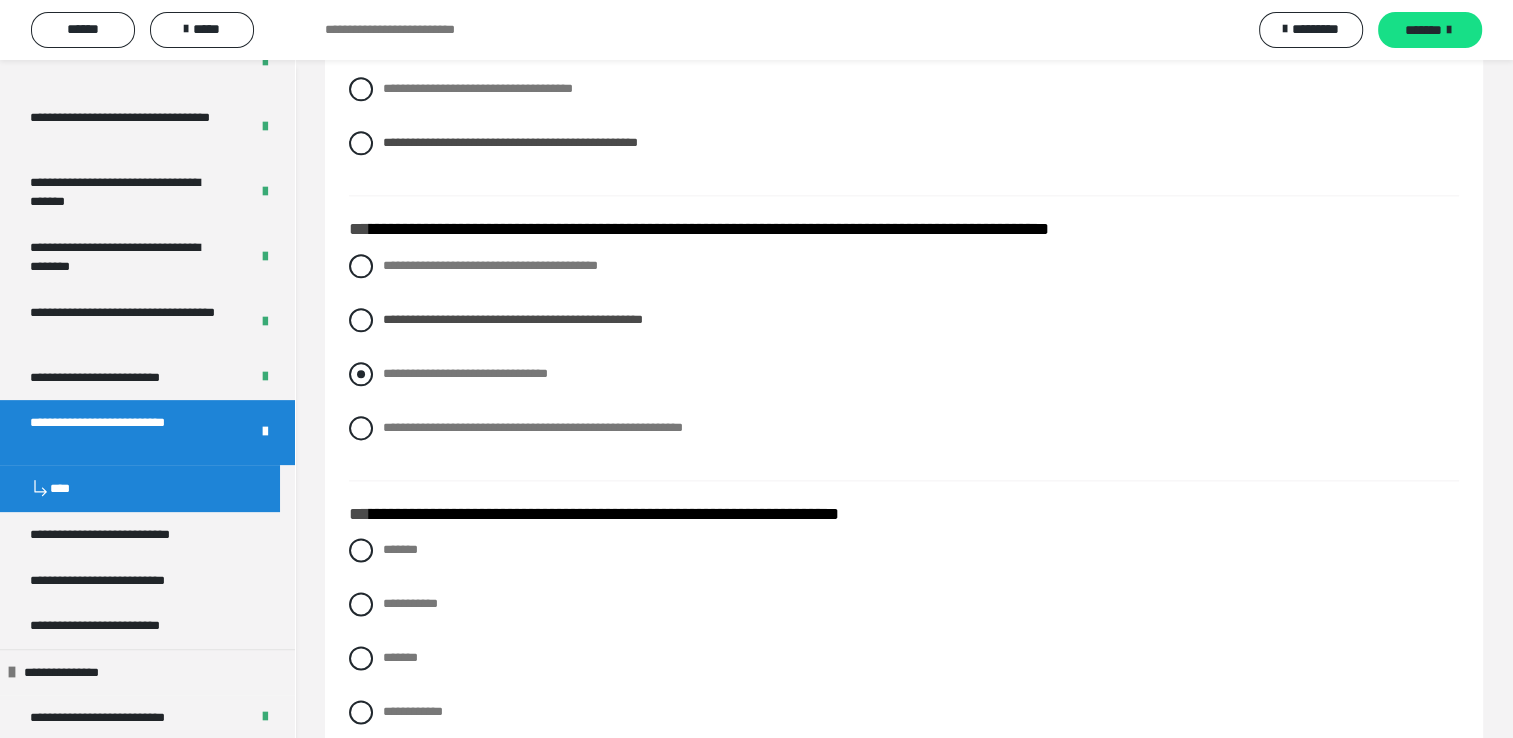 scroll, scrollTop: 2500, scrollLeft: 0, axis: vertical 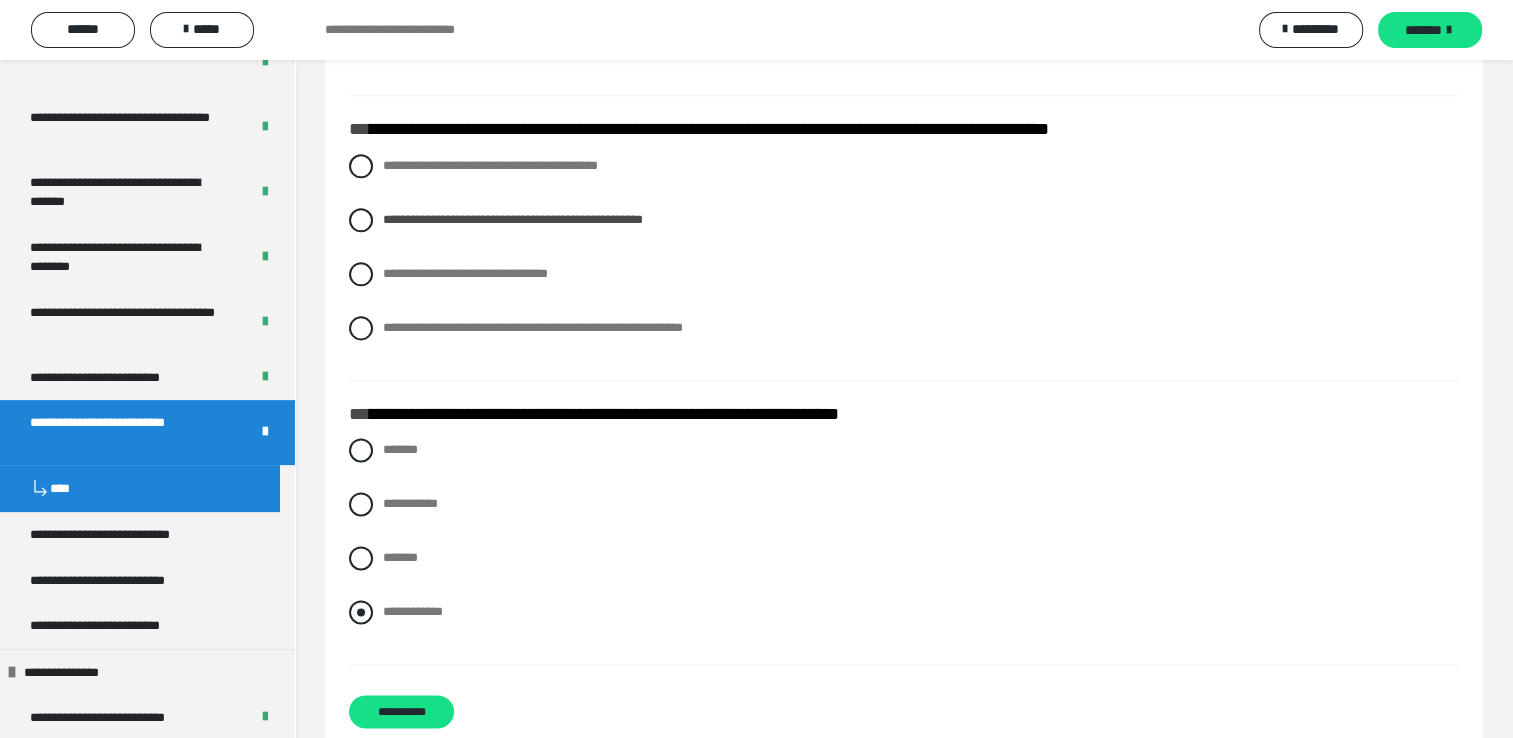 click at bounding box center [361, 612] 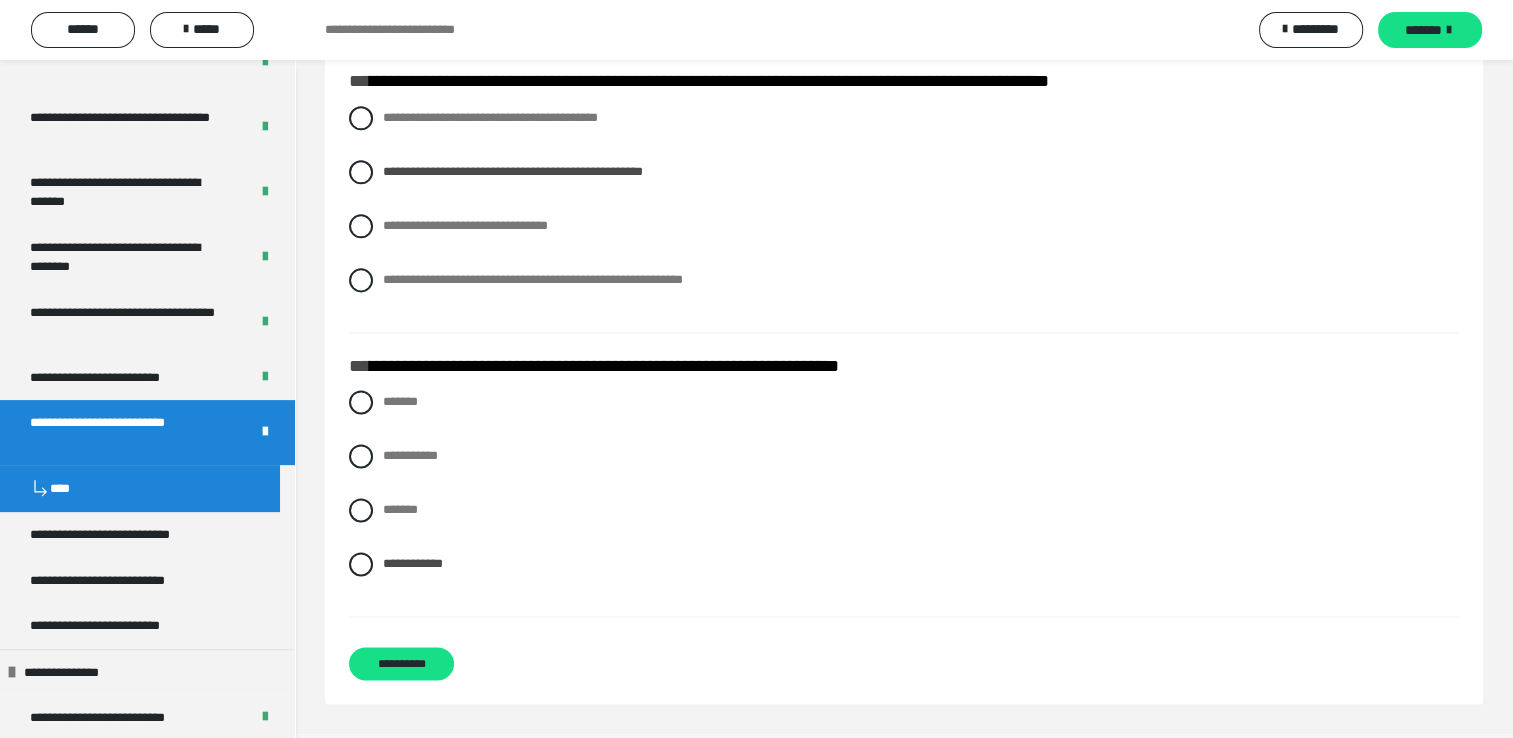 scroll, scrollTop: 2574, scrollLeft: 0, axis: vertical 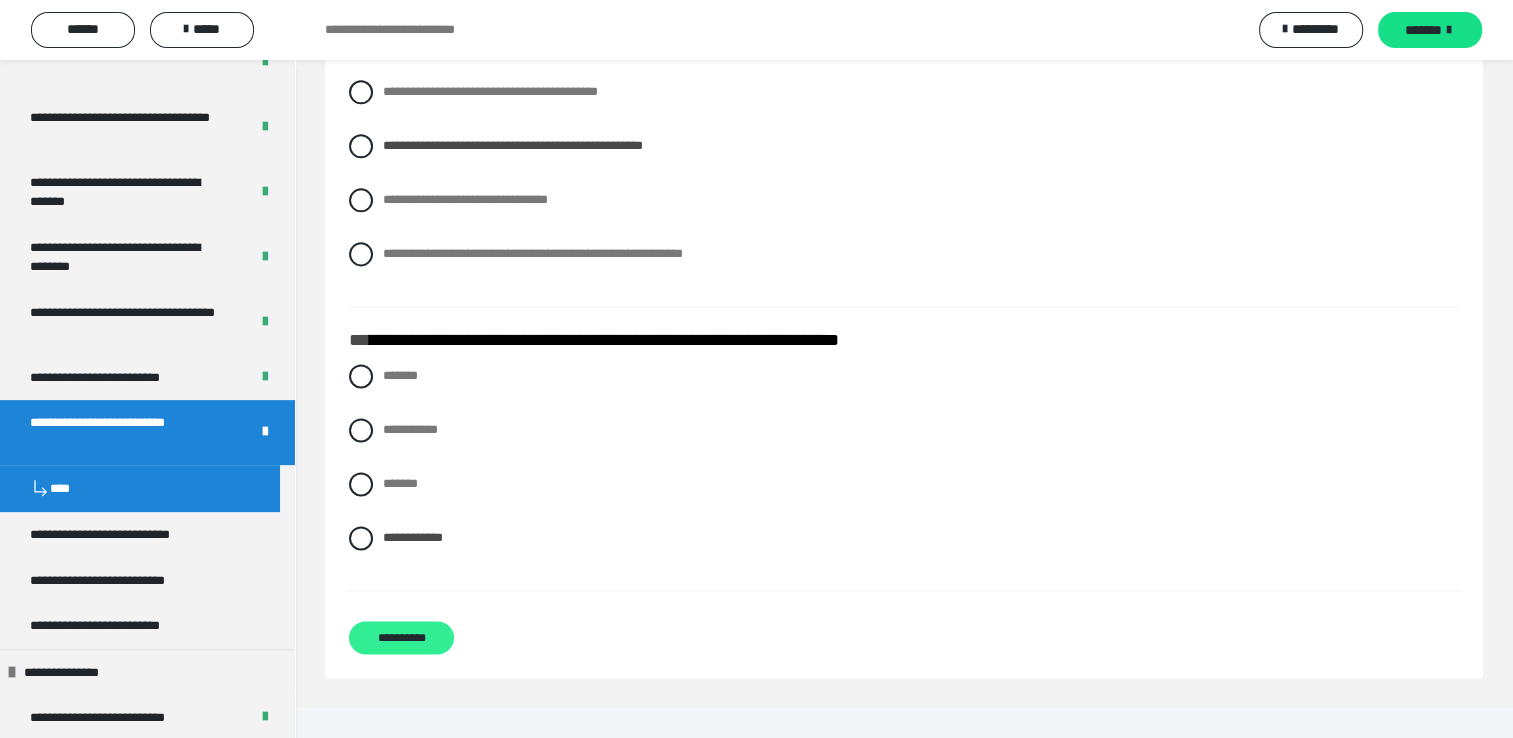 click on "**********" at bounding box center (401, 637) 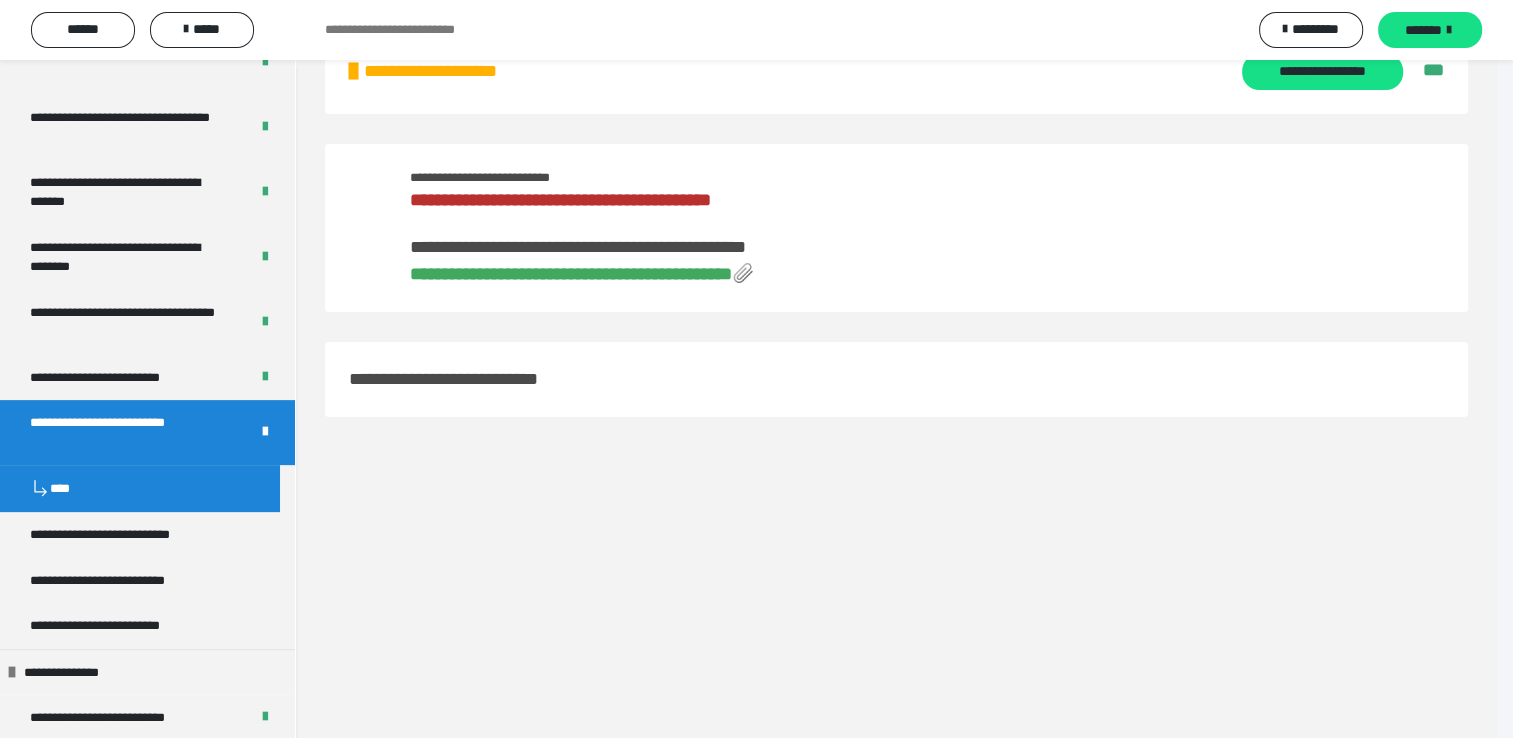 scroll, scrollTop: 60, scrollLeft: 0, axis: vertical 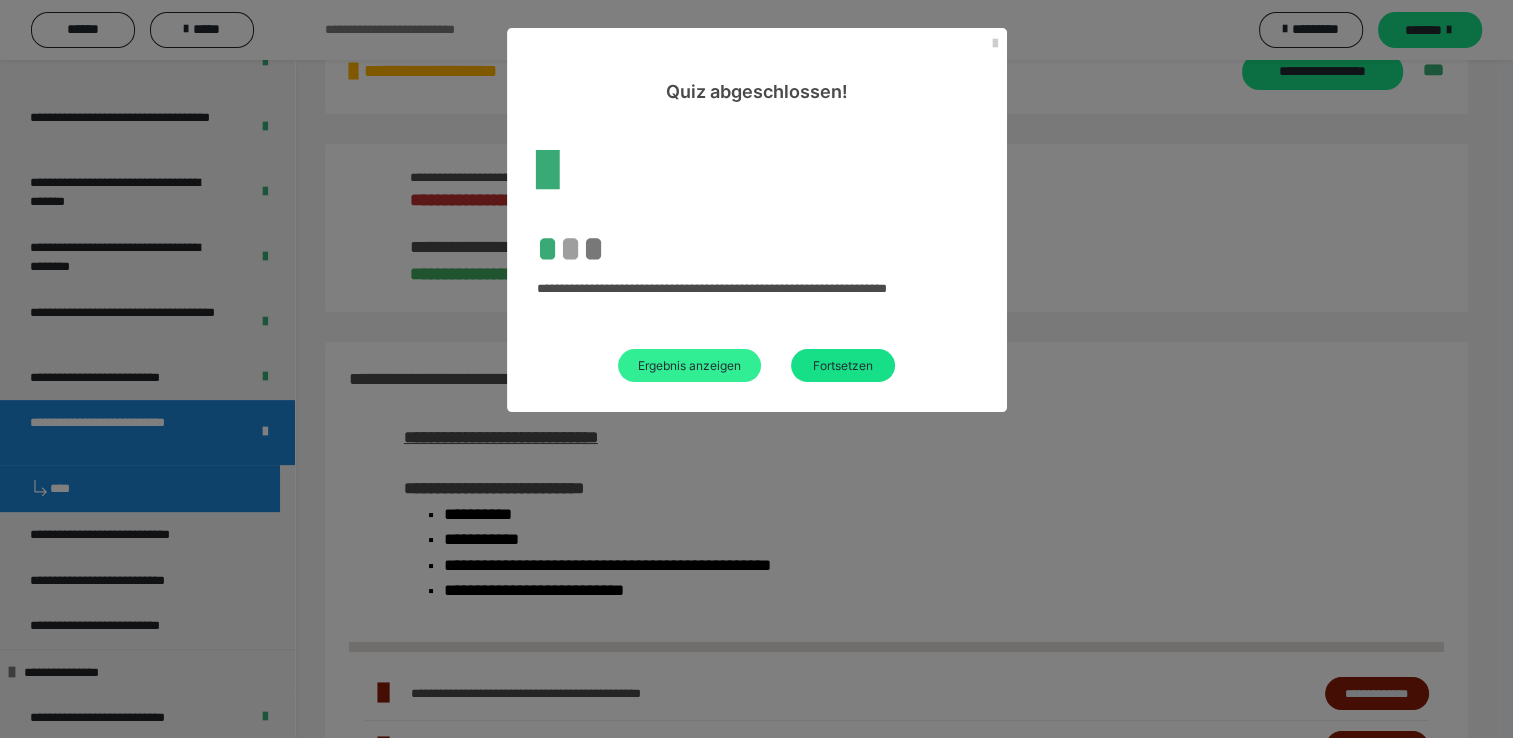click on "Ergebnis anzeigen" at bounding box center (689, 365) 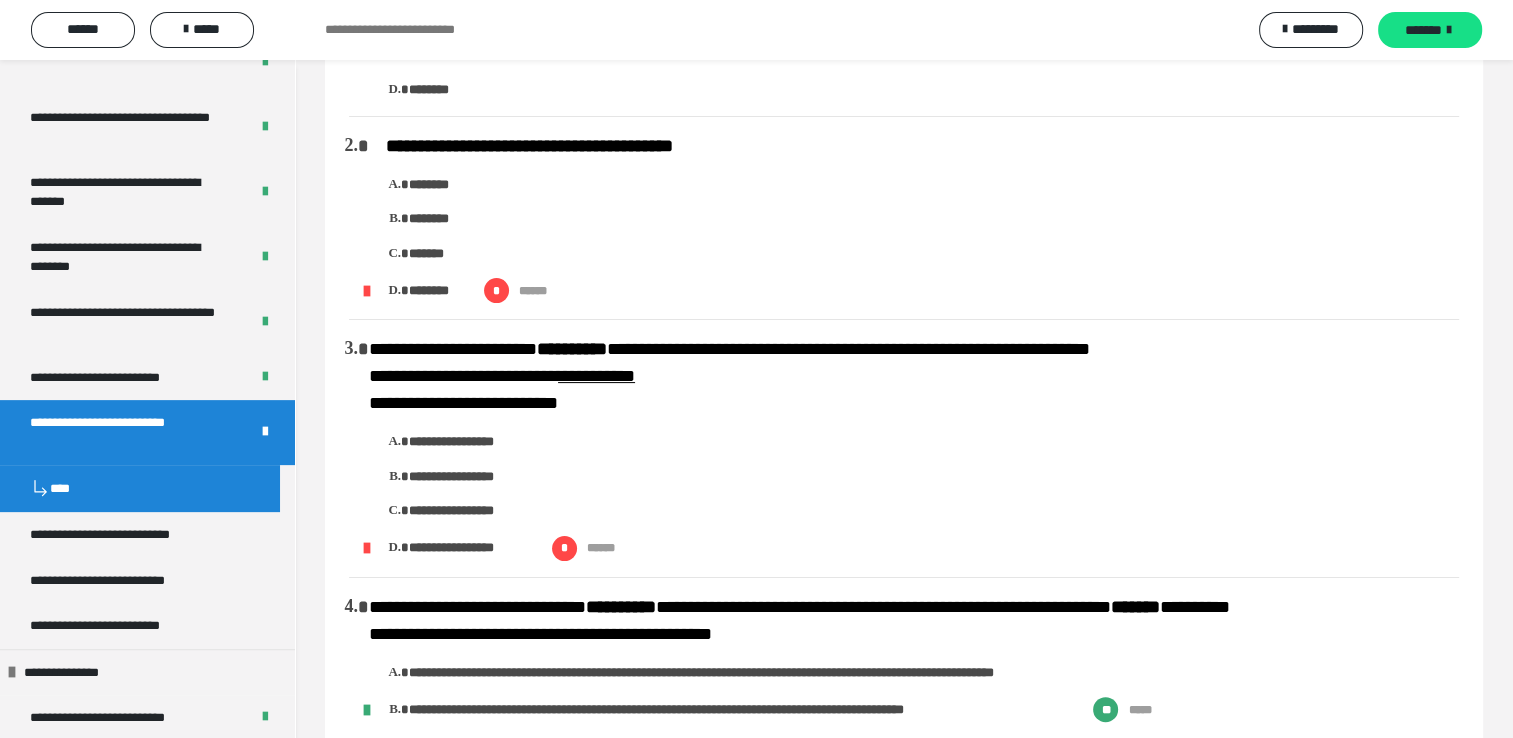 scroll, scrollTop: 400, scrollLeft: 0, axis: vertical 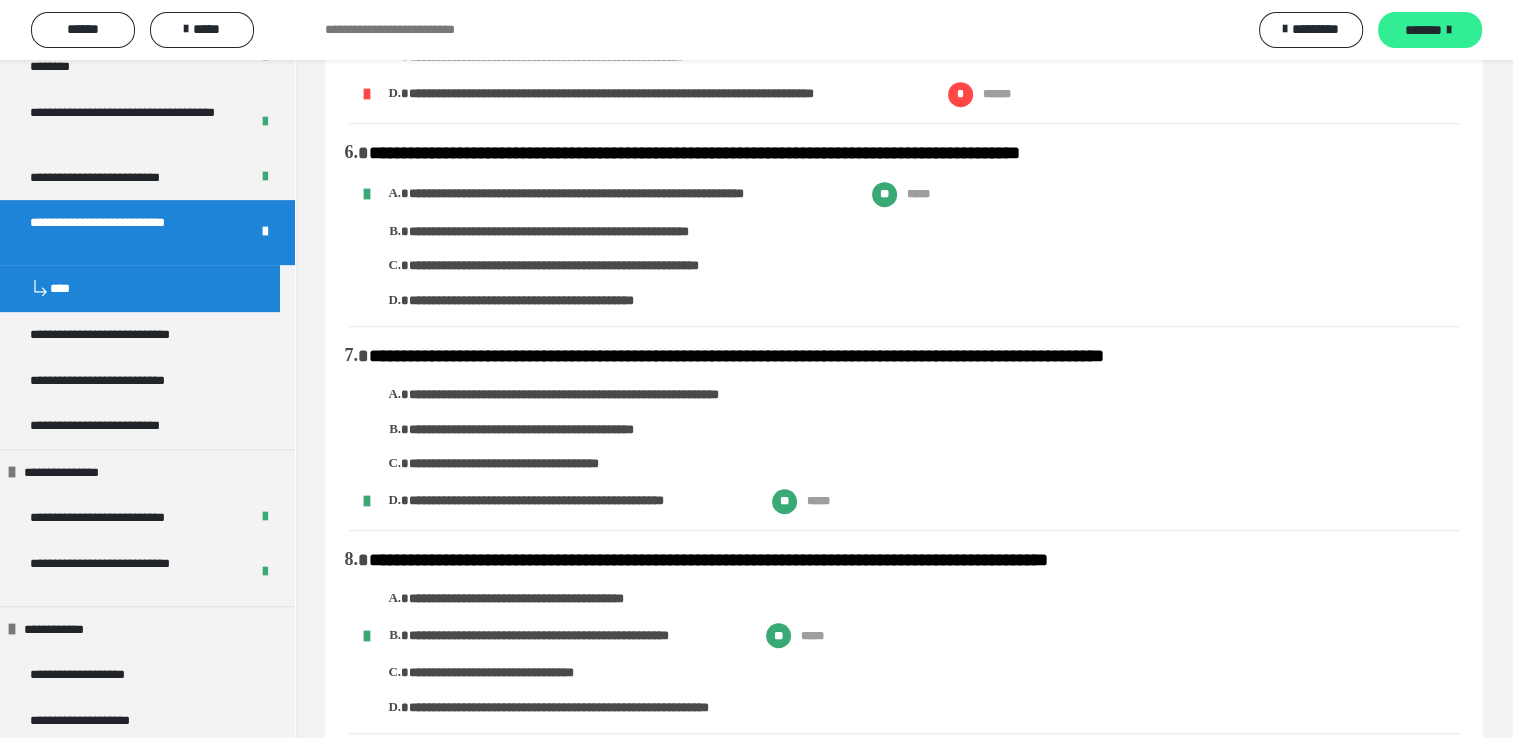 click on "*******" at bounding box center (1423, 30) 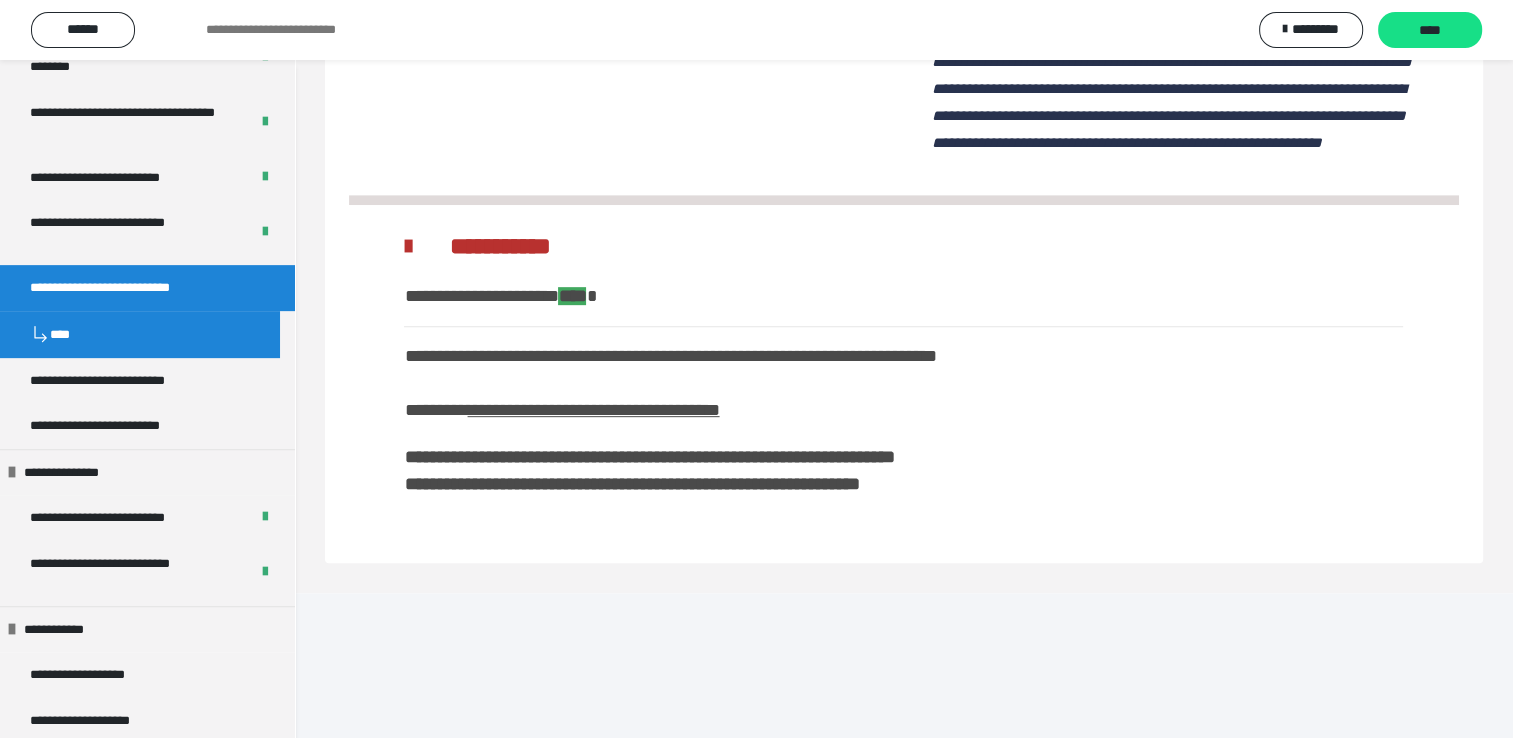 scroll, scrollTop: 831, scrollLeft: 0, axis: vertical 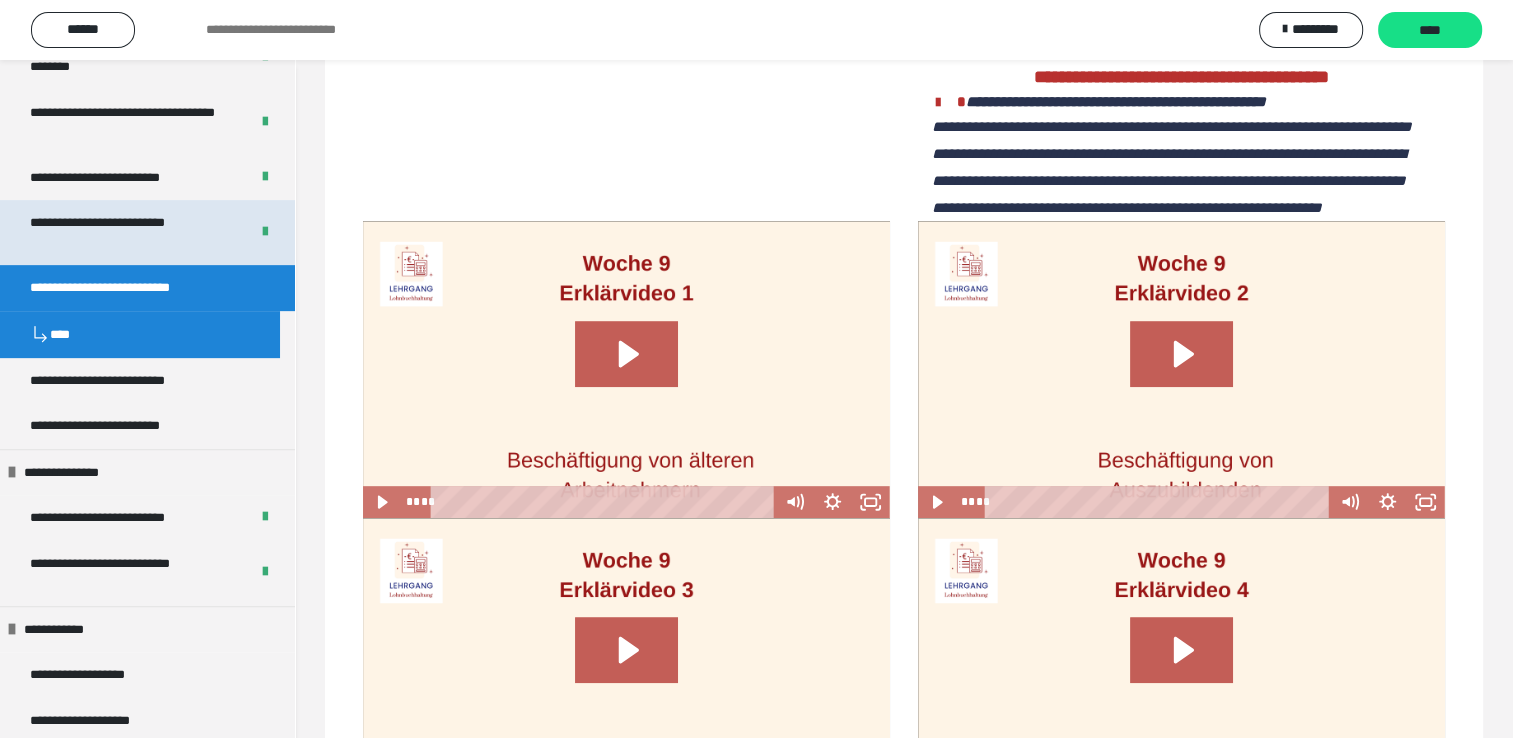 click on "**********" at bounding box center [124, 232] 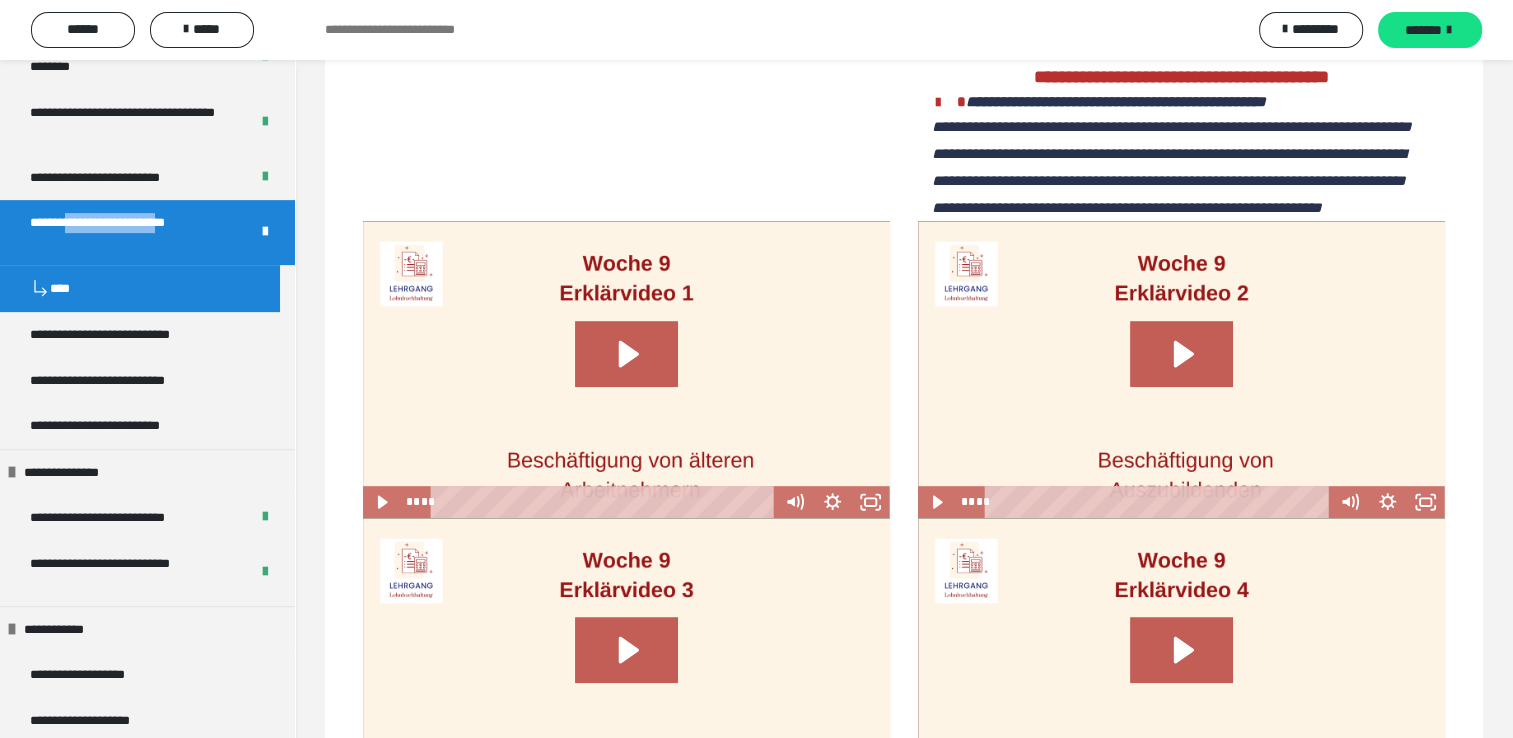 click on "**********" at bounding box center (124, 232) 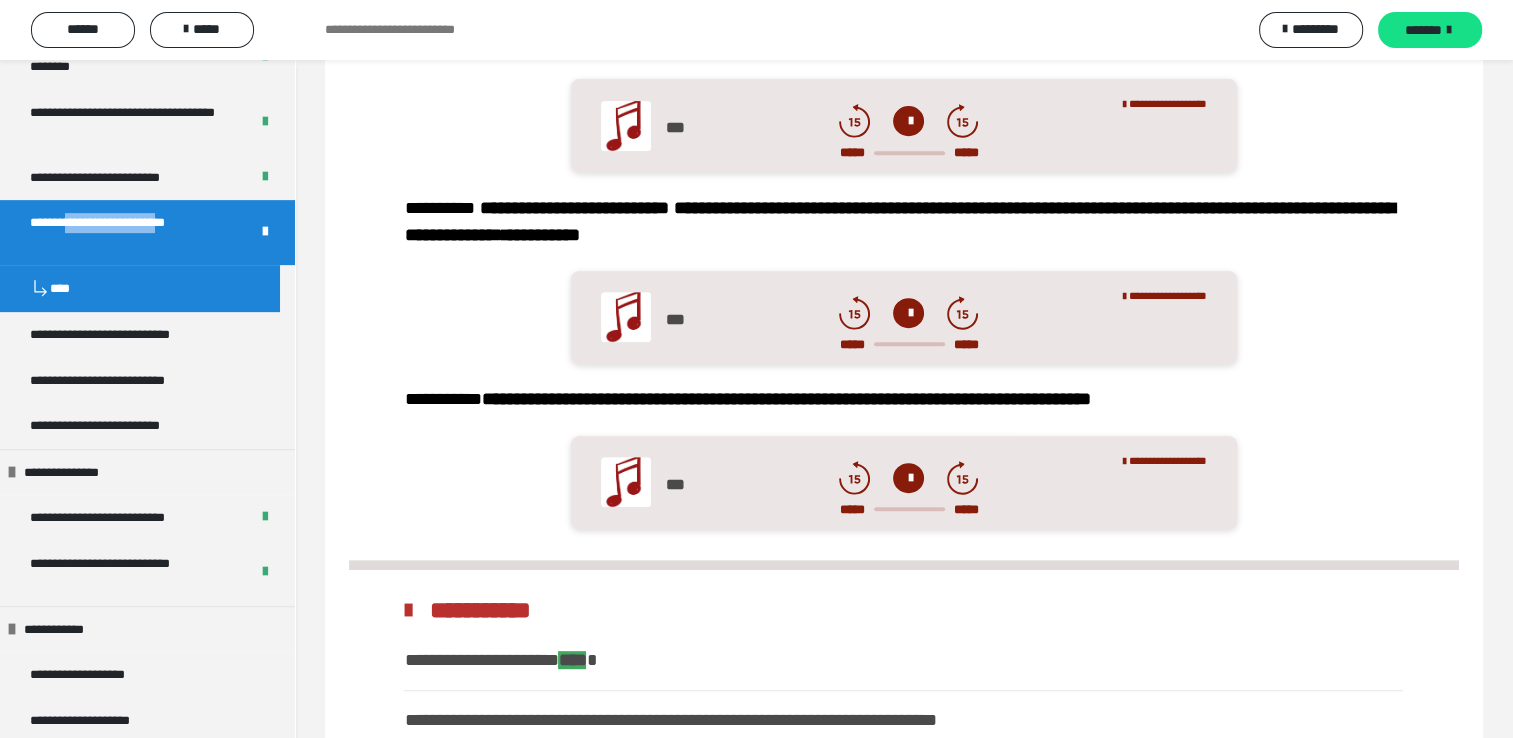scroll, scrollTop: 1030, scrollLeft: 0, axis: vertical 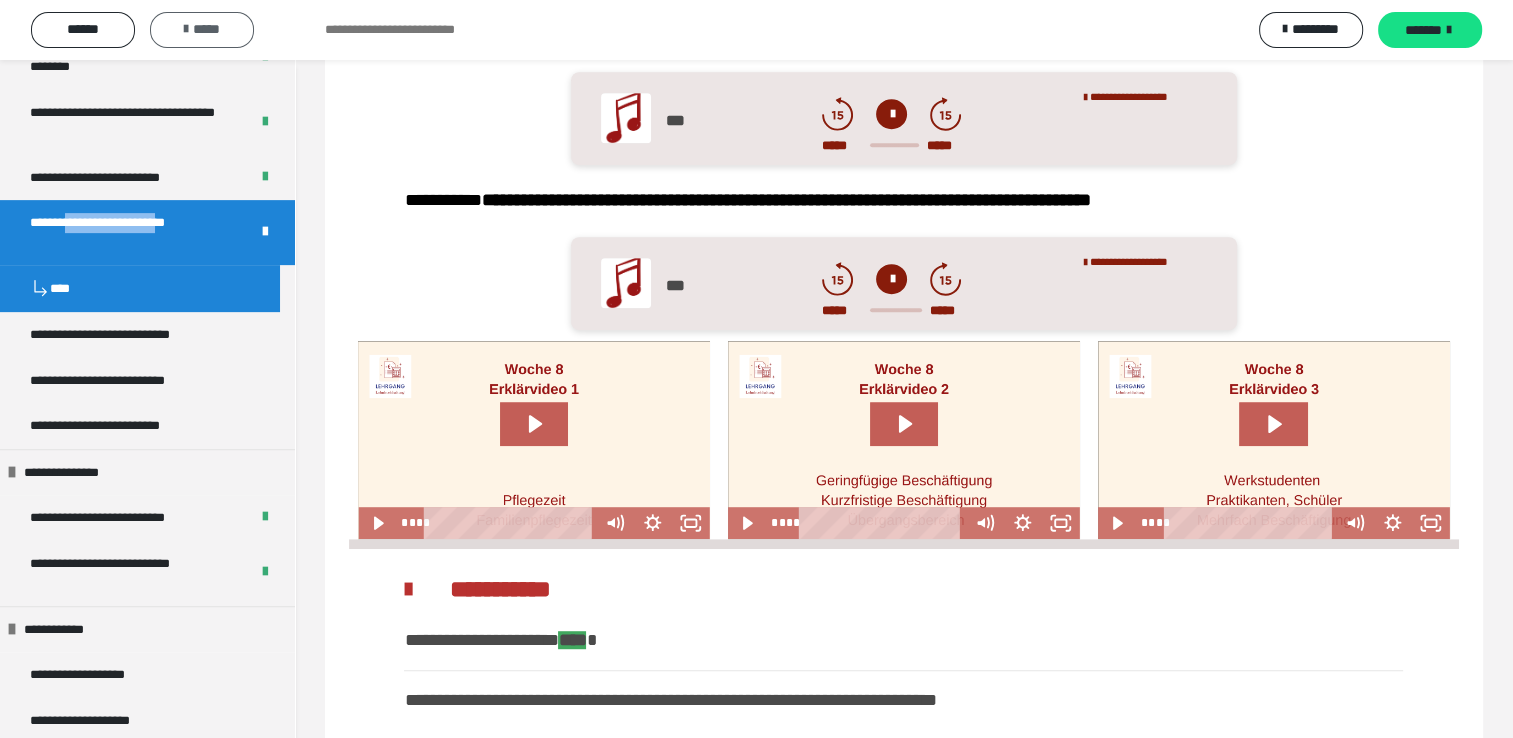 drag, startPoint x: 148, startPoint y: 228, endPoint x: 220, endPoint y: 34, distance: 206.92995 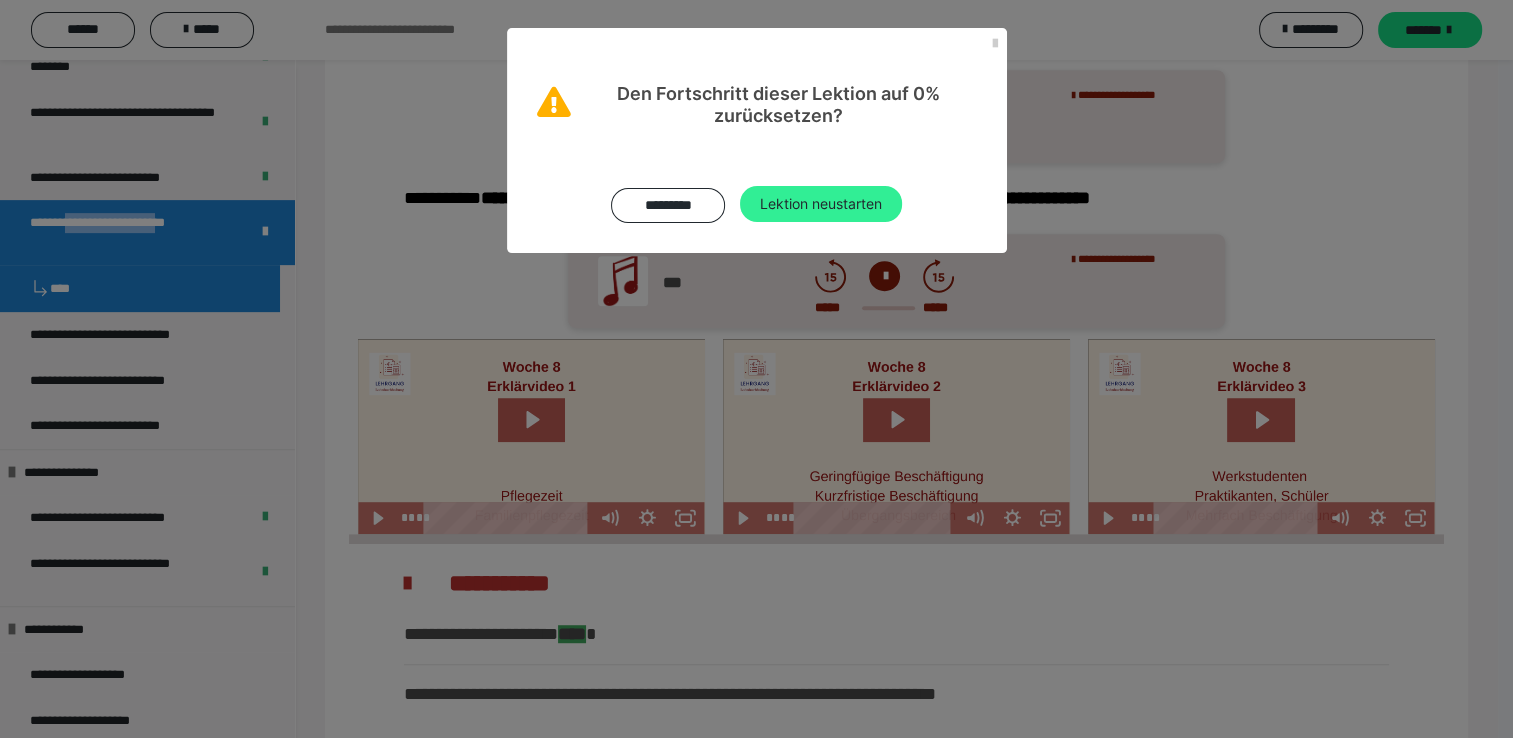 click on "Lektion neustarten" at bounding box center (821, 204) 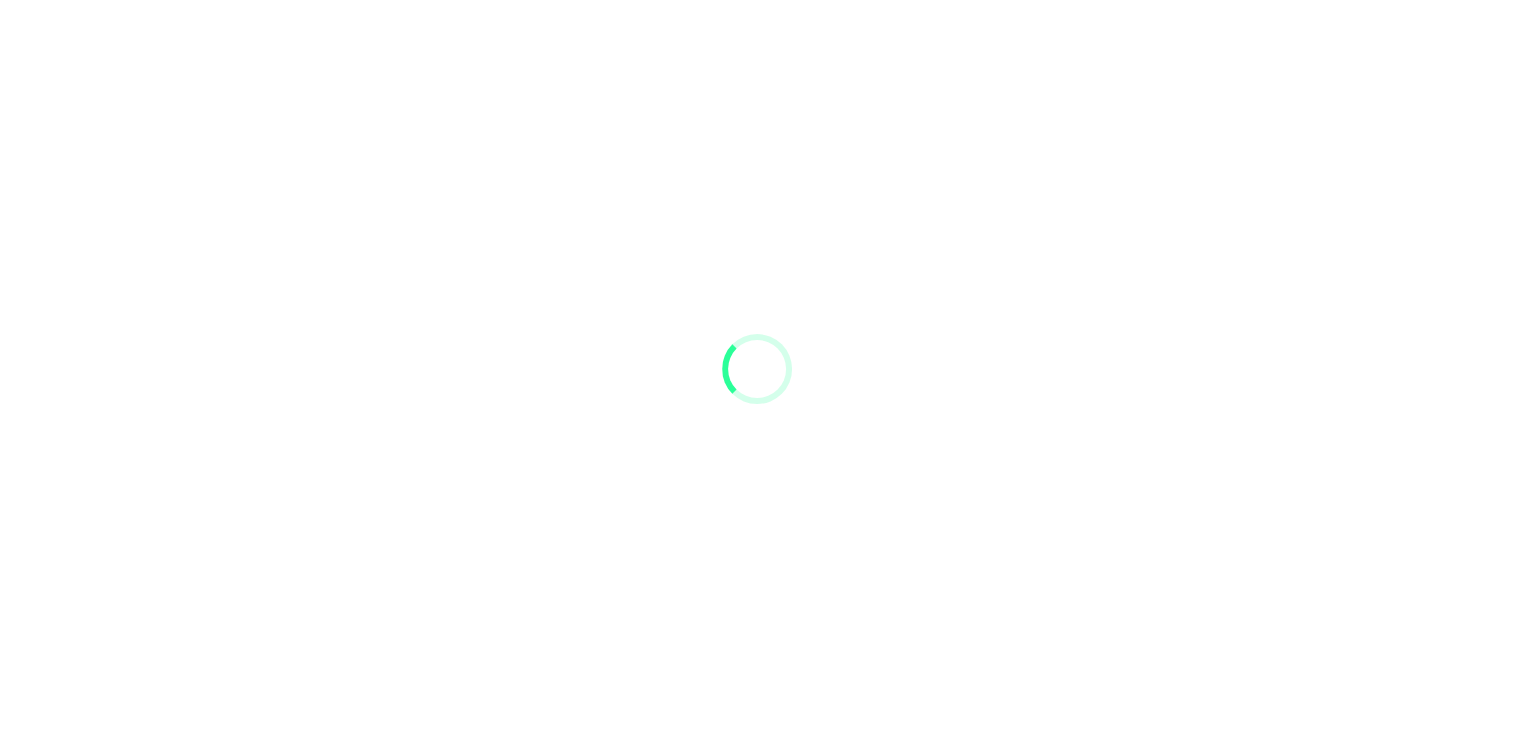 scroll, scrollTop: 0, scrollLeft: 0, axis: both 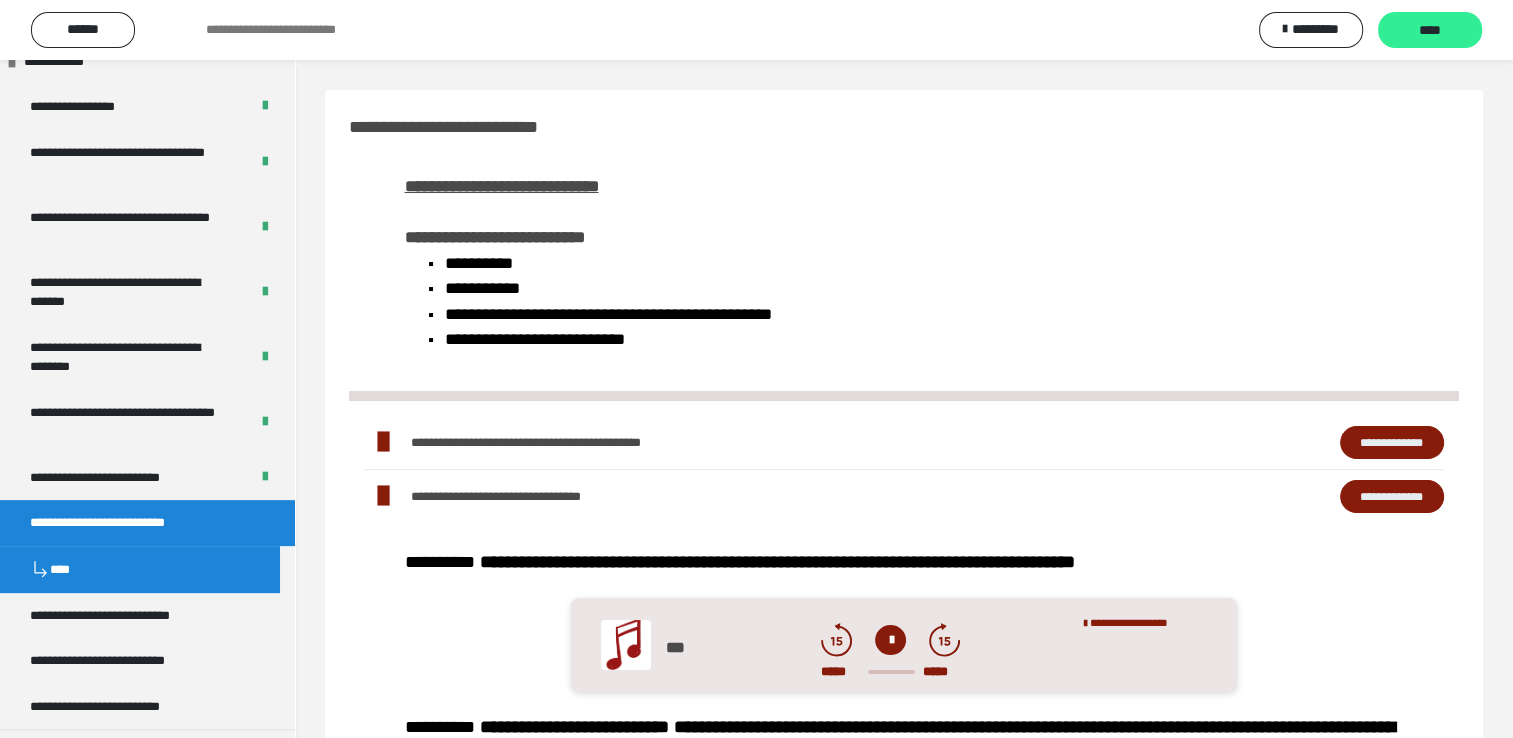 click on "****" at bounding box center [1430, 31] 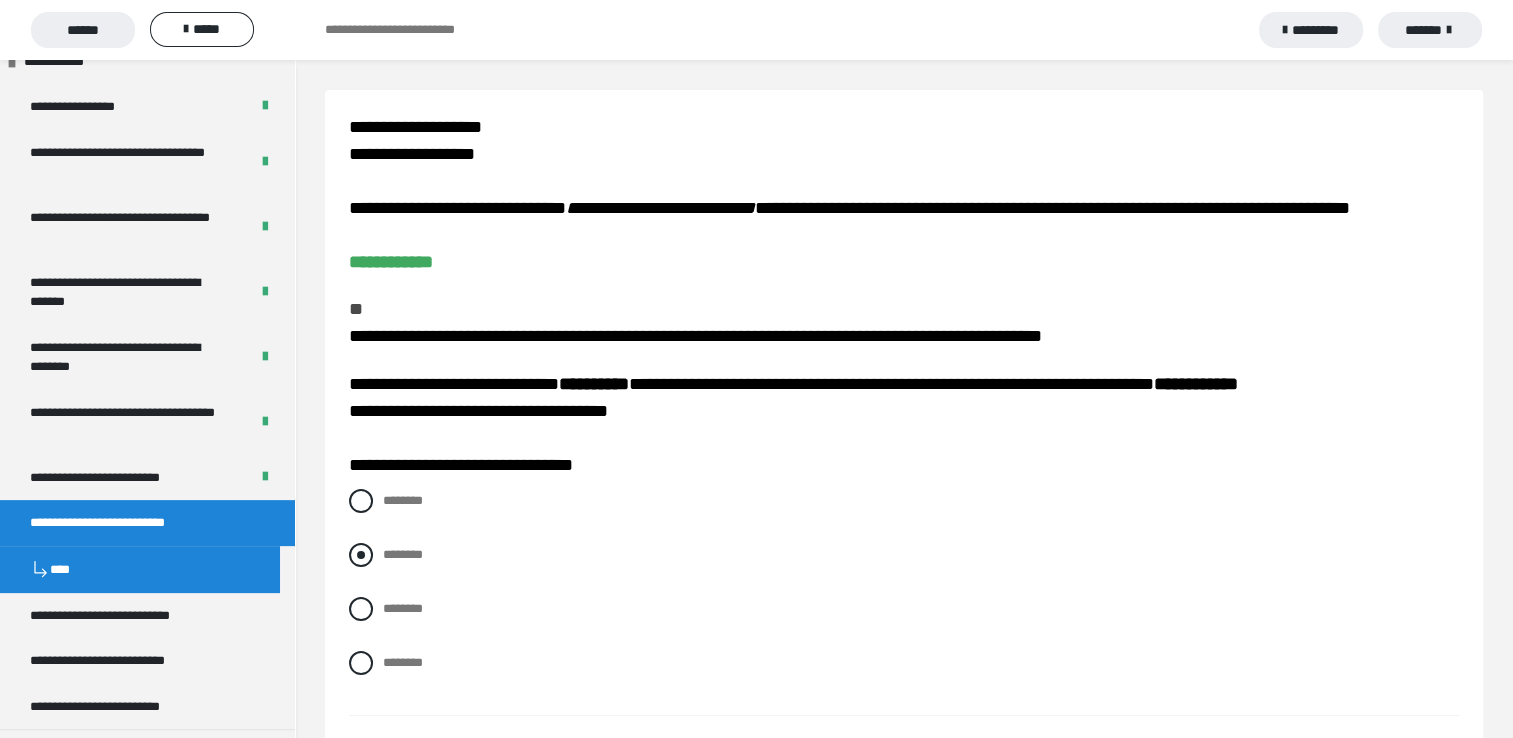 click at bounding box center [361, 555] 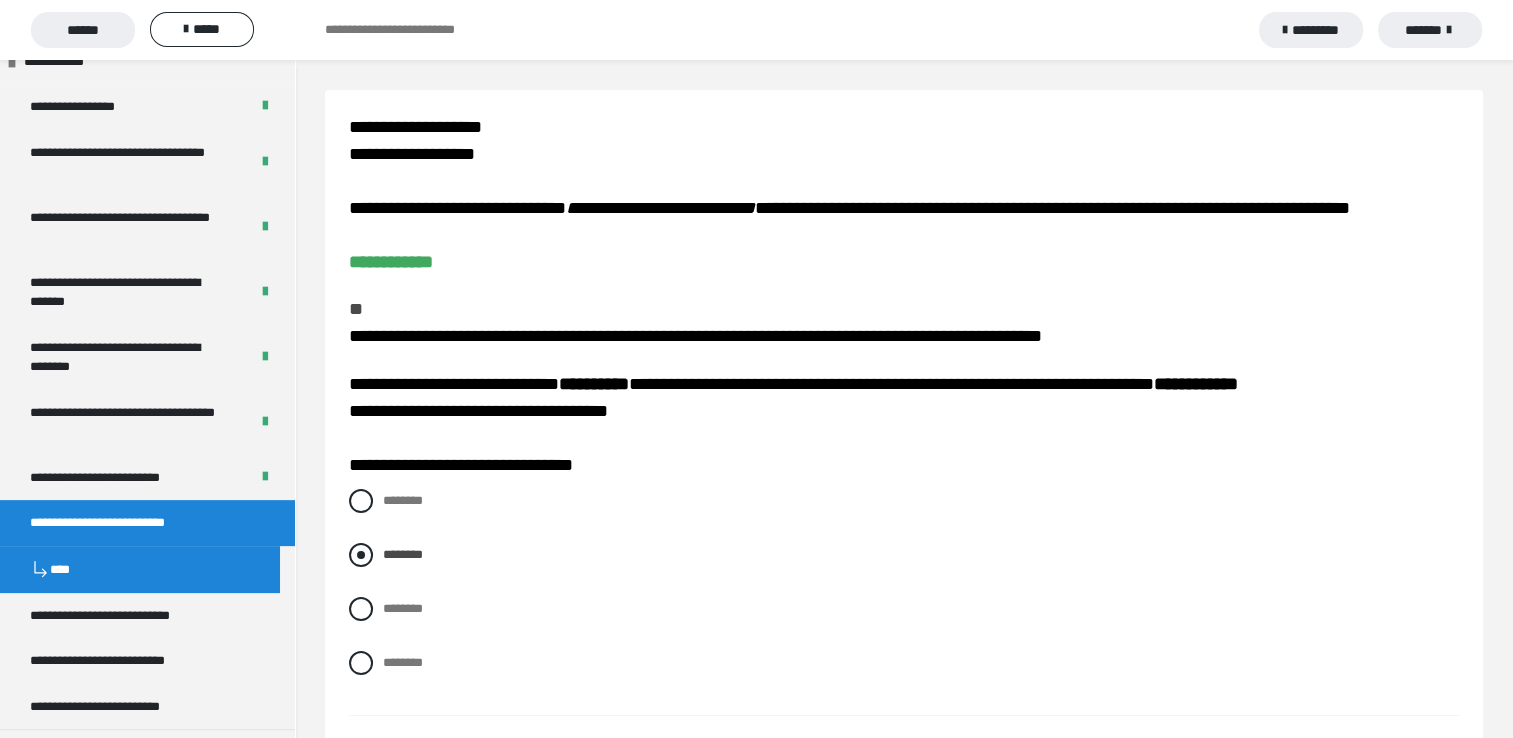 click at bounding box center (361, 555) 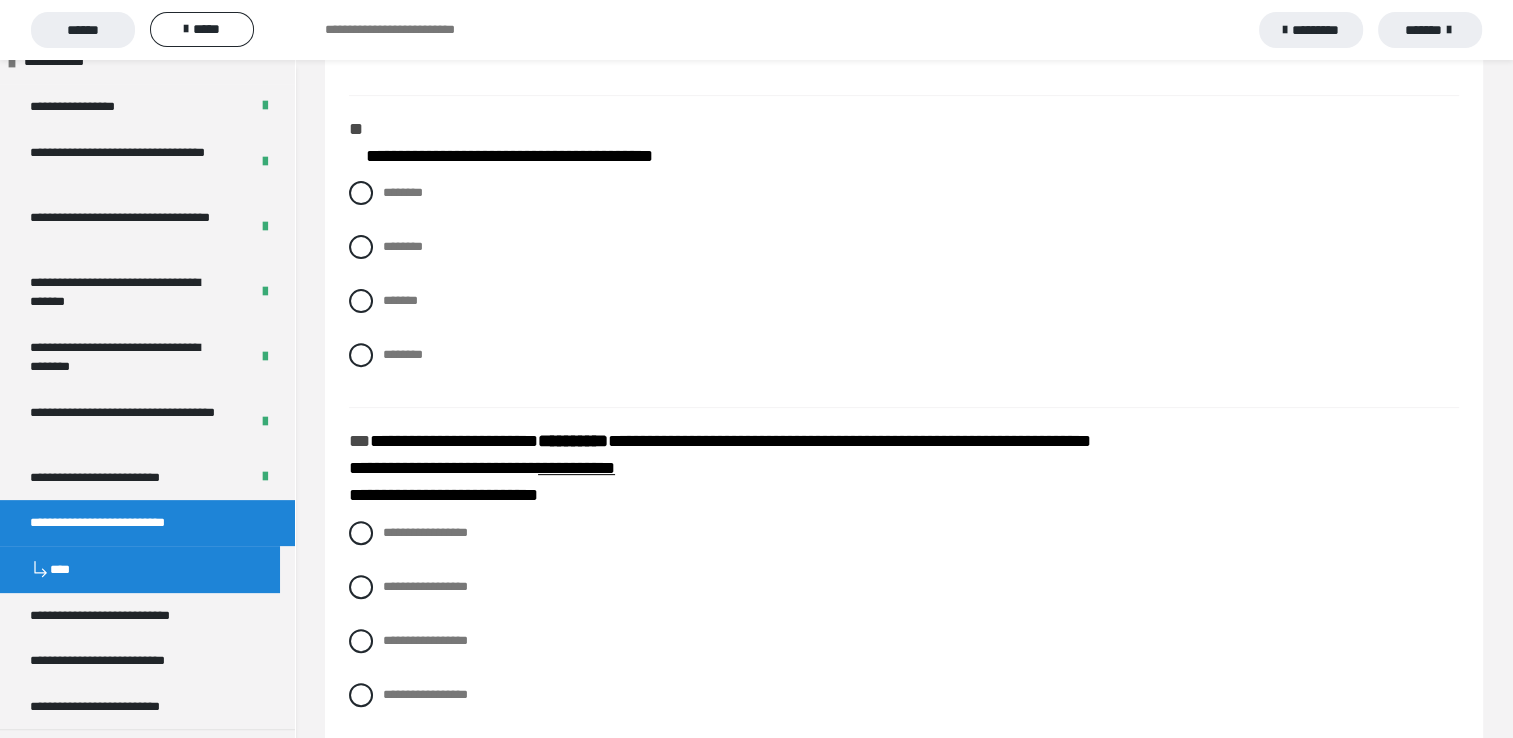 scroll, scrollTop: 700, scrollLeft: 0, axis: vertical 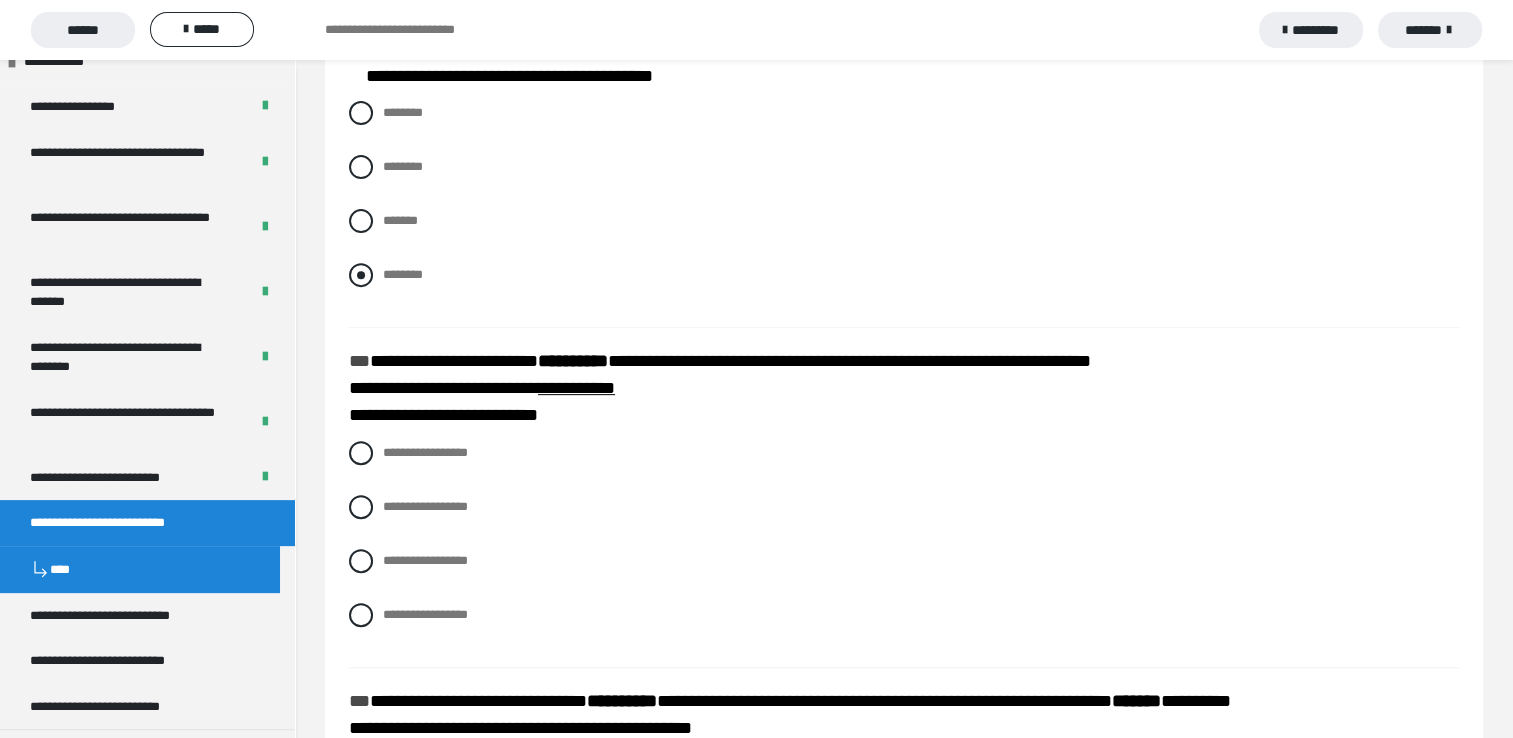 click at bounding box center (361, 275) 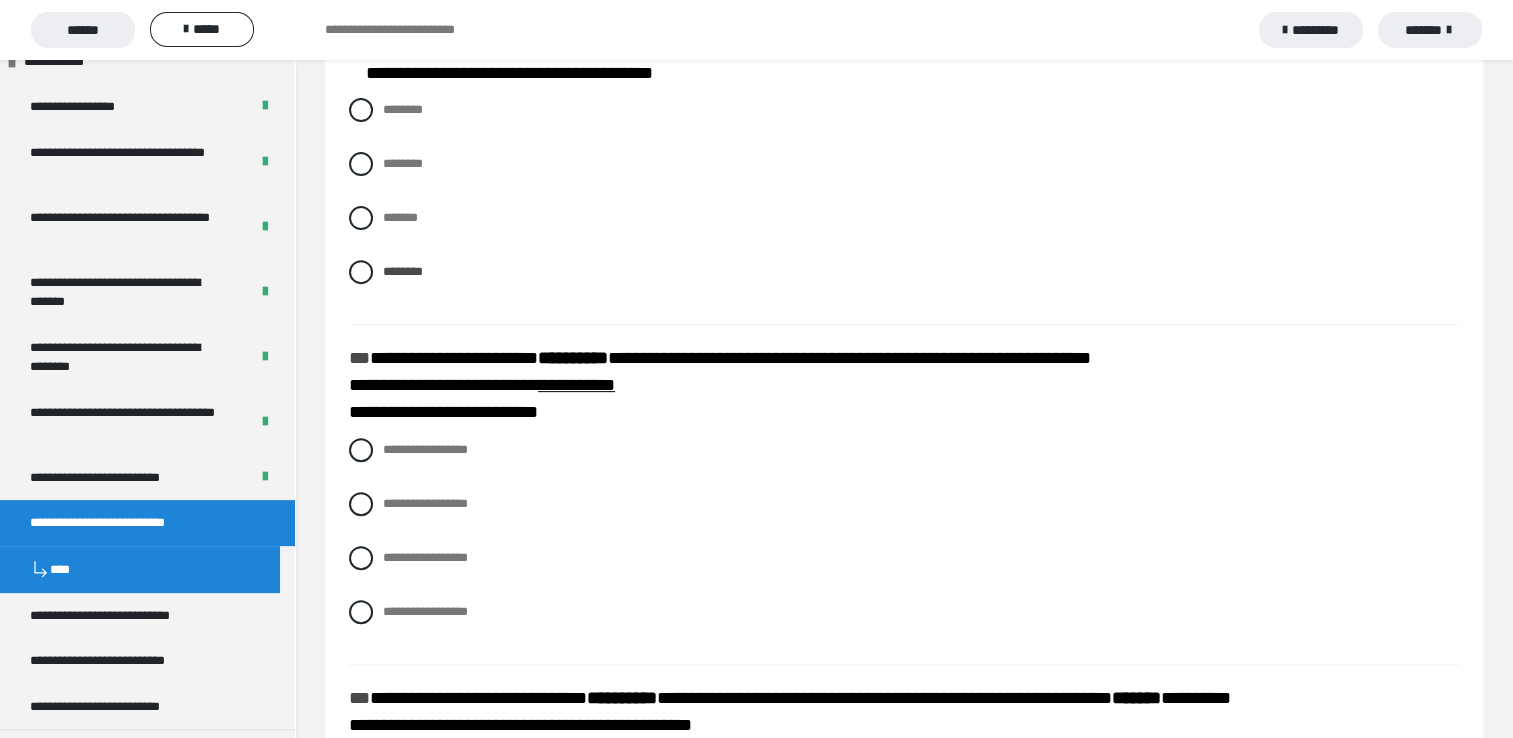 scroll, scrollTop: 700, scrollLeft: 0, axis: vertical 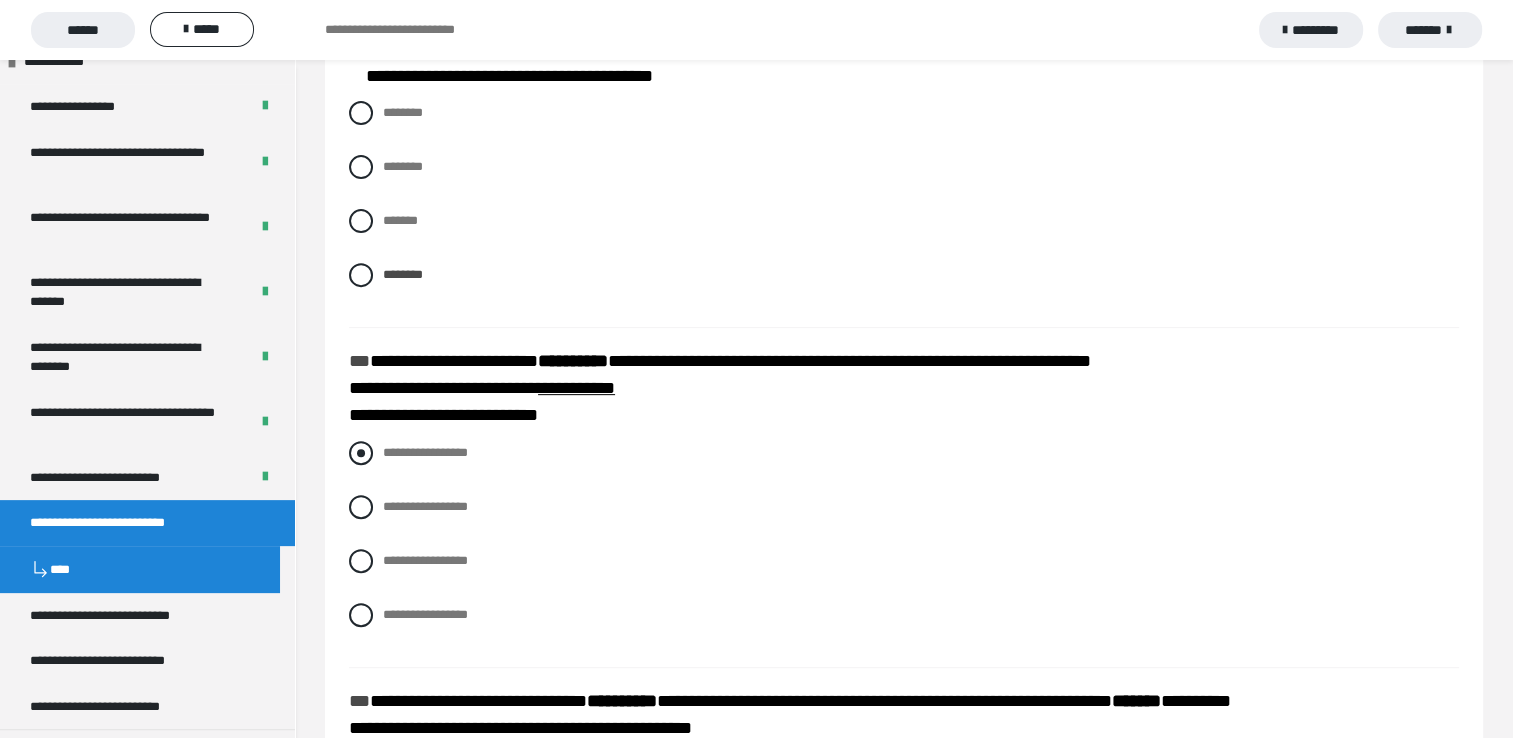 click at bounding box center (361, 453) 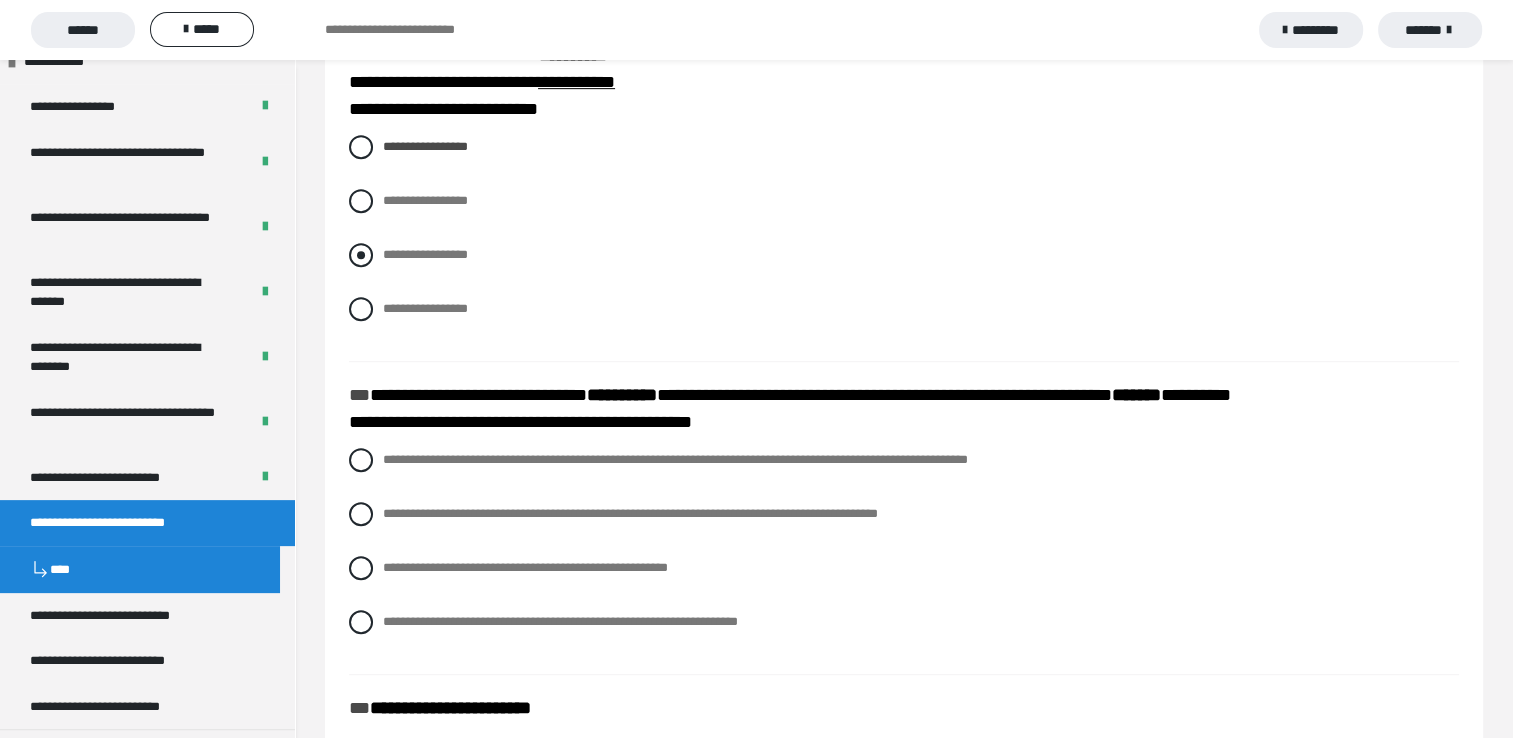 scroll, scrollTop: 1100, scrollLeft: 0, axis: vertical 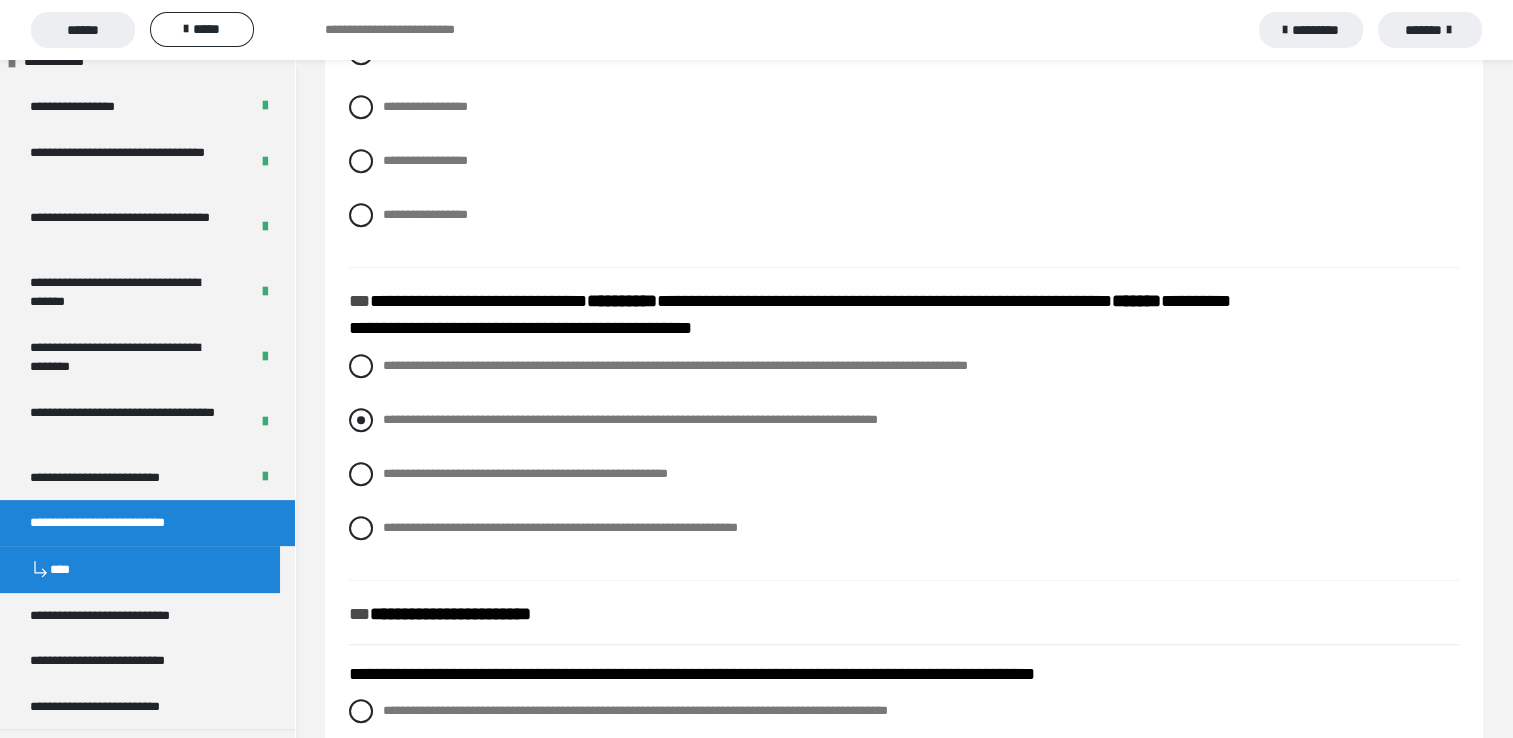 click at bounding box center [361, 420] 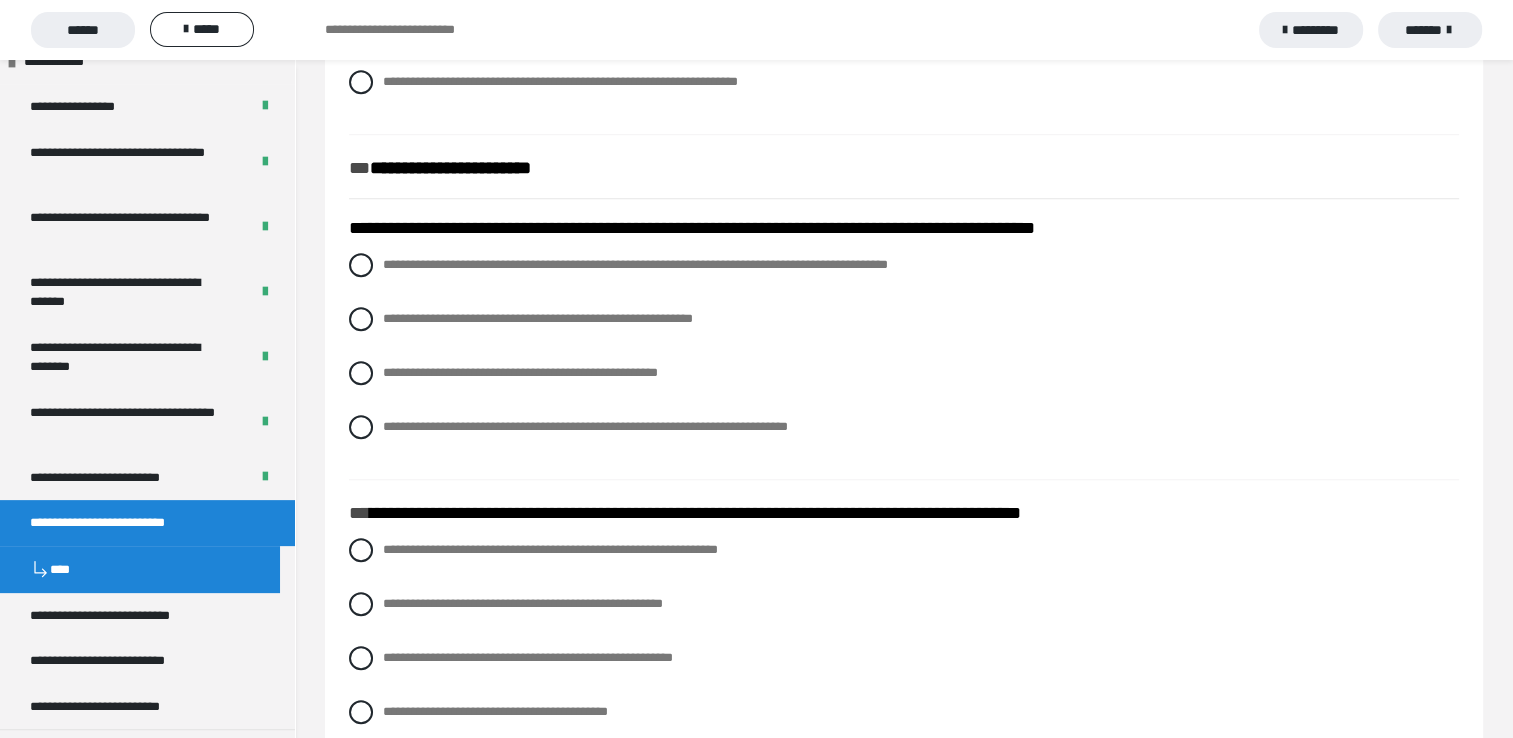 scroll, scrollTop: 1600, scrollLeft: 0, axis: vertical 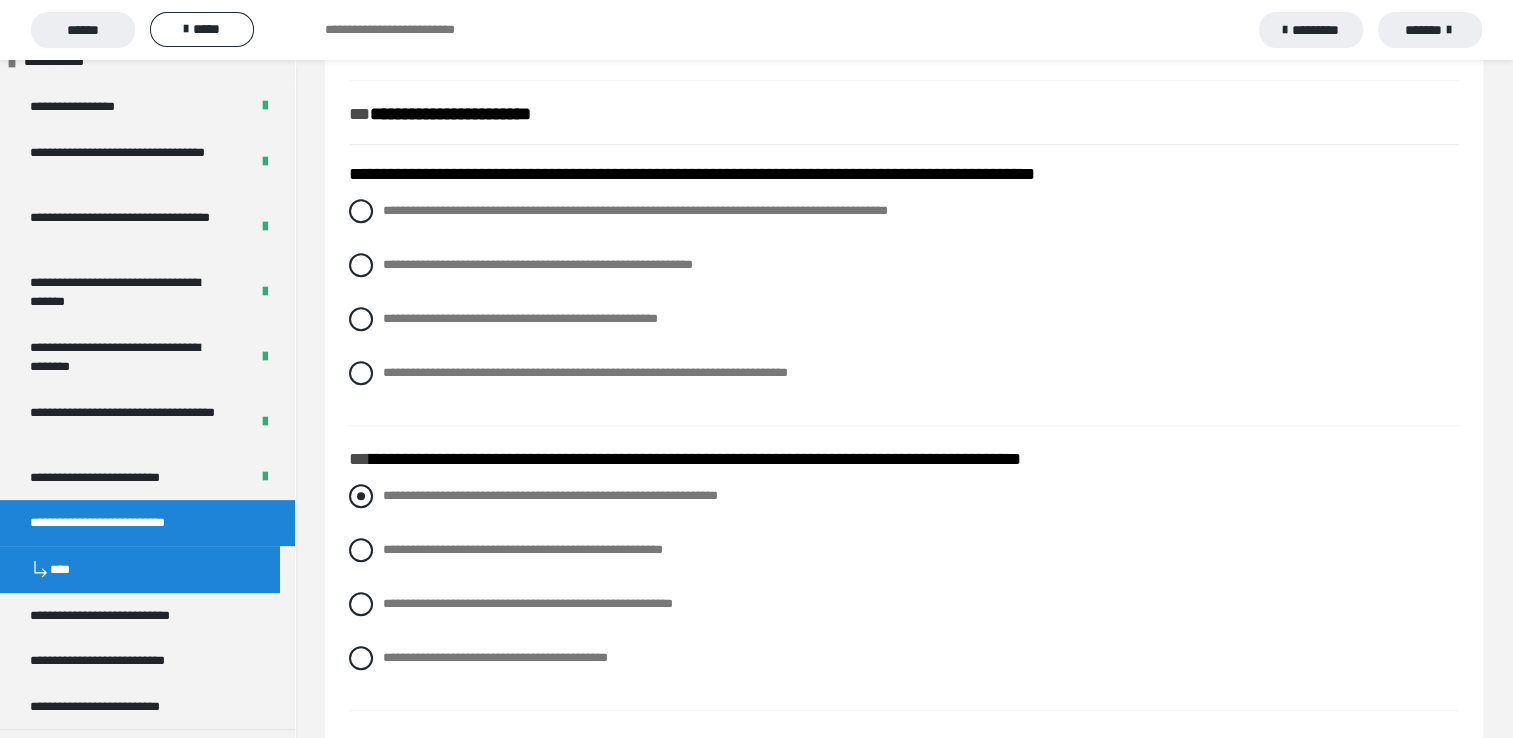 click at bounding box center [361, 496] 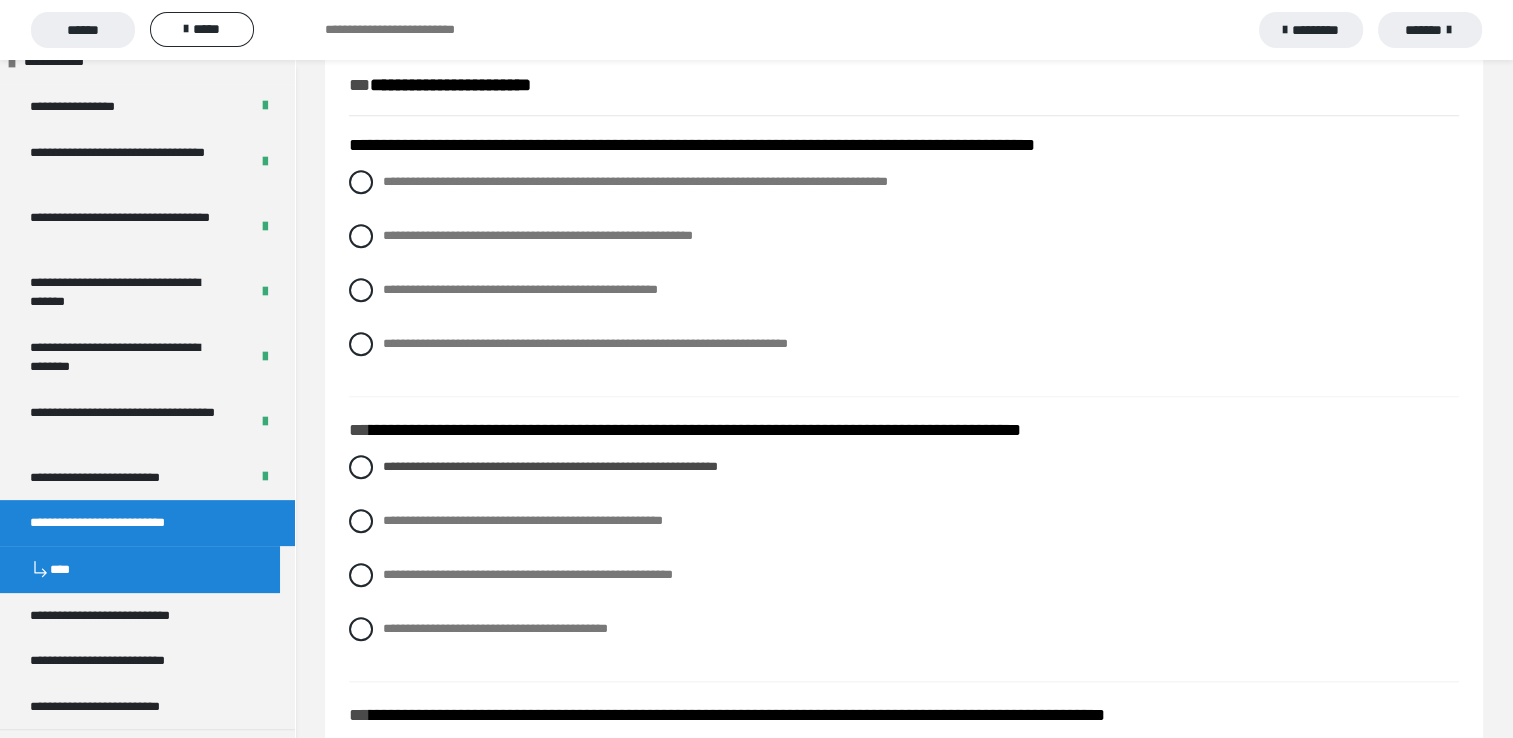 scroll, scrollTop: 1400, scrollLeft: 0, axis: vertical 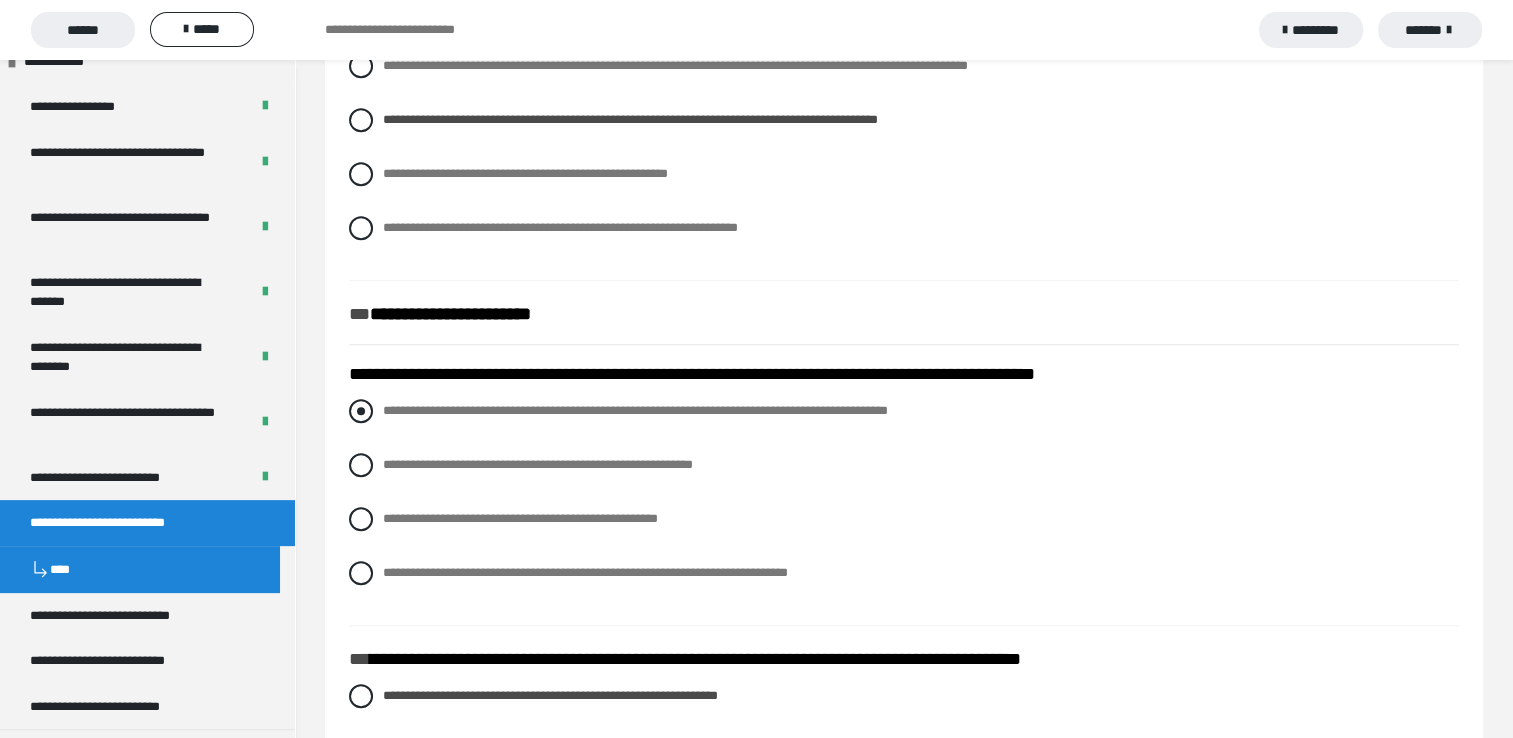 click at bounding box center [361, 411] 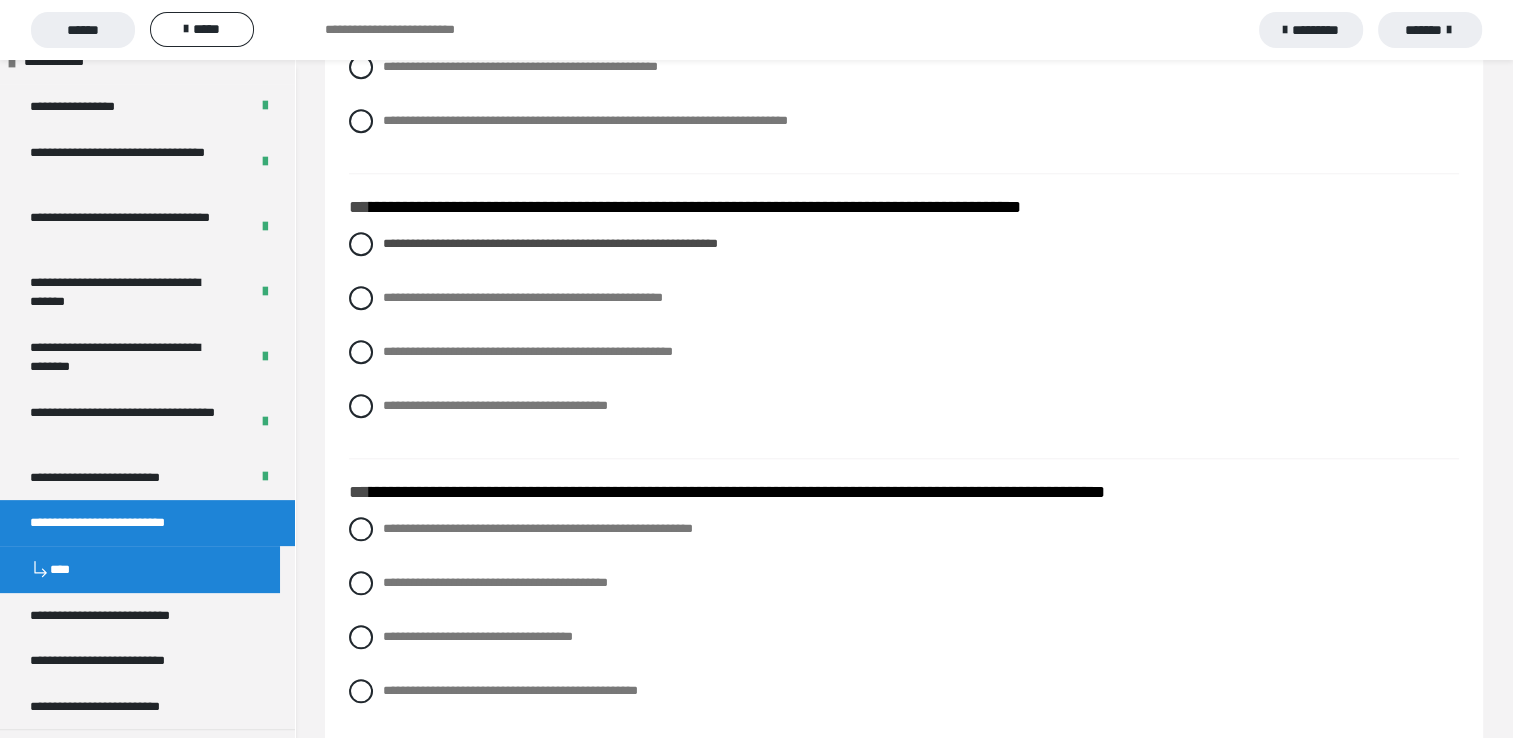 scroll, scrollTop: 1900, scrollLeft: 0, axis: vertical 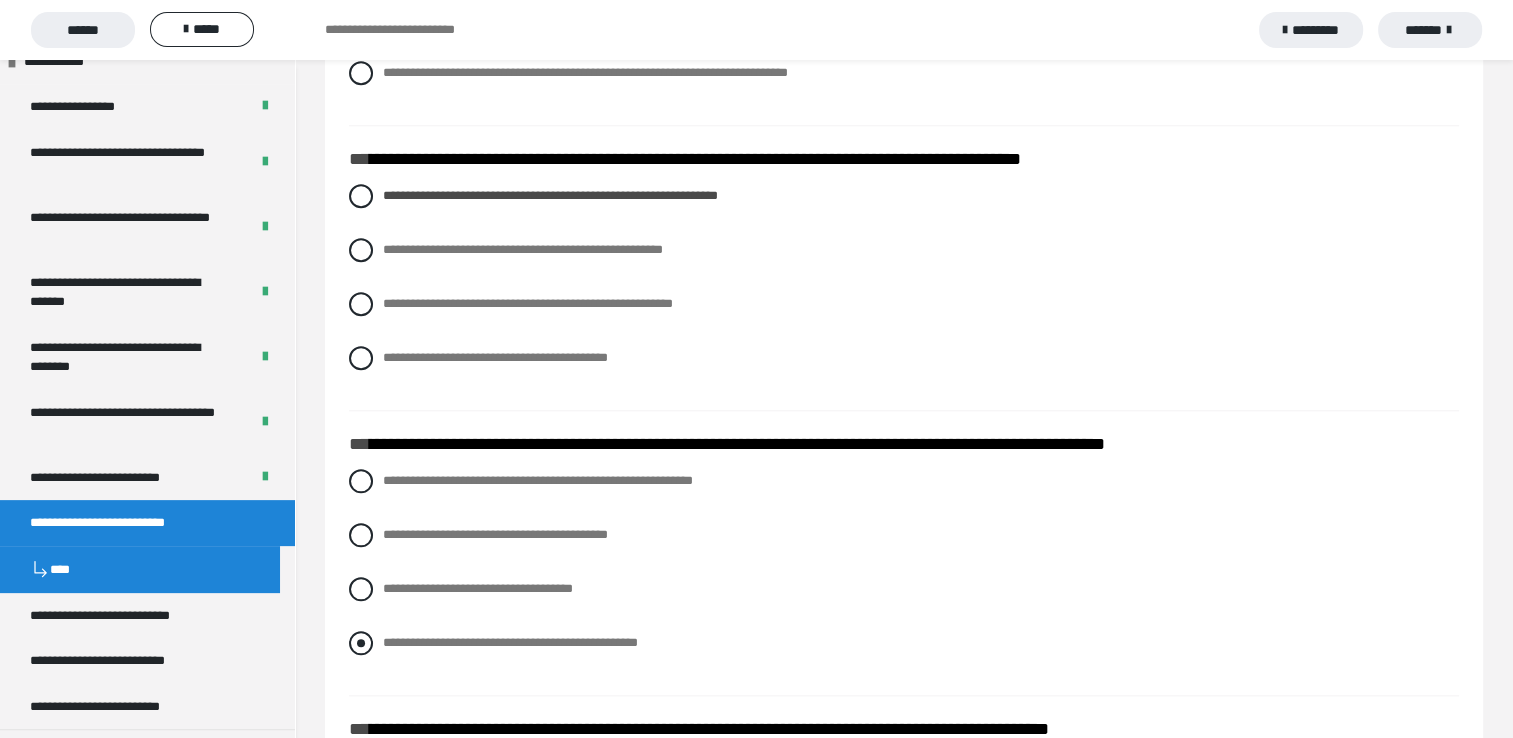 click at bounding box center [361, 643] 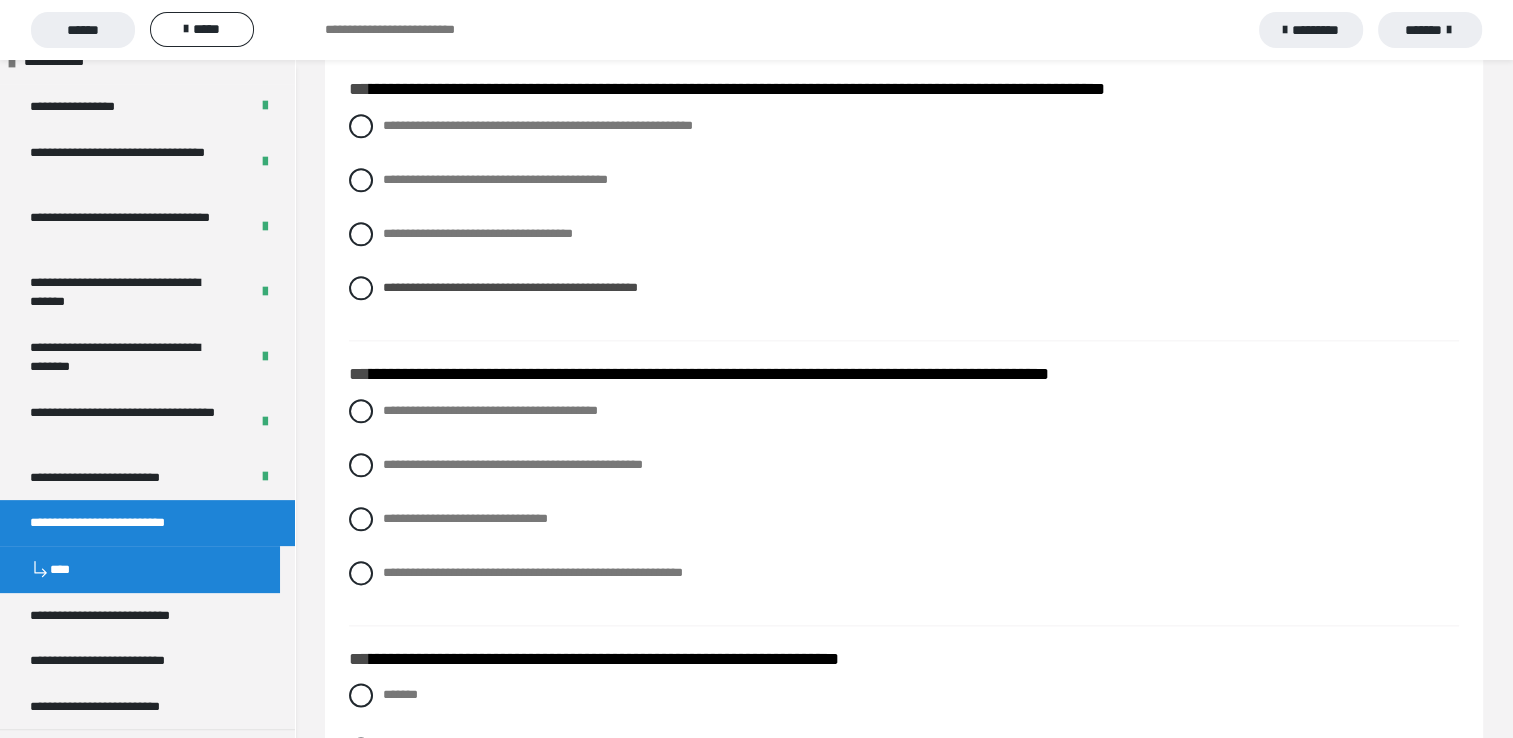 scroll, scrollTop: 2300, scrollLeft: 0, axis: vertical 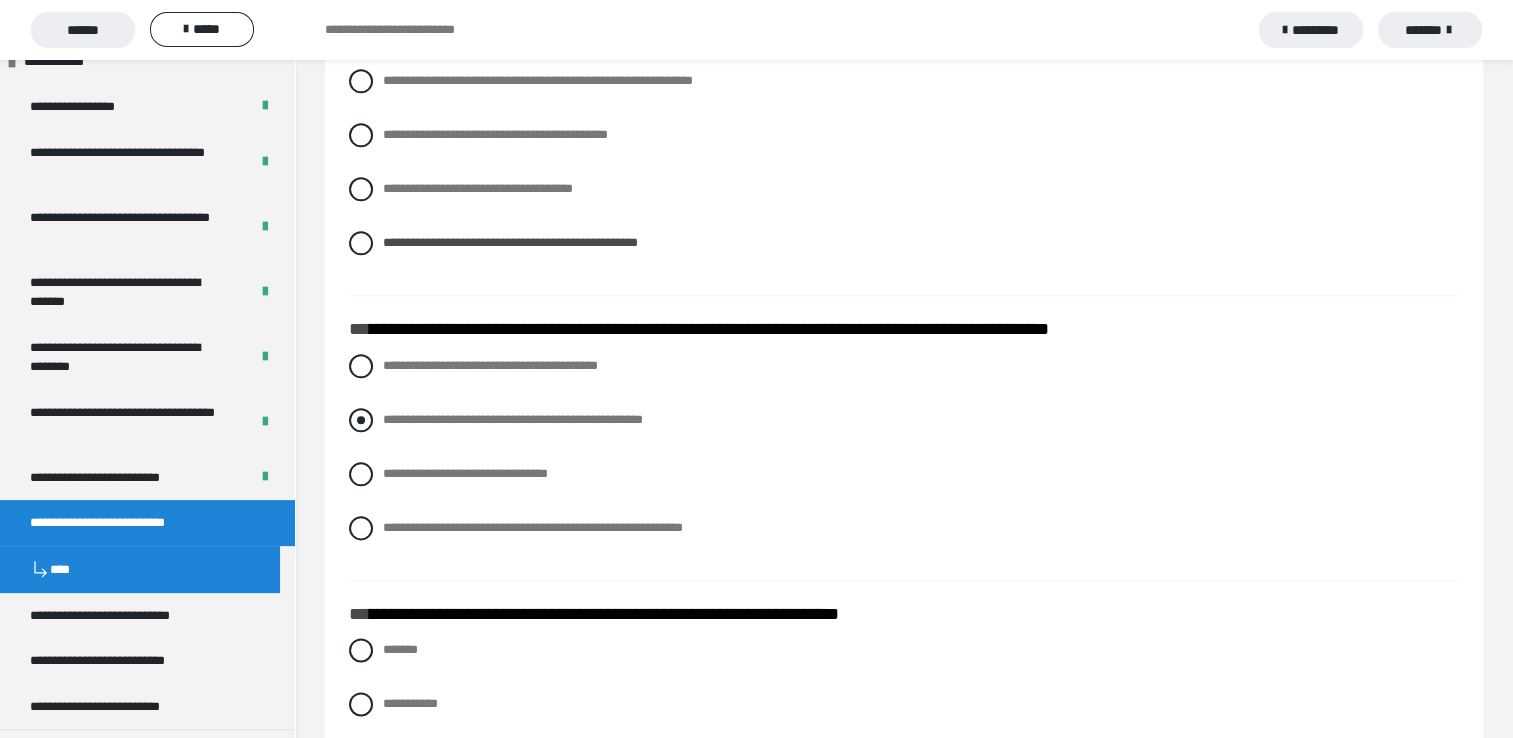 click at bounding box center (361, 420) 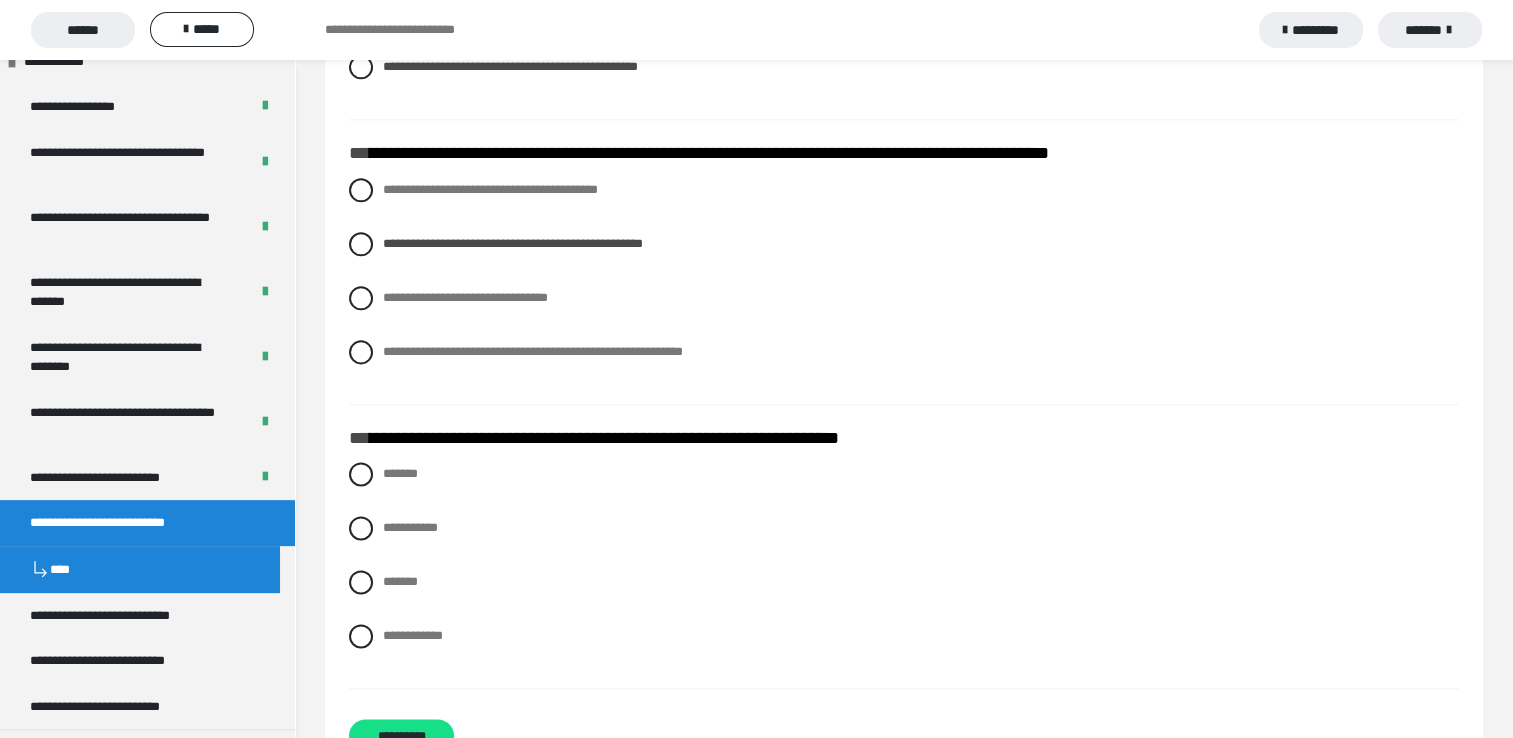 scroll, scrollTop: 2500, scrollLeft: 0, axis: vertical 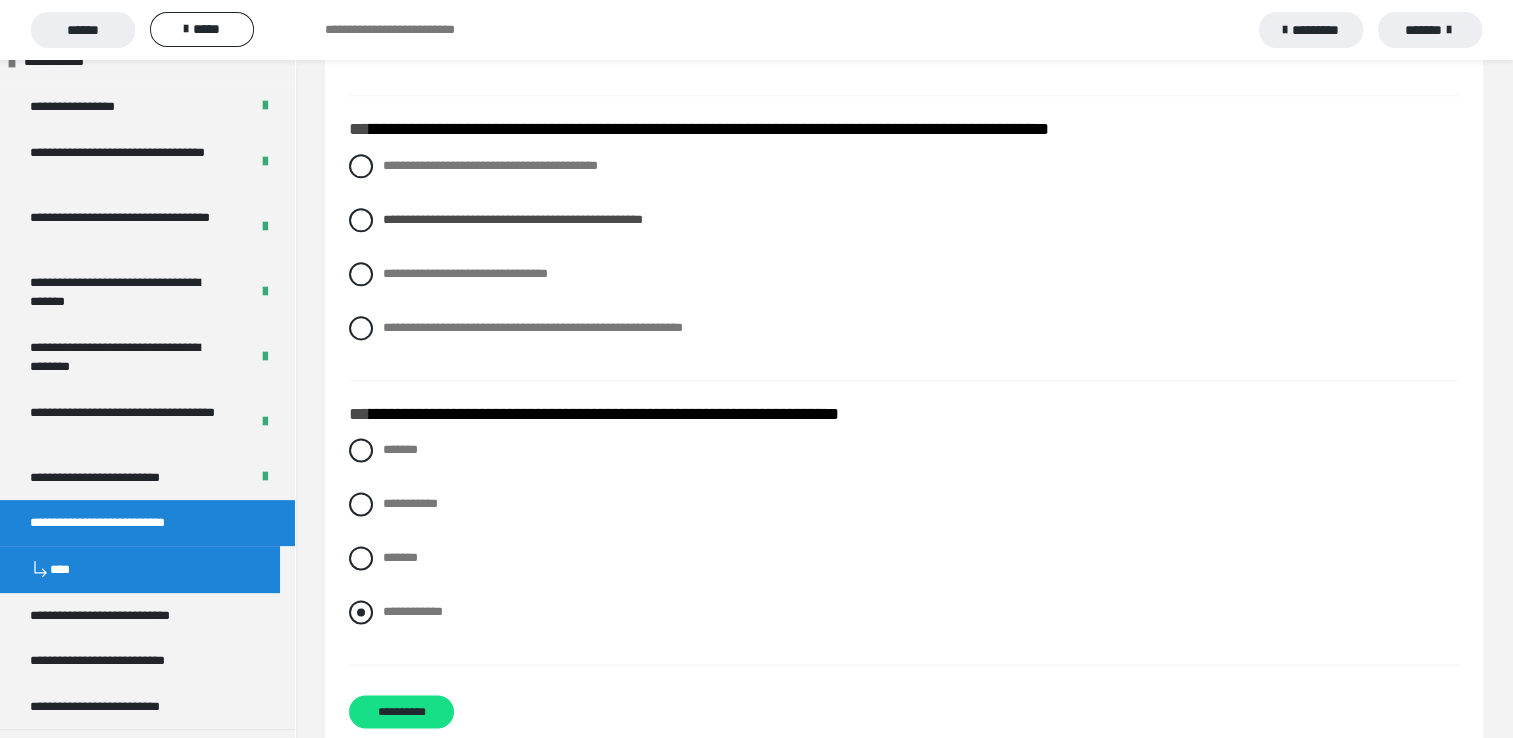 click at bounding box center [361, 612] 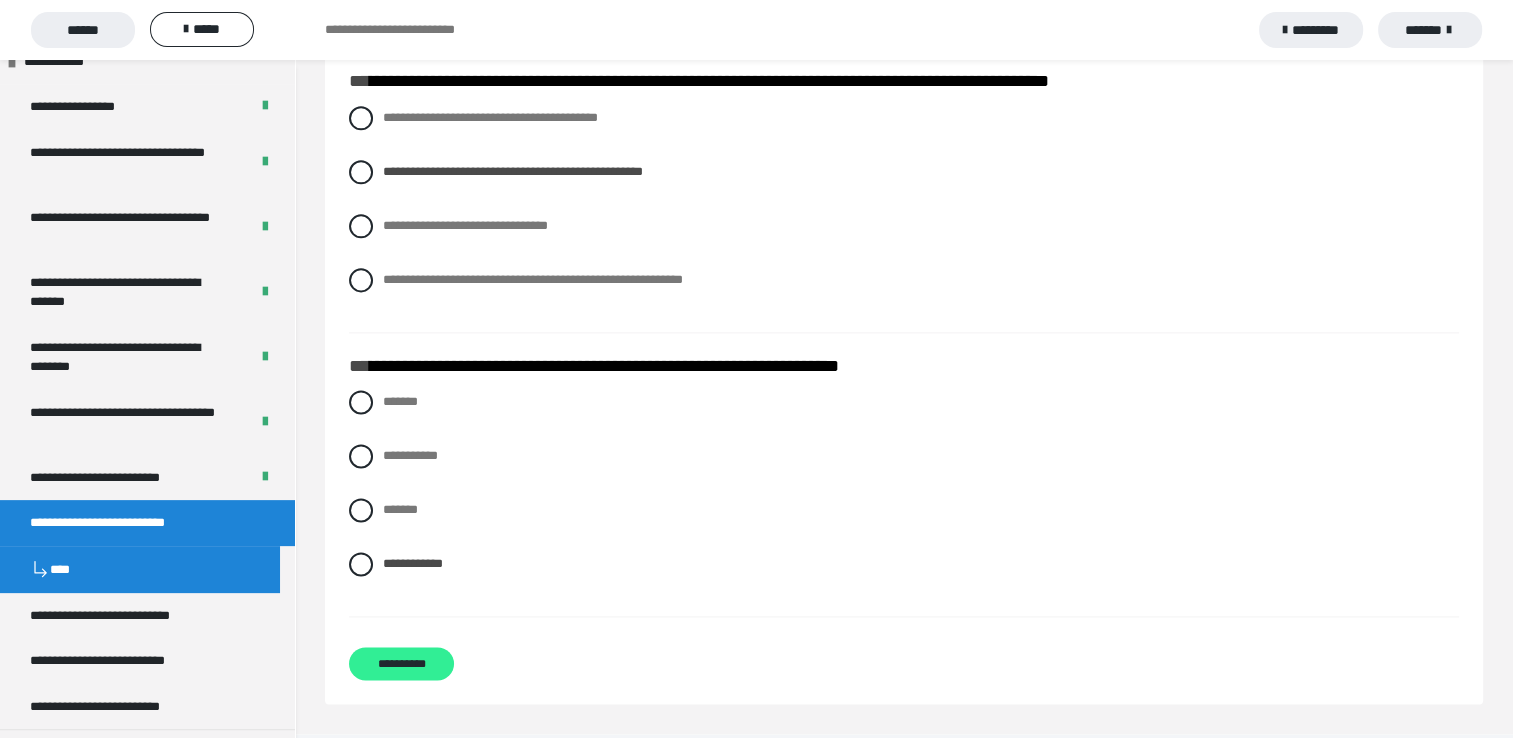 scroll, scrollTop: 2574, scrollLeft: 0, axis: vertical 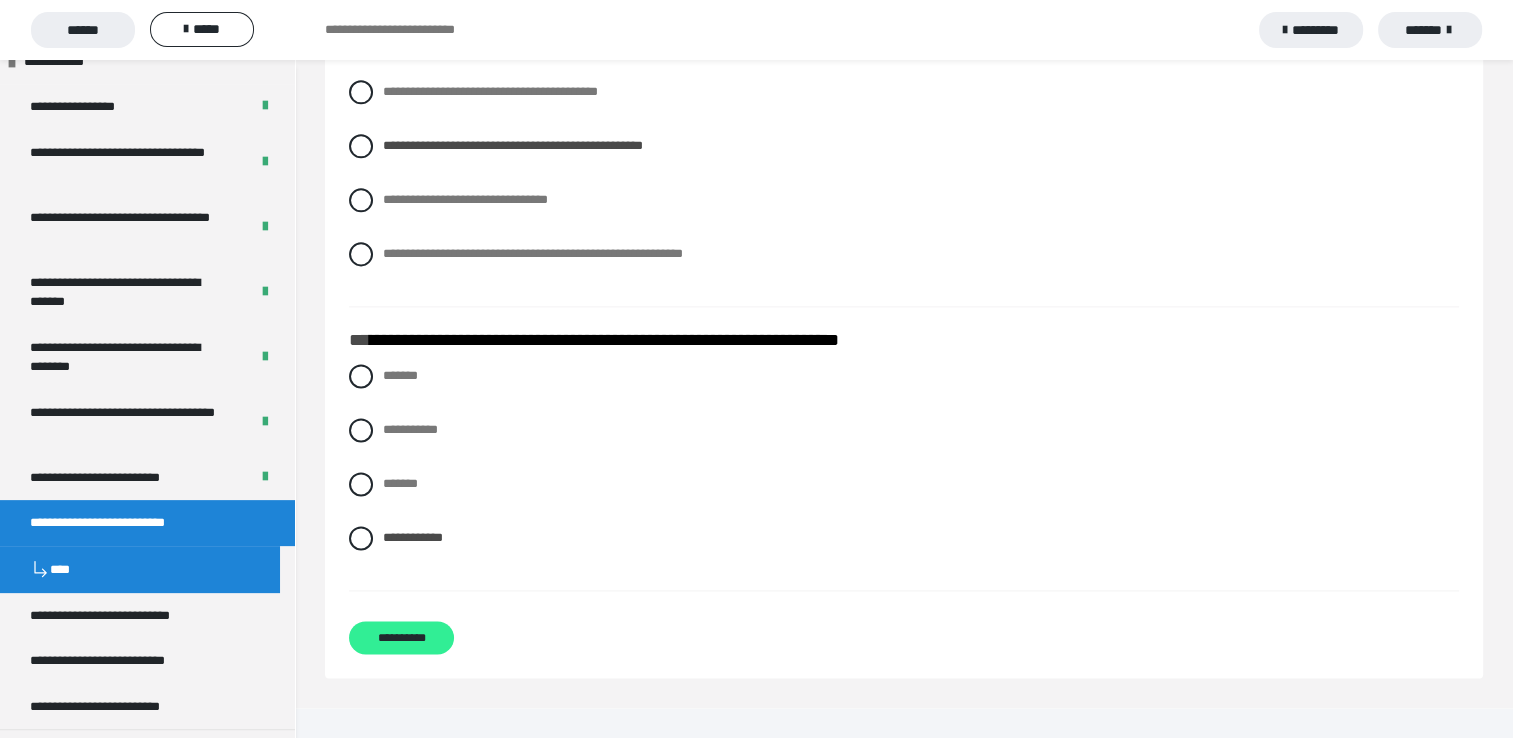 click on "**********" at bounding box center [401, 637] 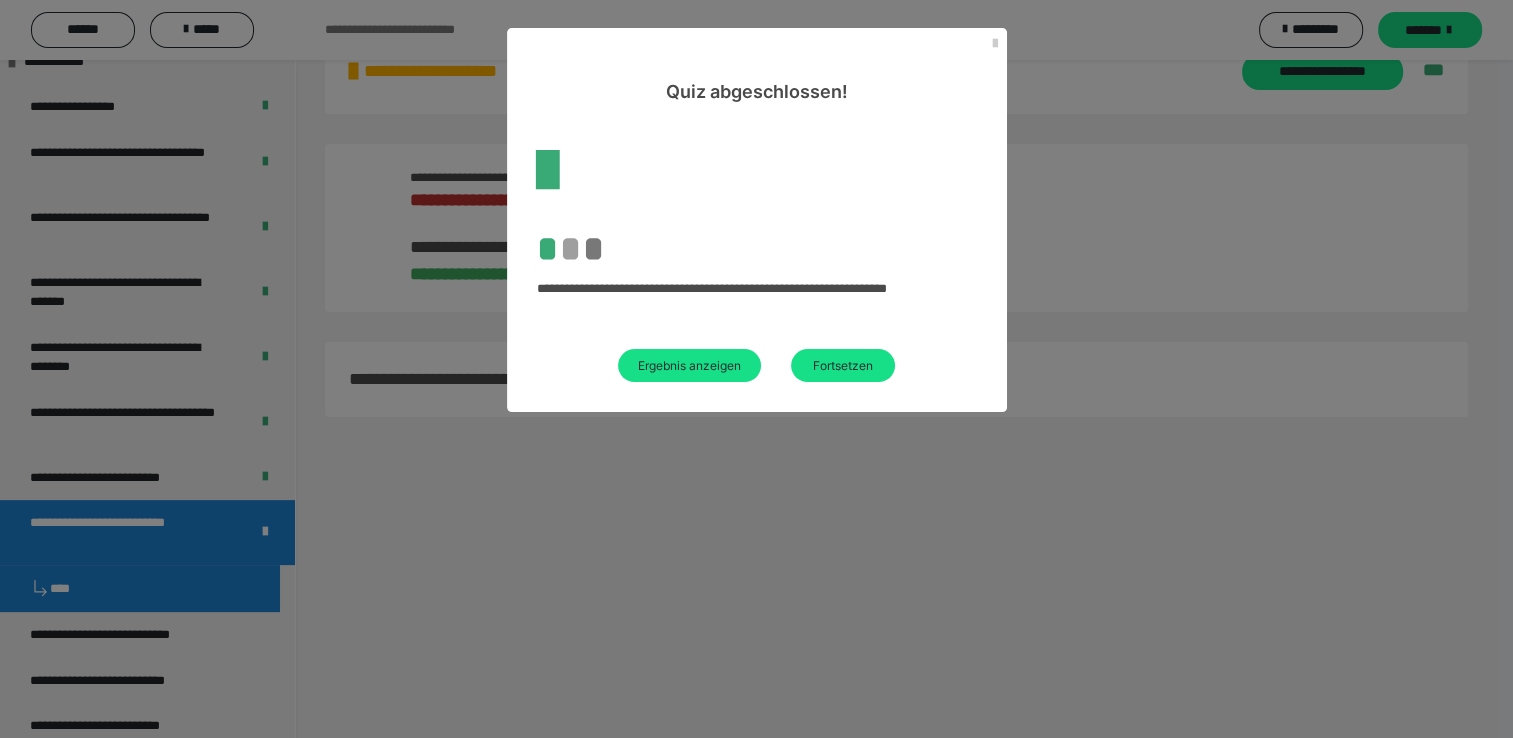 scroll, scrollTop: 1027, scrollLeft: 0, axis: vertical 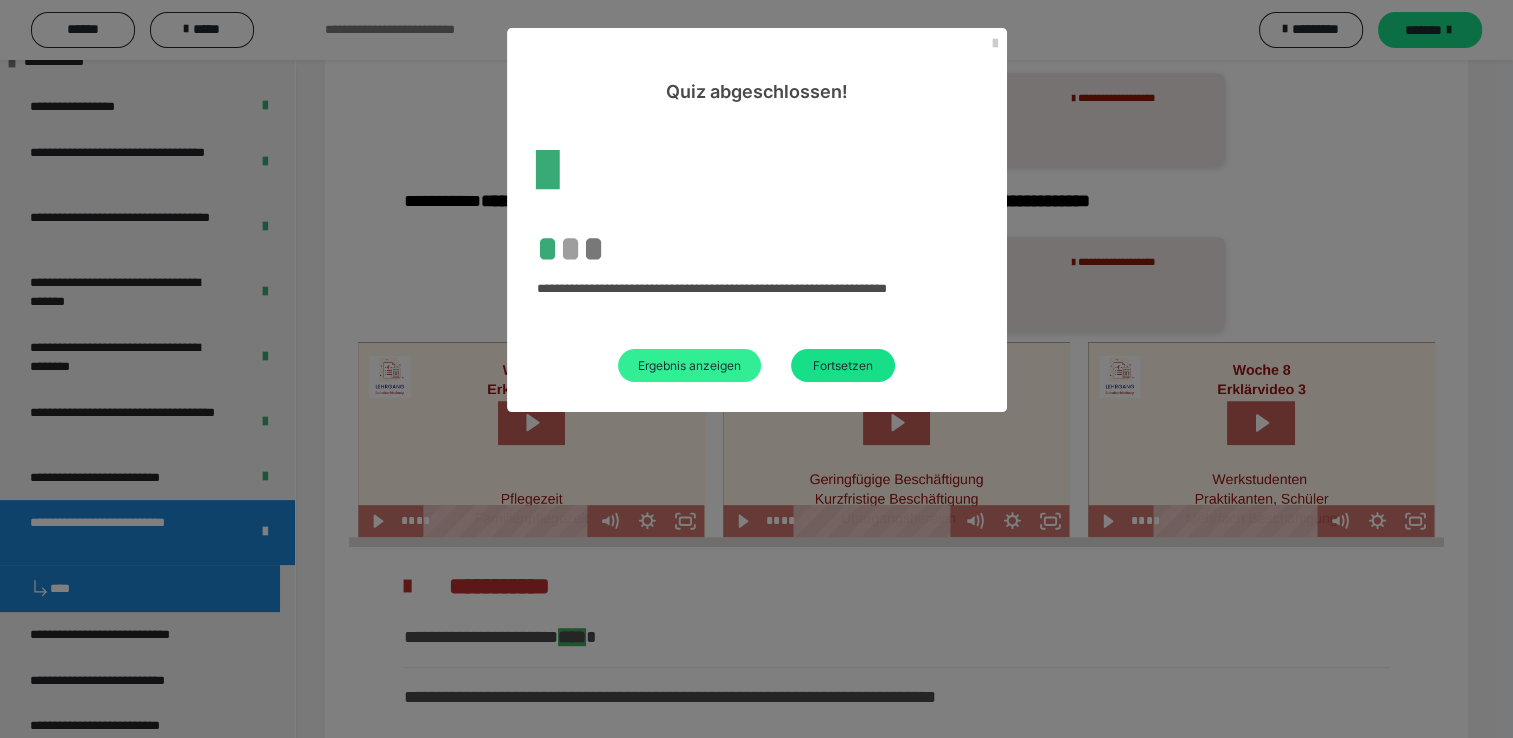 click on "Ergebnis anzeigen" at bounding box center [689, 365] 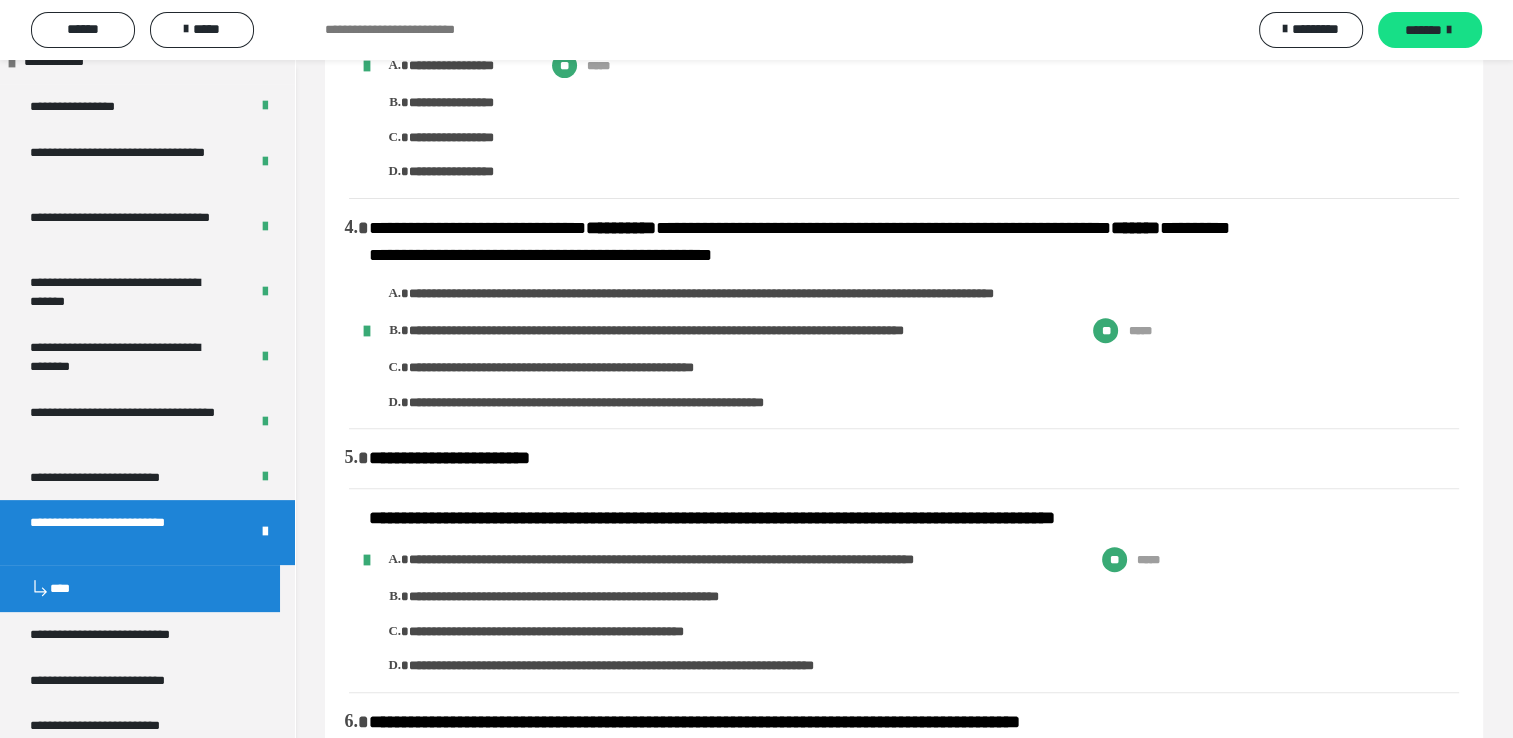 scroll, scrollTop: 500, scrollLeft: 0, axis: vertical 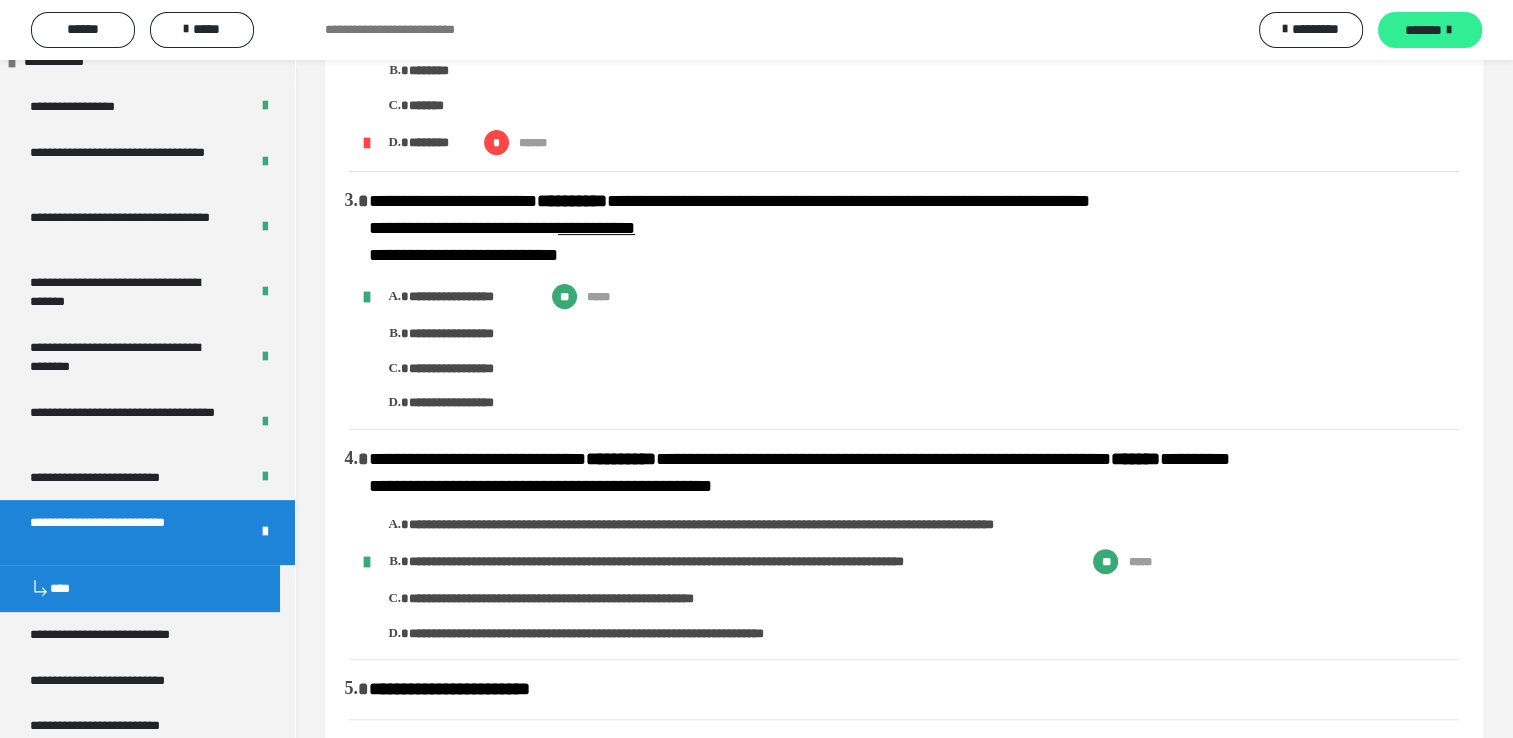 click on "*******" at bounding box center (1423, 30) 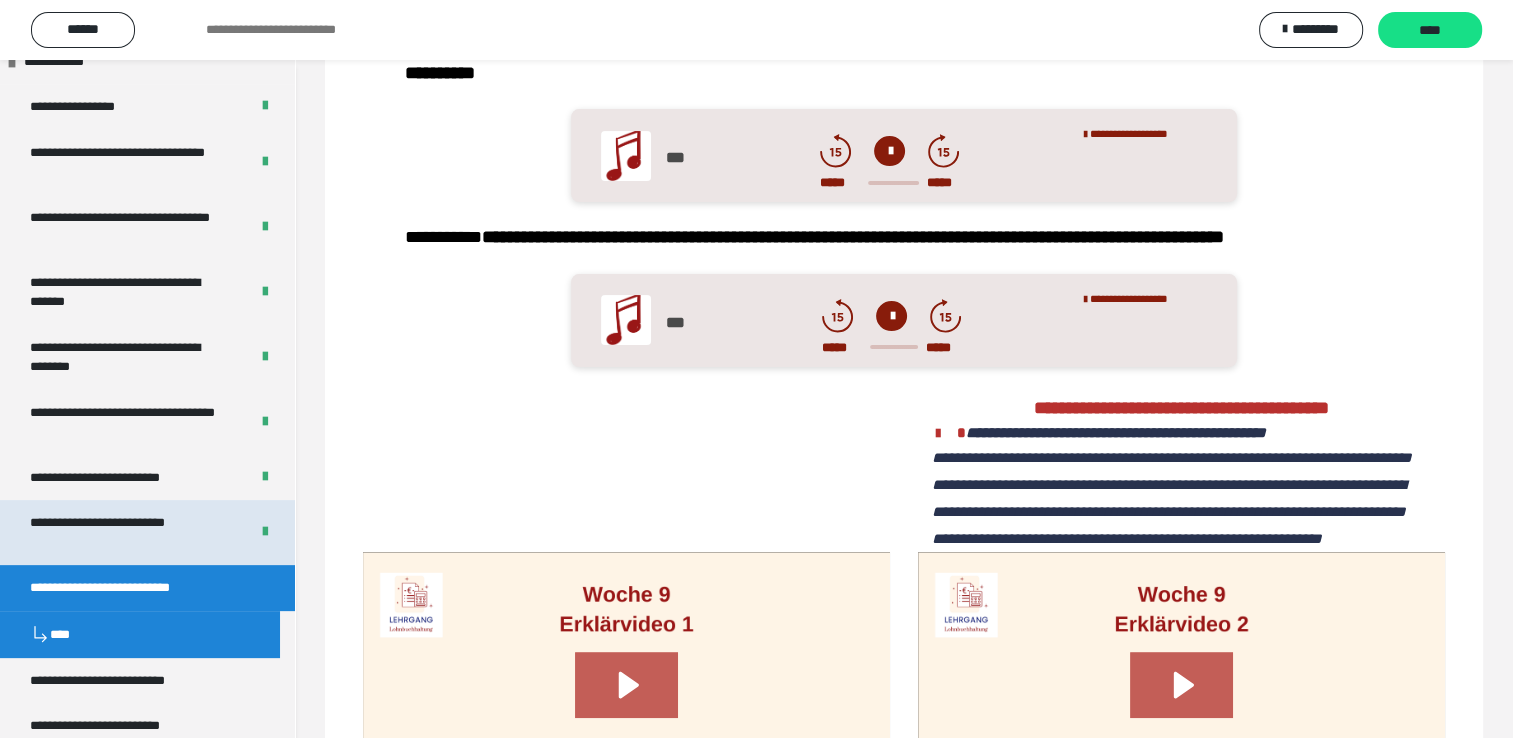 click on "**********" at bounding box center [124, 532] 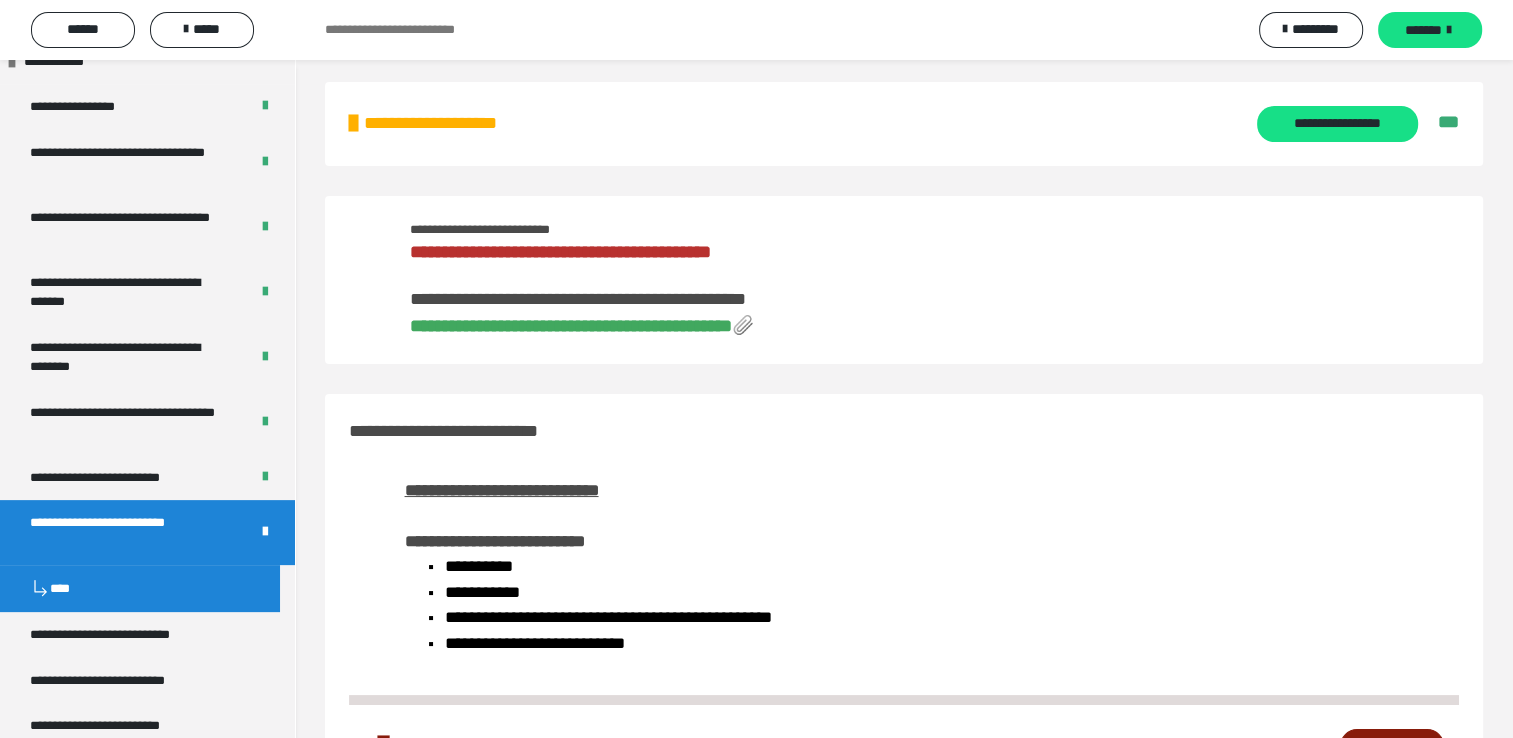 scroll, scrollTop: 0, scrollLeft: 0, axis: both 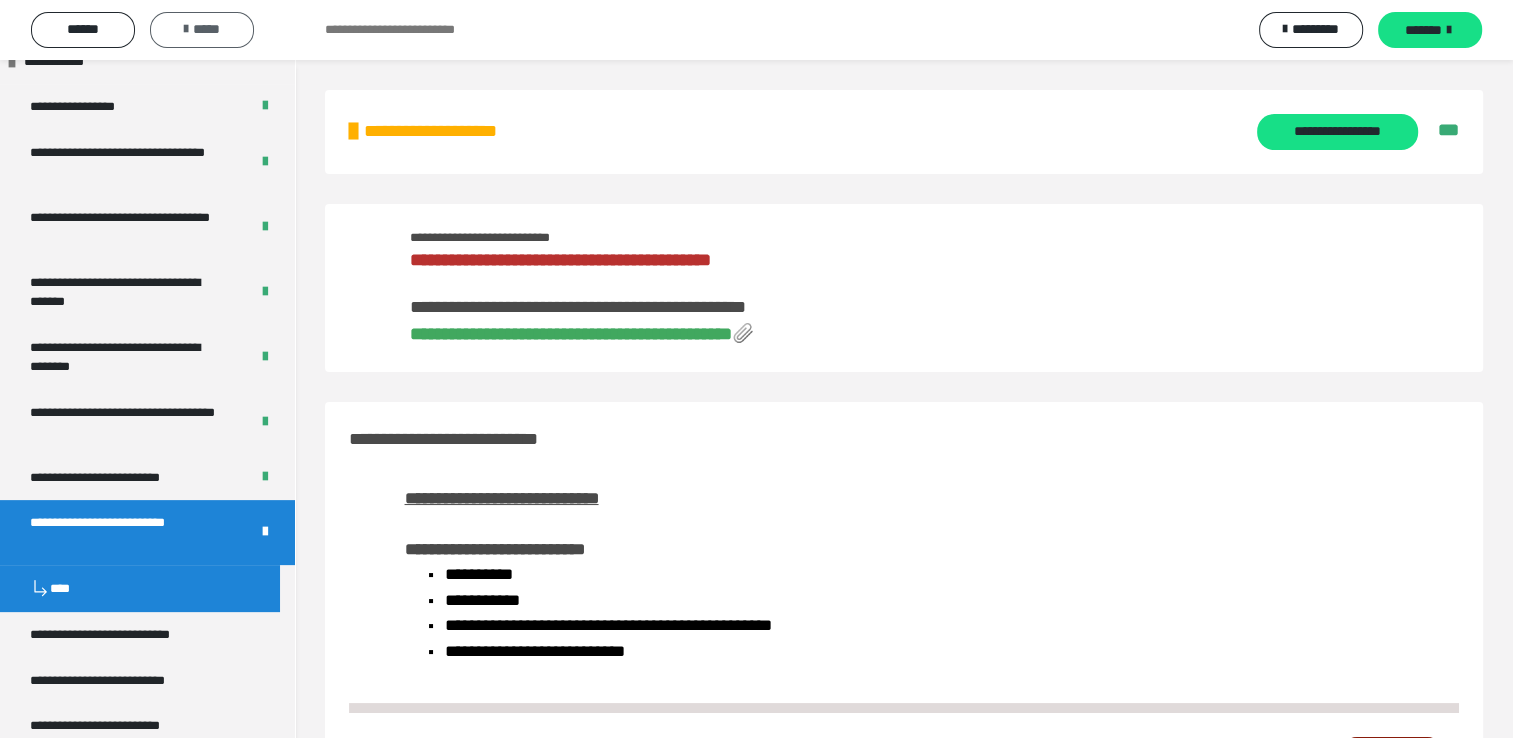 click on "*****" at bounding box center [202, 29] 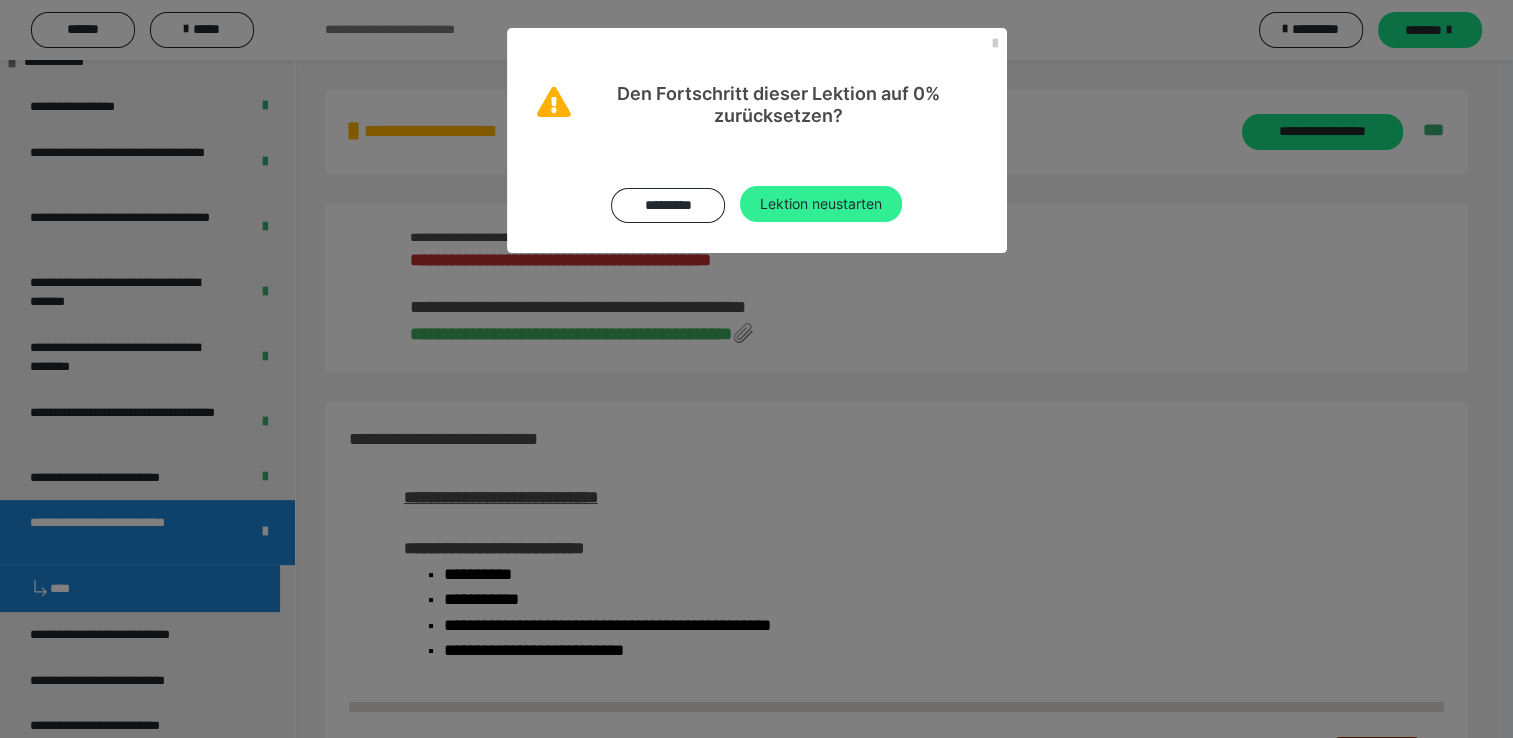 click on "Lektion neustarten" at bounding box center [821, 204] 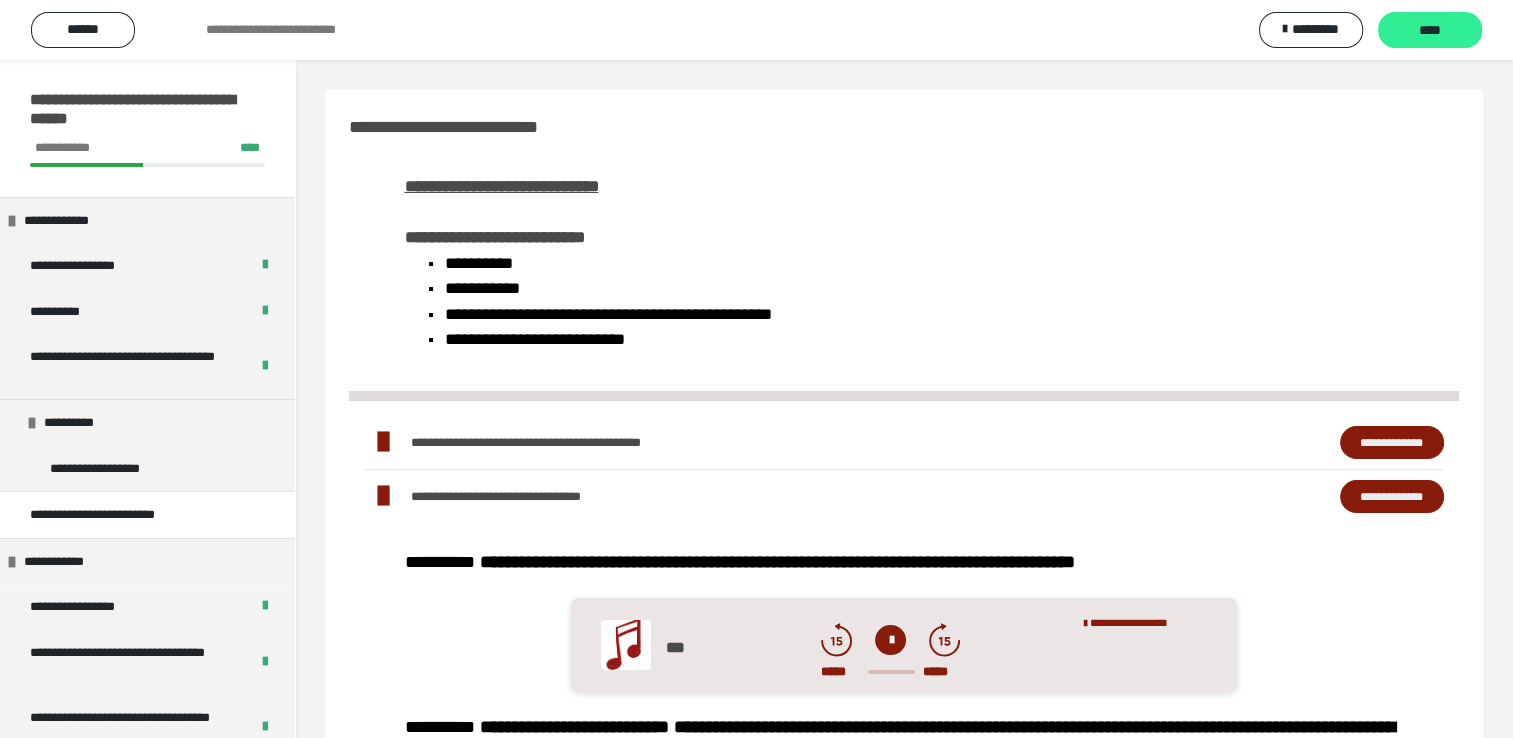 click on "****" at bounding box center [1430, 31] 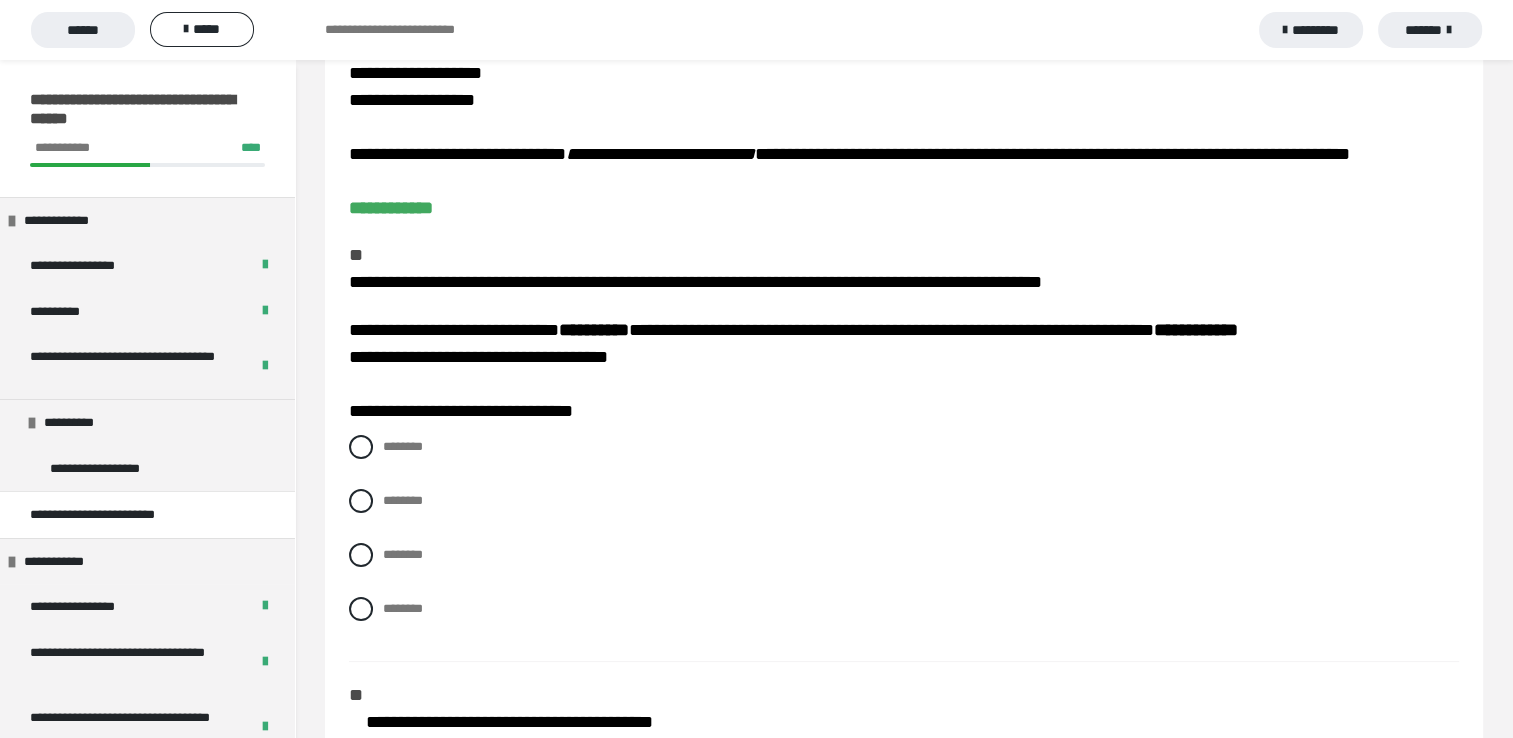 scroll, scrollTop: 100, scrollLeft: 0, axis: vertical 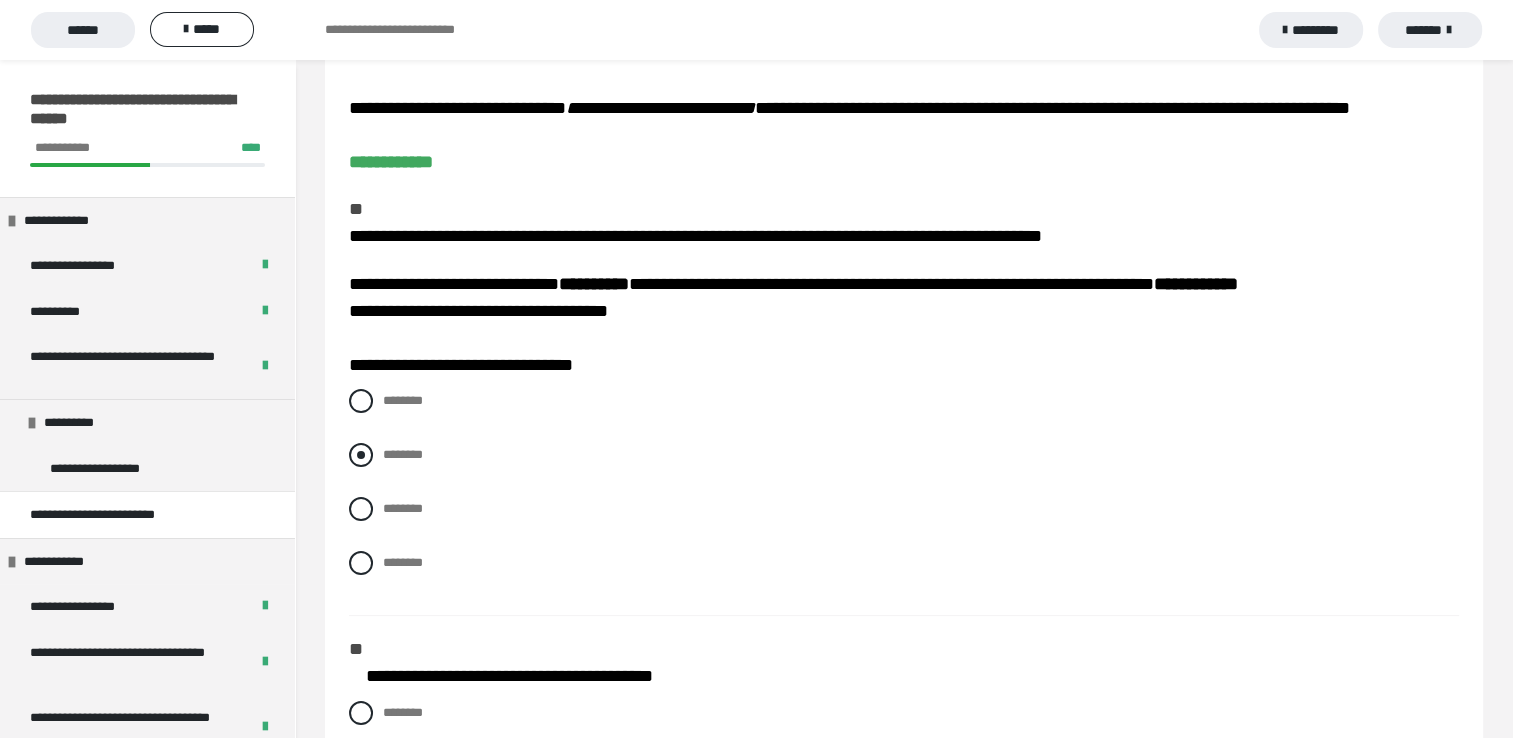 click at bounding box center (361, 455) 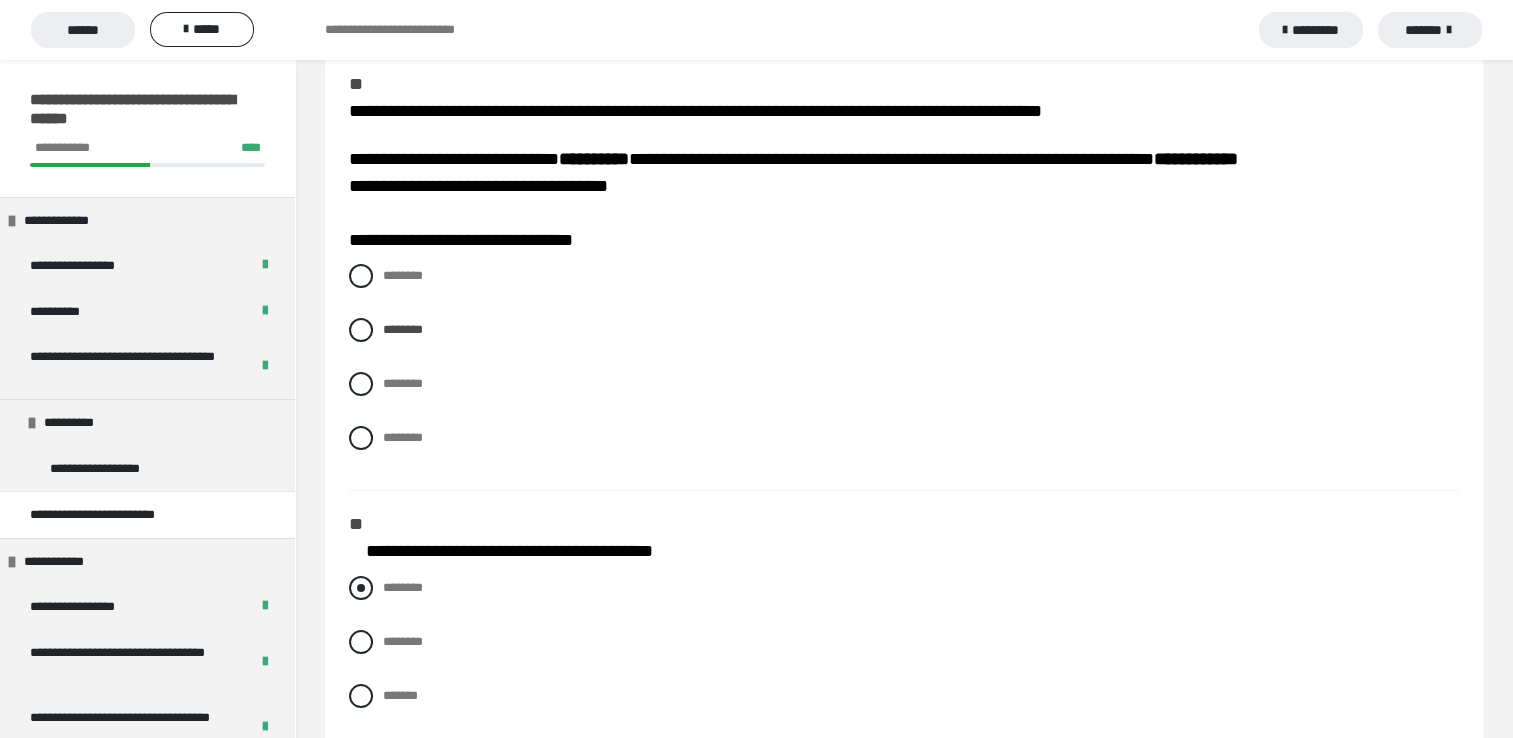 scroll, scrollTop: 300, scrollLeft: 0, axis: vertical 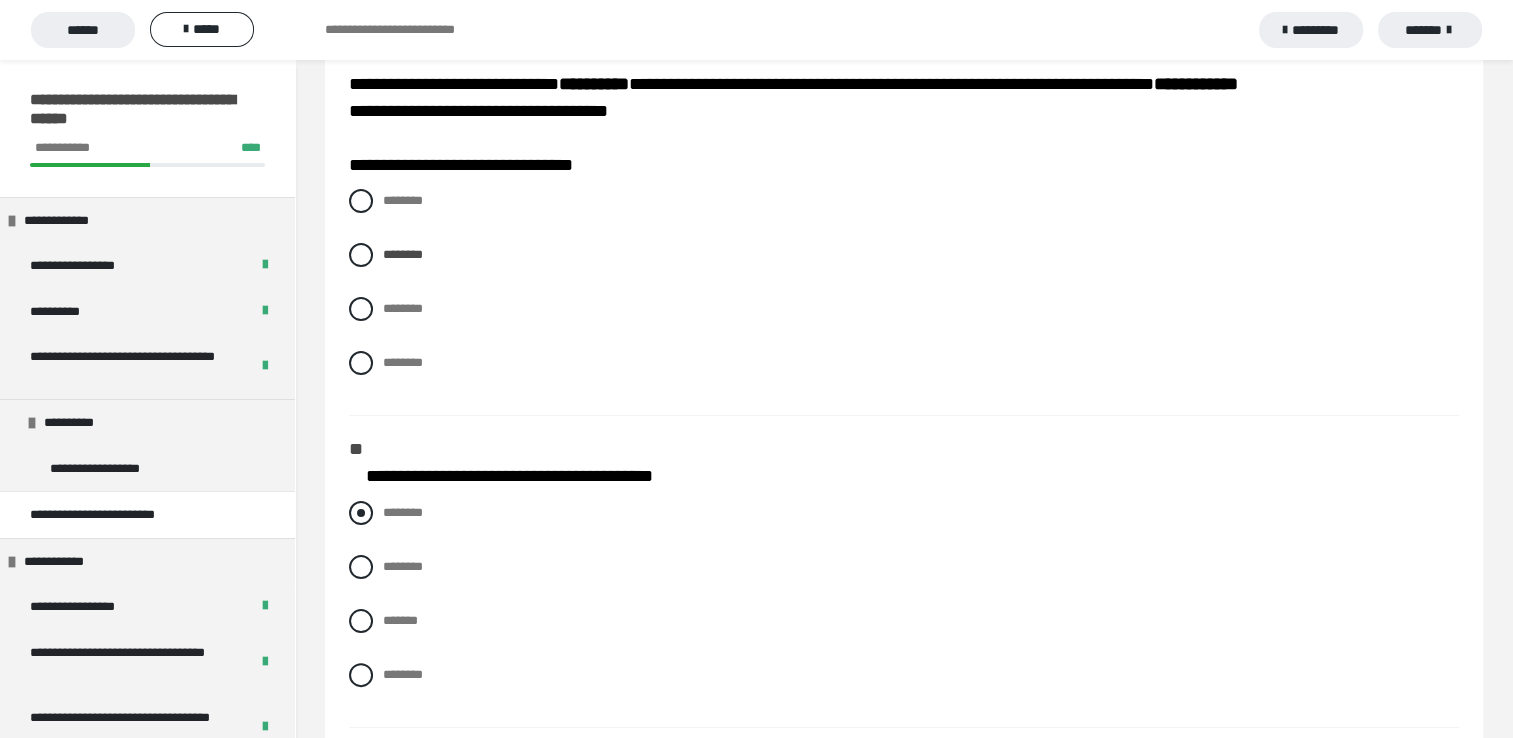 click at bounding box center [361, 513] 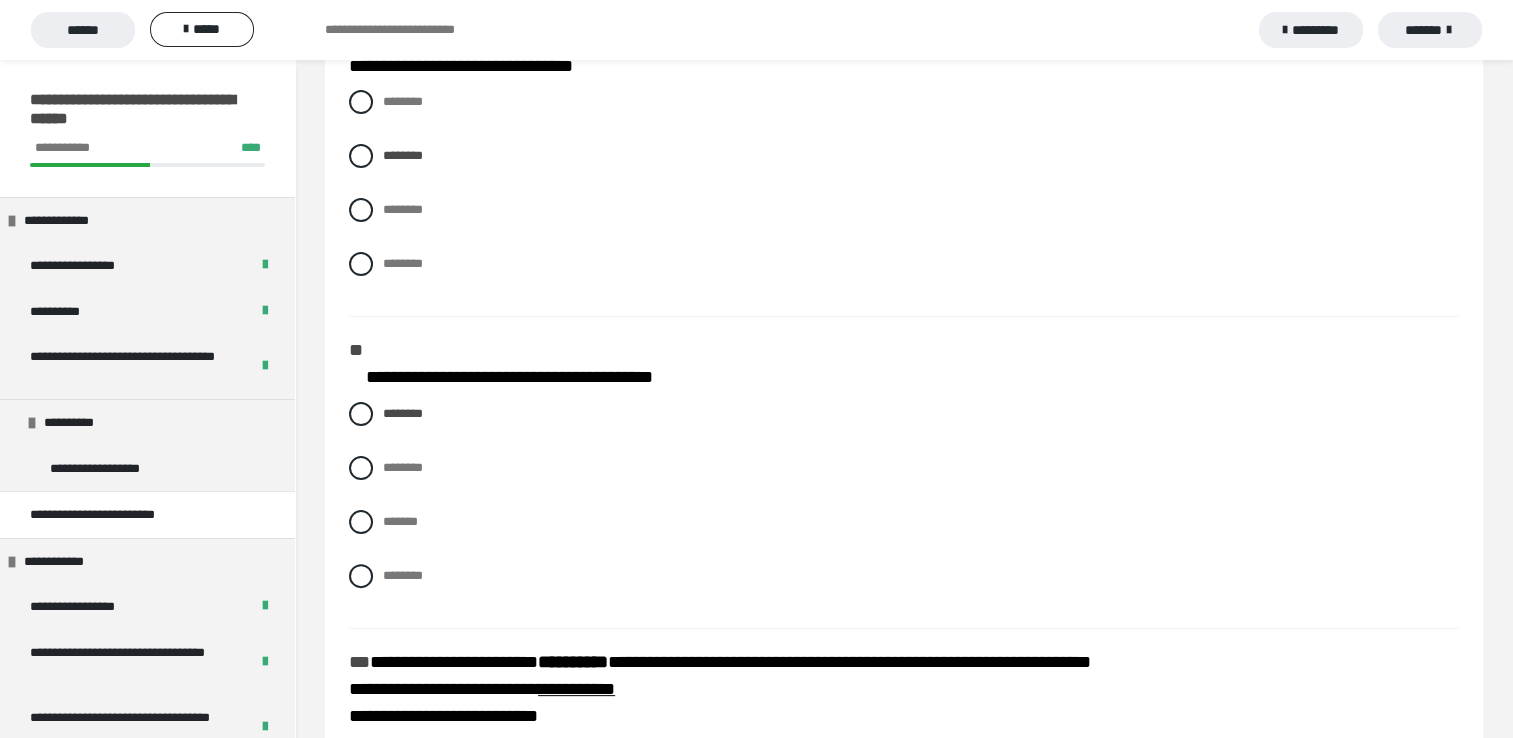 scroll, scrollTop: 700, scrollLeft: 0, axis: vertical 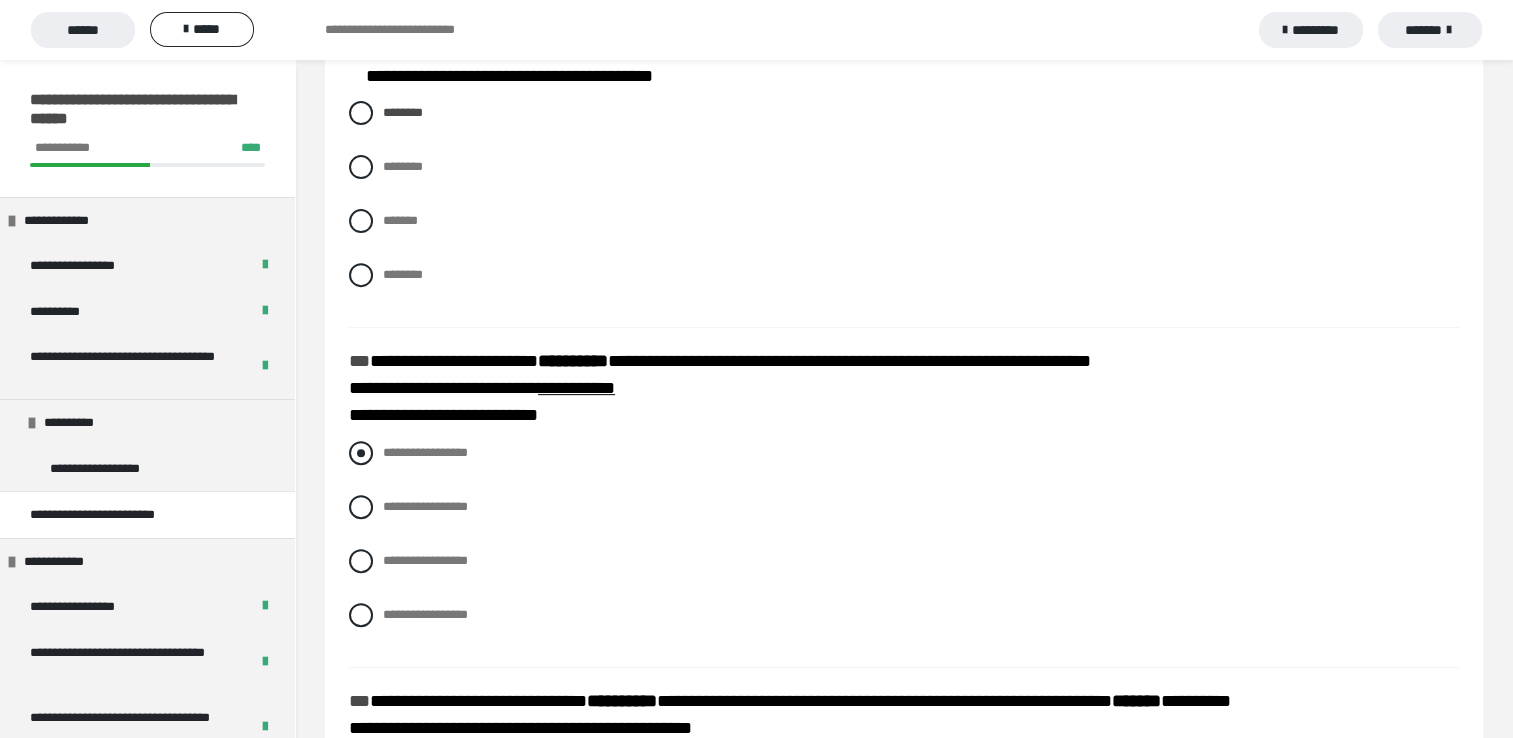 click at bounding box center (361, 453) 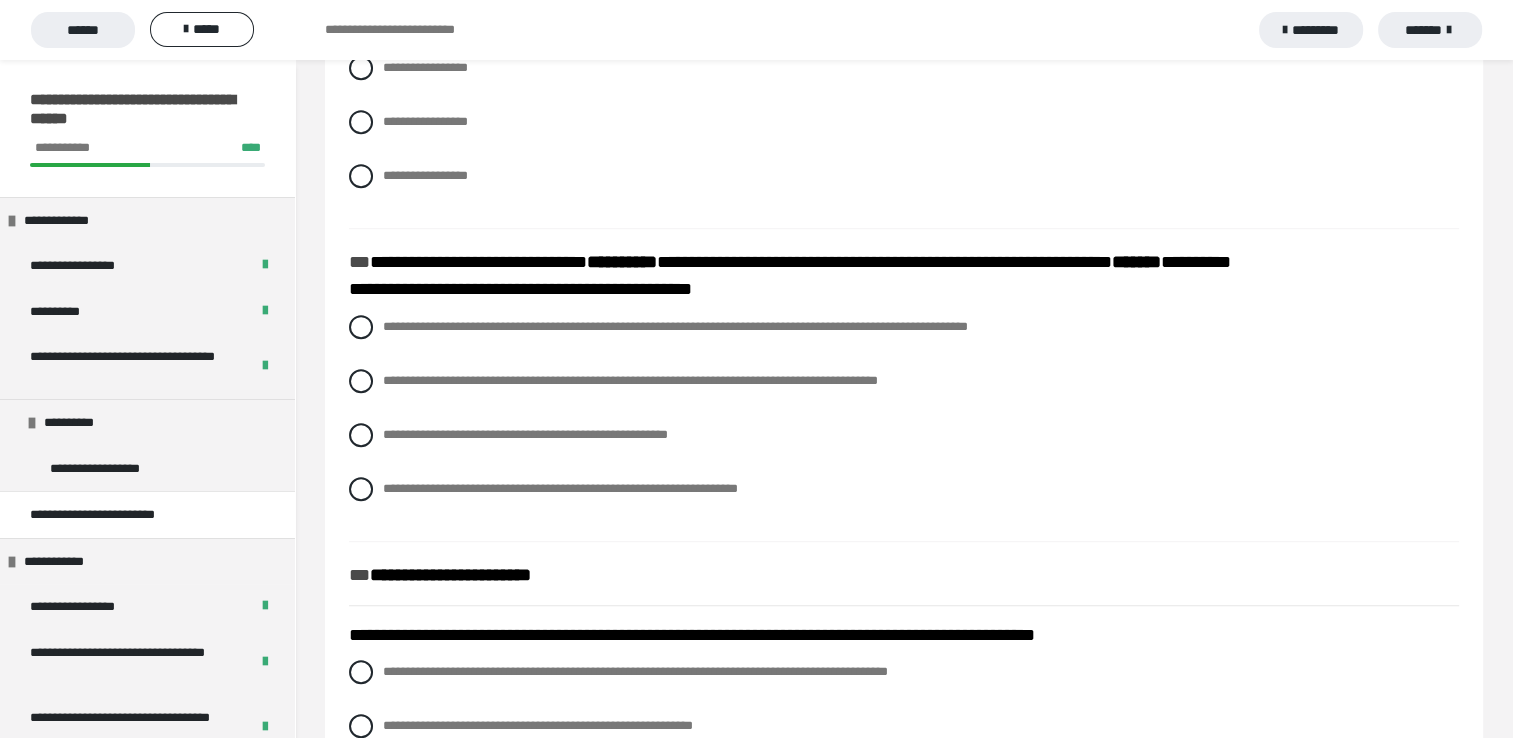 scroll, scrollTop: 1200, scrollLeft: 0, axis: vertical 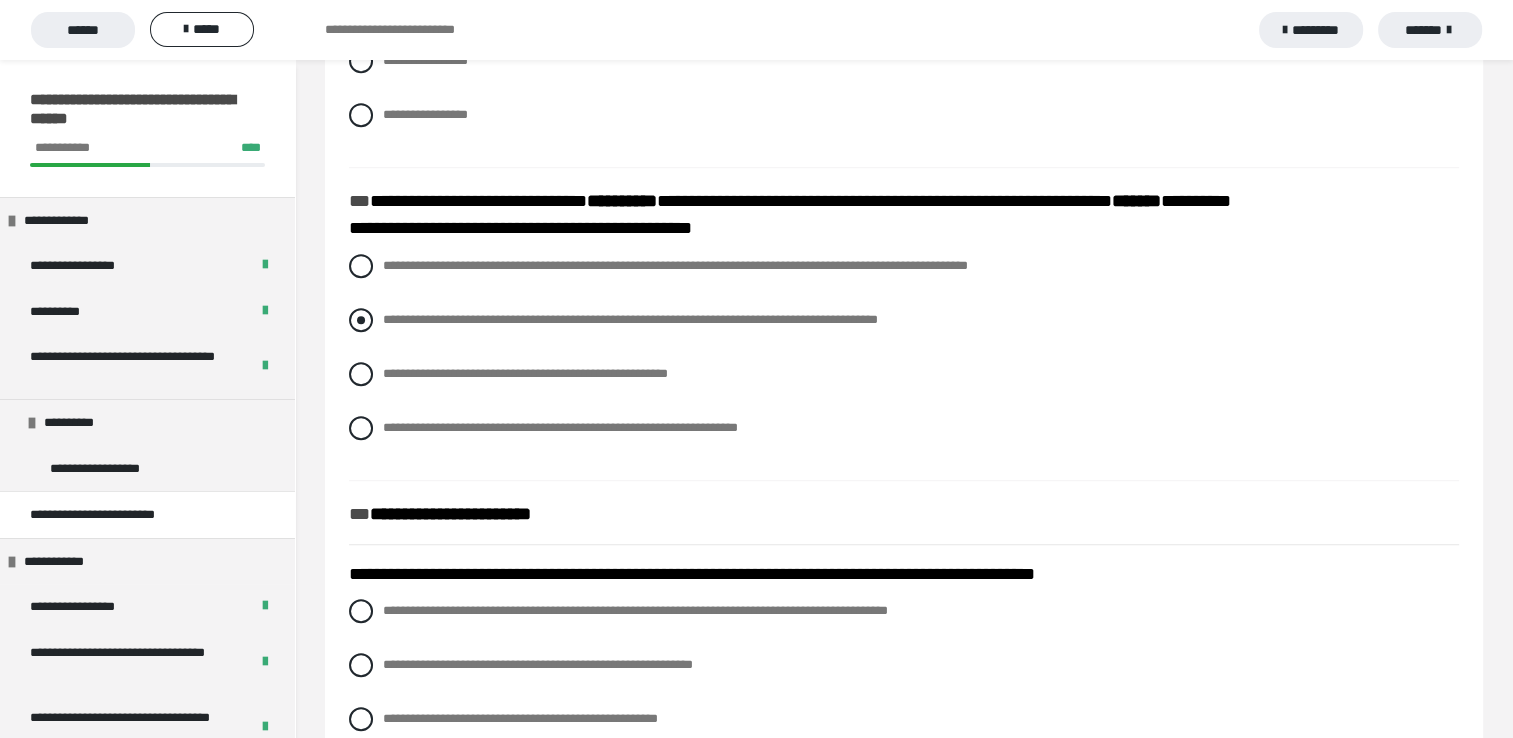 click at bounding box center (361, 320) 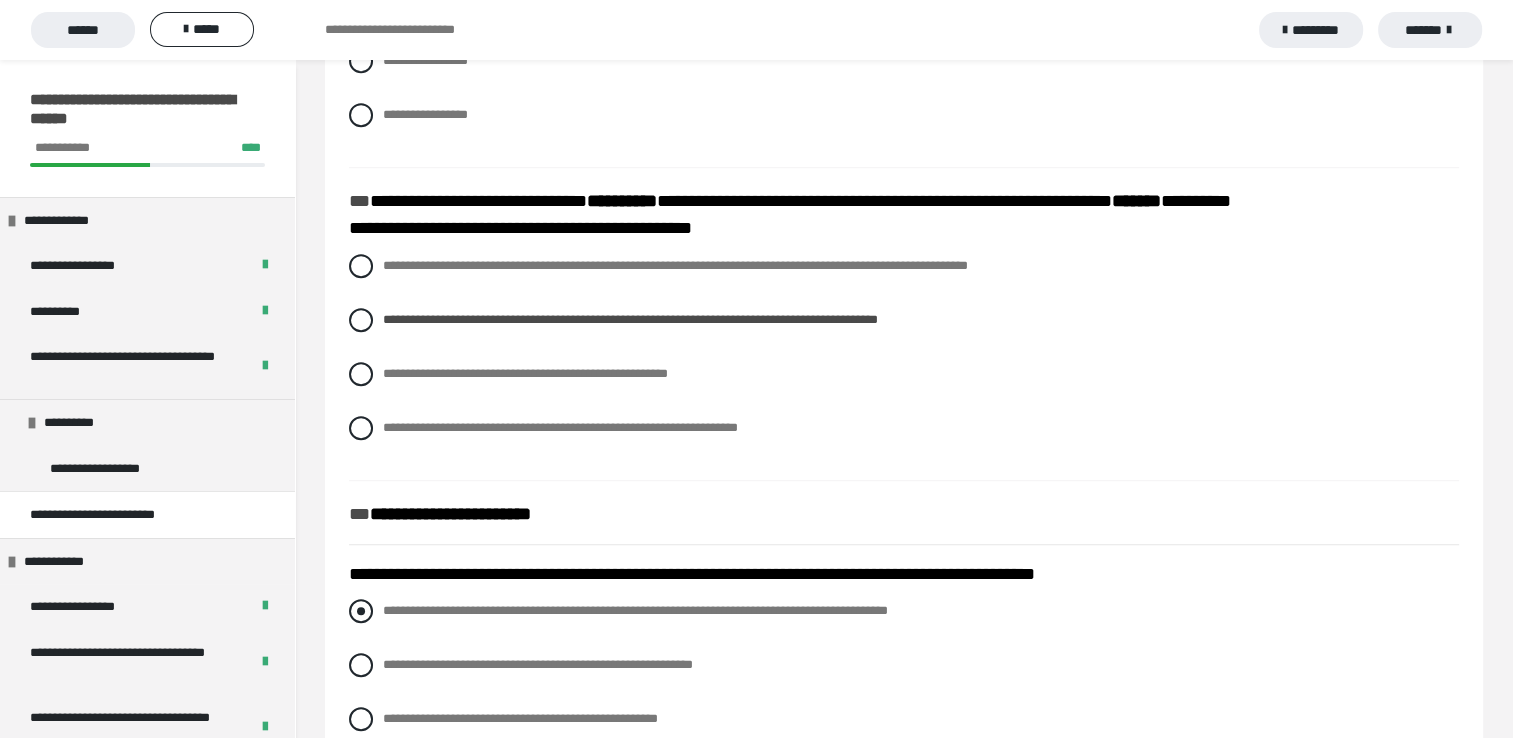 click at bounding box center (361, 611) 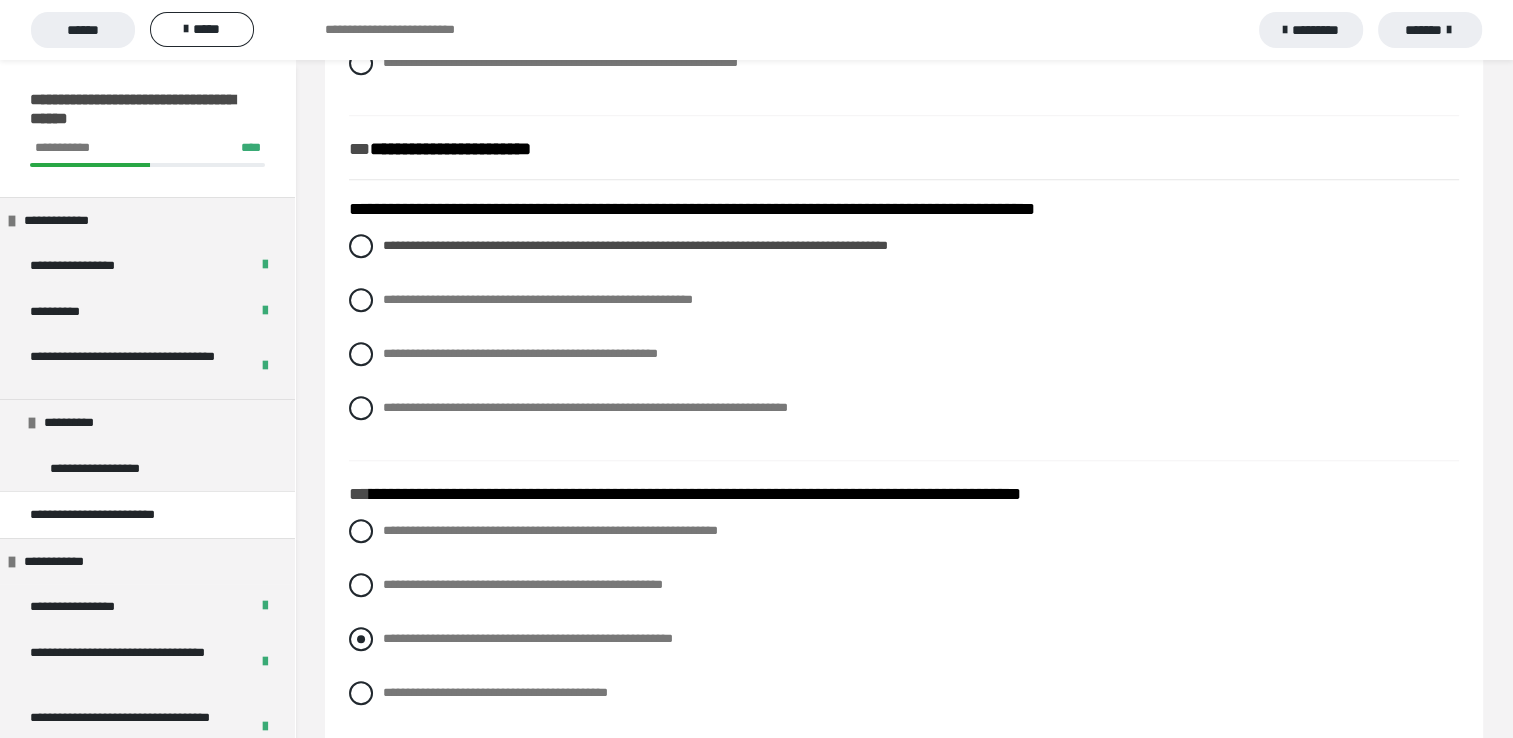 scroll, scrollTop: 1700, scrollLeft: 0, axis: vertical 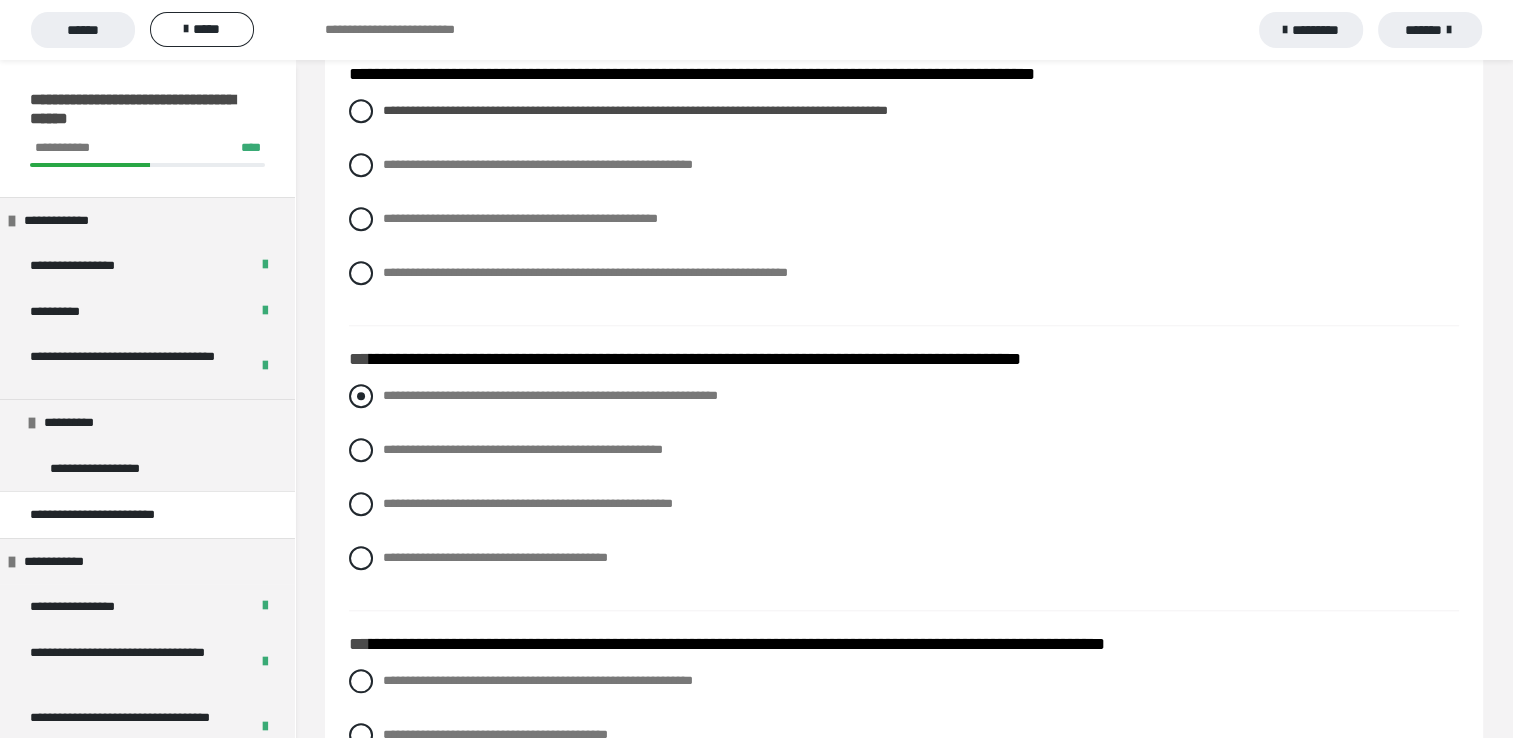 click at bounding box center (361, 396) 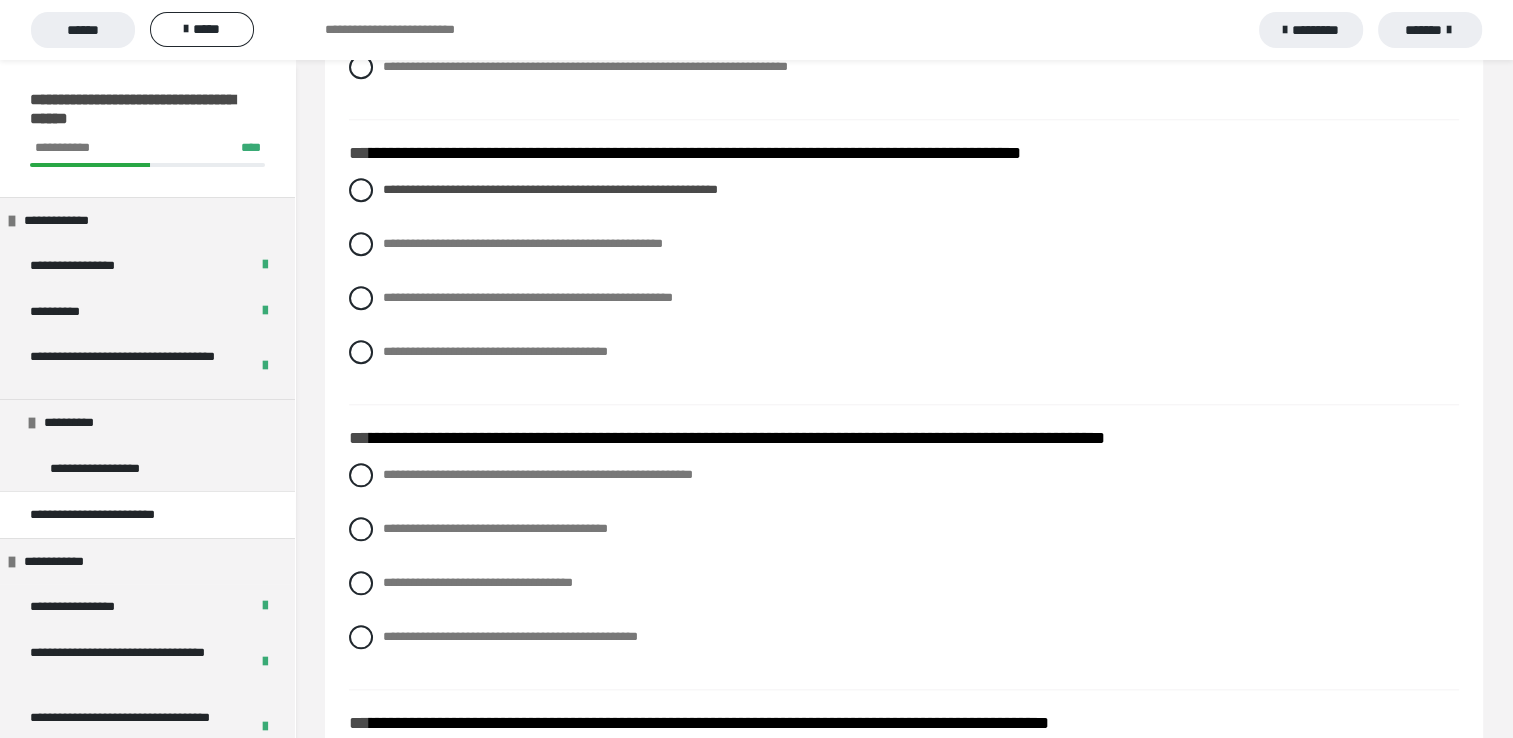scroll, scrollTop: 2000, scrollLeft: 0, axis: vertical 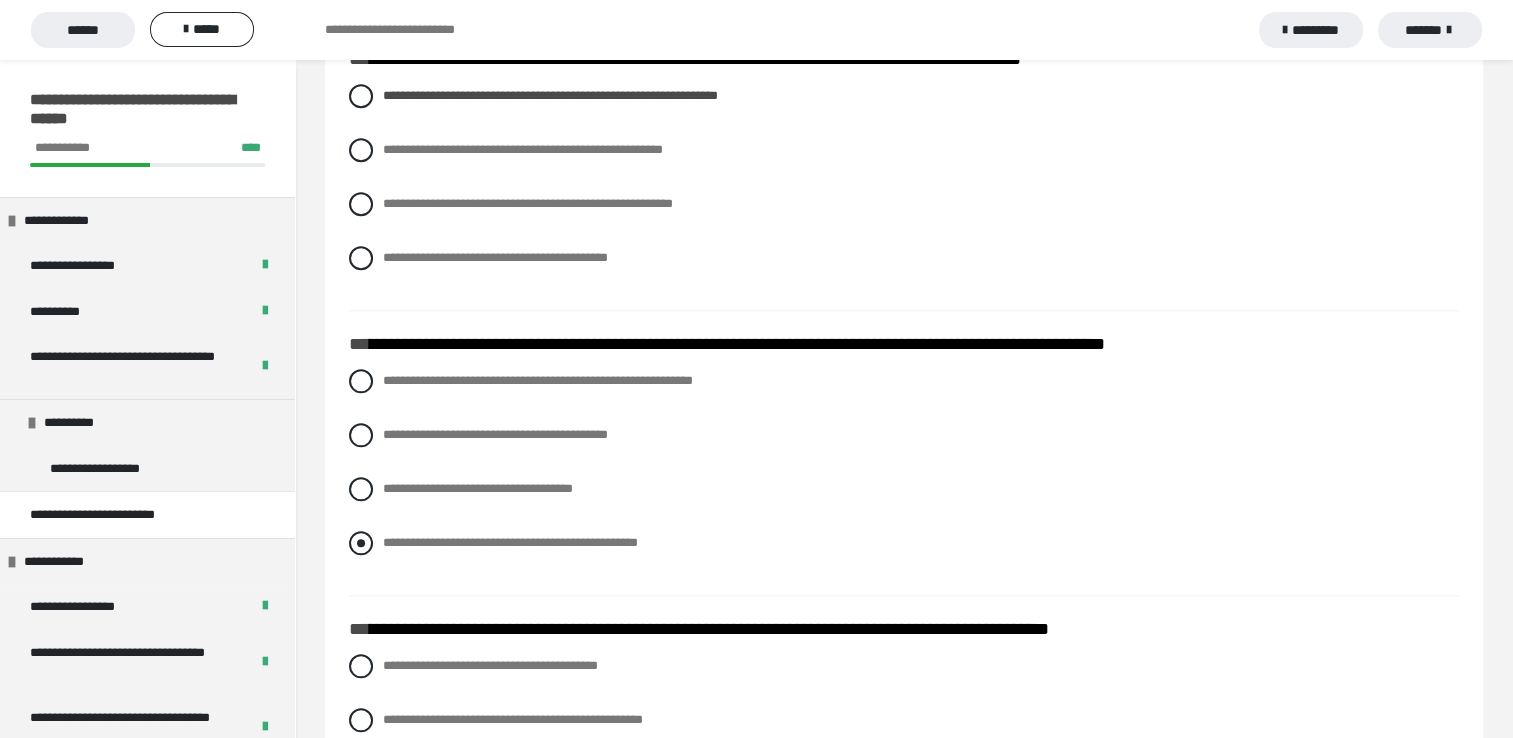 click at bounding box center [361, 543] 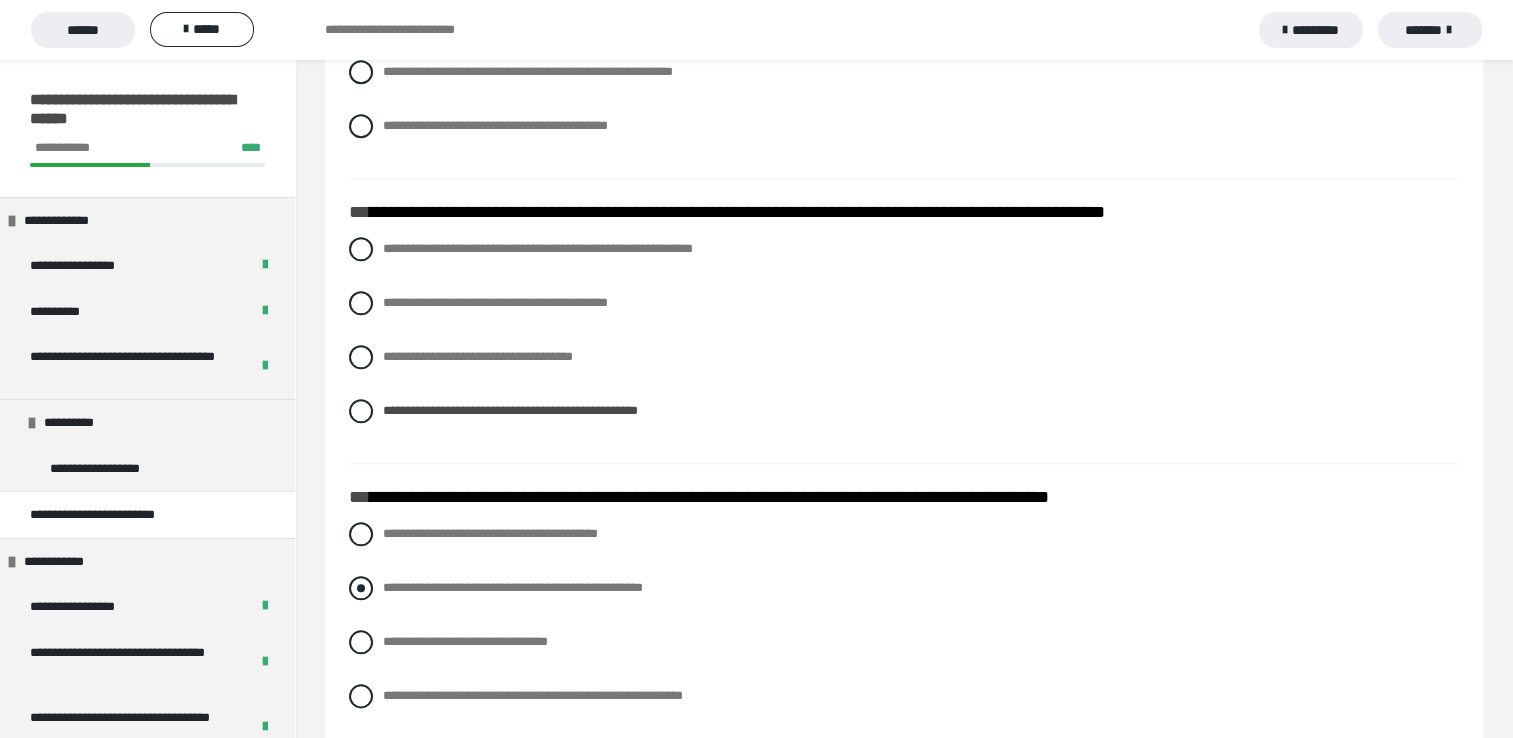 scroll, scrollTop: 2200, scrollLeft: 0, axis: vertical 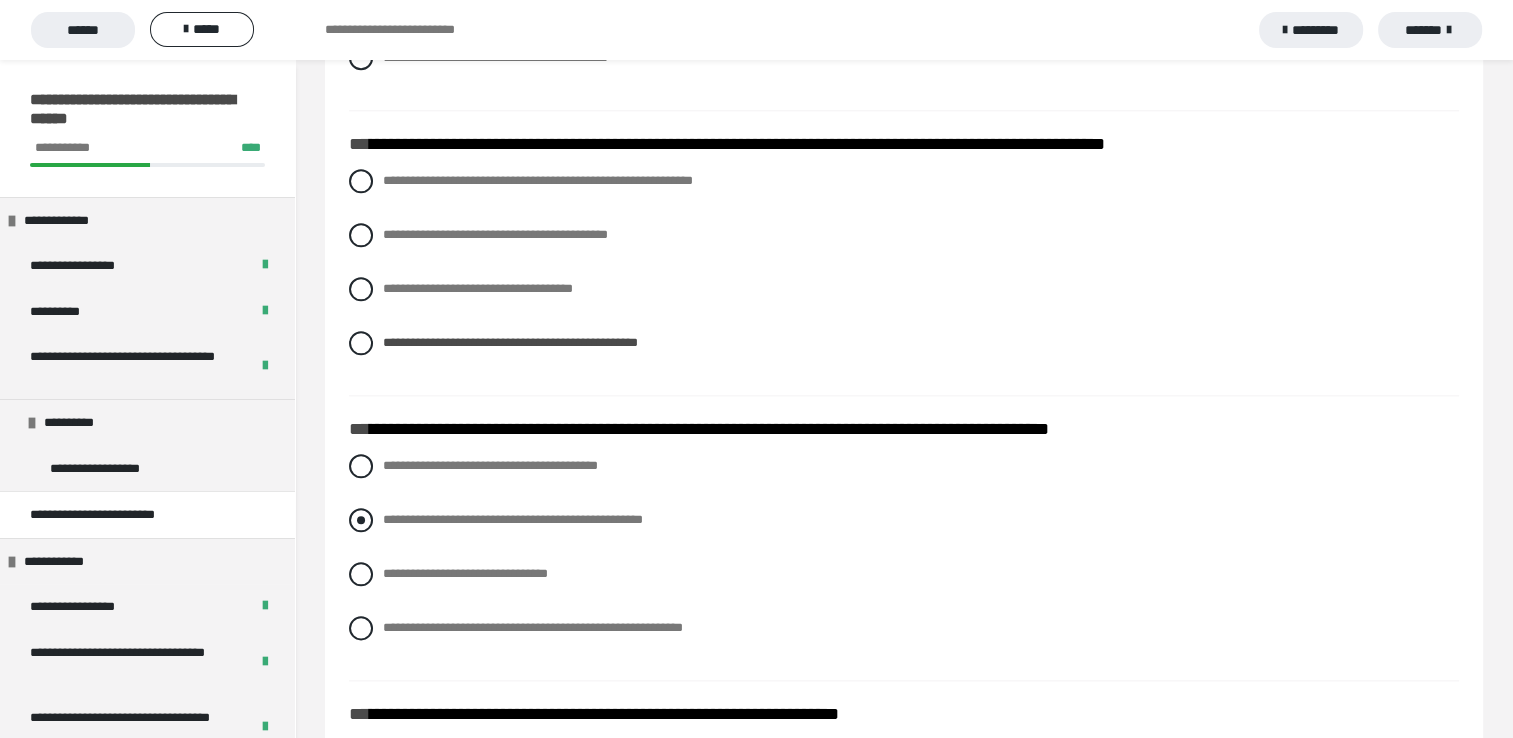 click at bounding box center (361, 520) 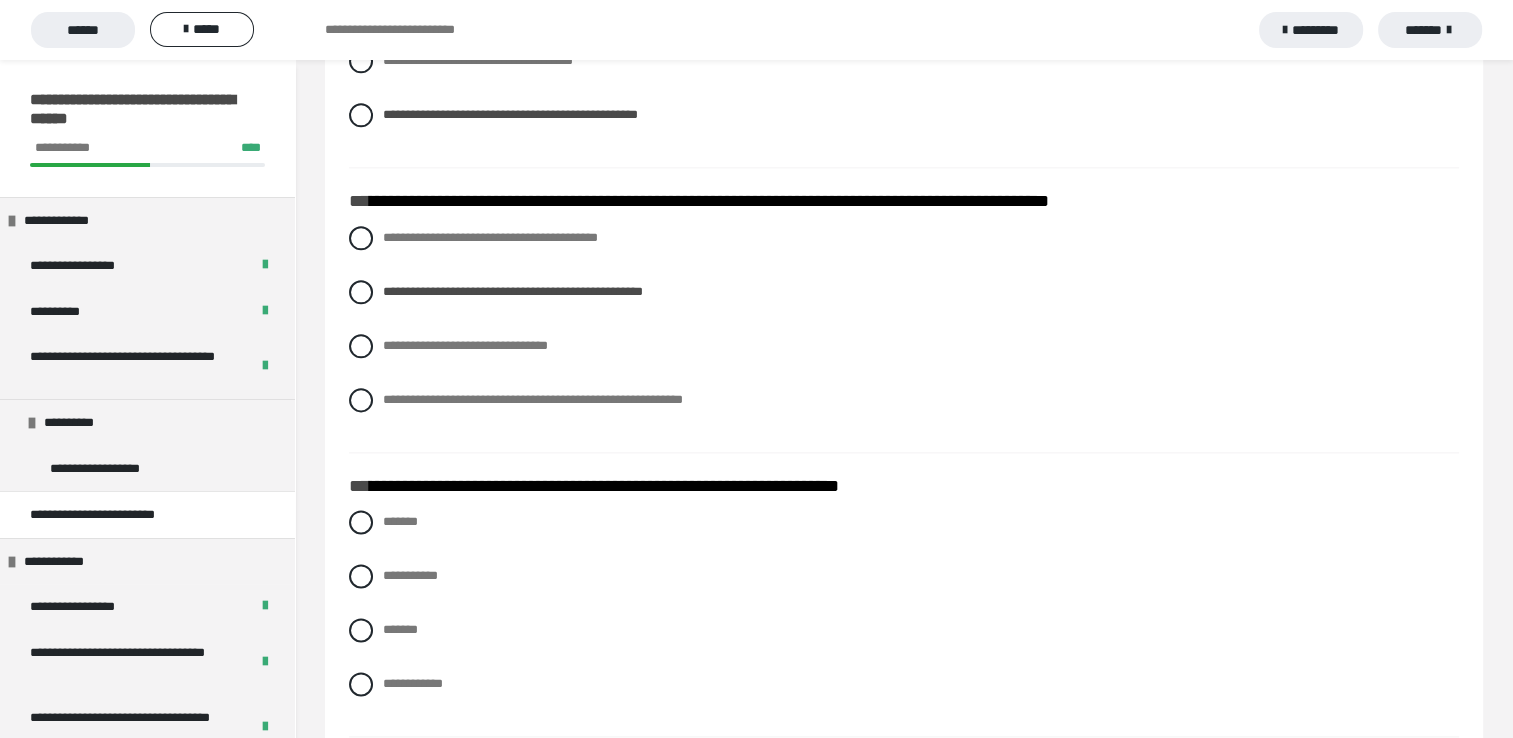 scroll, scrollTop: 2500, scrollLeft: 0, axis: vertical 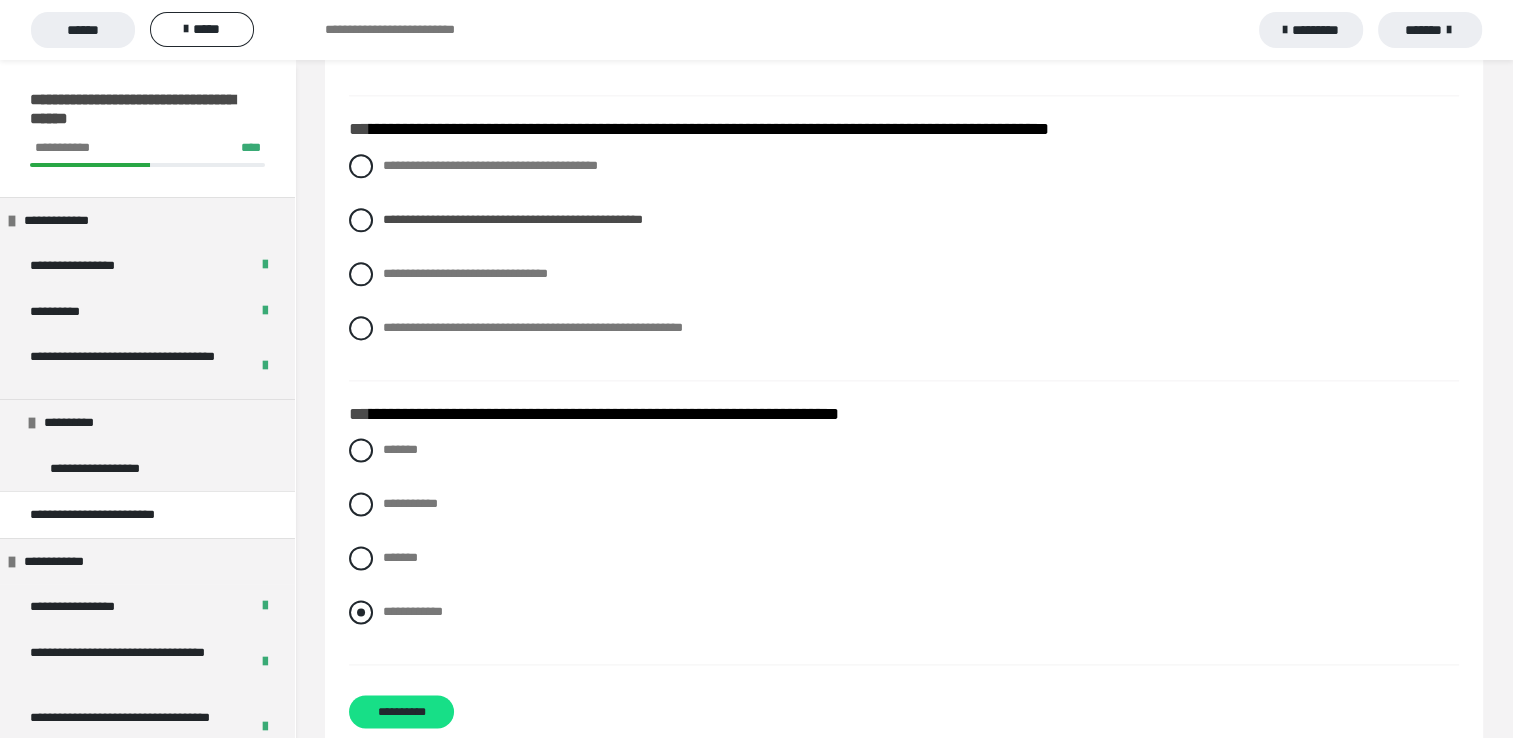 click at bounding box center [361, 612] 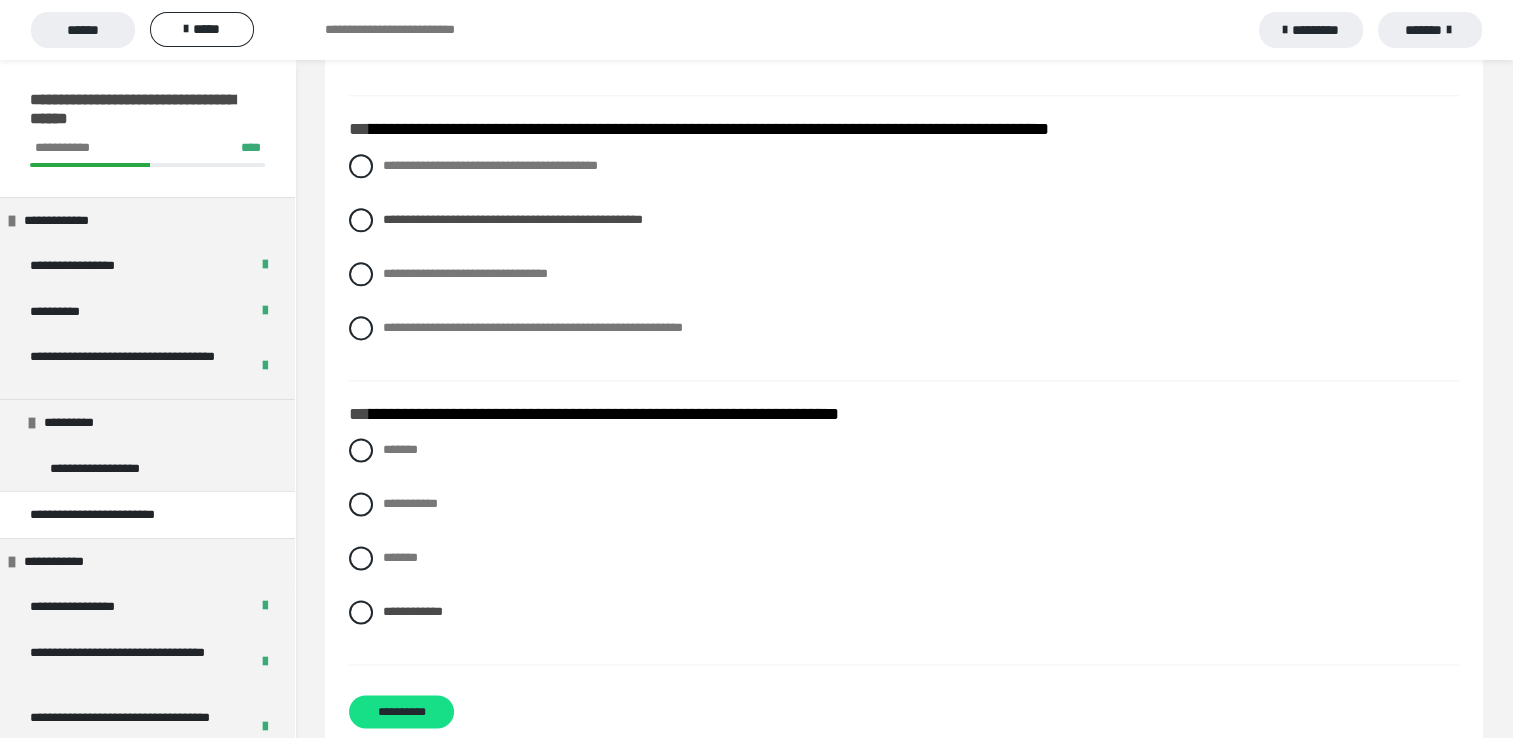 scroll, scrollTop: 2574, scrollLeft: 0, axis: vertical 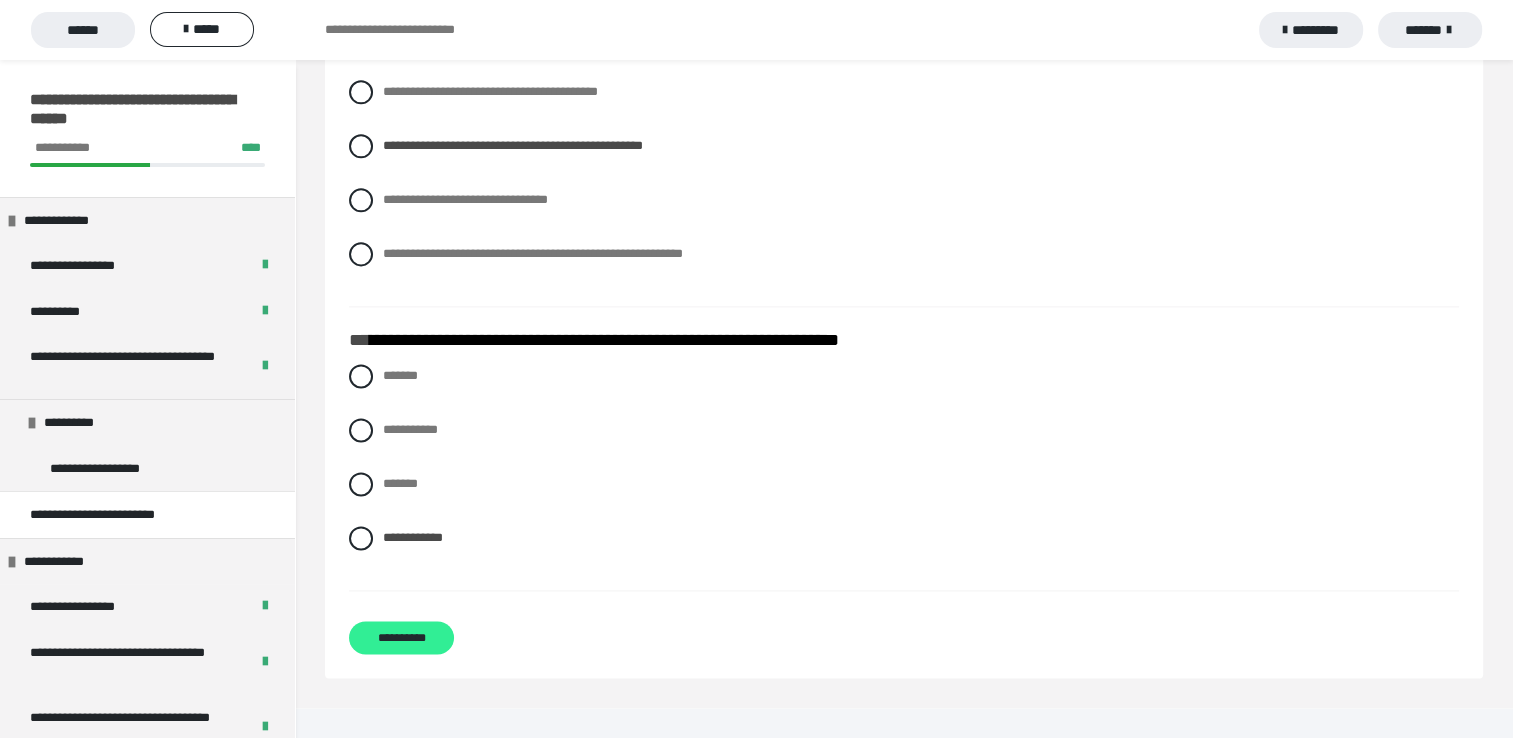 click on "**********" at bounding box center (401, 637) 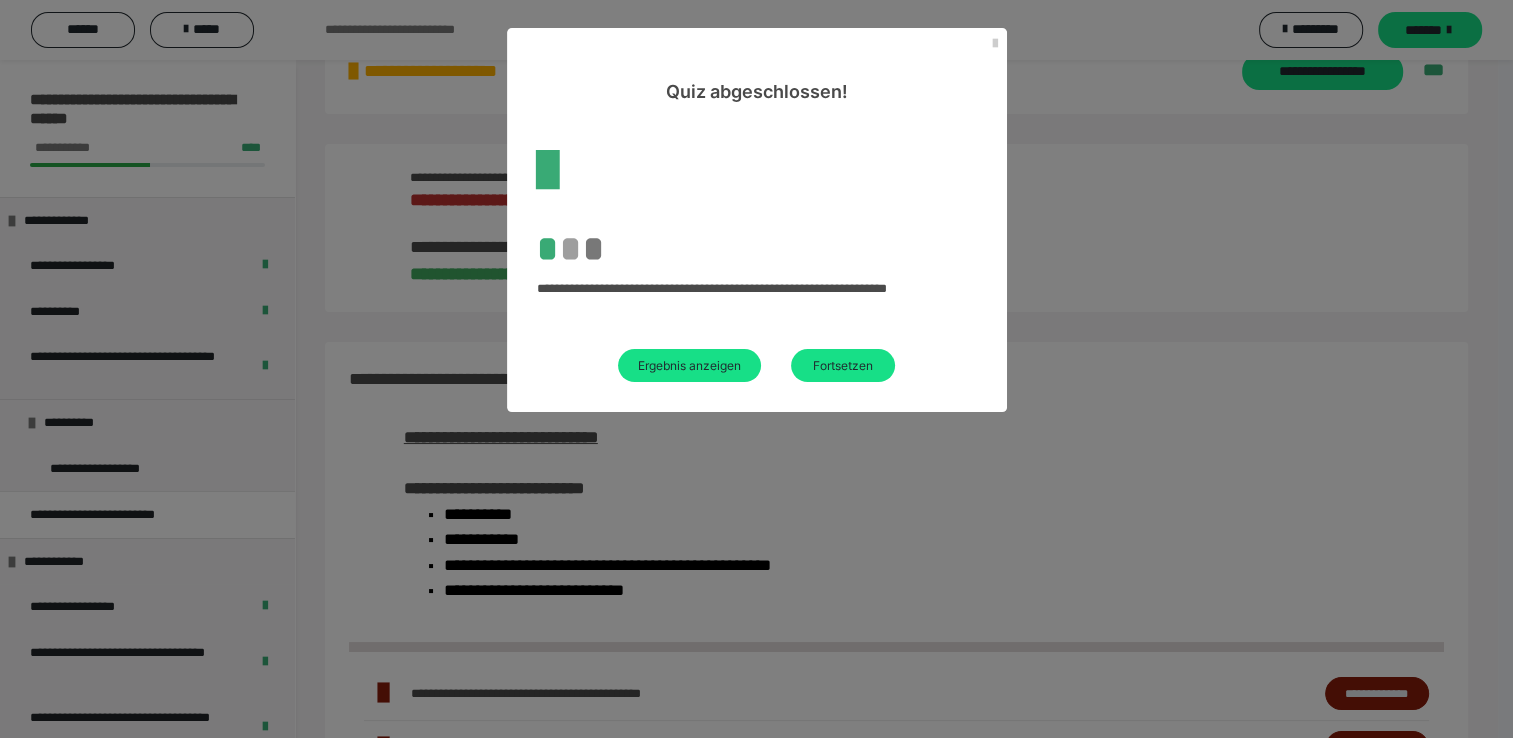 scroll, scrollTop: 1027, scrollLeft: 0, axis: vertical 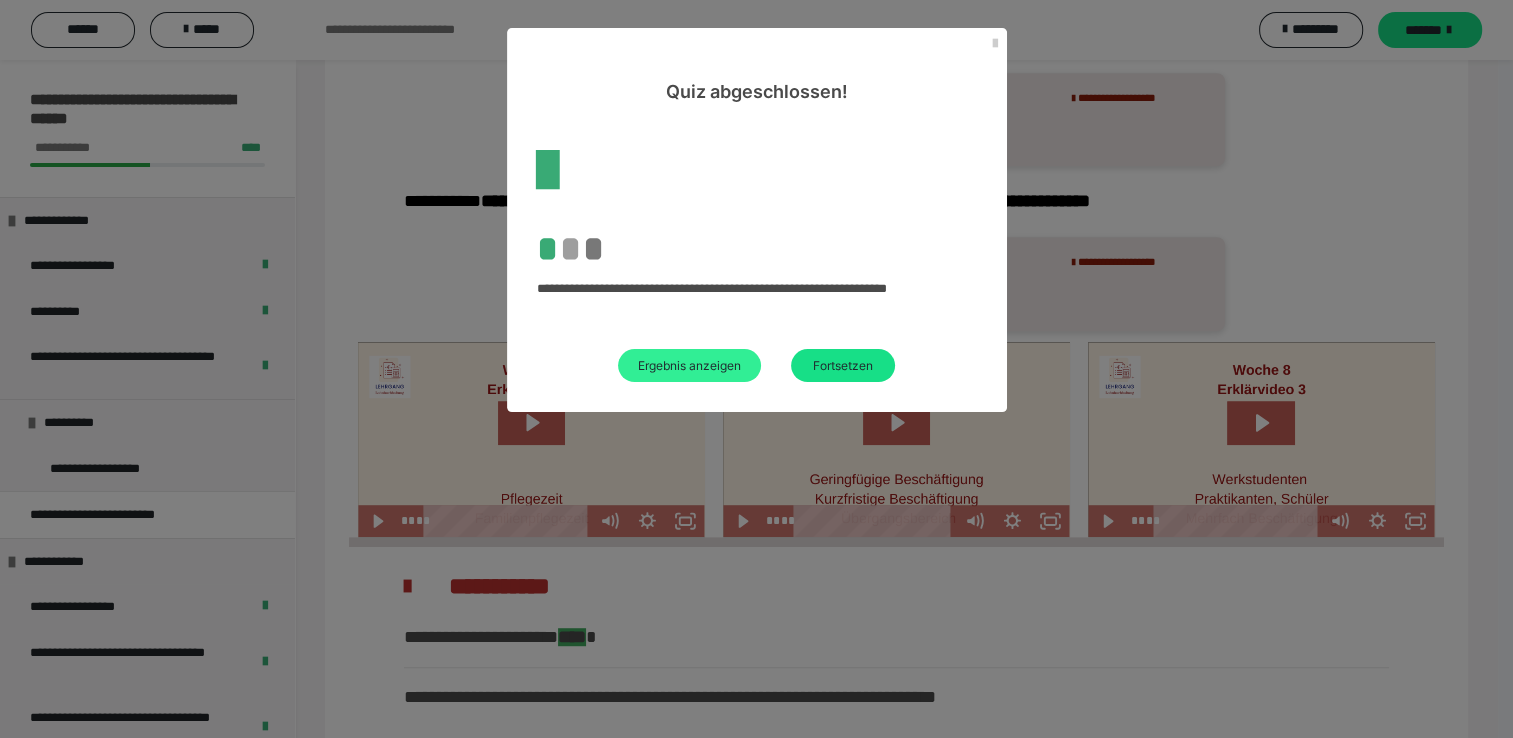 click on "Ergebnis anzeigen" at bounding box center [689, 365] 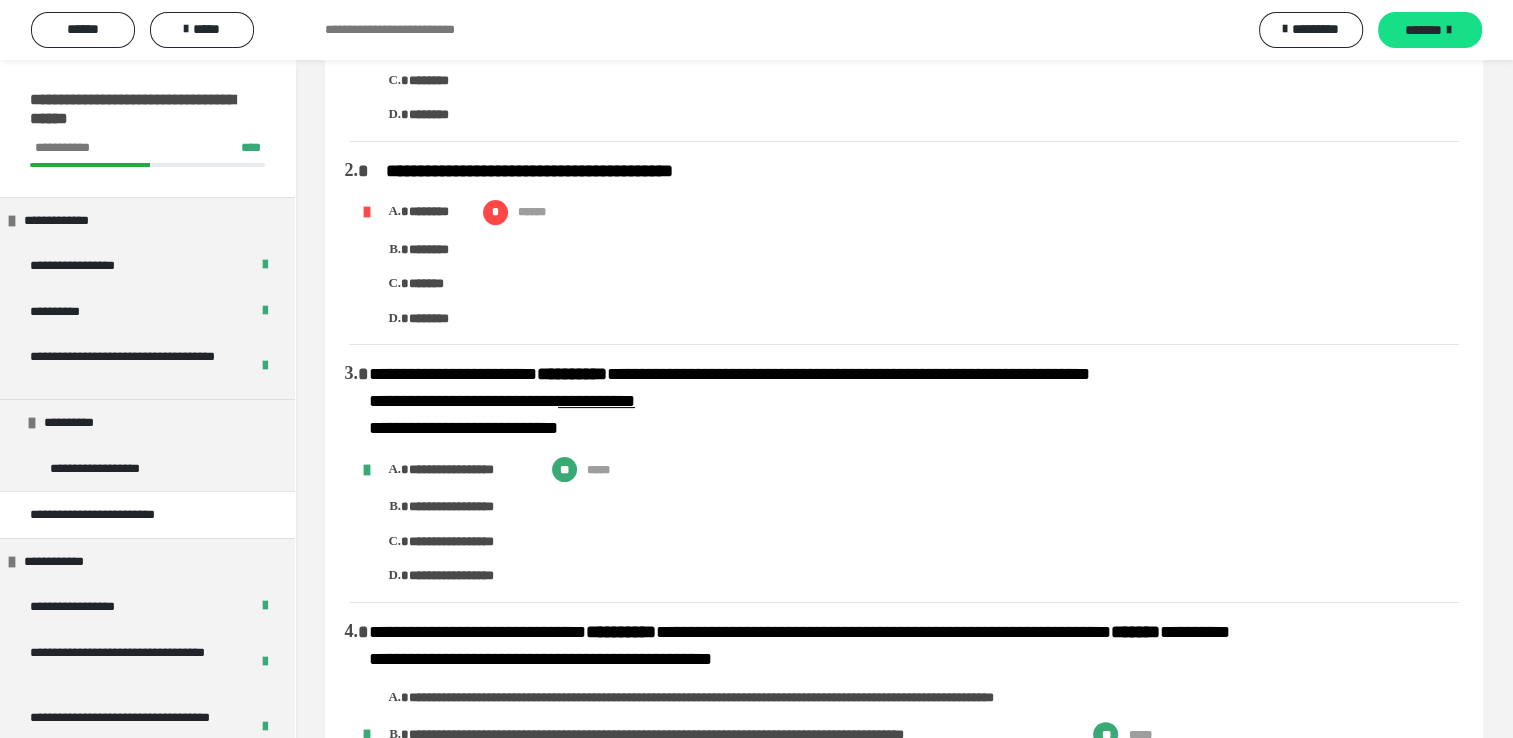 scroll, scrollTop: 0, scrollLeft: 0, axis: both 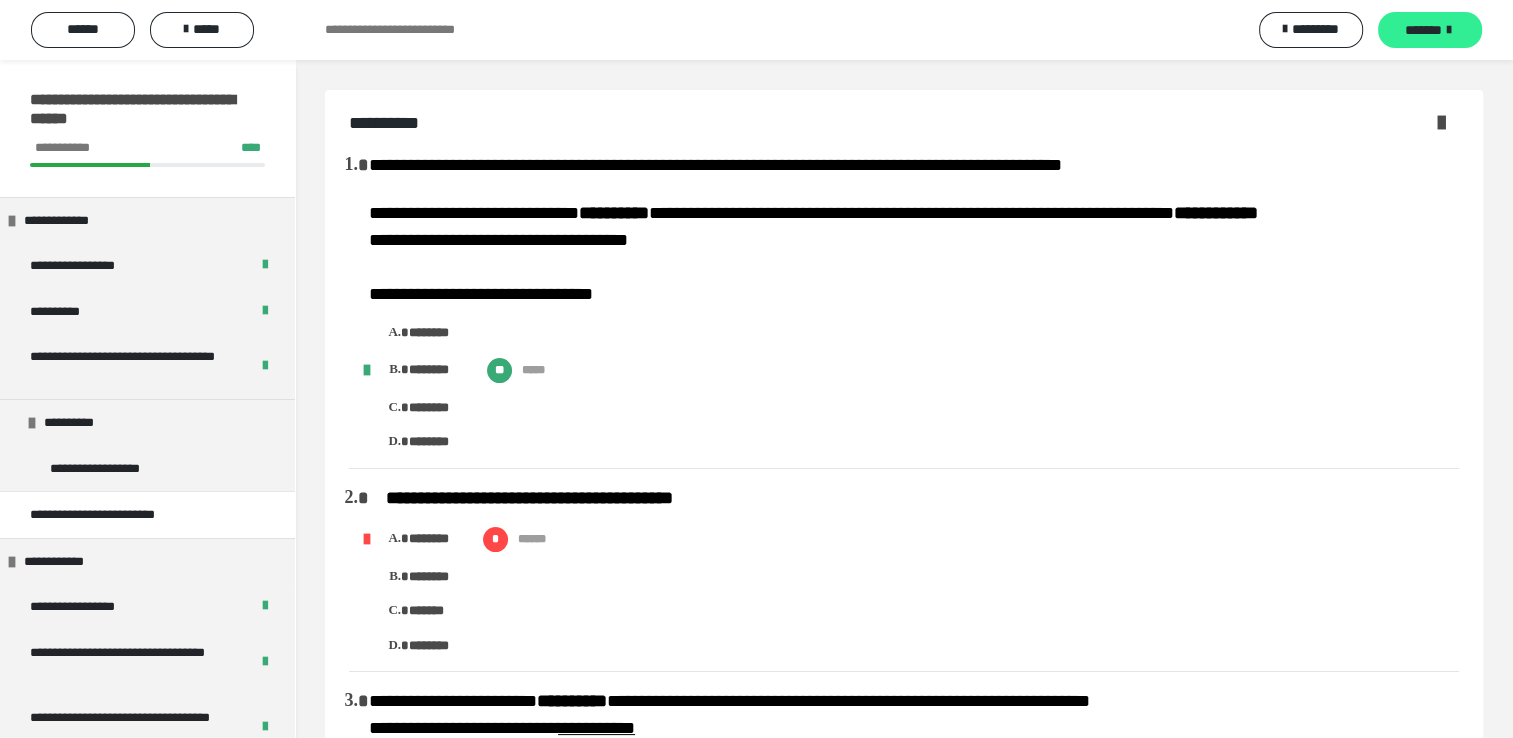 click on "*******" at bounding box center (1423, 30) 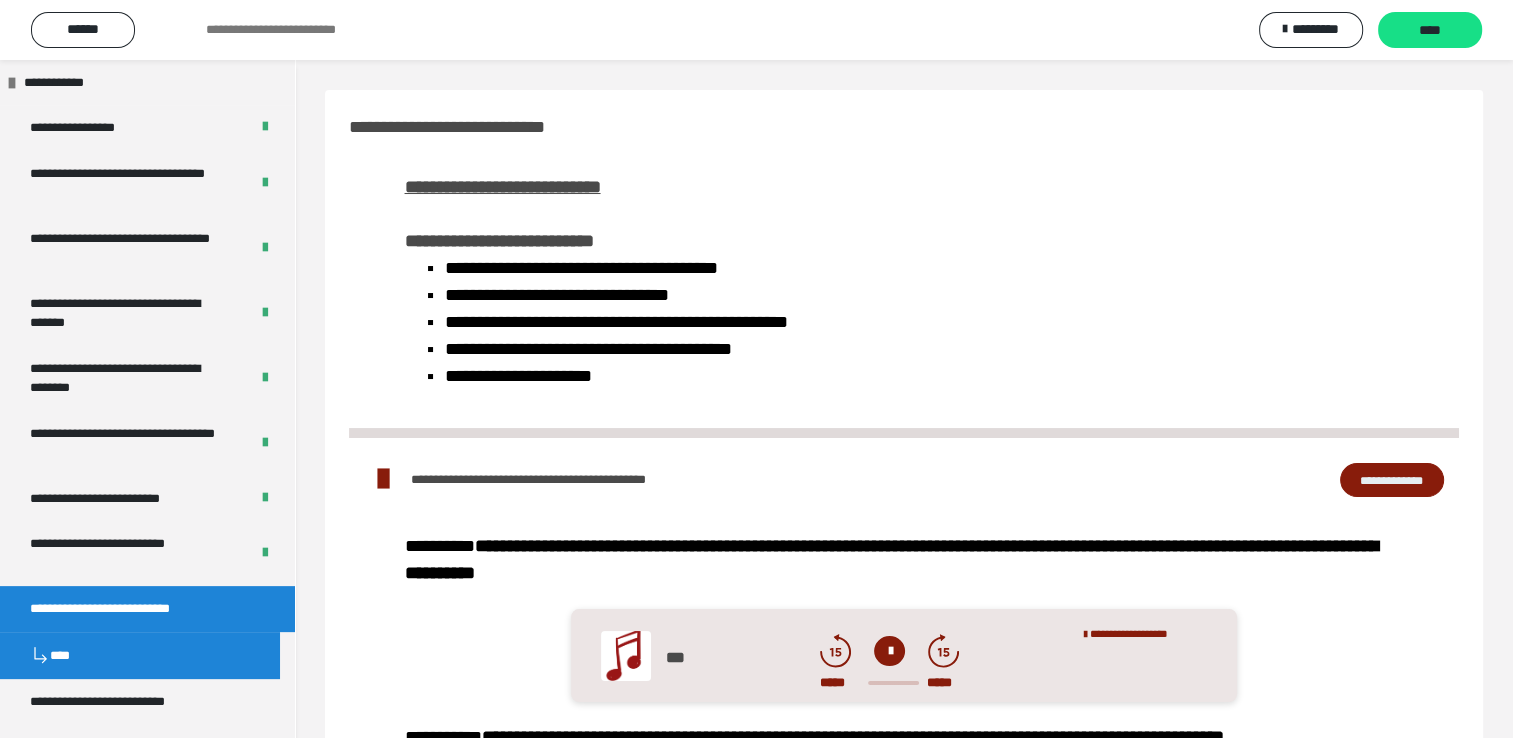 scroll, scrollTop: 600, scrollLeft: 0, axis: vertical 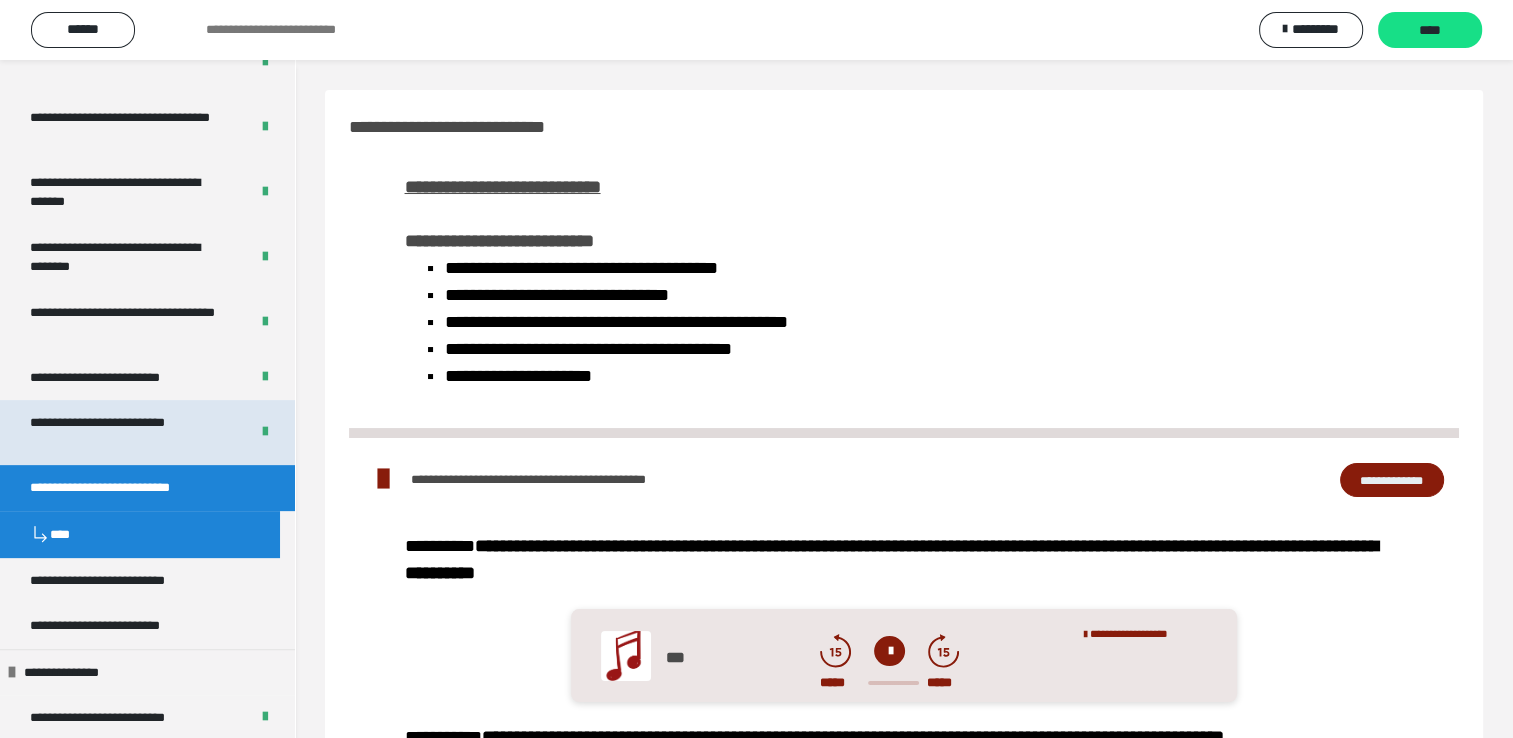 click on "**********" at bounding box center [124, 432] 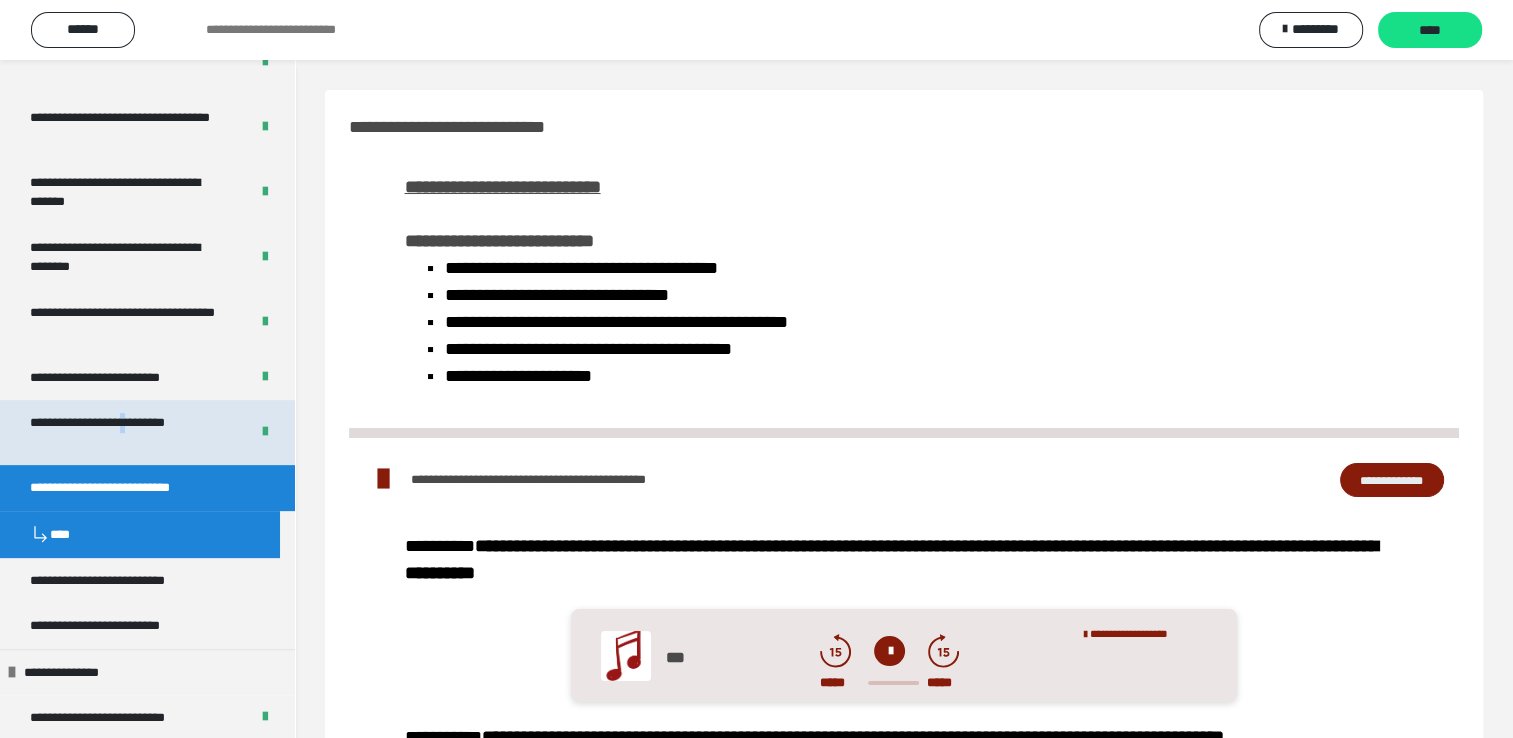 click on "**********" at bounding box center [124, 432] 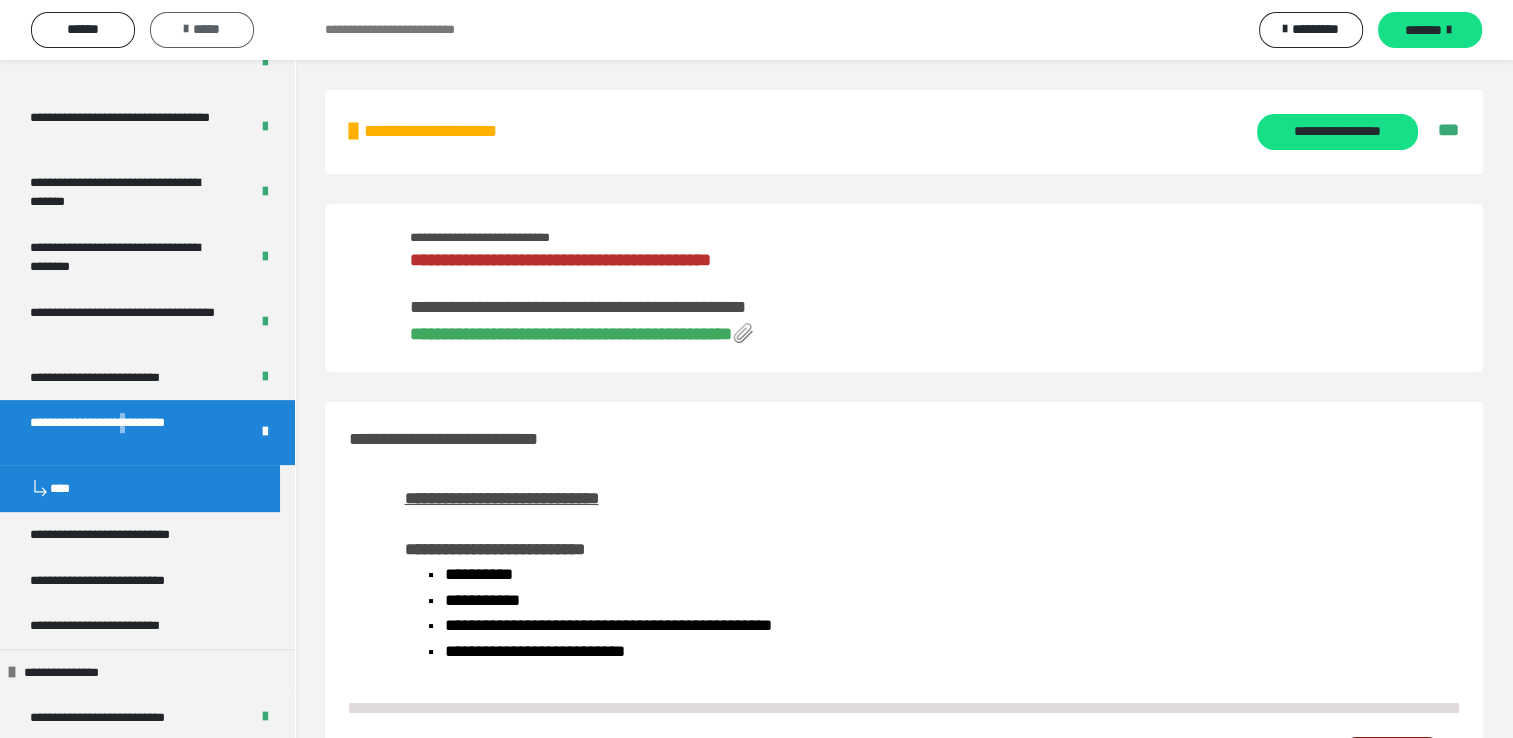 click on "*****" at bounding box center [202, 29] 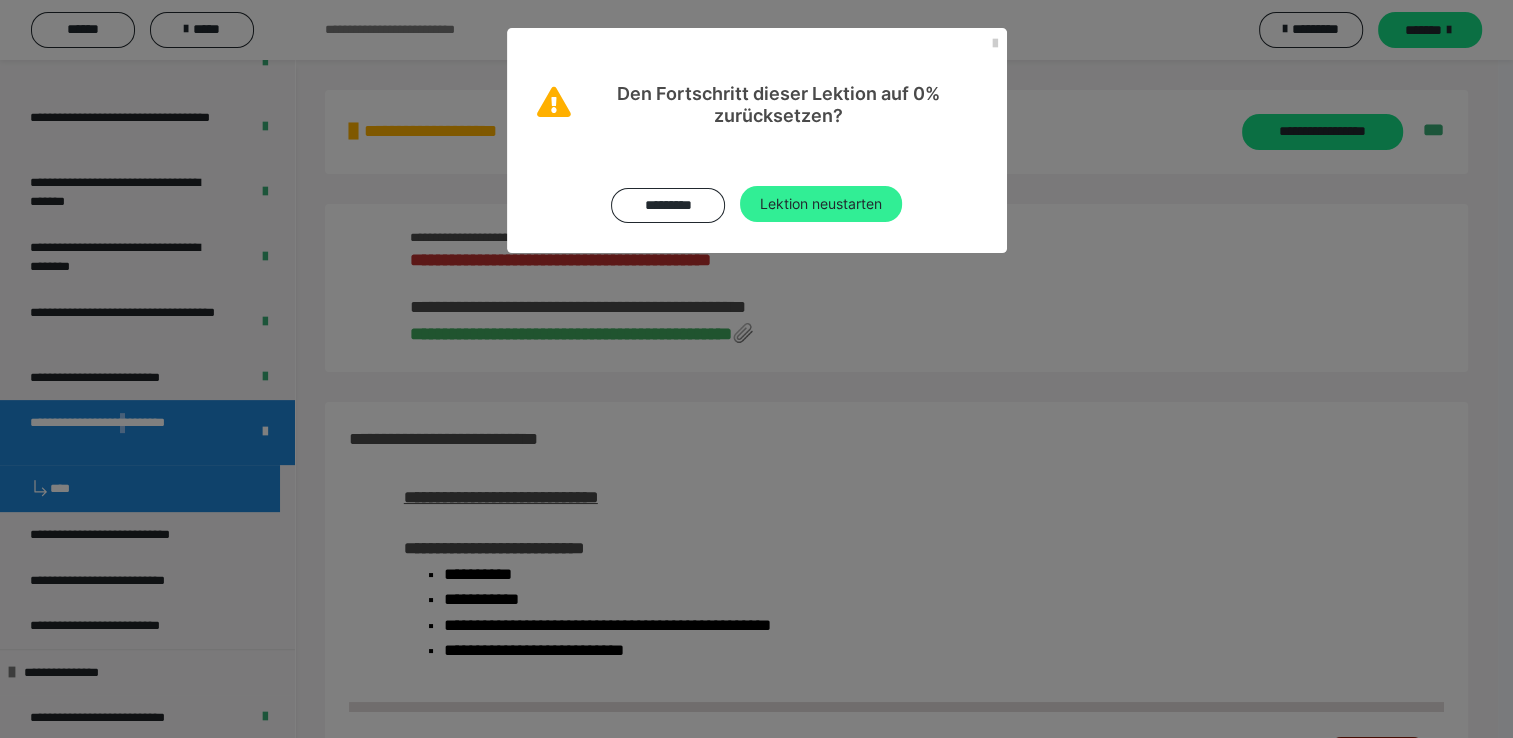 click on "Lektion neustarten" at bounding box center (821, 204) 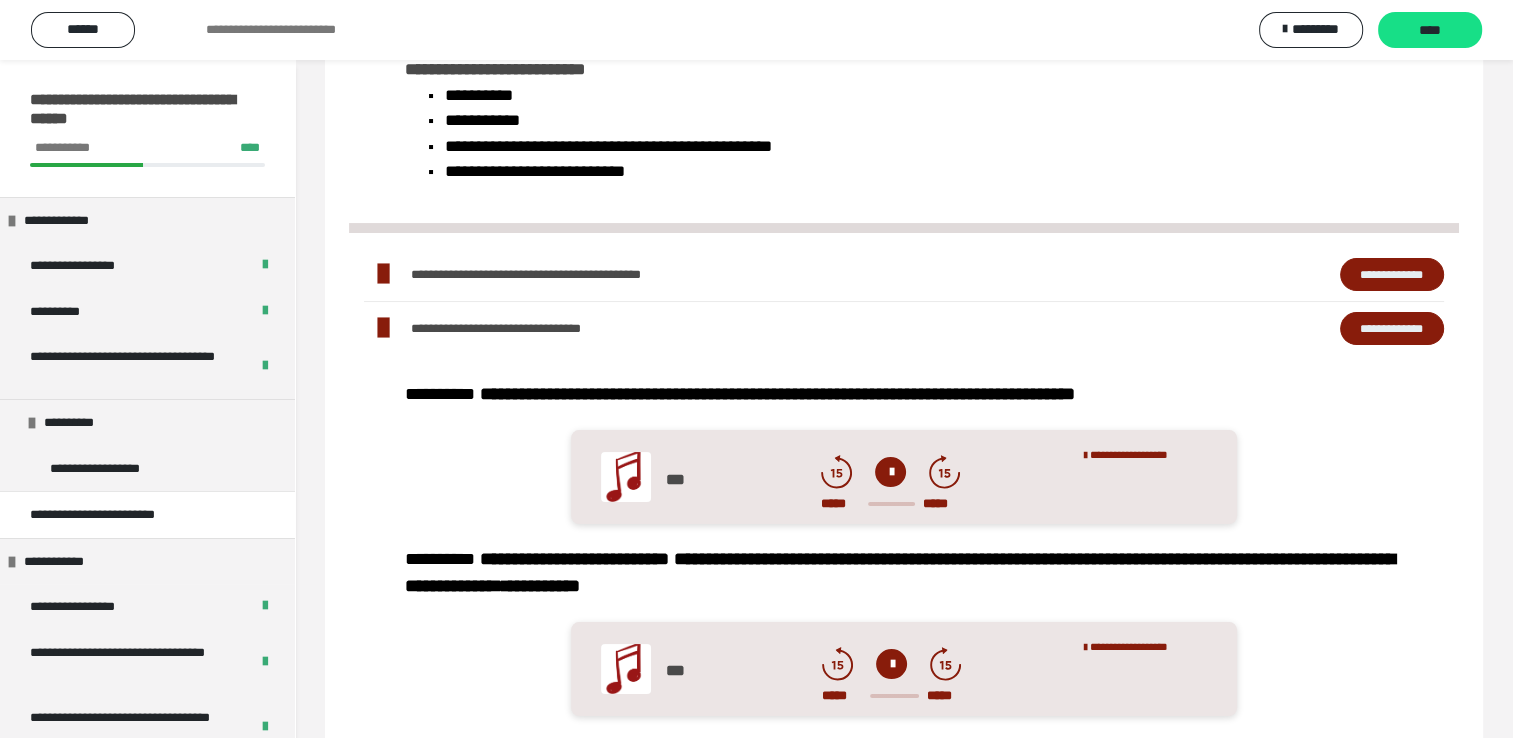scroll, scrollTop: 0, scrollLeft: 0, axis: both 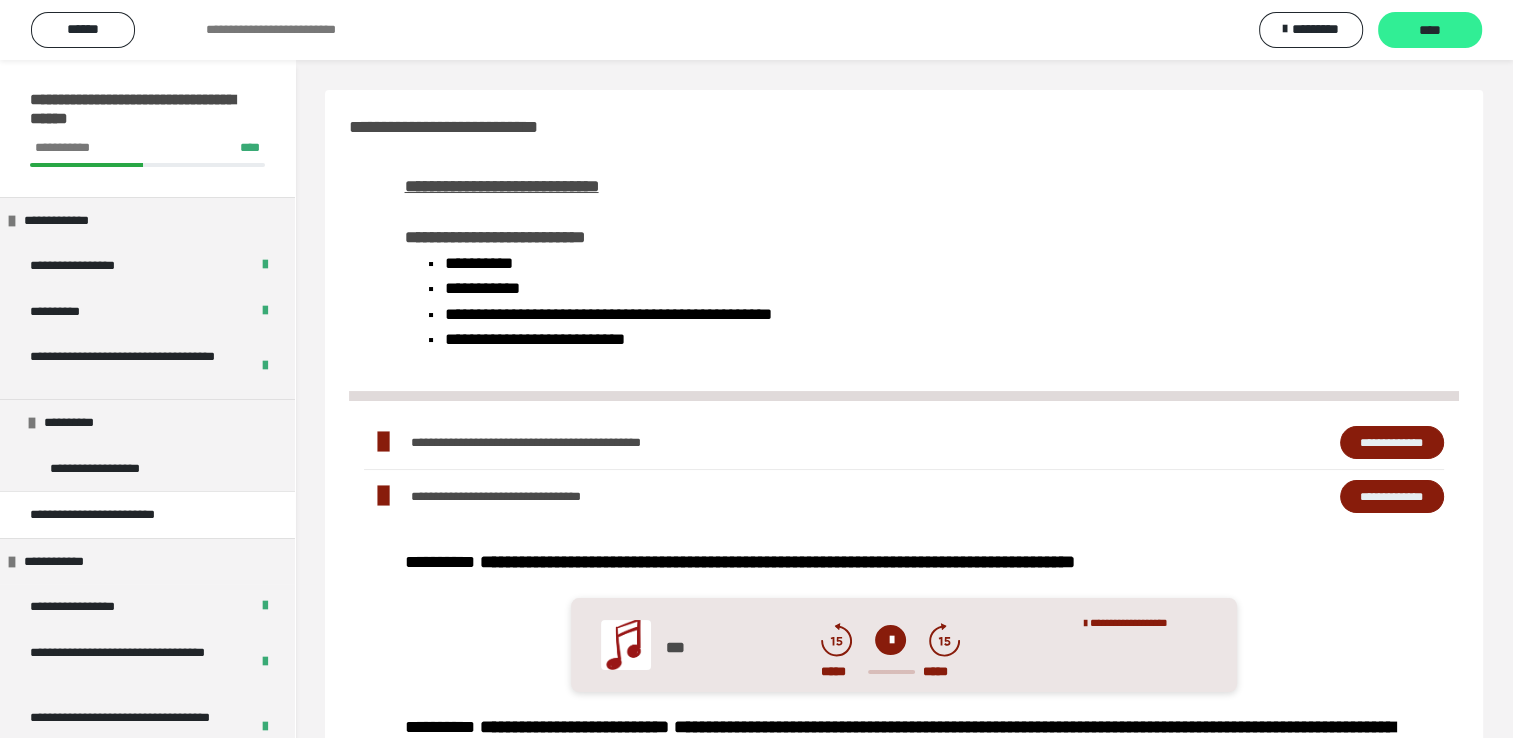 click on "****" at bounding box center (1430, 31) 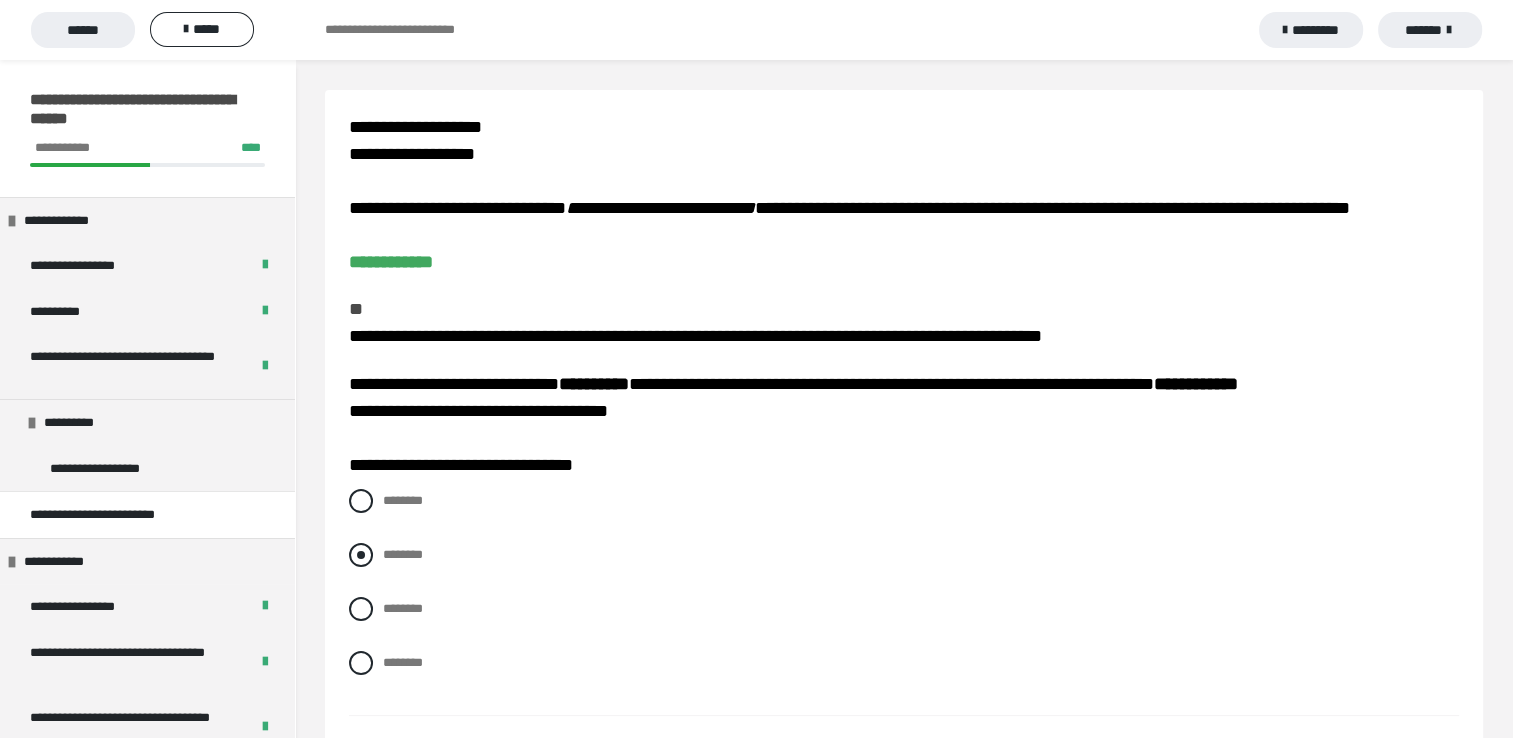 click at bounding box center [361, 555] 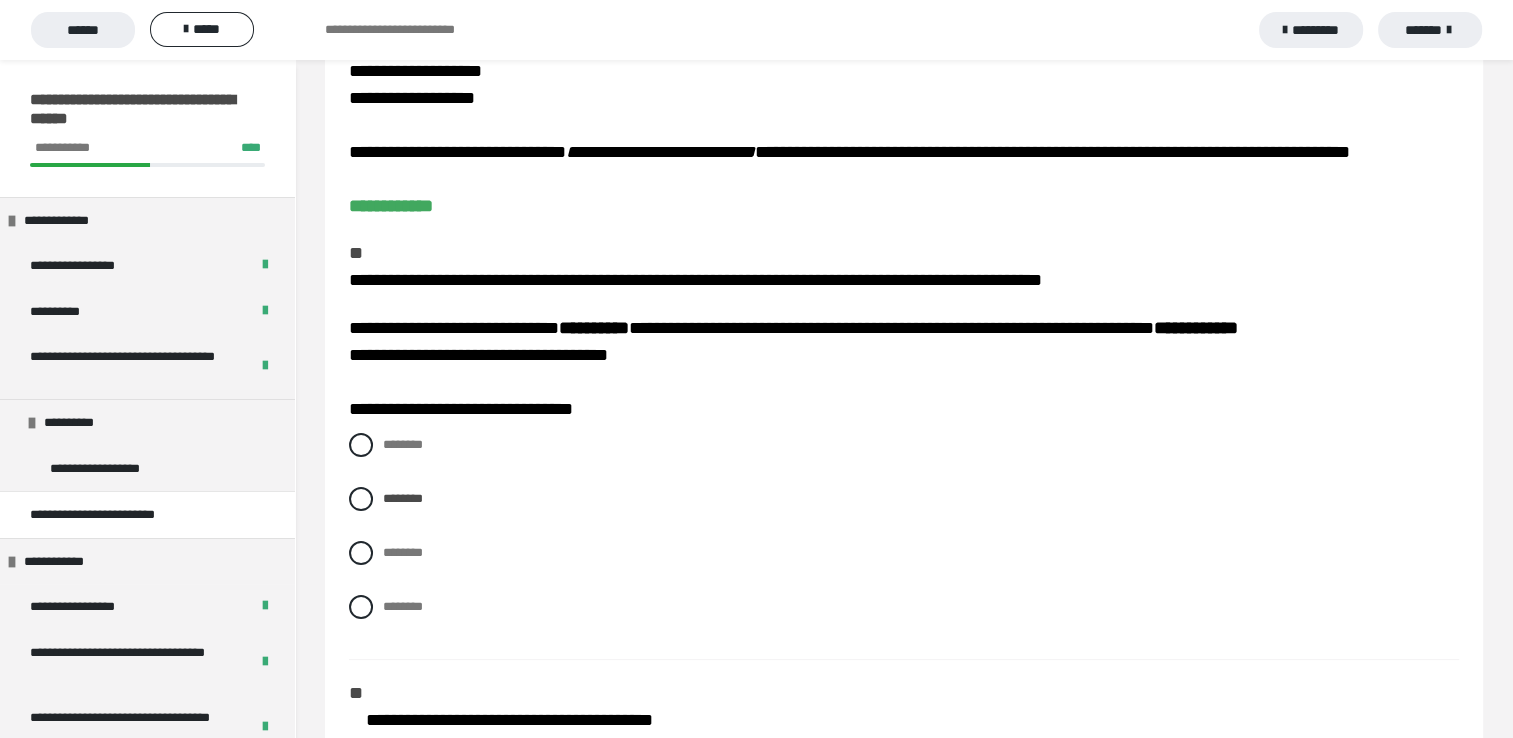 scroll, scrollTop: 400, scrollLeft: 0, axis: vertical 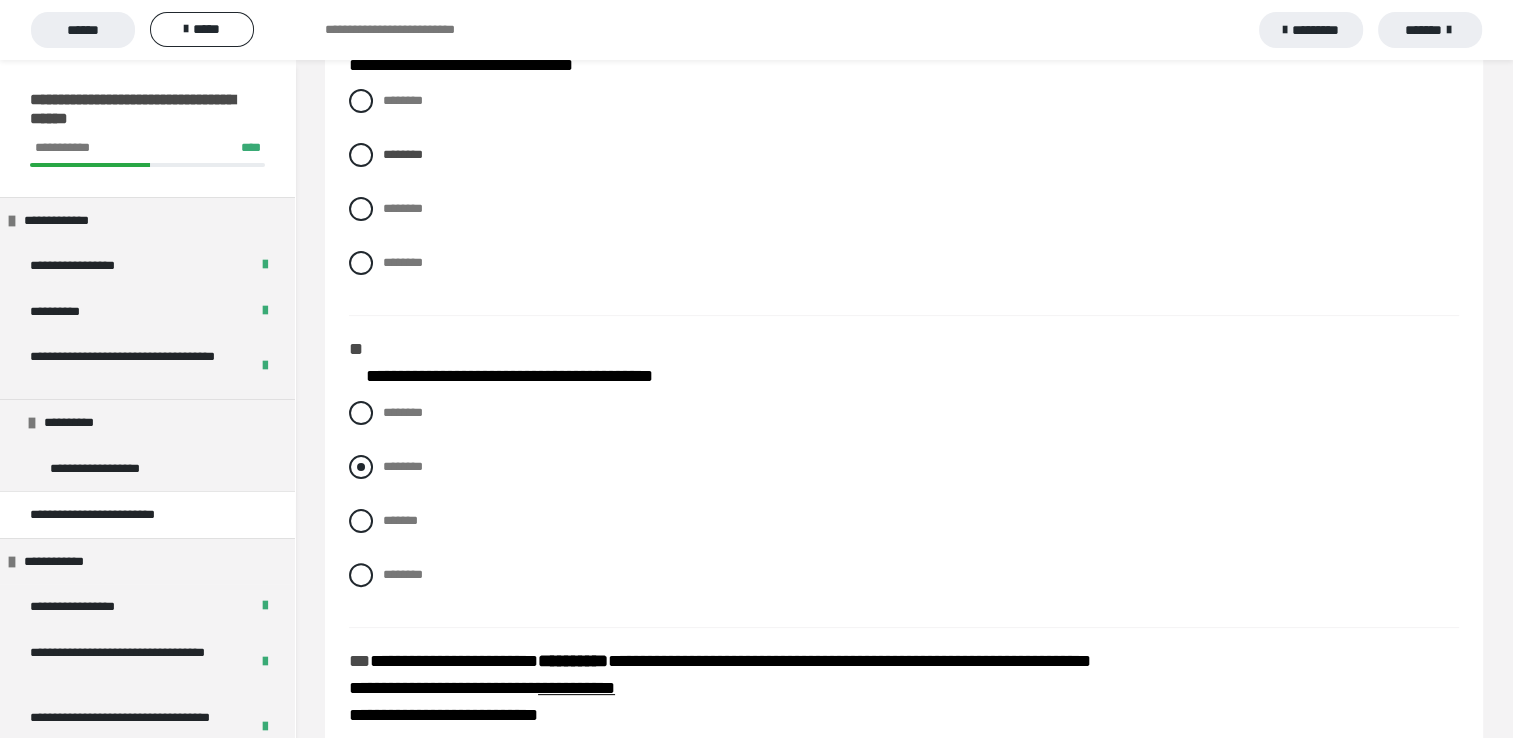 click at bounding box center [361, 467] 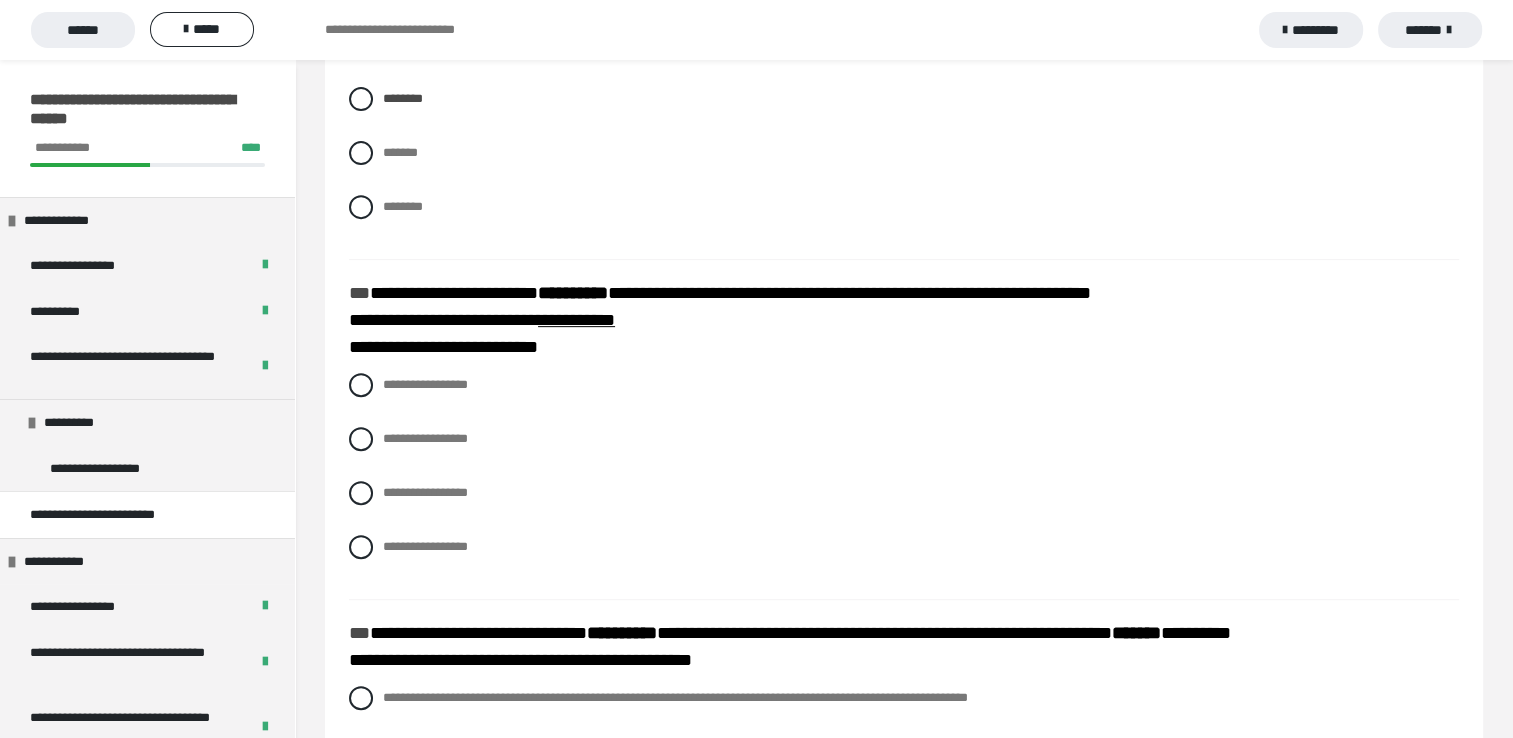 scroll, scrollTop: 800, scrollLeft: 0, axis: vertical 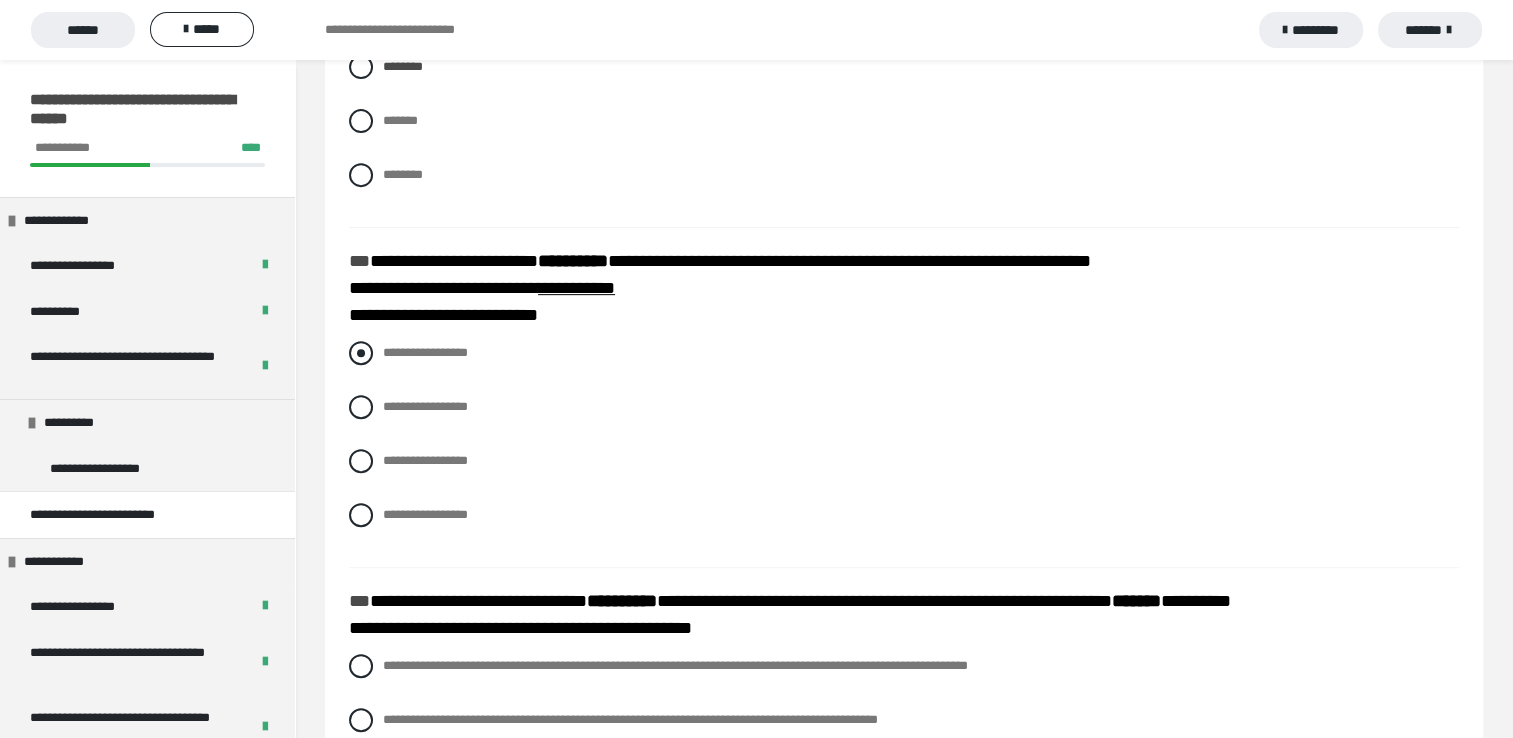 click at bounding box center [361, 353] 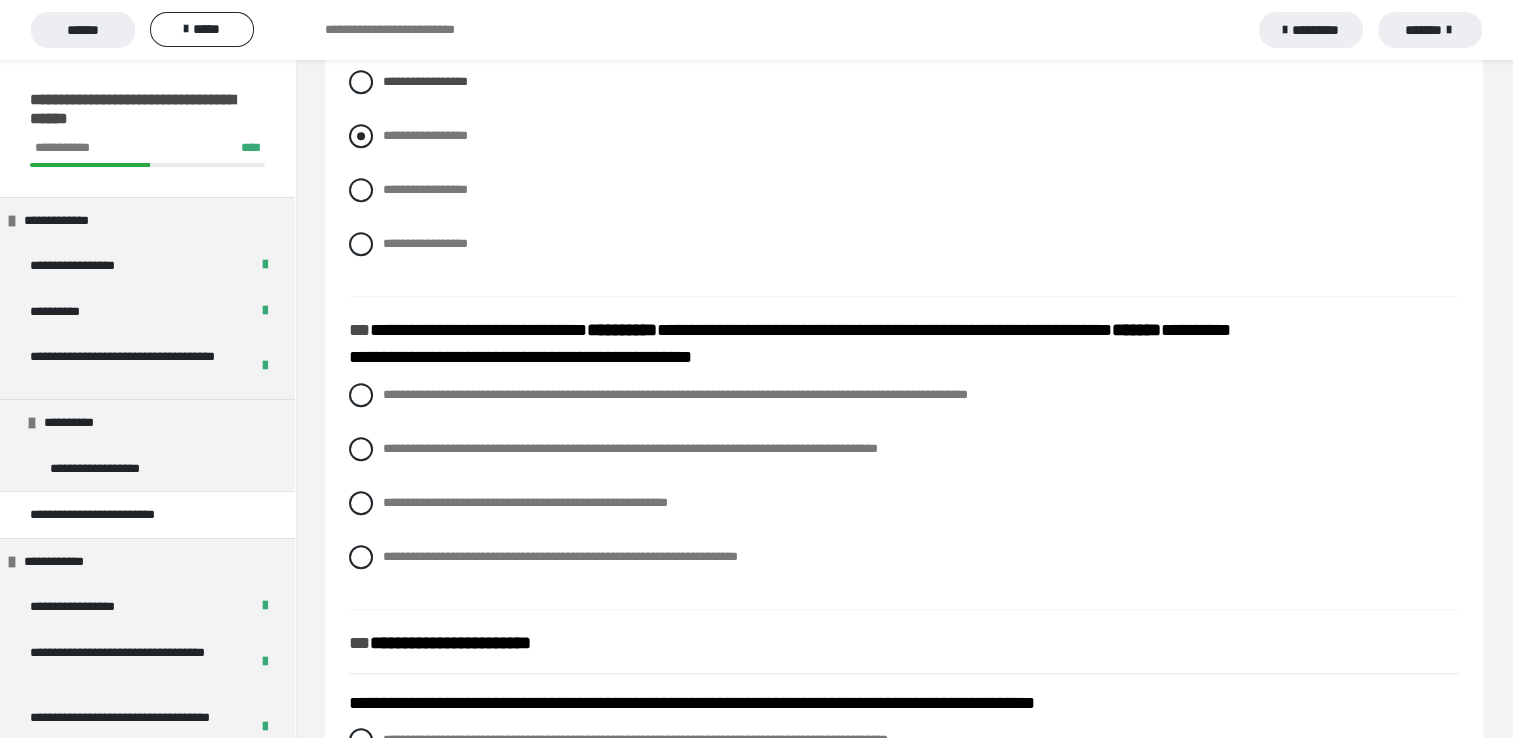 scroll, scrollTop: 1100, scrollLeft: 0, axis: vertical 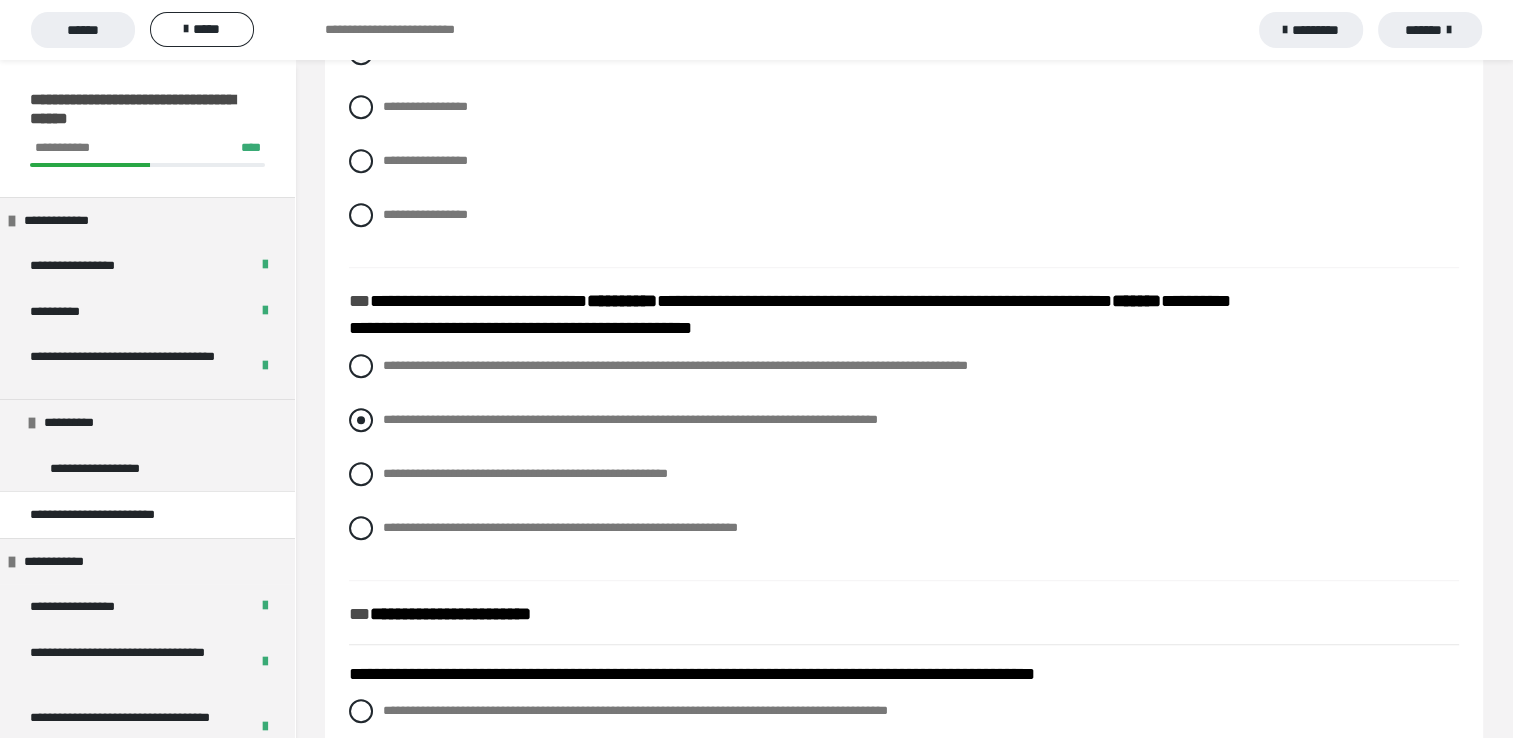 click at bounding box center (361, 420) 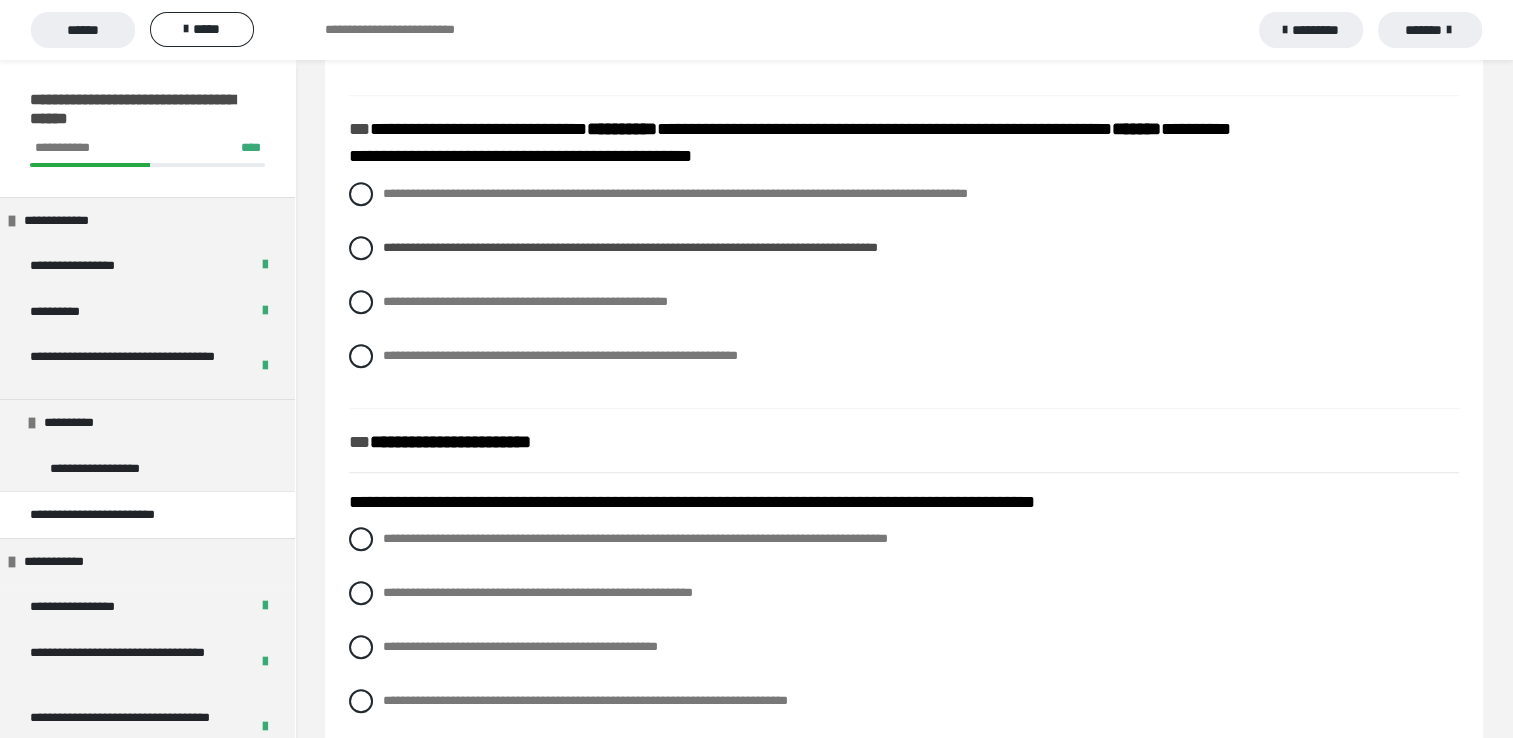 scroll, scrollTop: 1300, scrollLeft: 0, axis: vertical 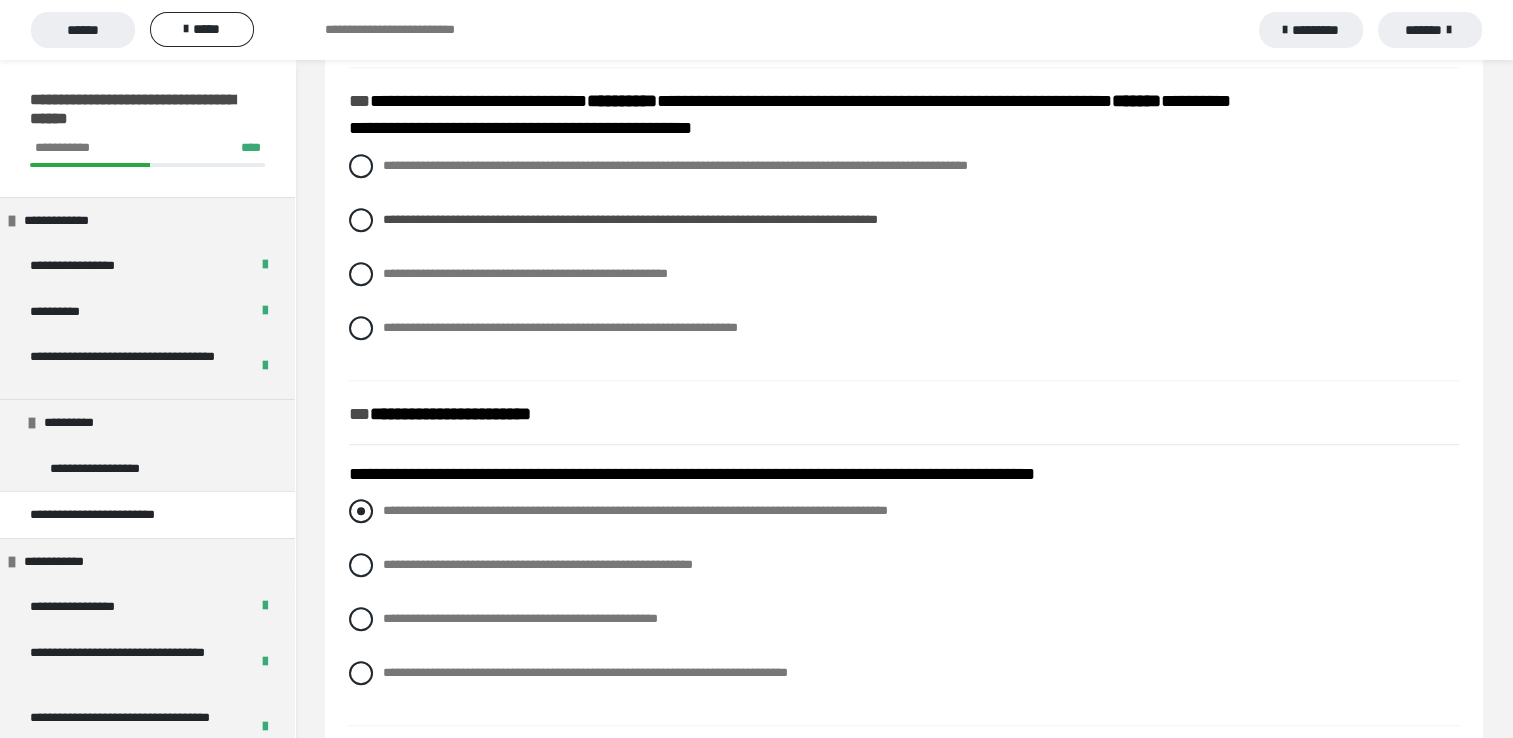 click at bounding box center (361, 511) 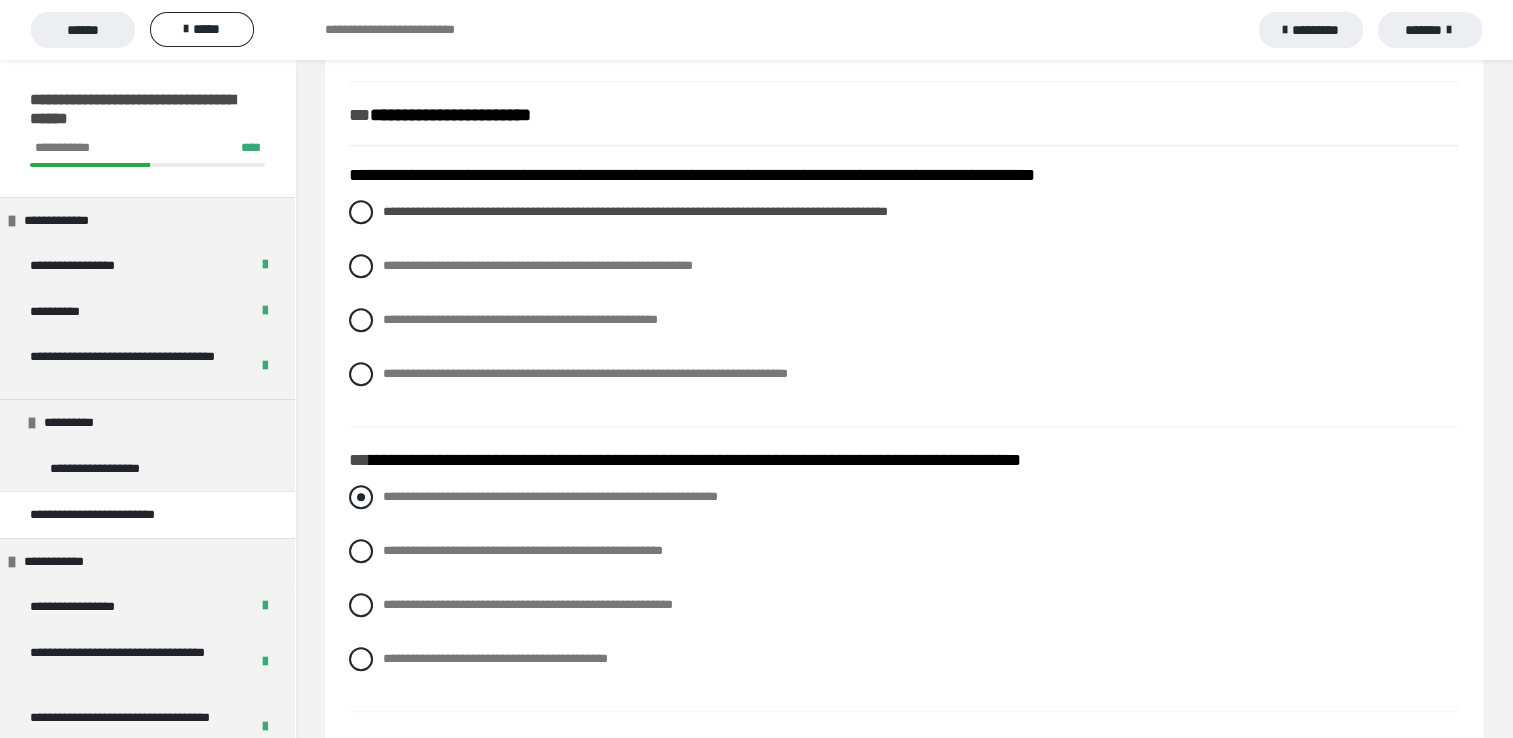 scroll, scrollTop: 1600, scrollLeft: 0, axis: vertical 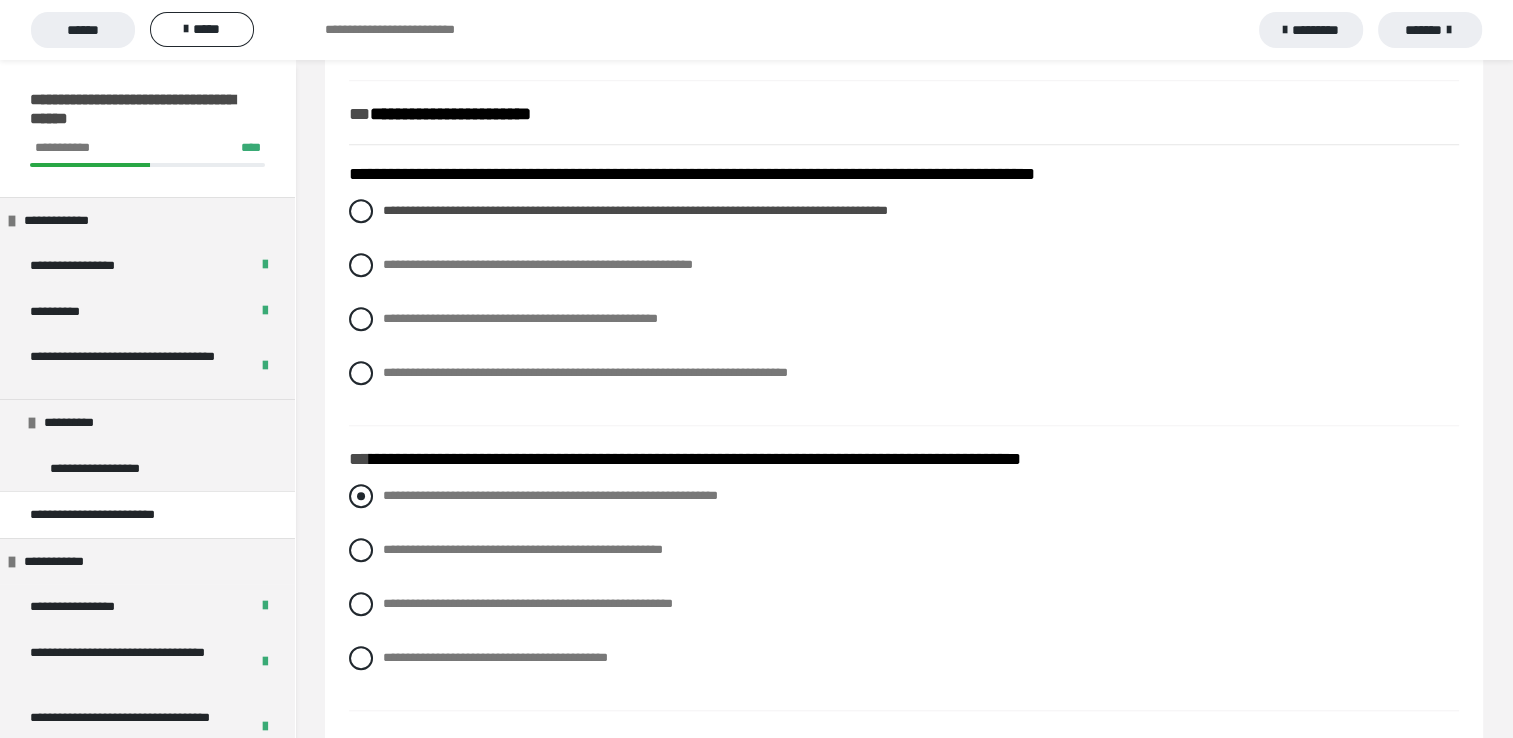 click at bounding box center (361, 496) 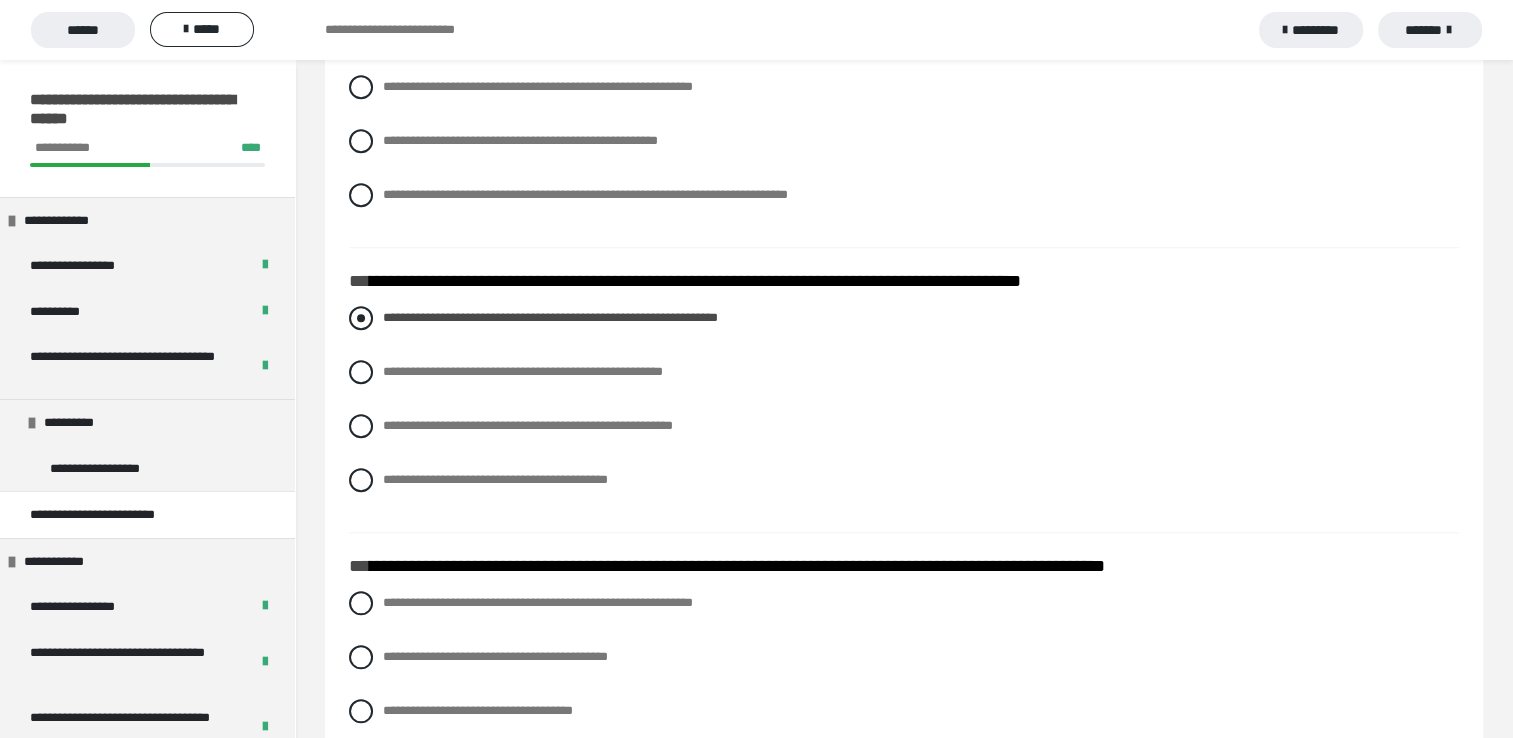 scroll, scrollTop: 1900, scrollLeft: 0, axis: vertical 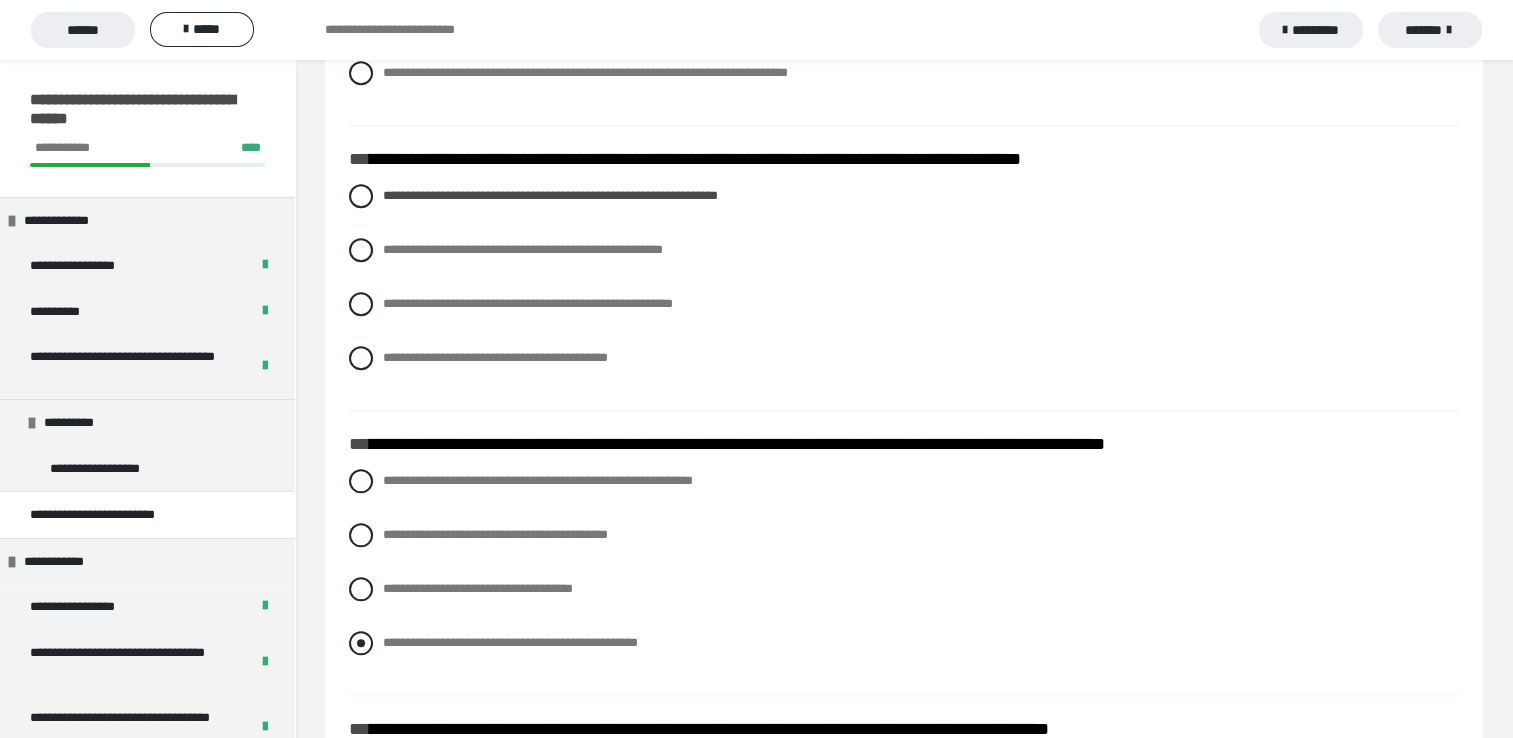 click at bounding box center [361, 643] 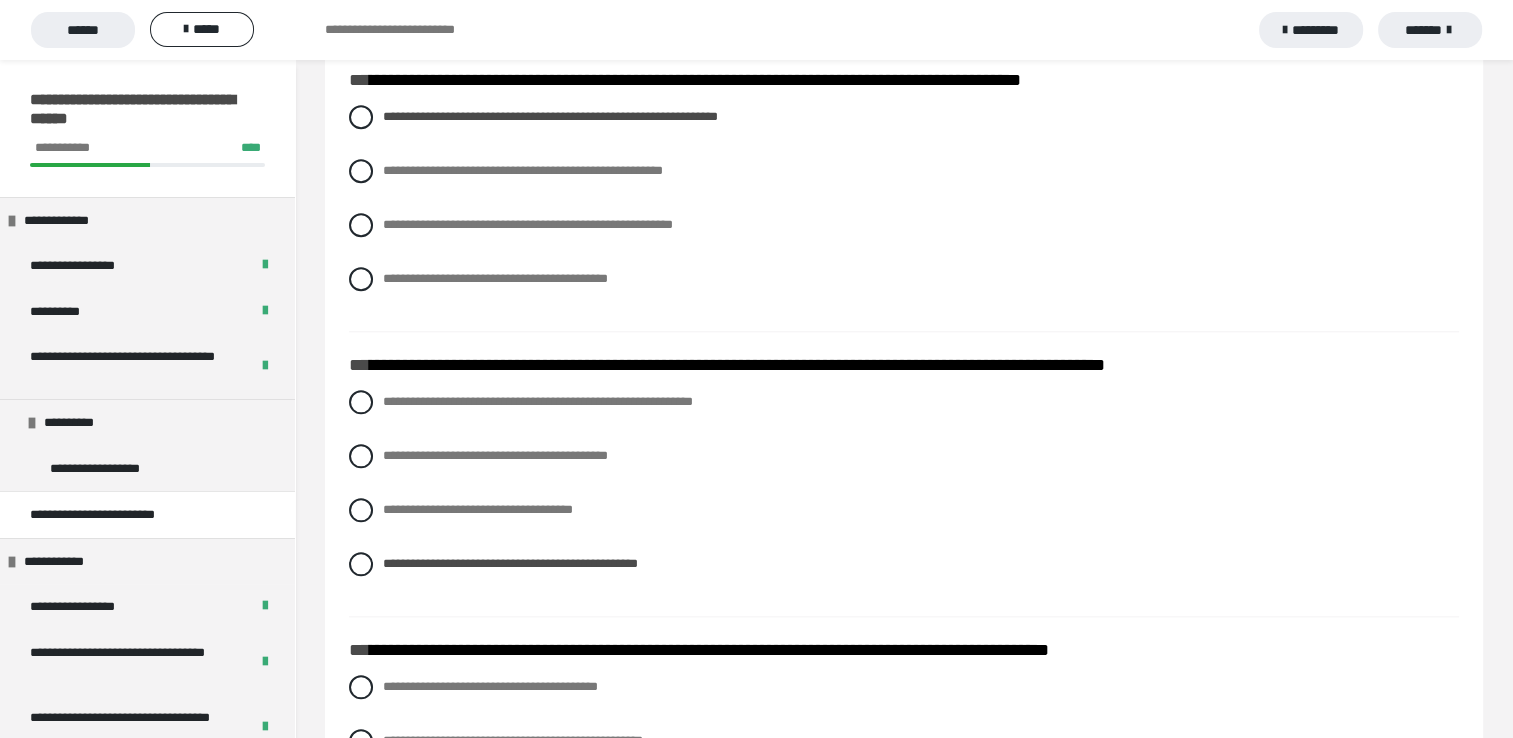 scroll, scrollTop: 2200, scrollLeft: 0, axis: vertical 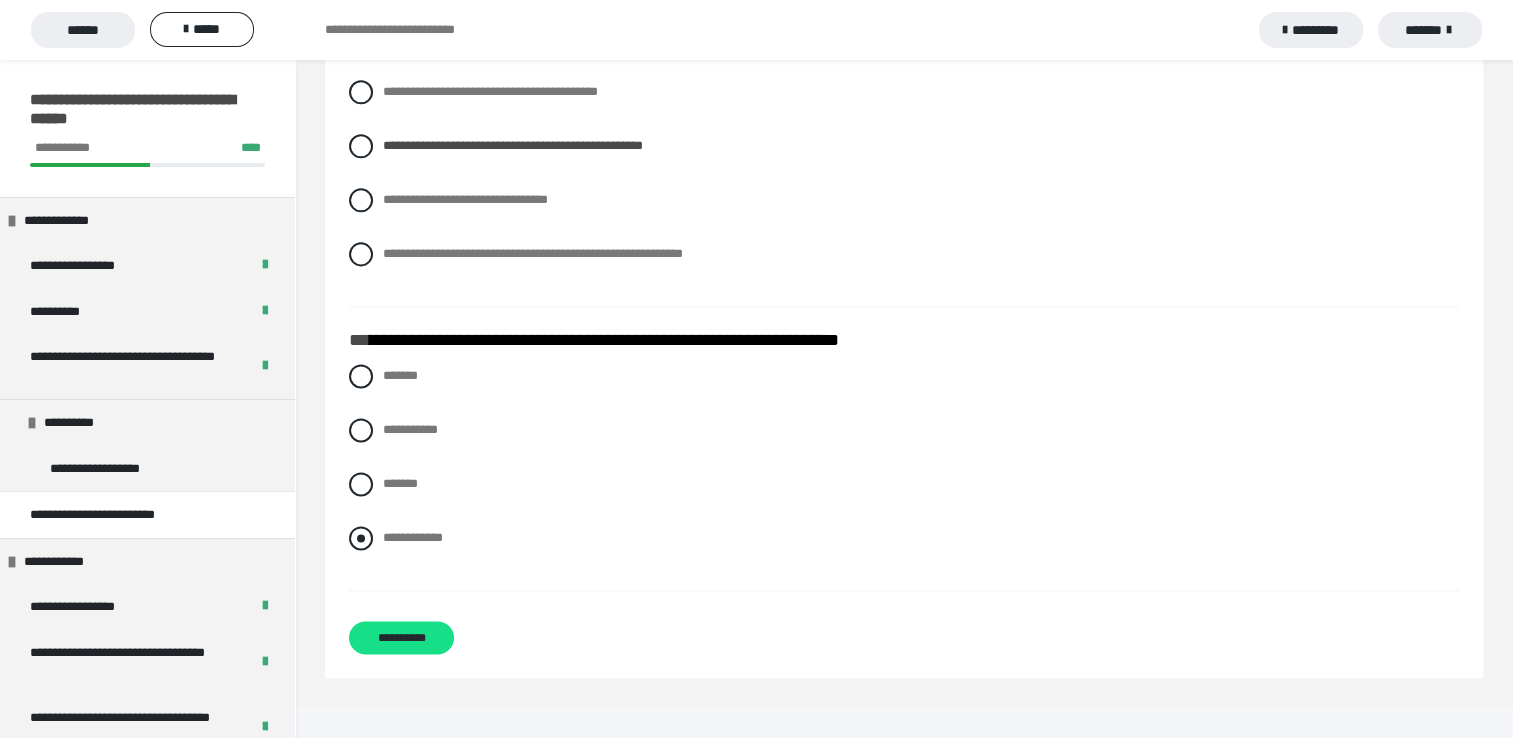 click at bounding box center [361, 538] 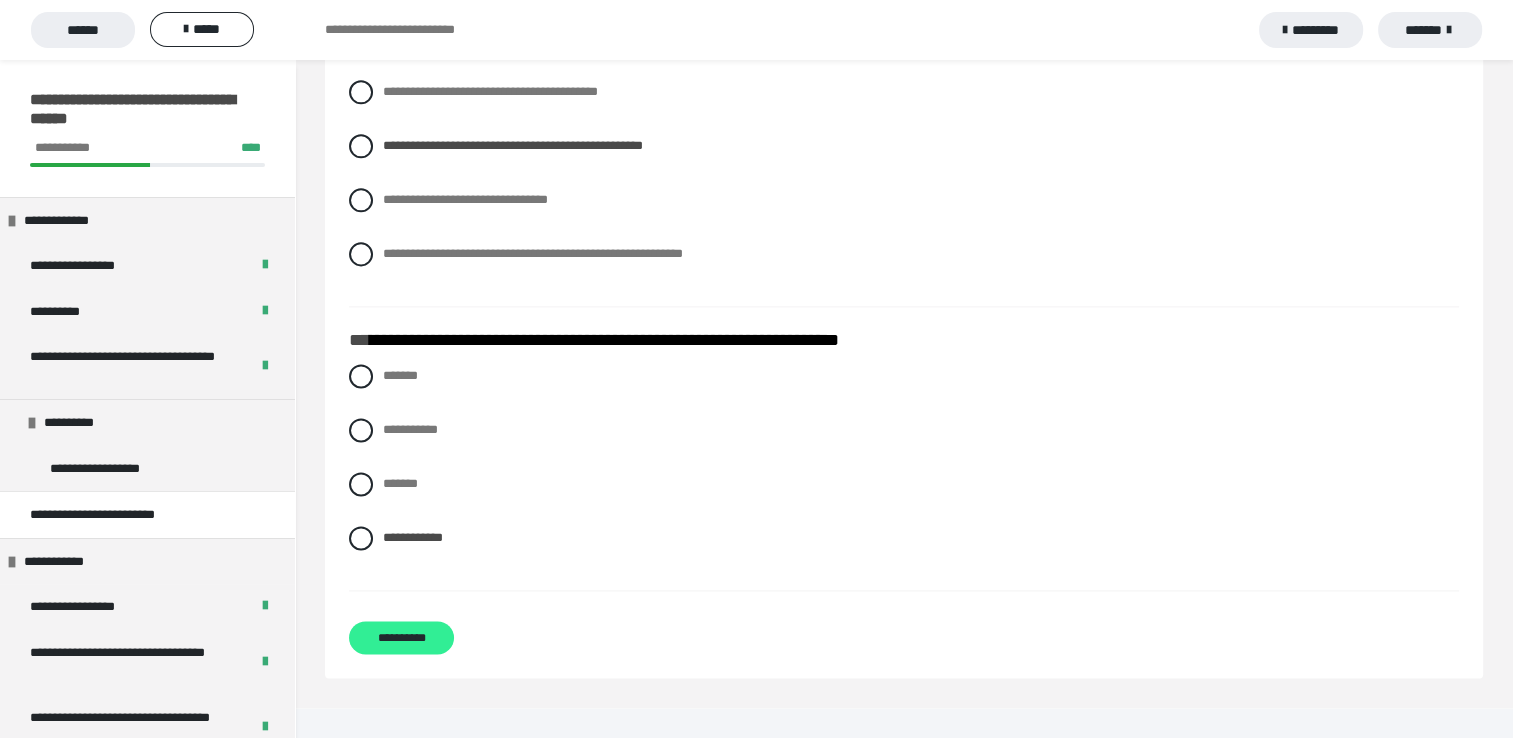 click on "**********" at bounding box center (401, 637) 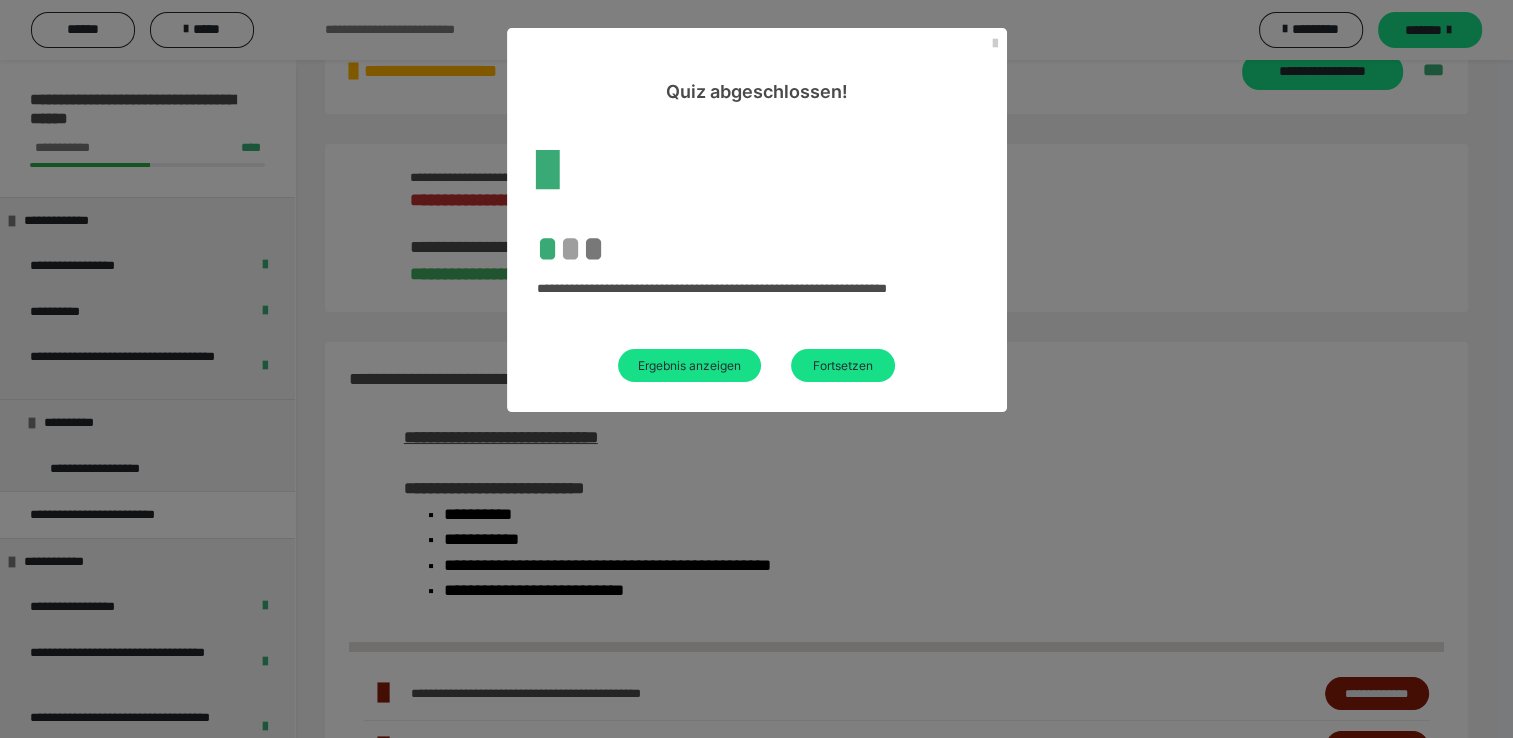 scroll, scrollTop: 1027, scrollLeft: 0, axis: vertical 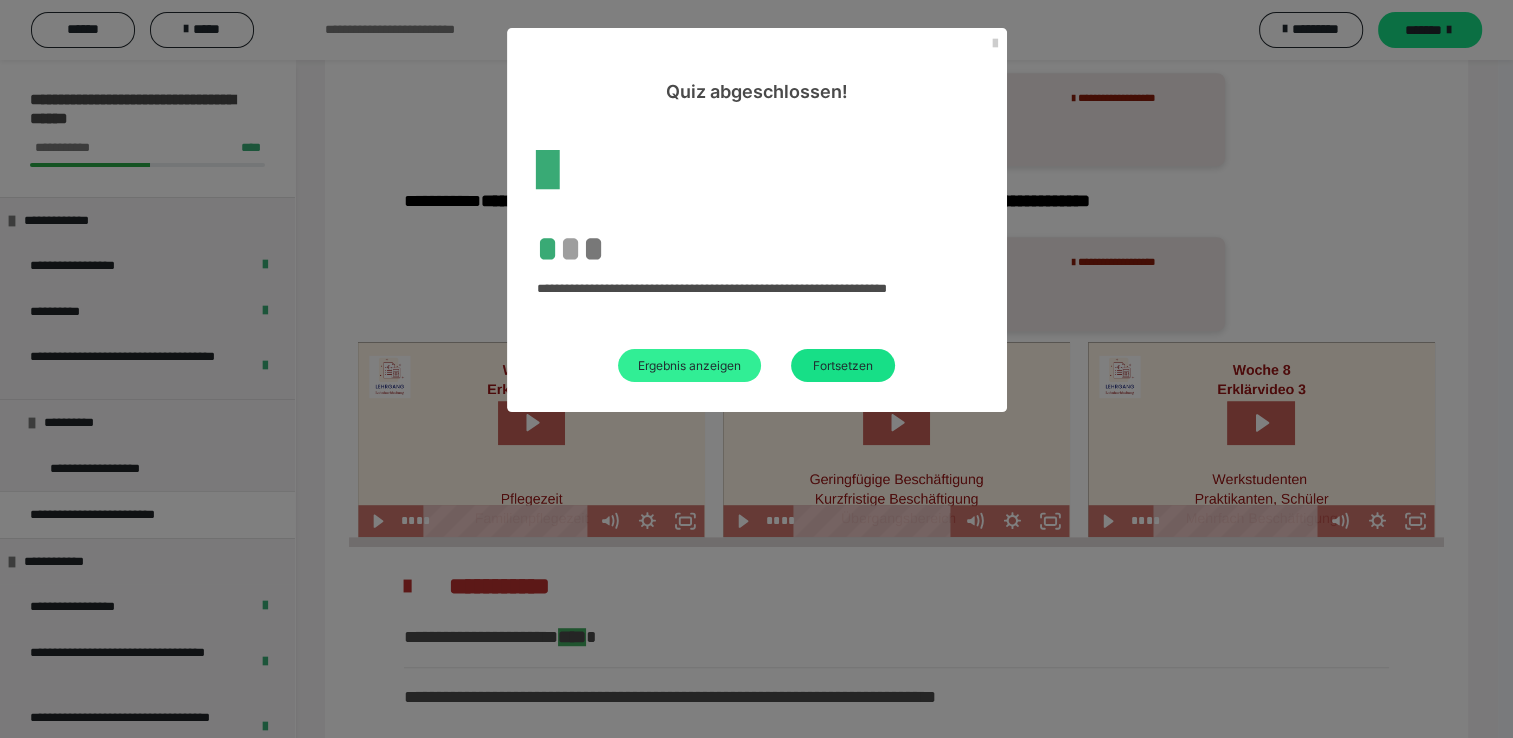 click on "Ergebnis anzeigen" at bounding box center [689, 365] 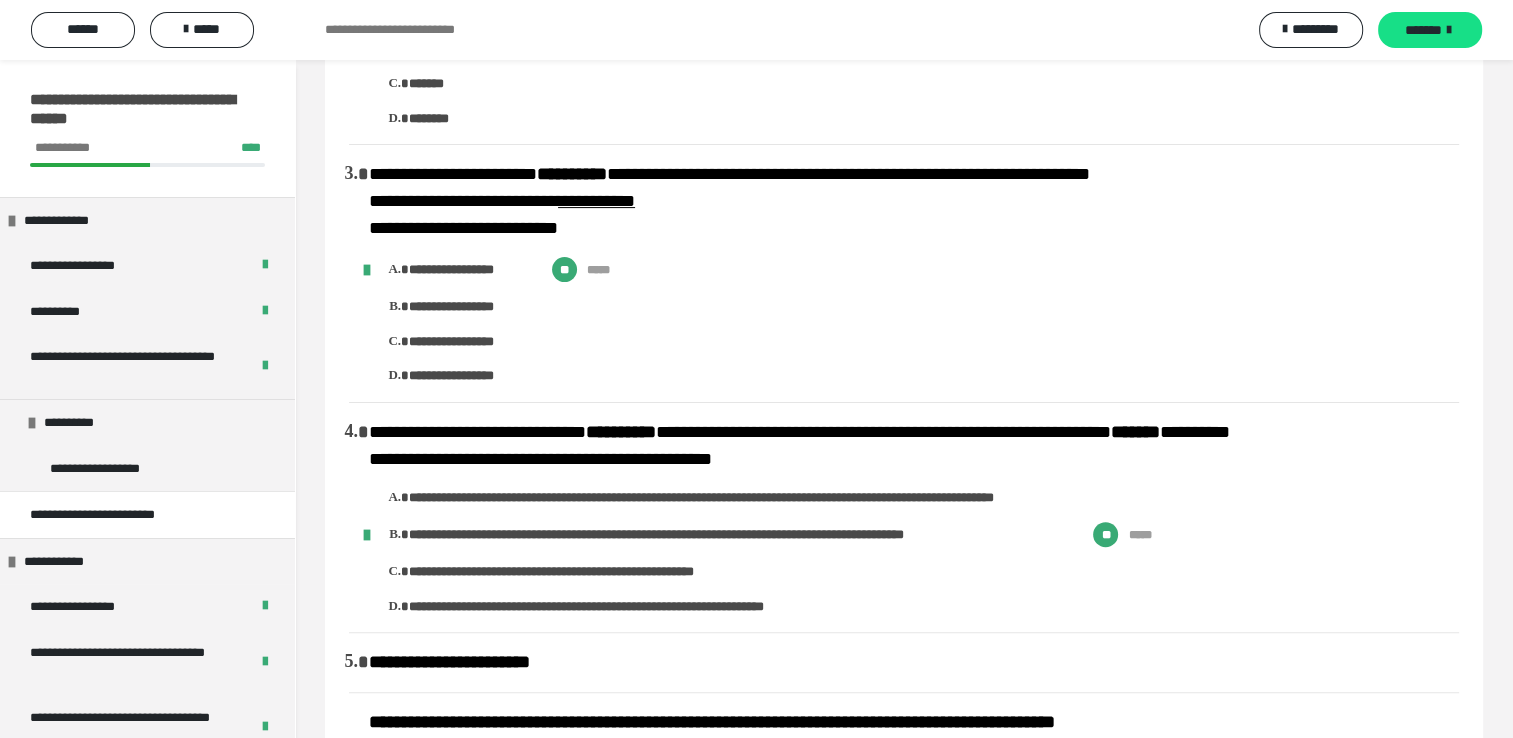 scroll, scrollTop: 0, scrollLeft: 0, axis: both 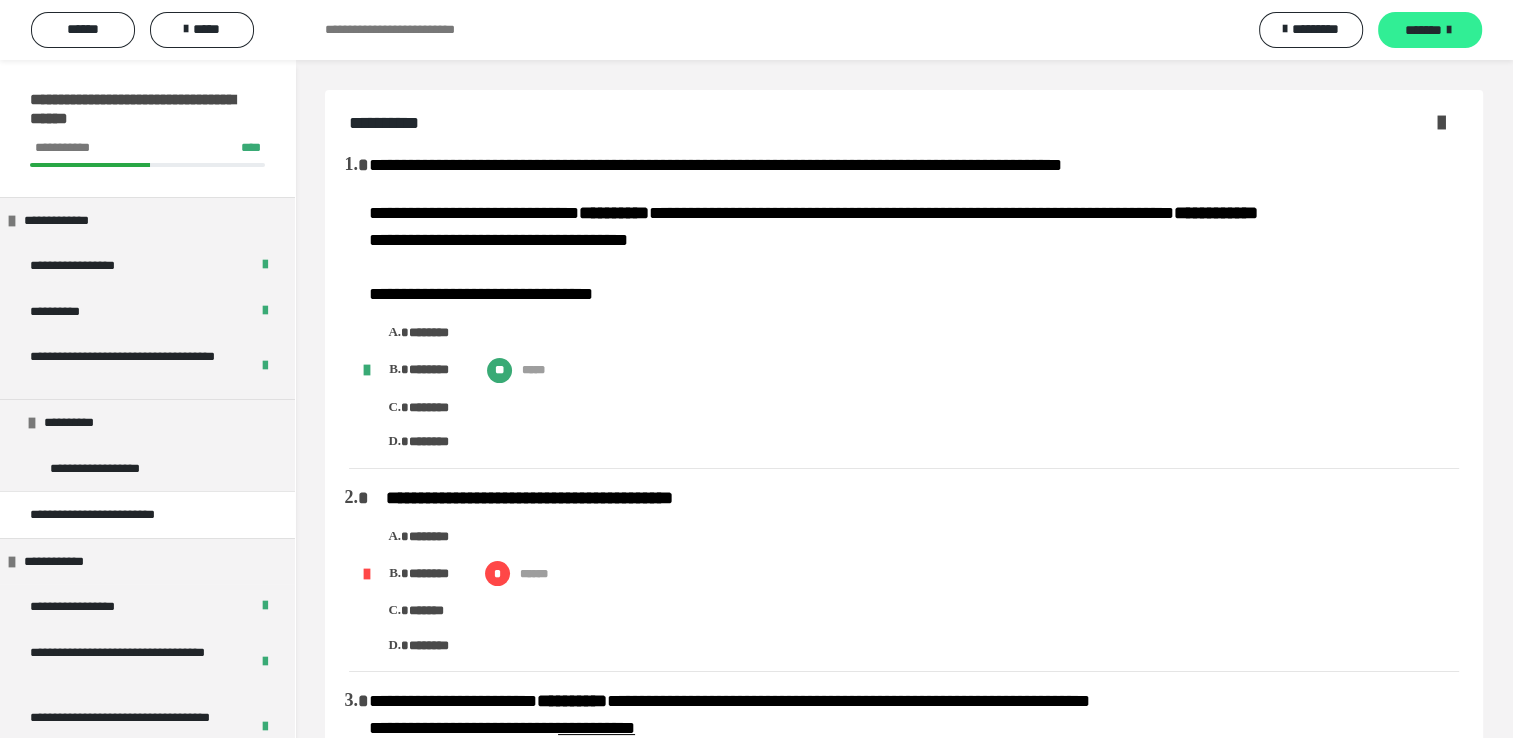 click on "*******" at bounding box center [1423, 30] 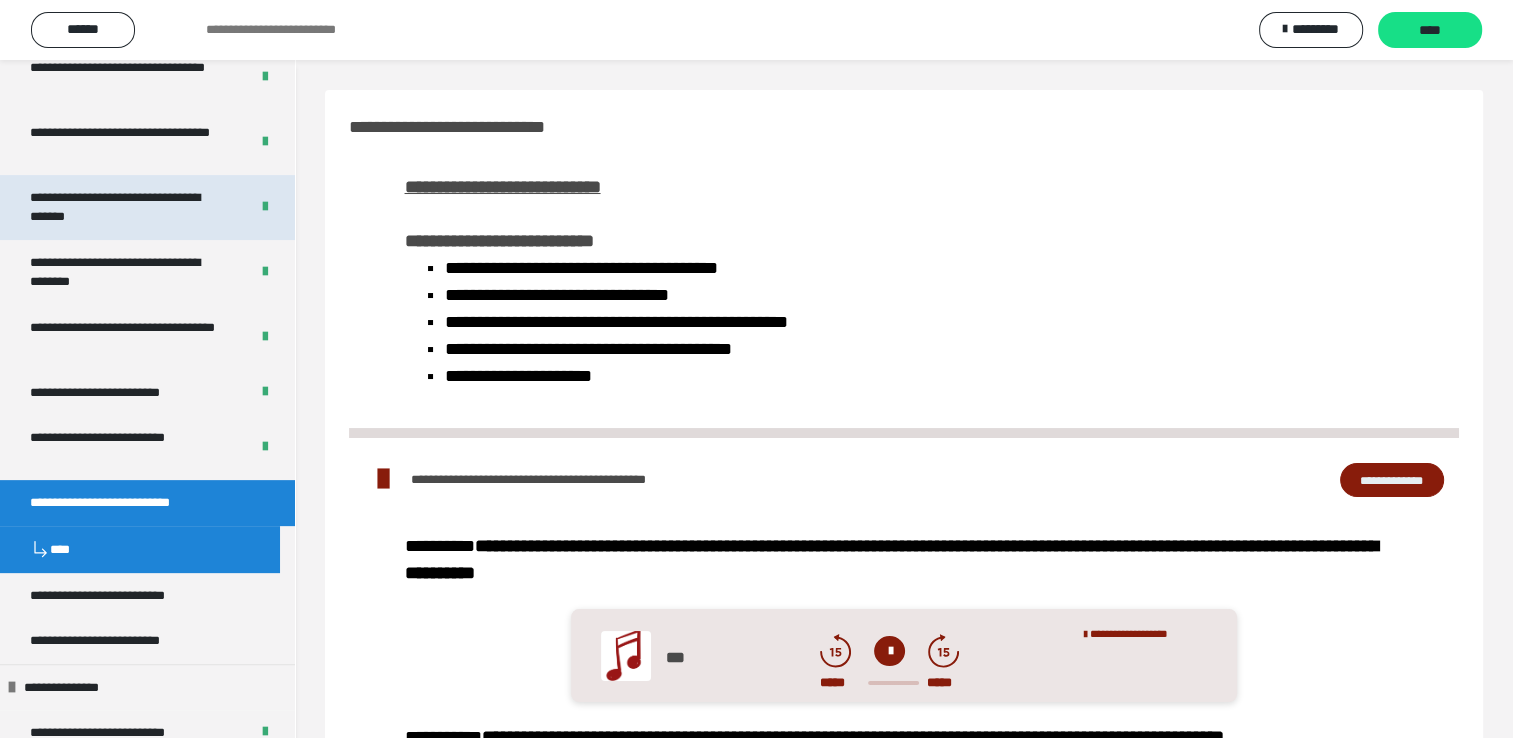 scroll, scrollTop: 600, scrollLeft: 0, axis: vertical 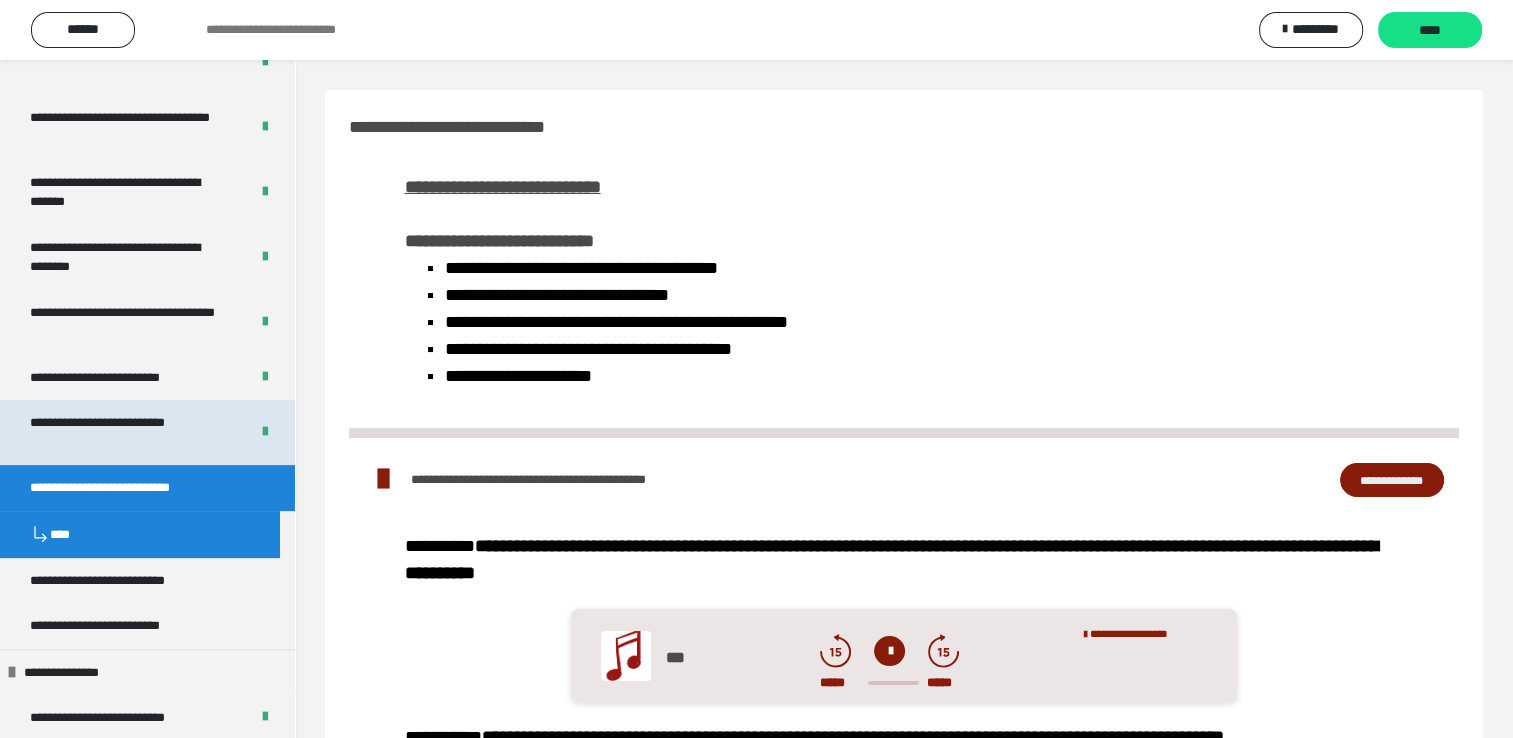 click on "**********" at bounding box center (124, 432) 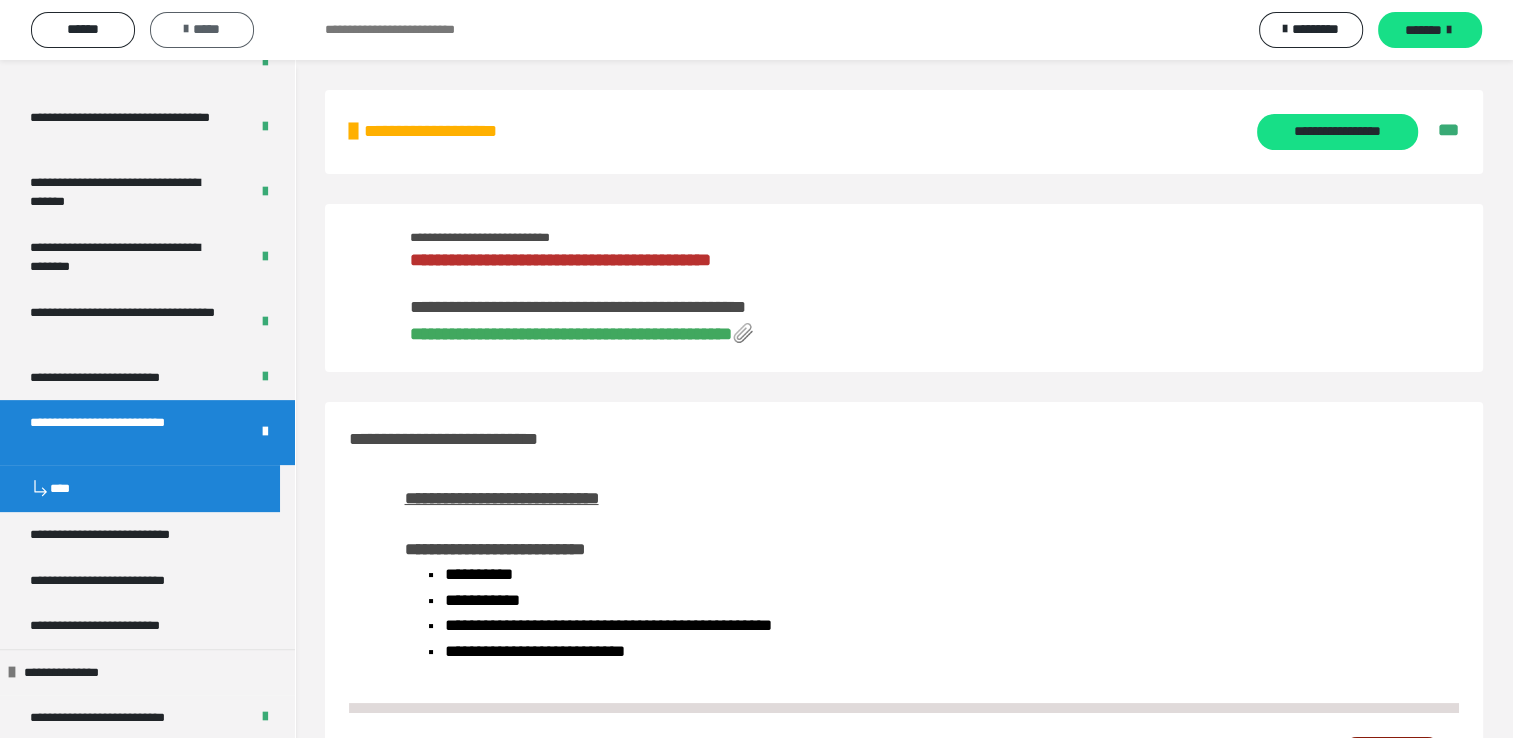 click on "*****" at bounding box center [202, 29] 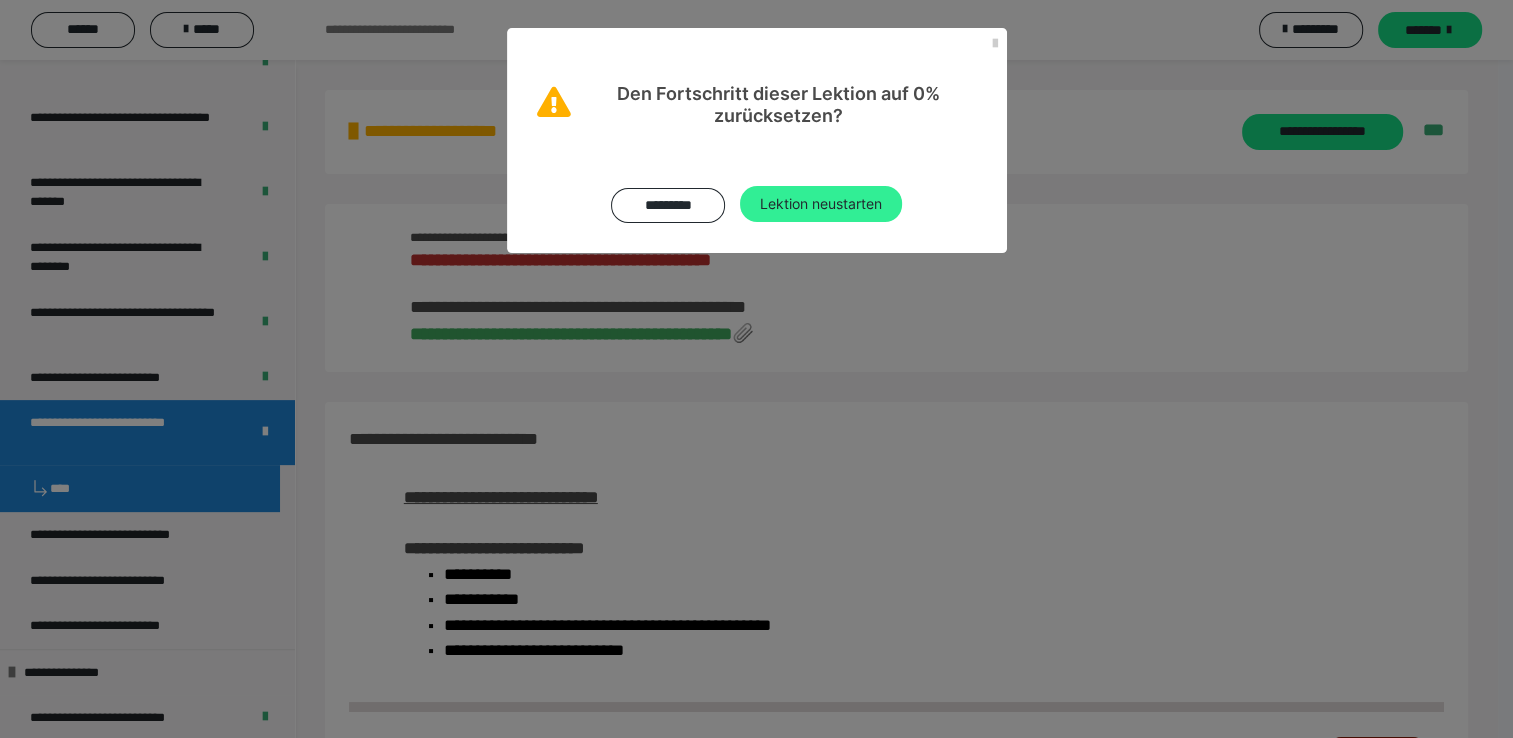 click on "Lektion neustarten" at bounding box center (821, 204) 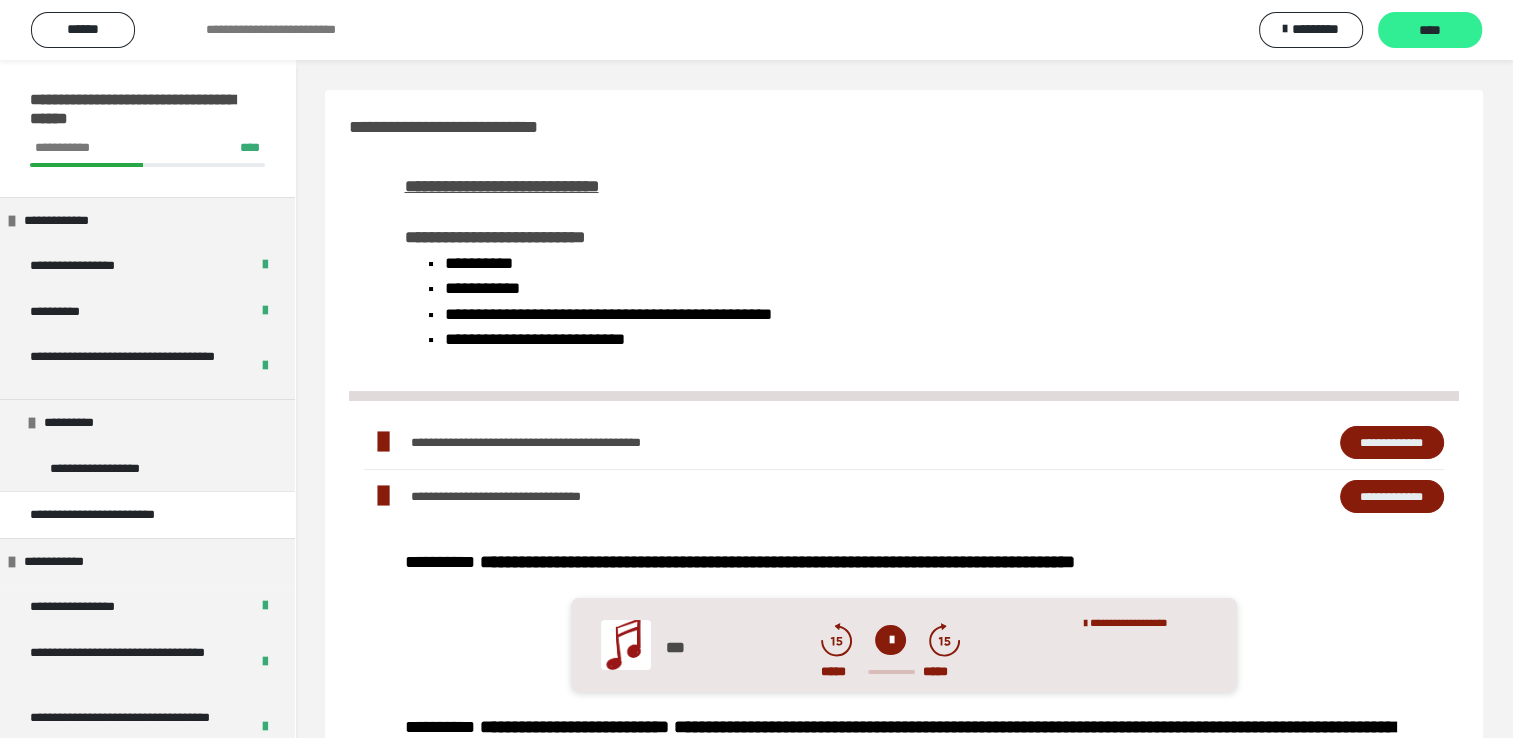 click on "****" at bounding box center [1430, 31] 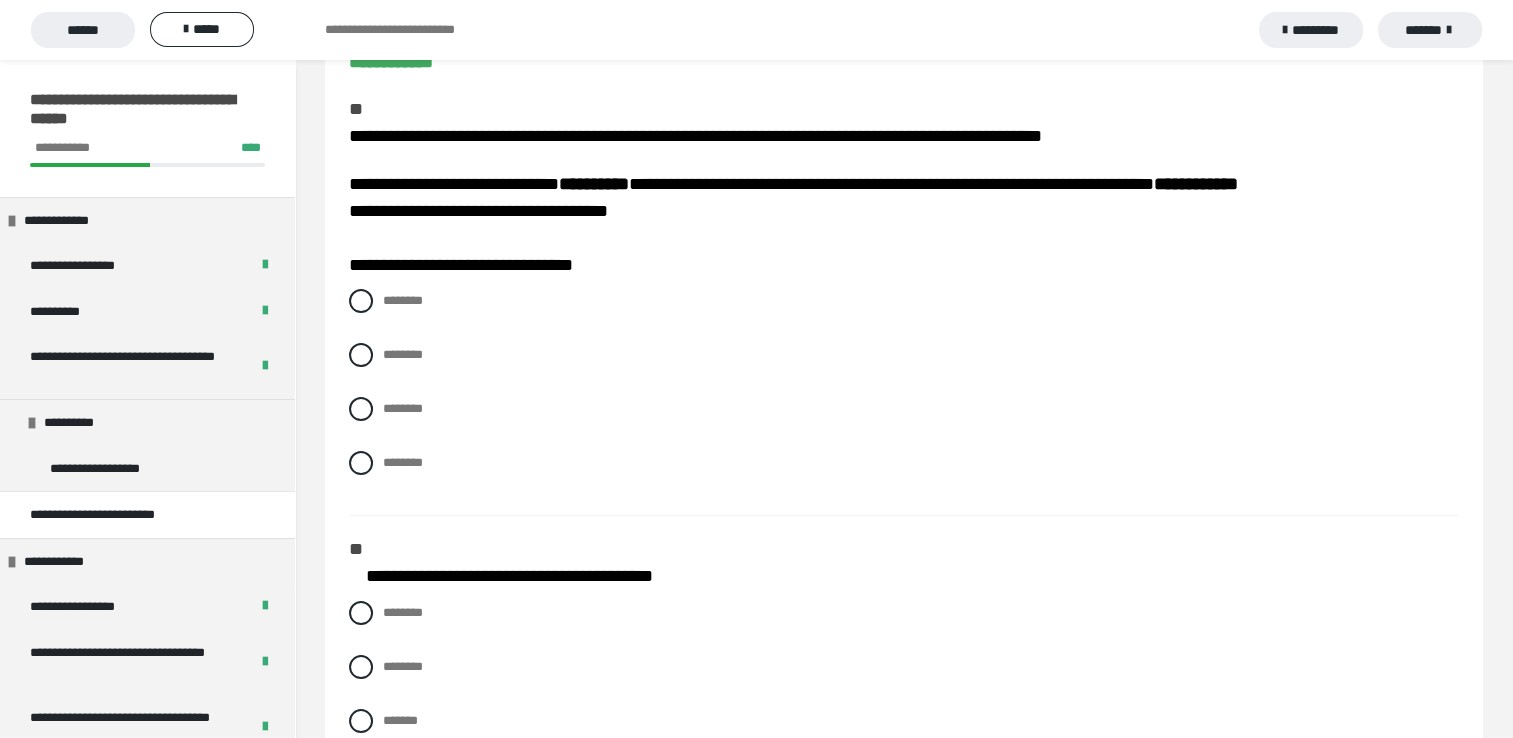scroll, scrollTop: 300, scrollLeft: 0, axis: vertical 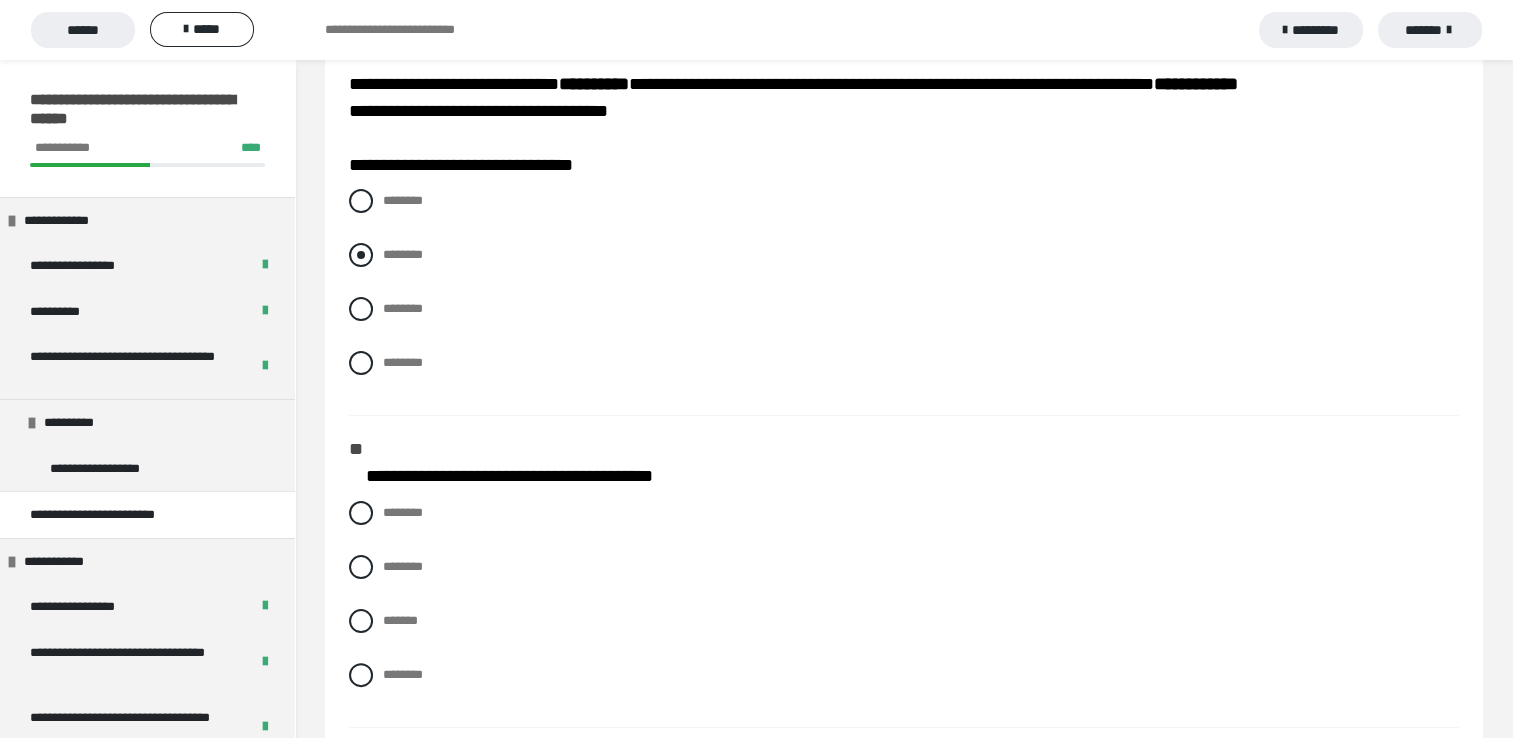 click at bounding box center [361, 255] 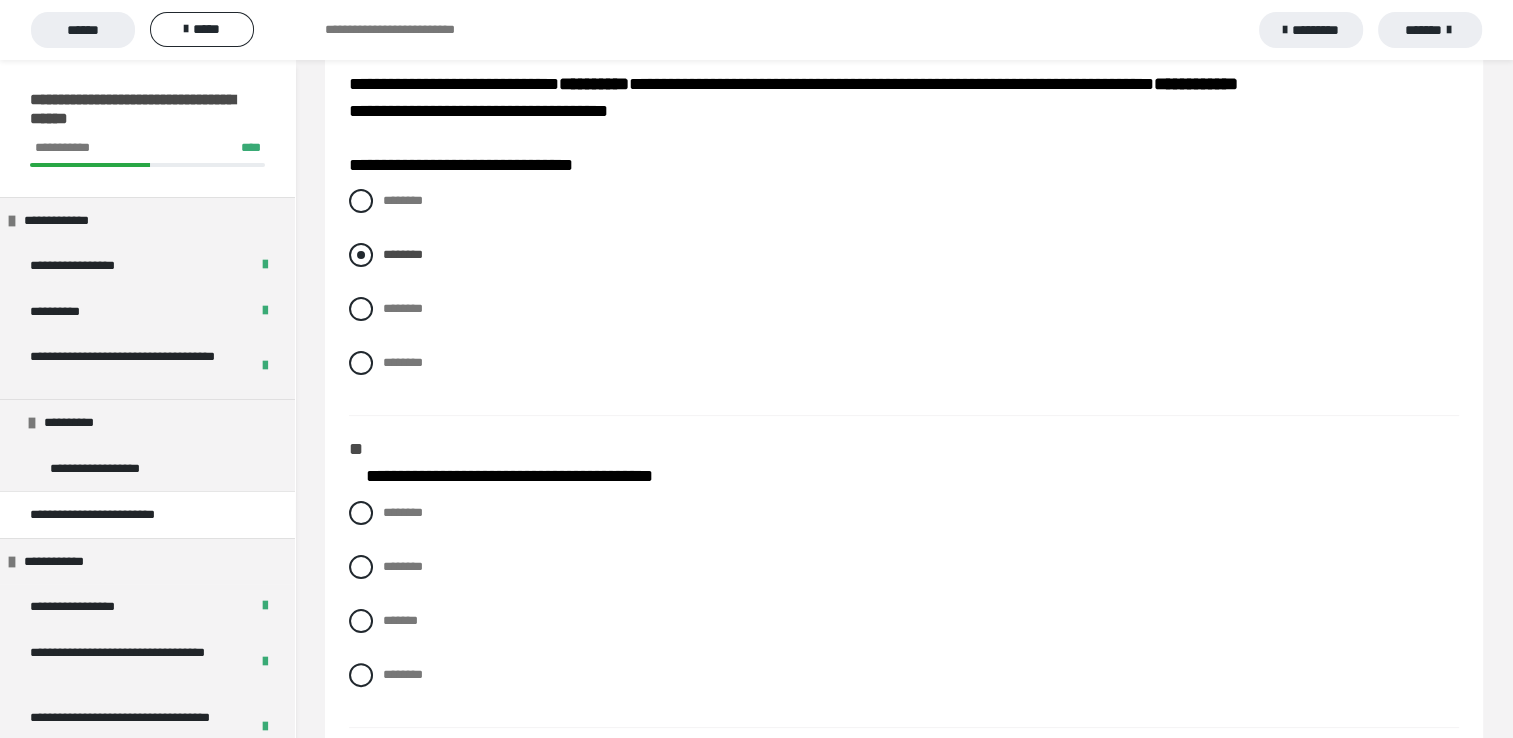 click at bounding box center [361, 255] 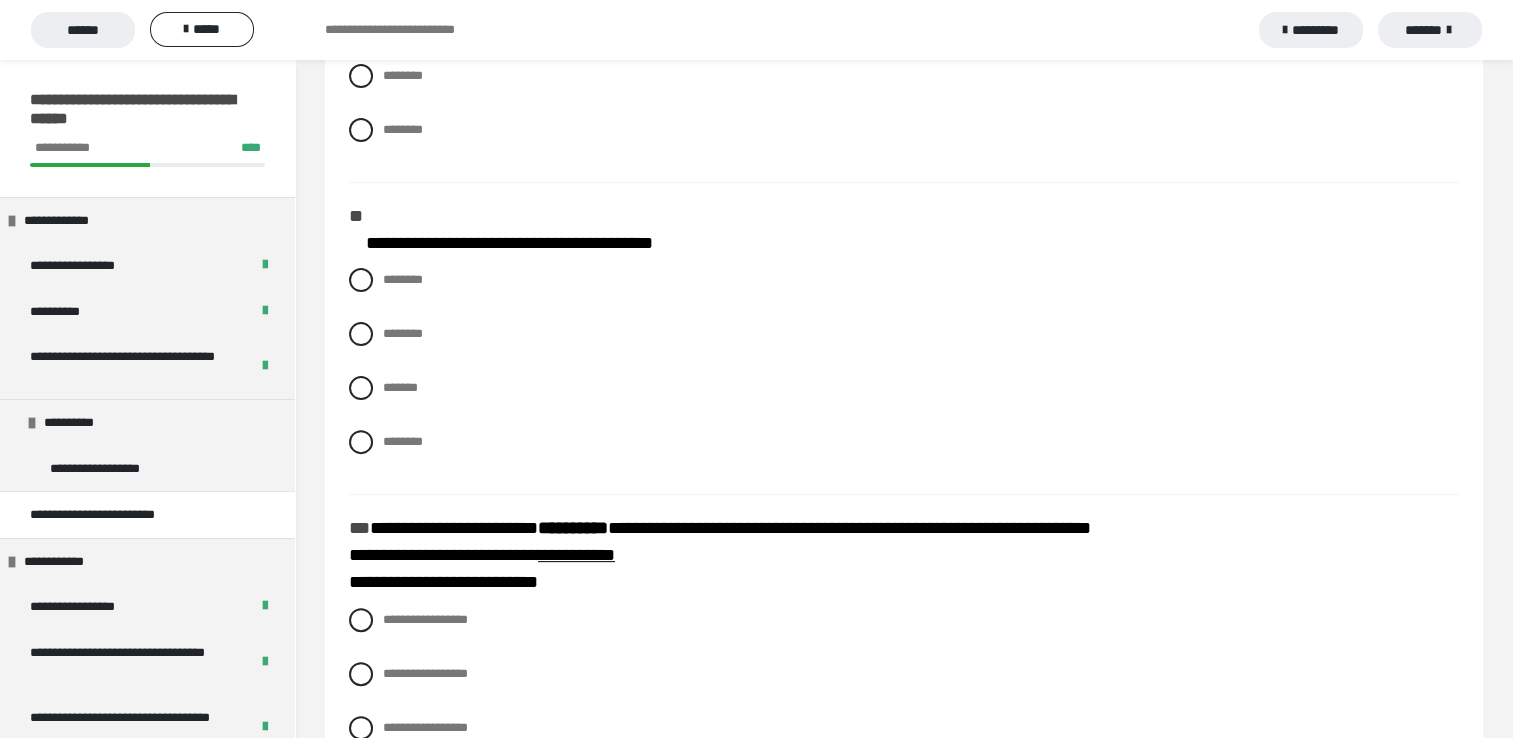 scroll, scrollTop: 600, scrollLeft: 0, axis: vertical 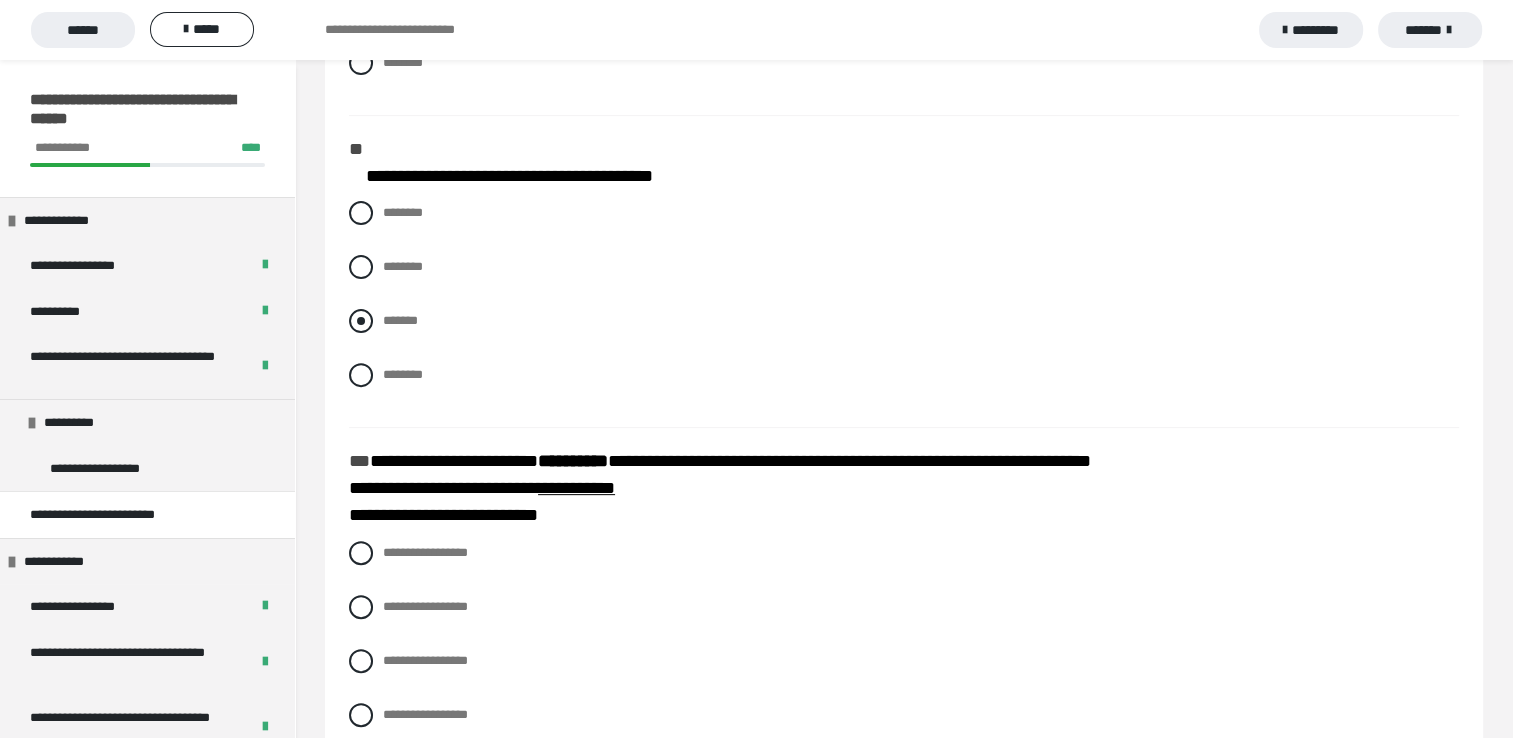 click at bounding box center (361, 321) 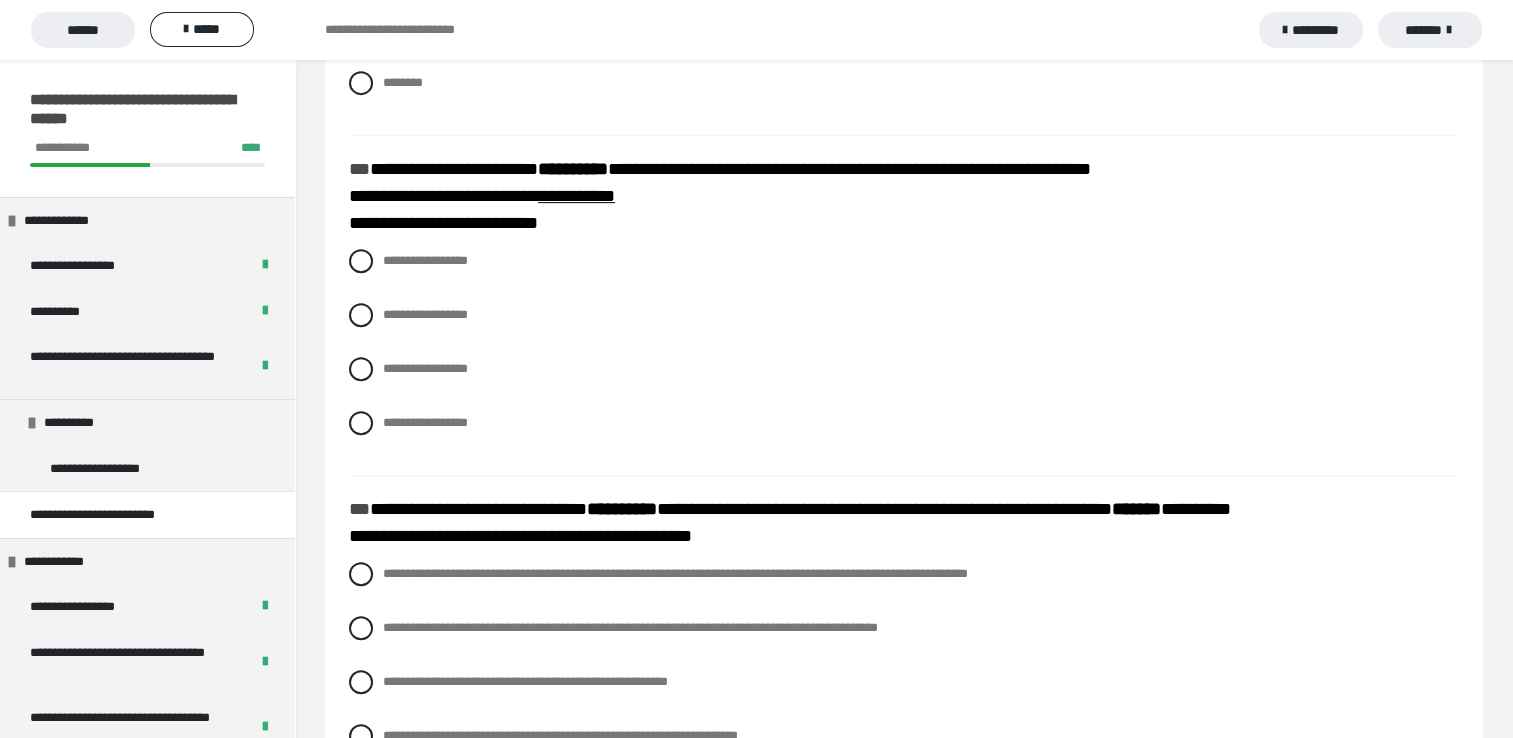 scroll, scrollTop: 900, scrollLeft: 0, axis: vertical 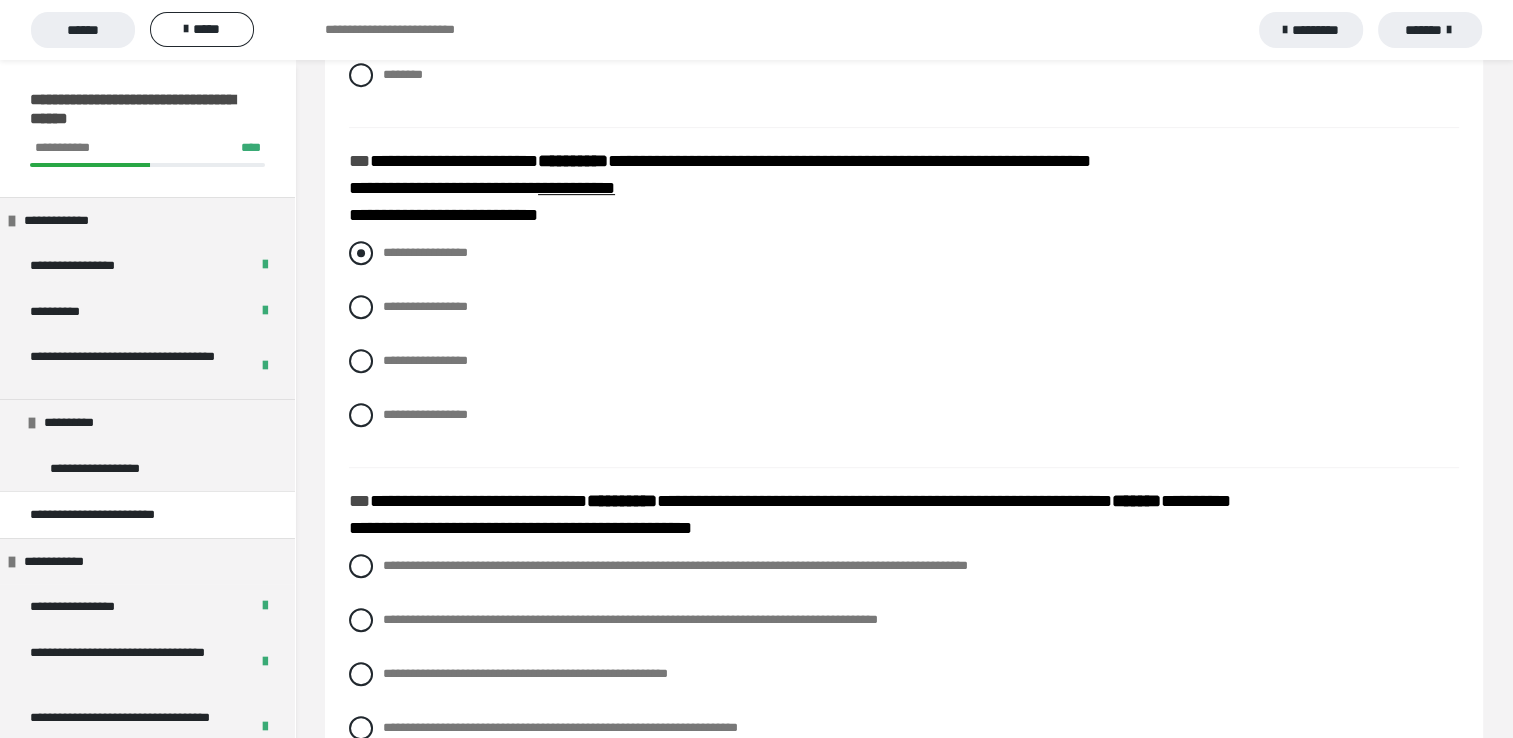 click at bounding box center [361, 253] 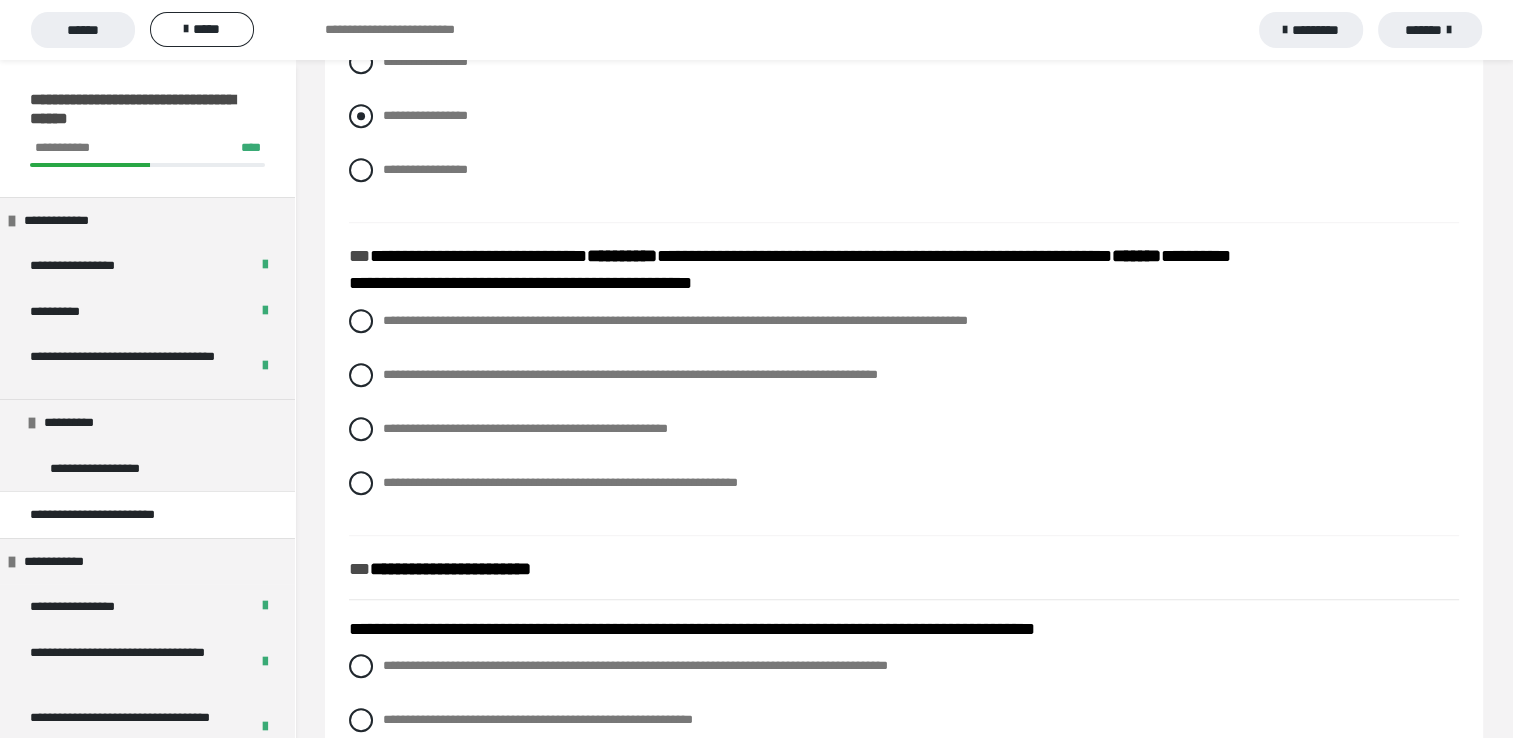scroll, scrollTop: 1200, scrollLeft: 0, axis: vertical 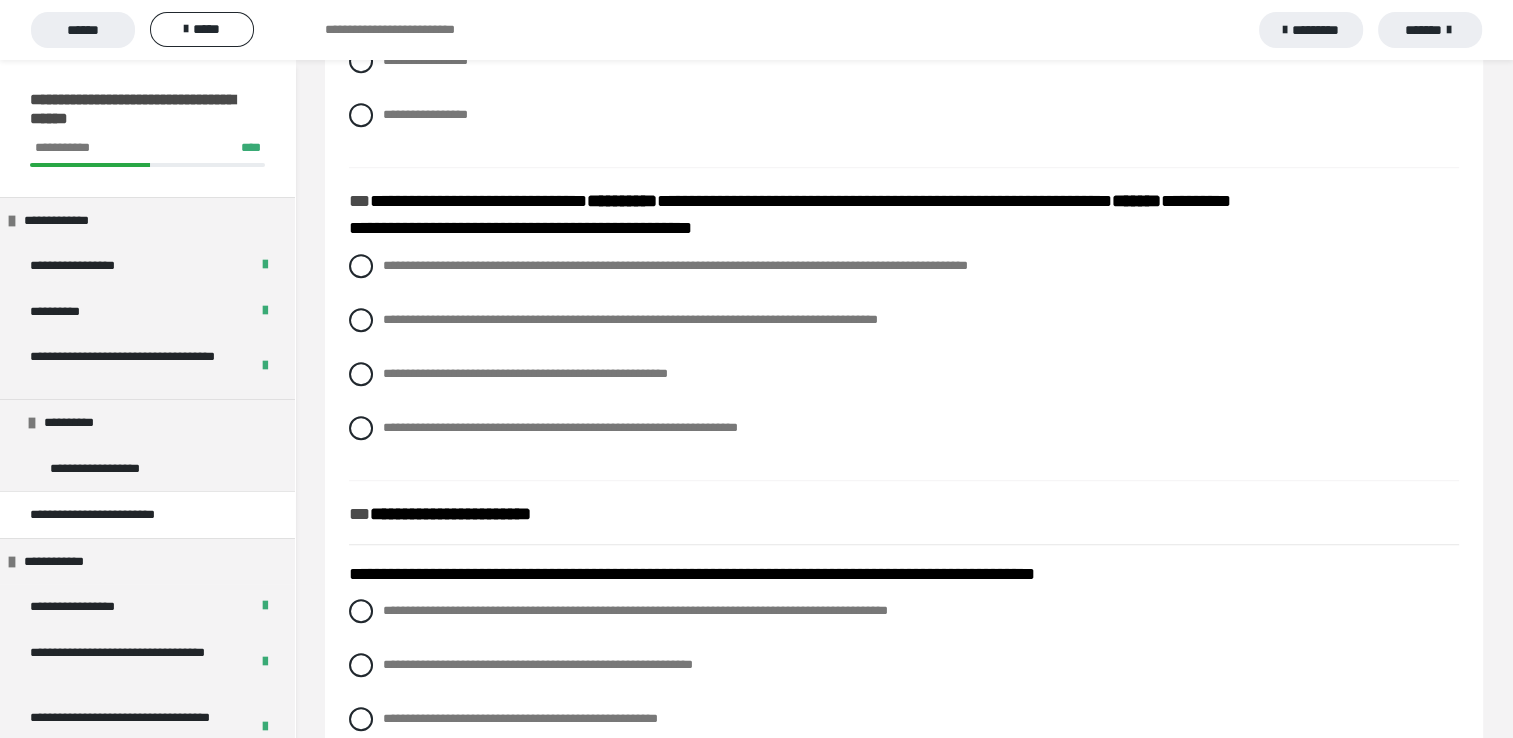 drag, startPoint x: 363, startPoint y: 356, endPoint x: 378, endPoint y: 365, distance: 17.492855 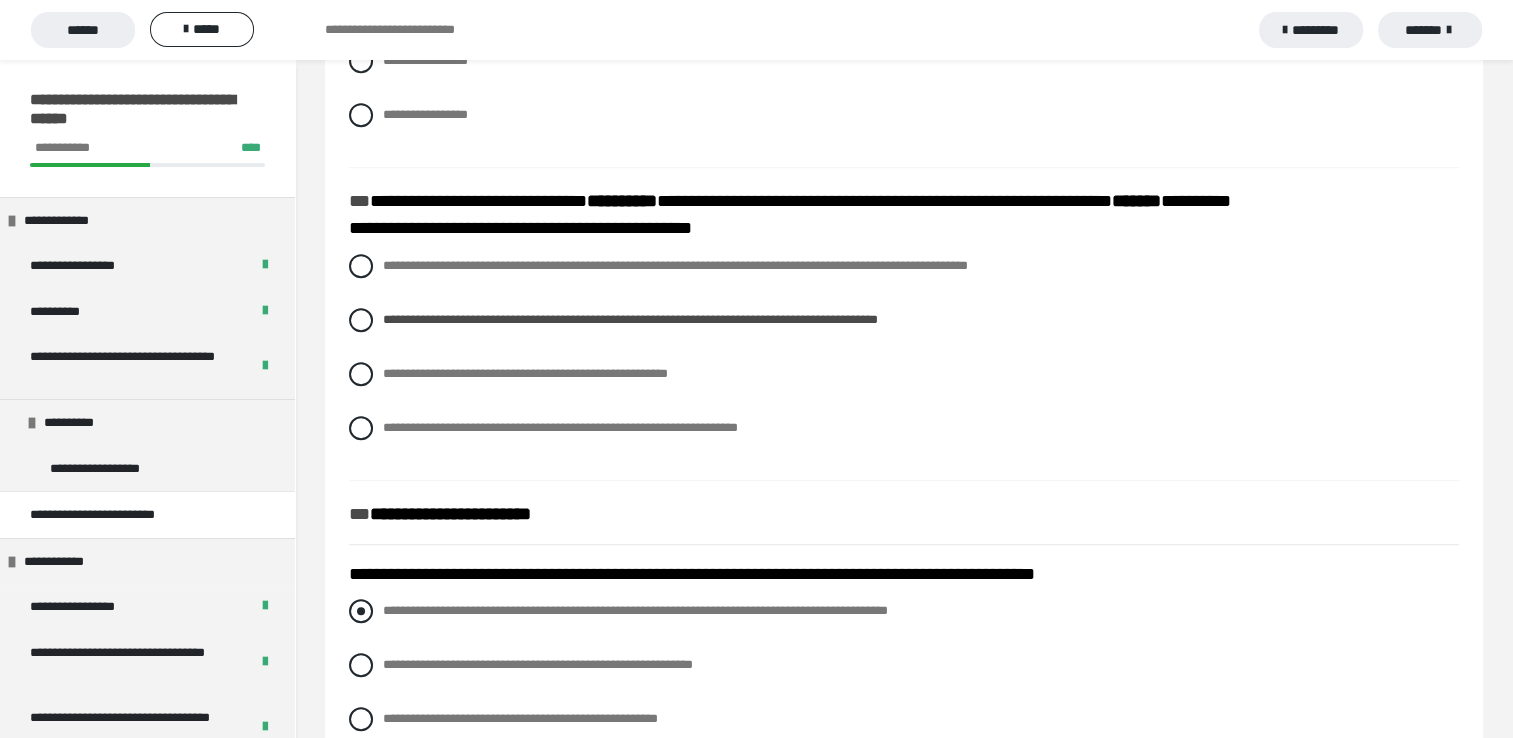 click at bounding box center (361, 611) 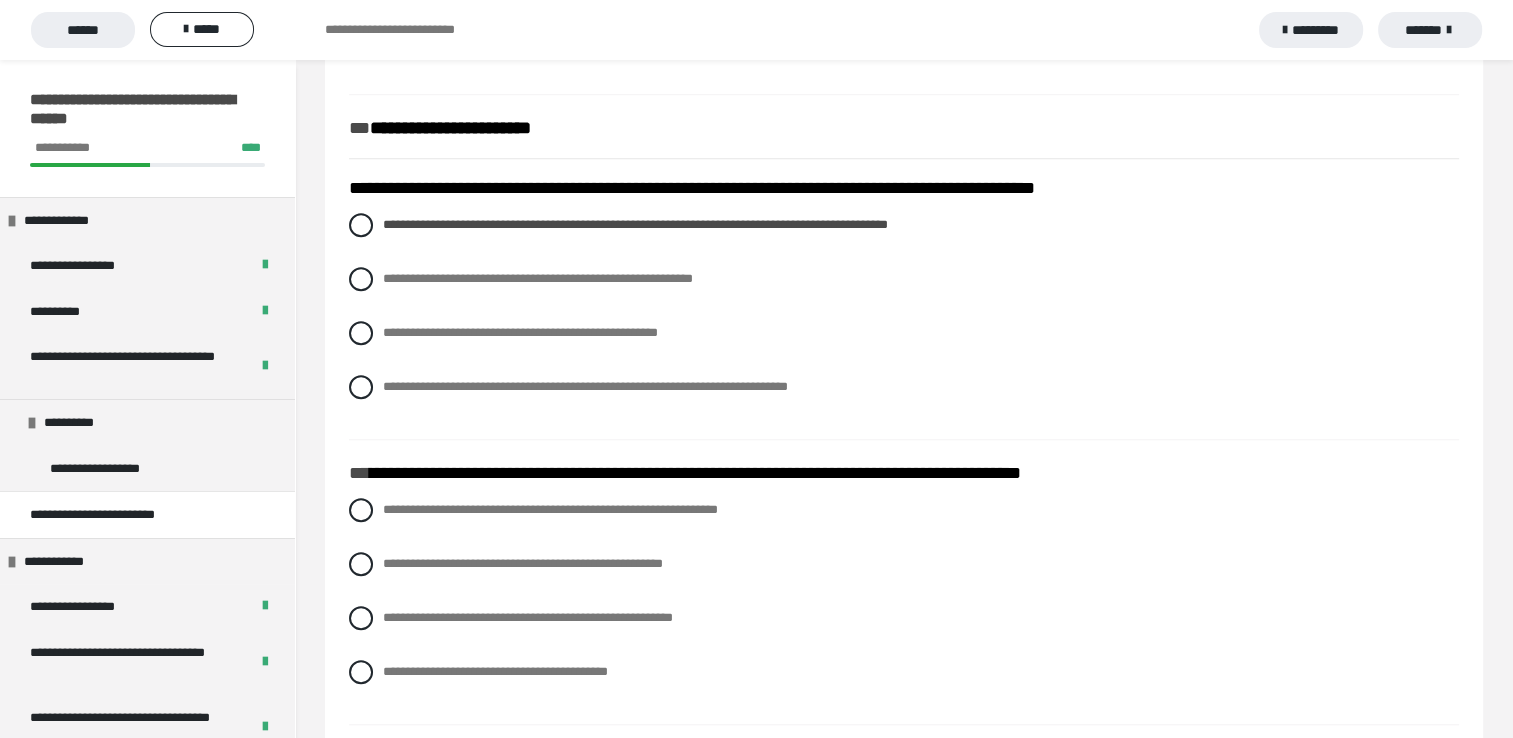 scroll, scrollTop: 1600, scrollLeft: 0, axis: vertical 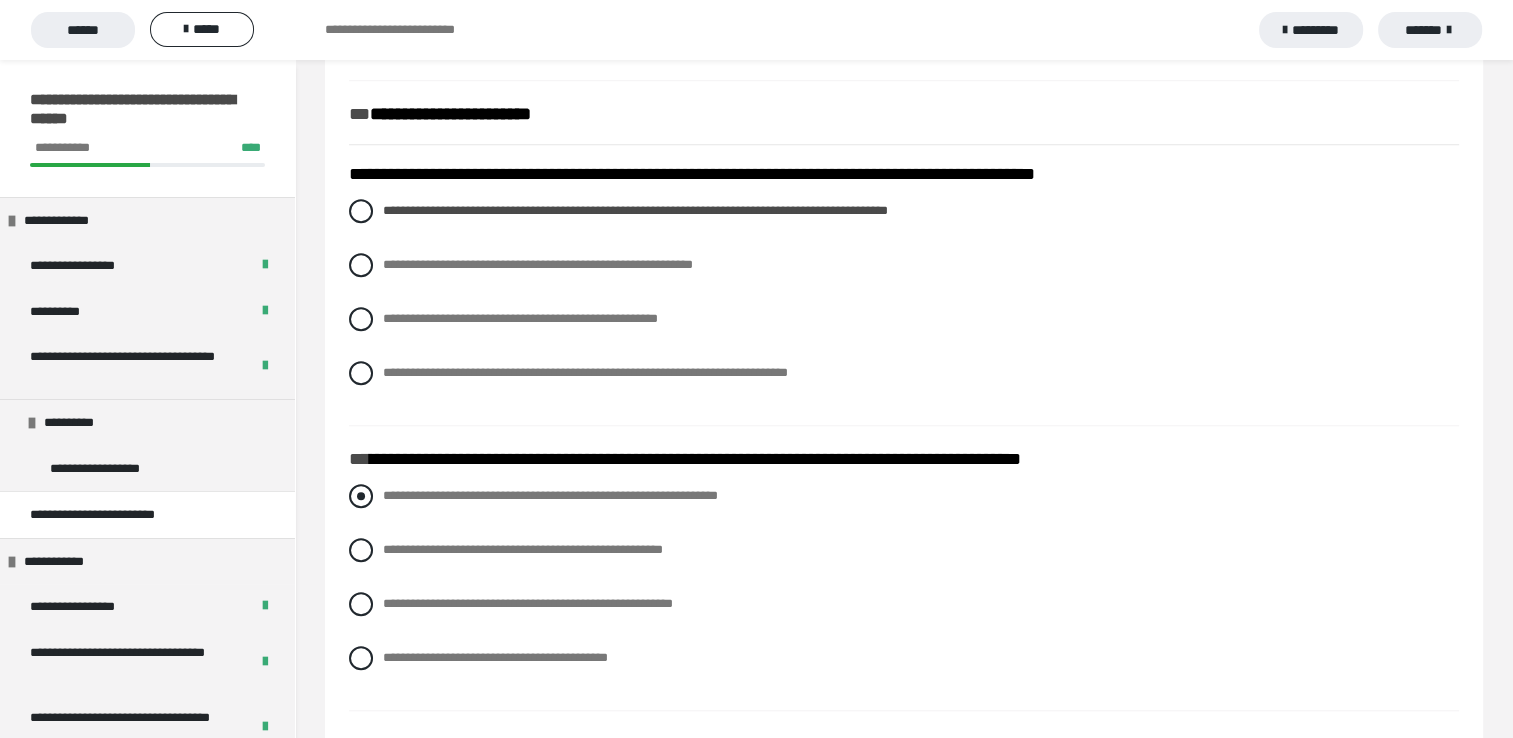 click at bounding box center [361, 496] 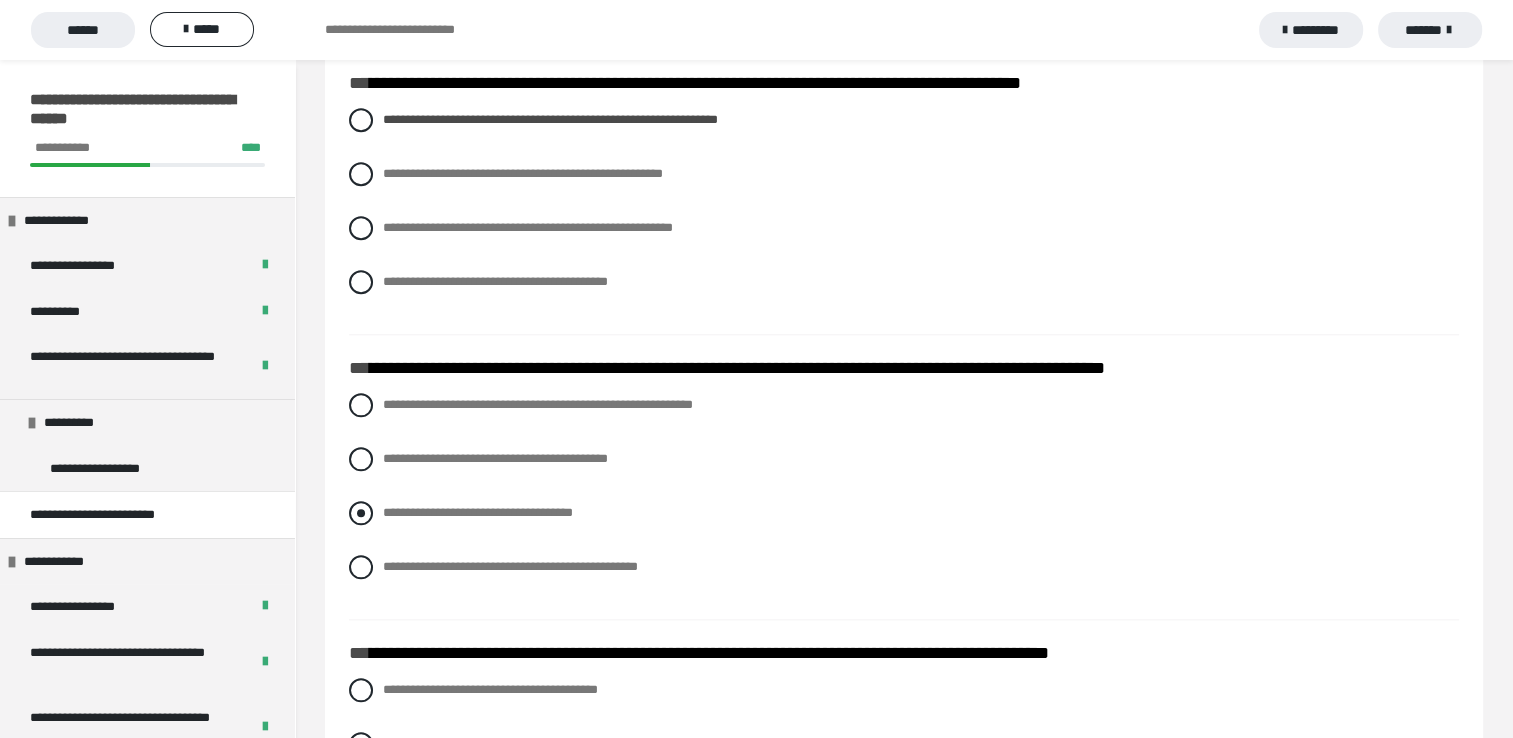 scroll, scrollTop: 2000, scrollLeft: 0, axis: vertical 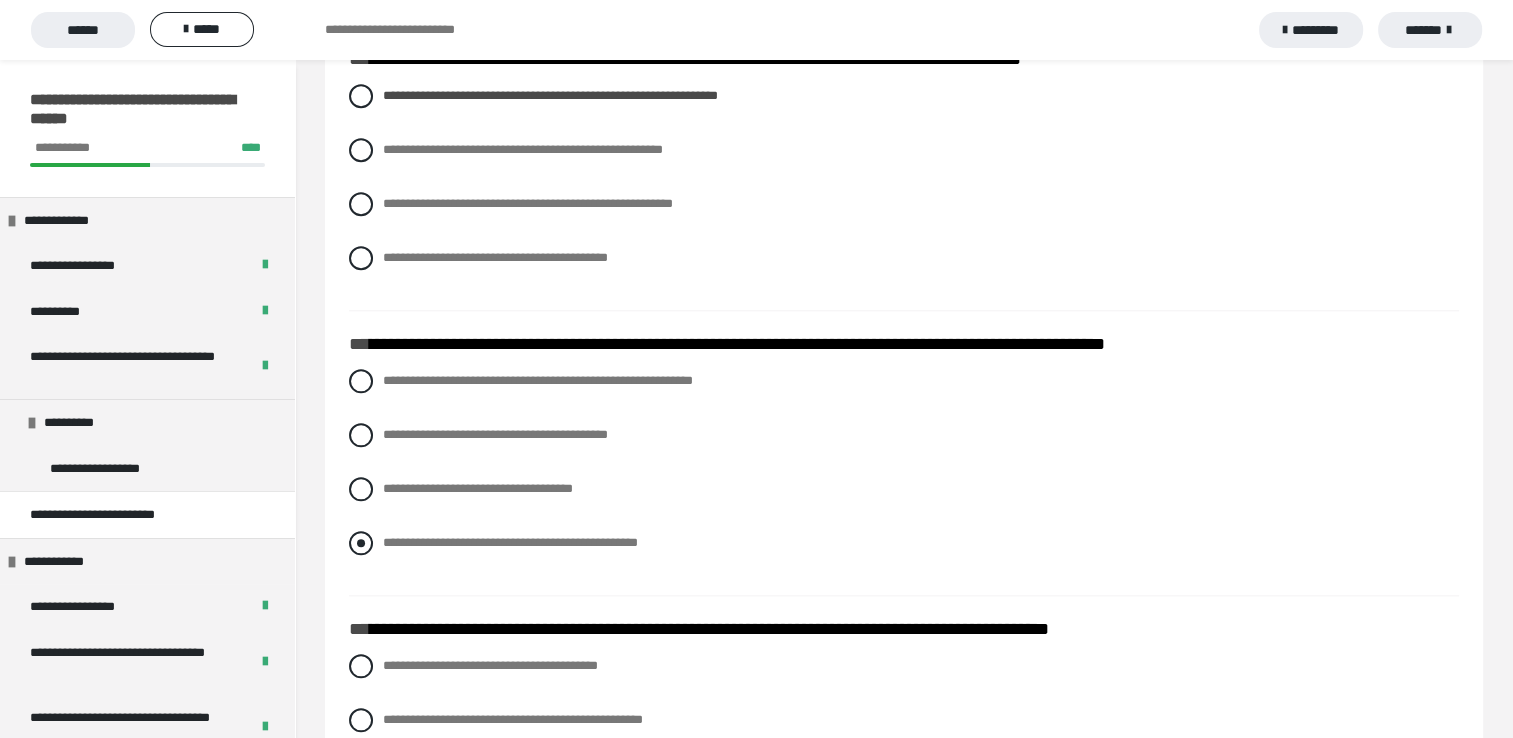 click at bounding box center (361, 543) 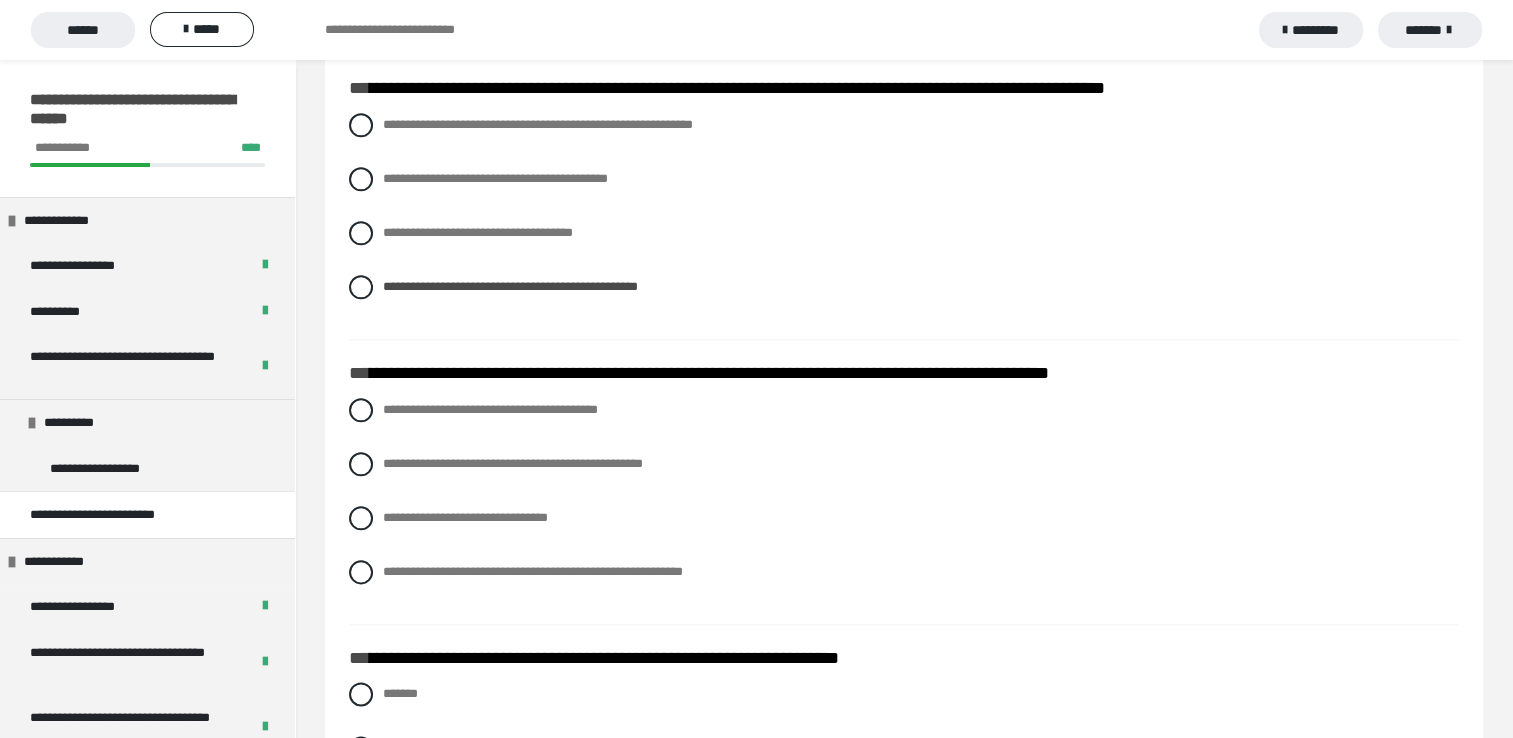 scroll, scrollTop: 2300, scrollLeft: 0, axis: vertical 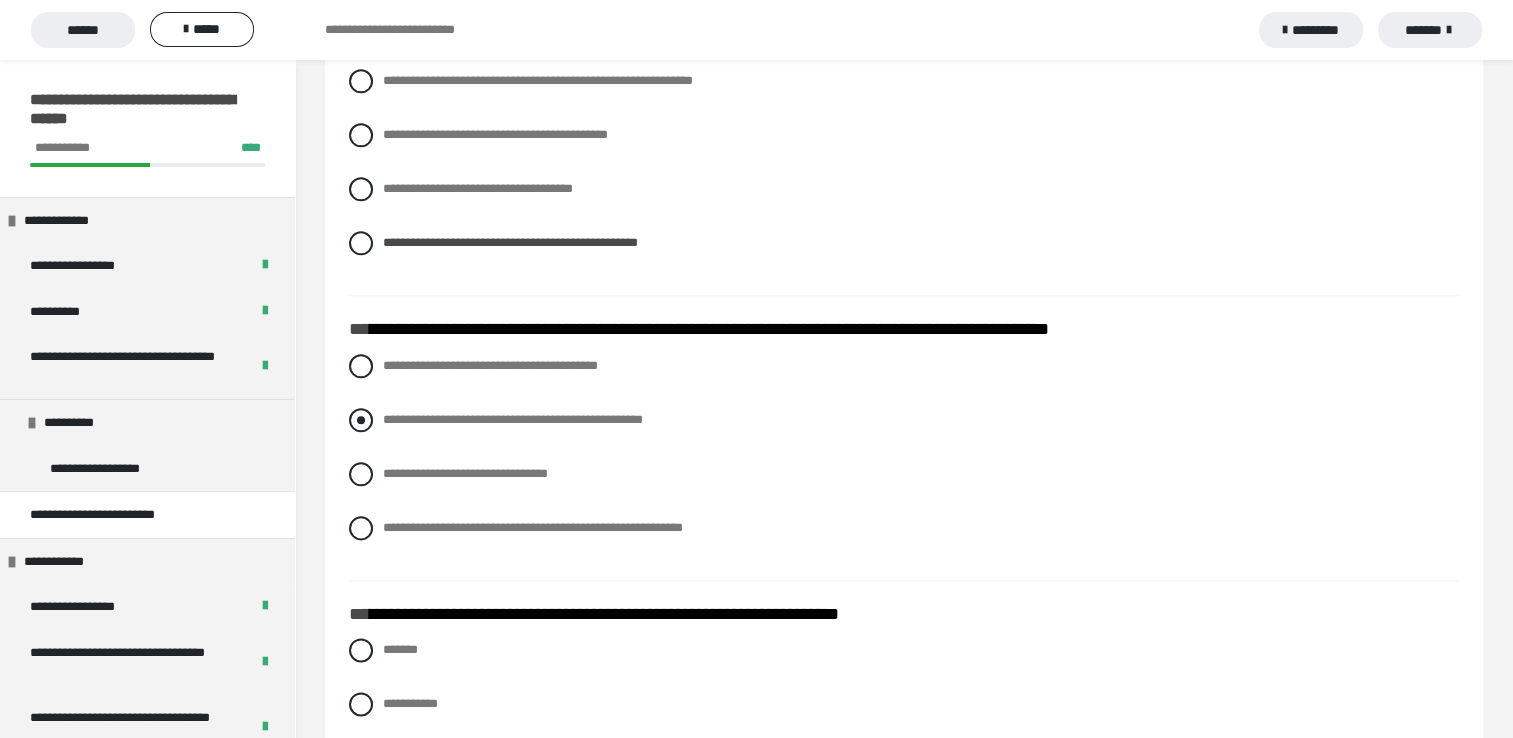 click at bounding box center [361, 420] 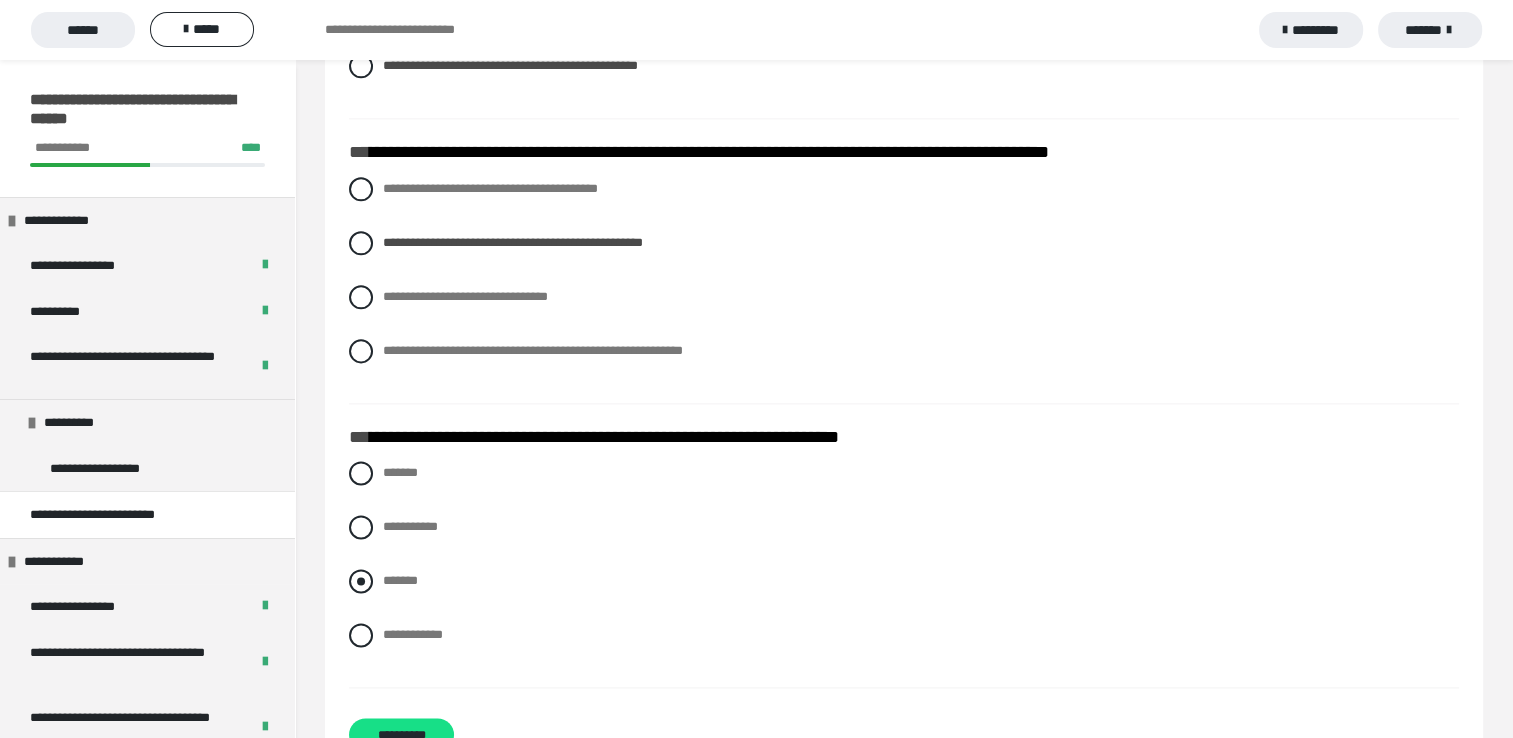 scroll, scrollTop: 2500, scrollLeft: 0, axis: vertical 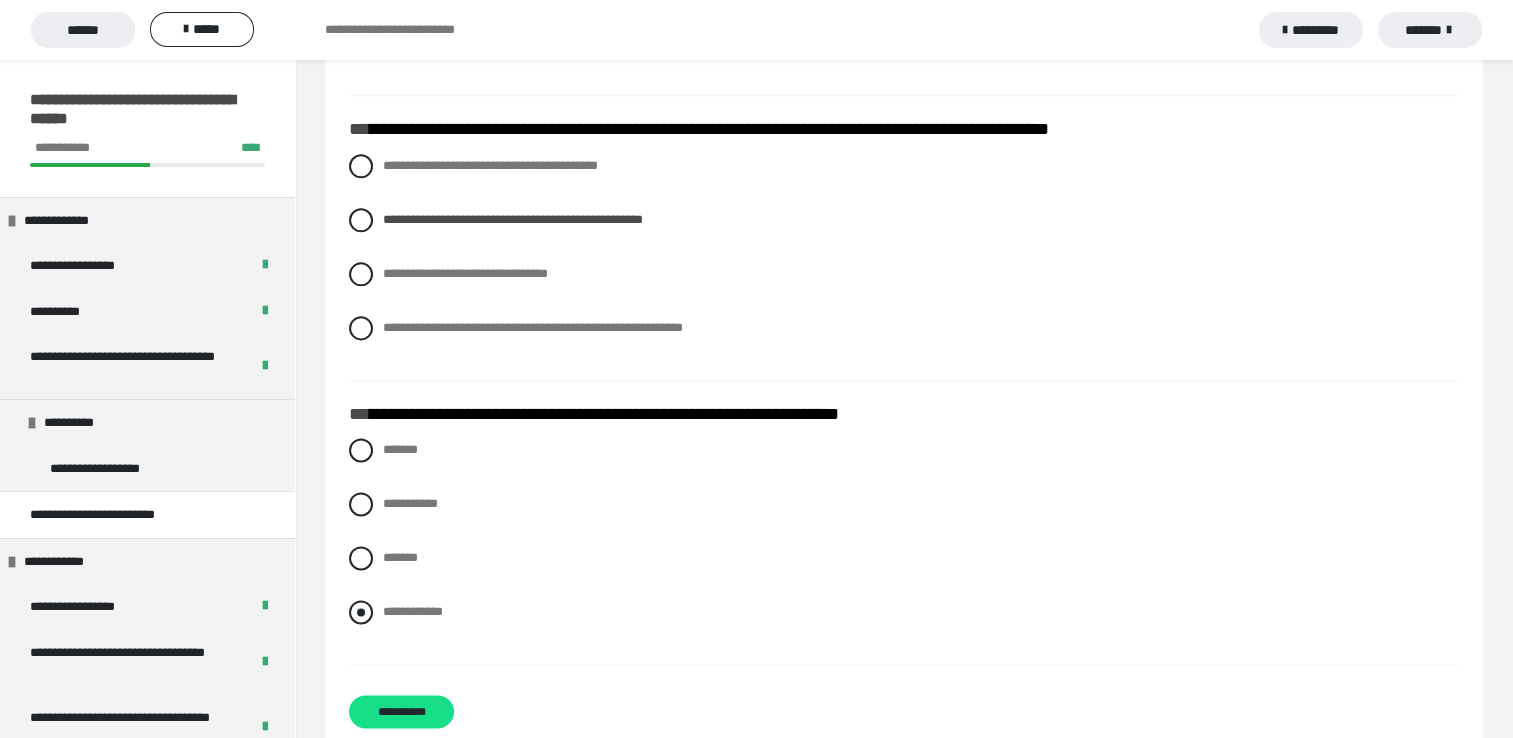 click at bounding box center [361, 612] 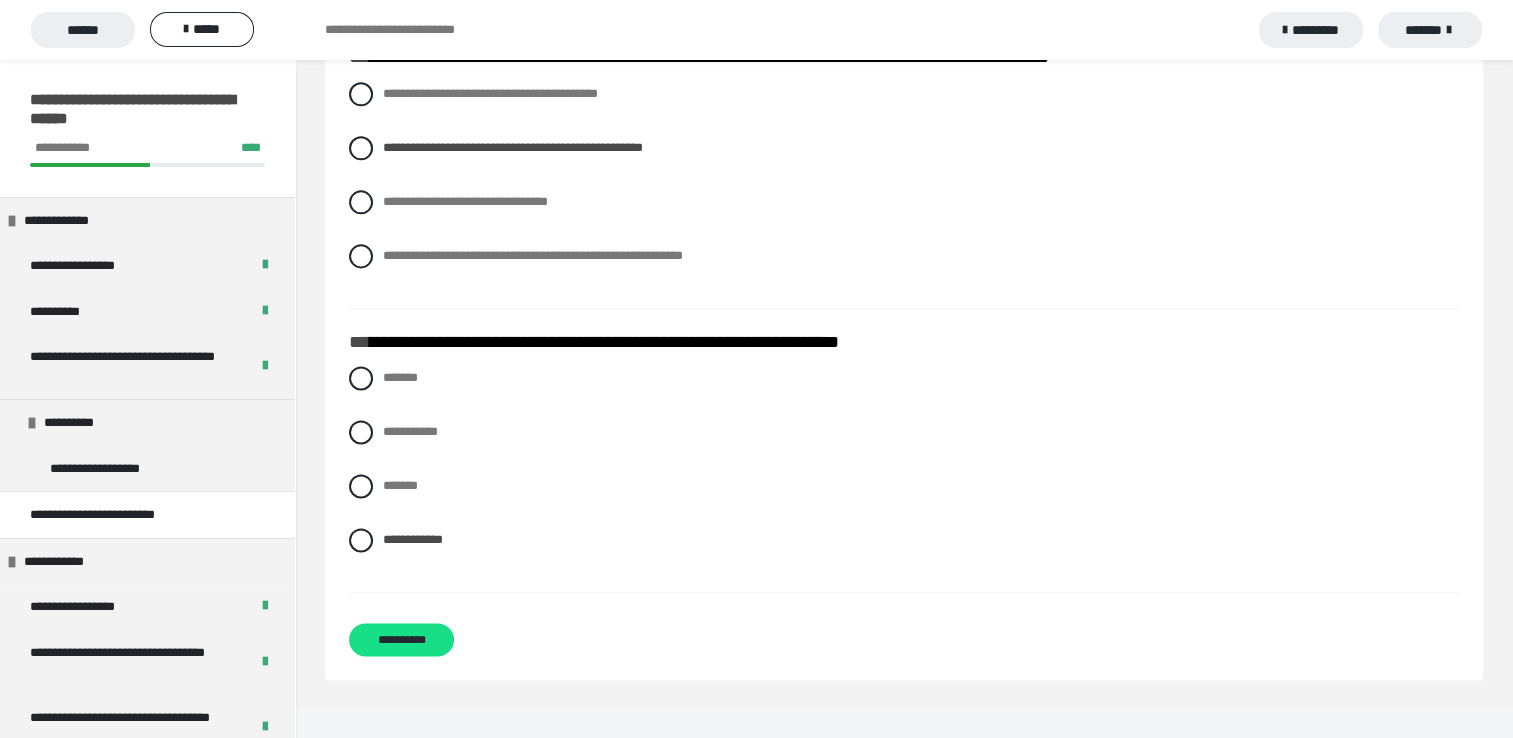 scroll, scrollTop: 2574, scrollLeft: 0, axis: vertical 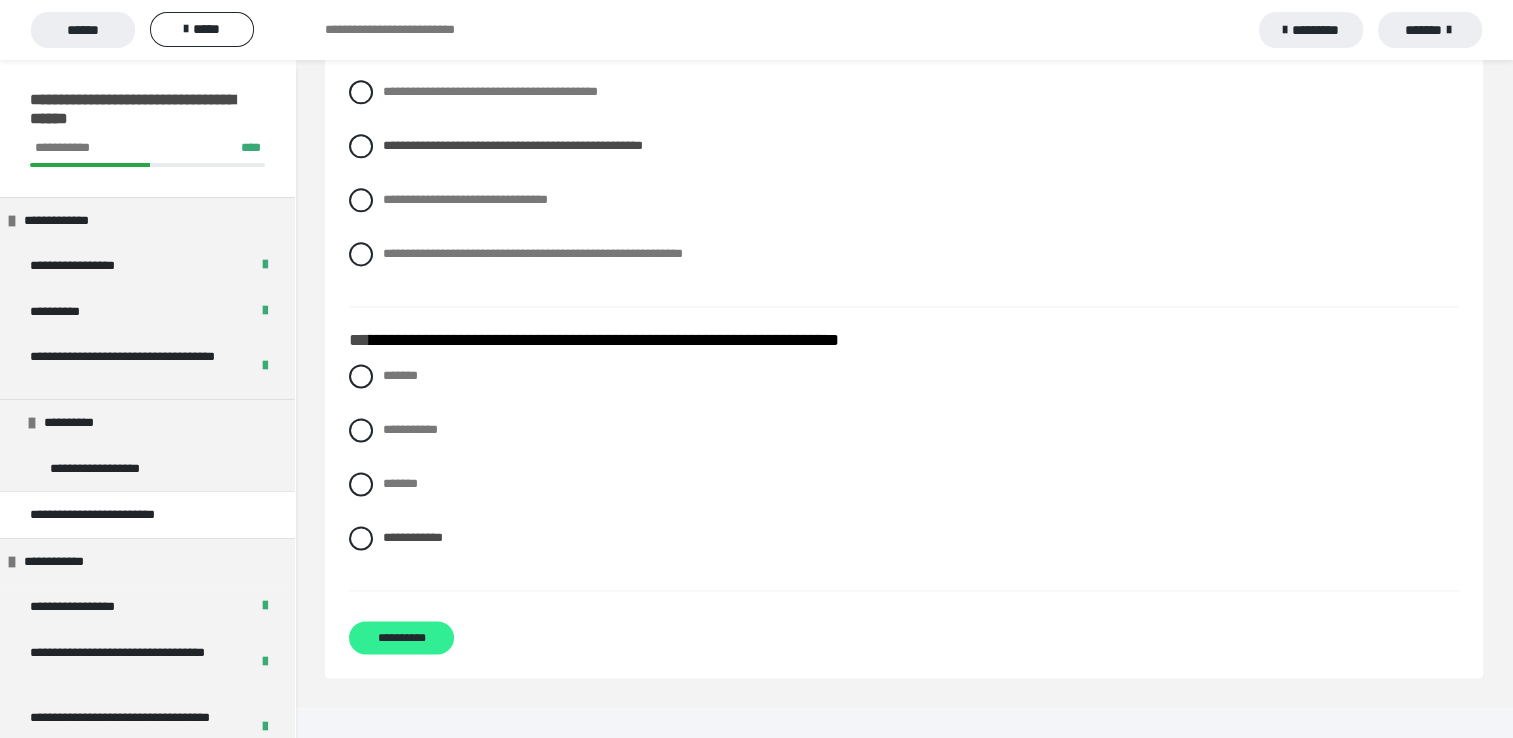 click on "**********" at bounding box center [401, 637] 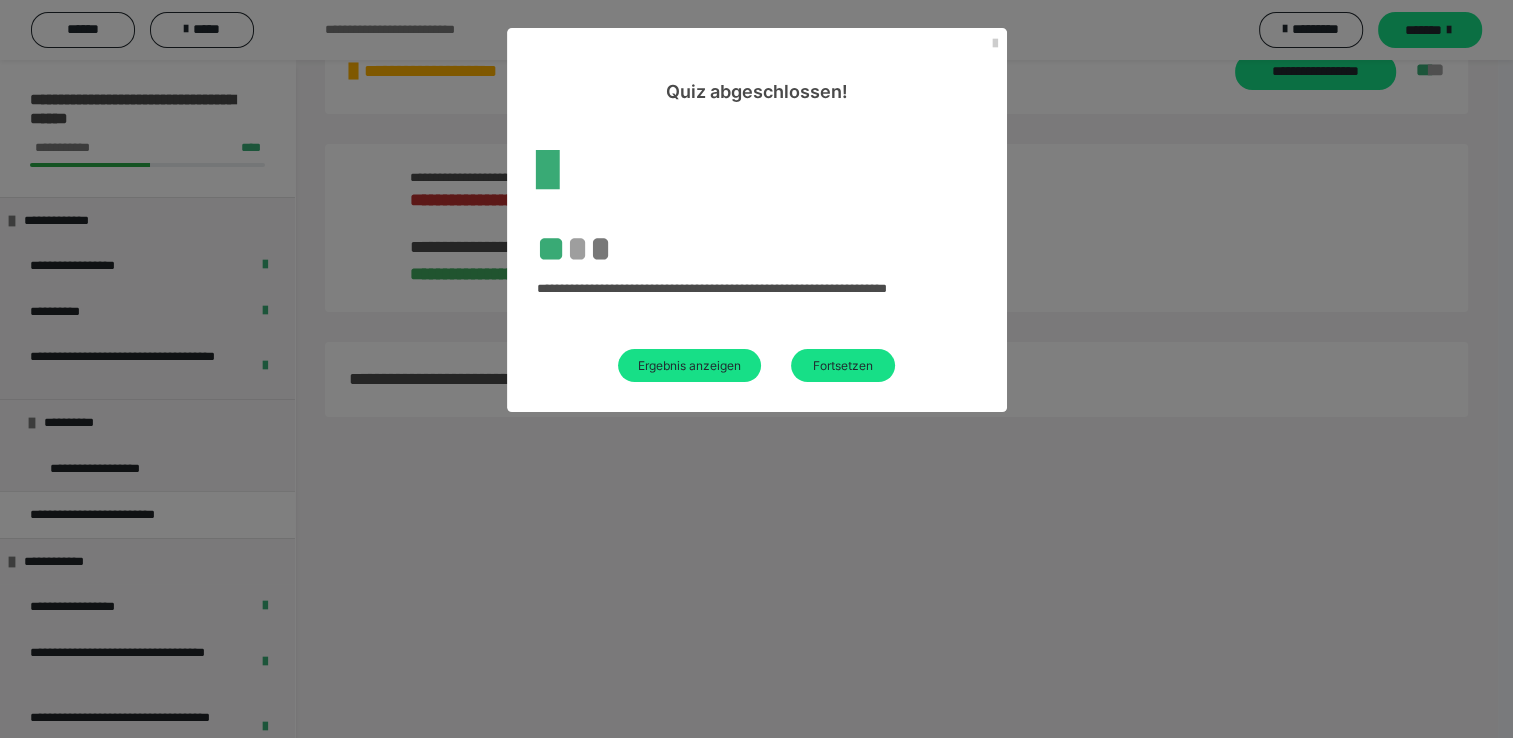scroll, scrollTop: 1027, scrollLeft: 0, axis: vertical 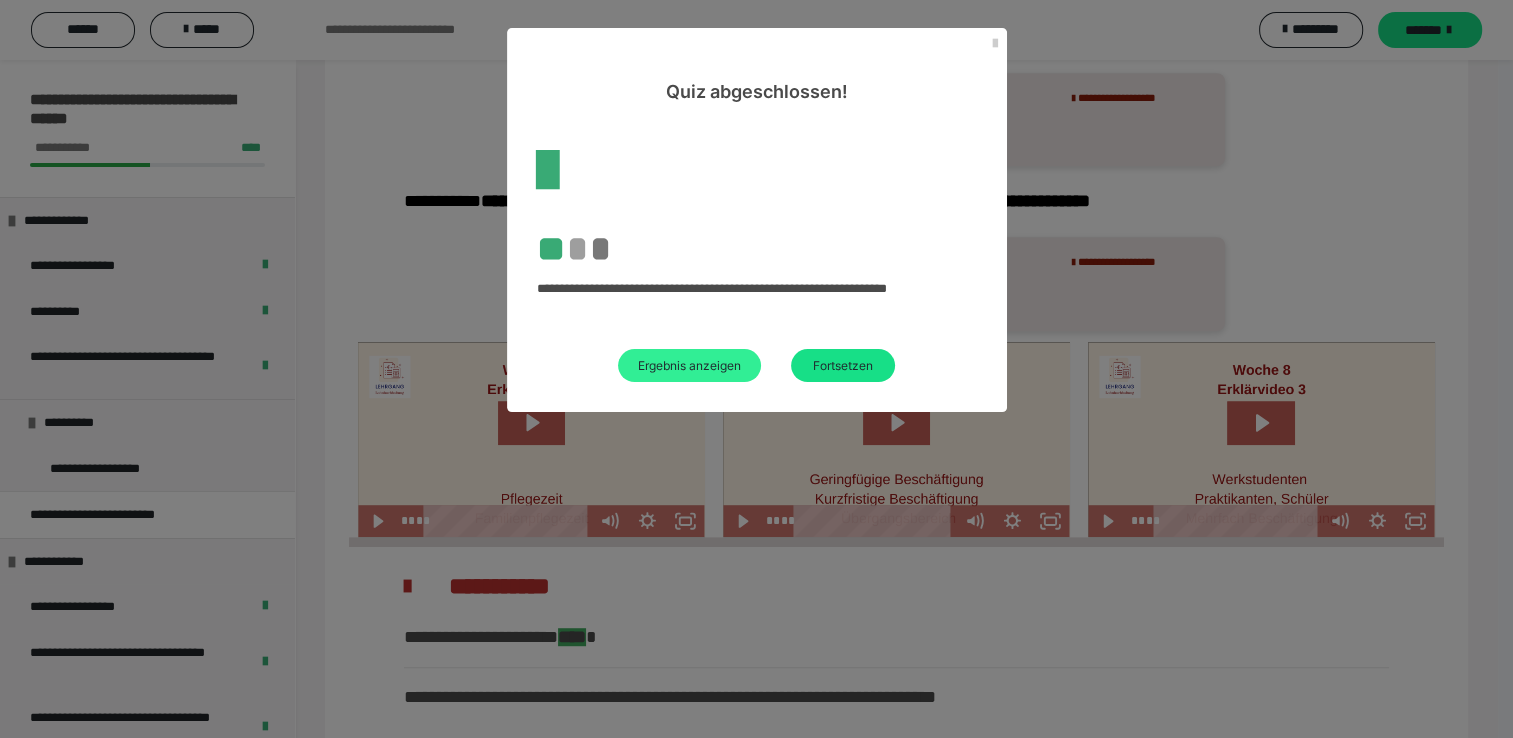 click on "Ergebnis anzeigen" at bounding box center [689, 365] 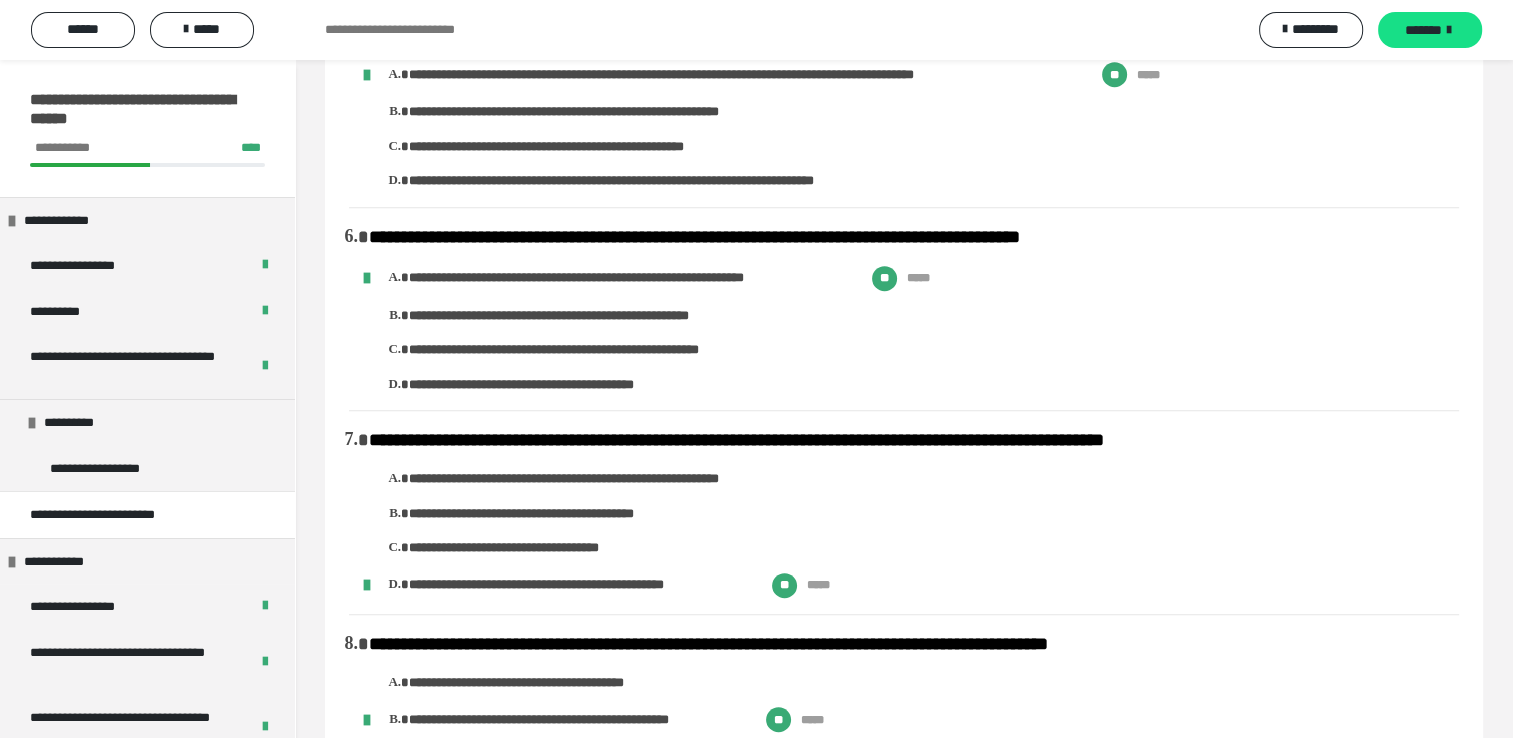 scroll, scrollTop: 1700, scrollLeft: 0, axis: vertical 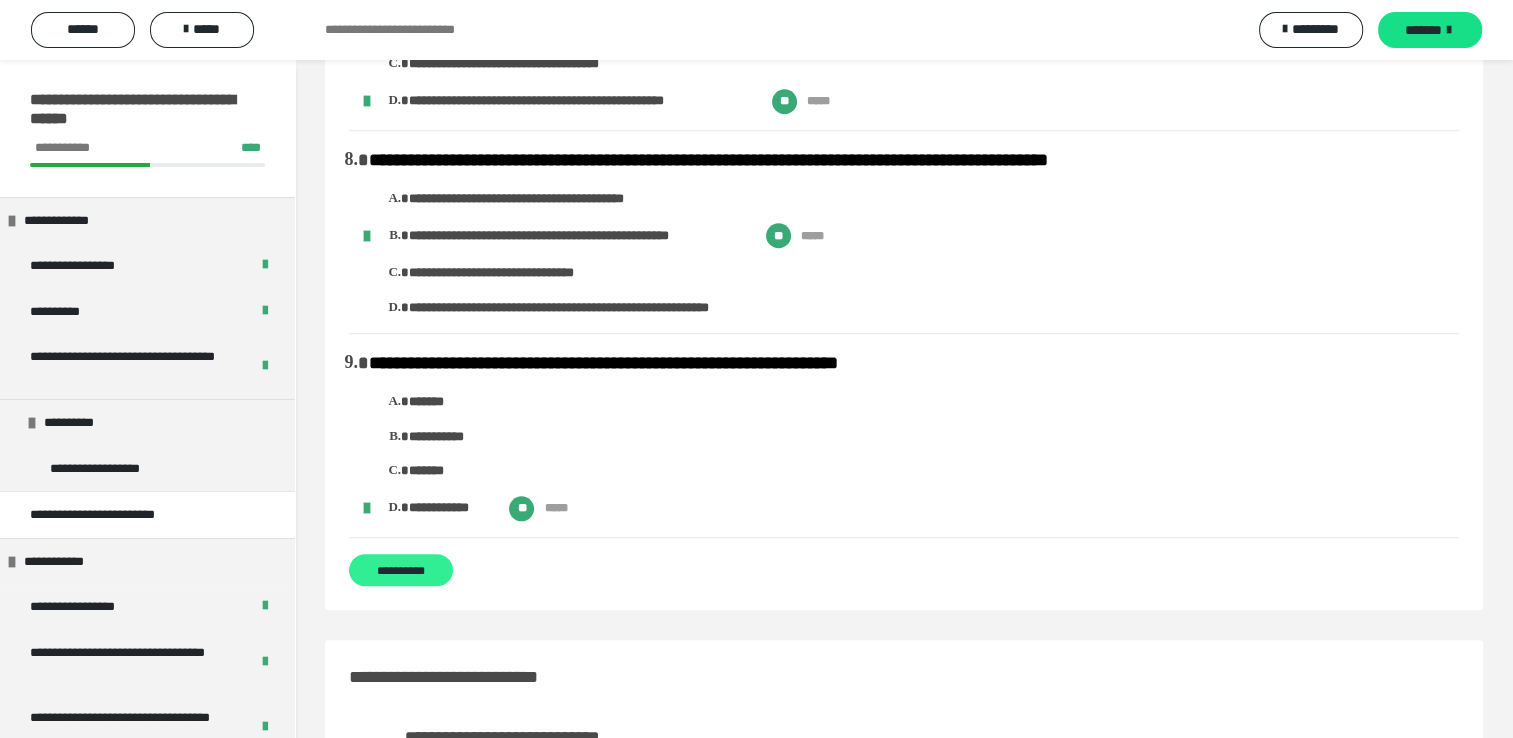 click on "**********" at bounding box center (401, 570) 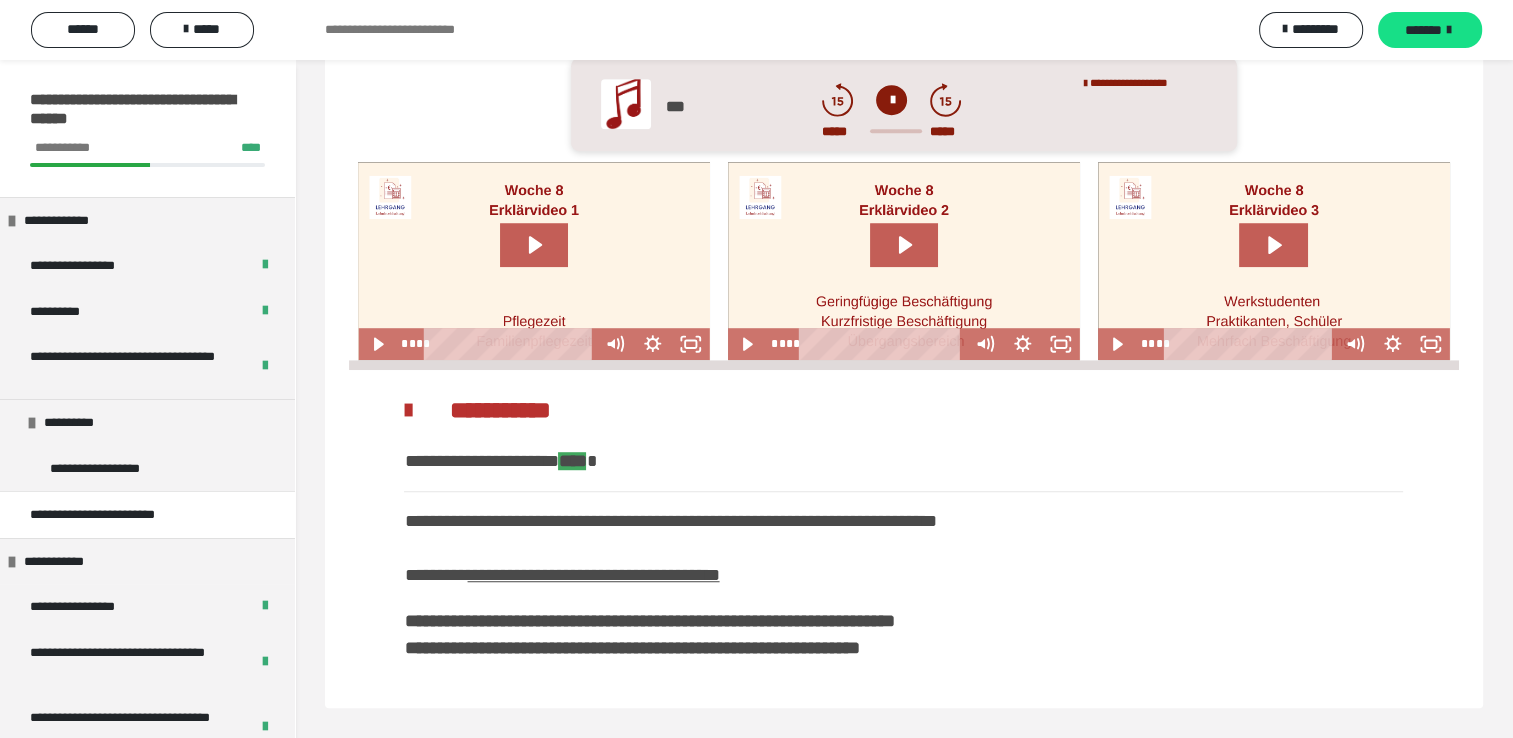 scroll, scrollTop: 0, scrollLeft: 0, axis: both 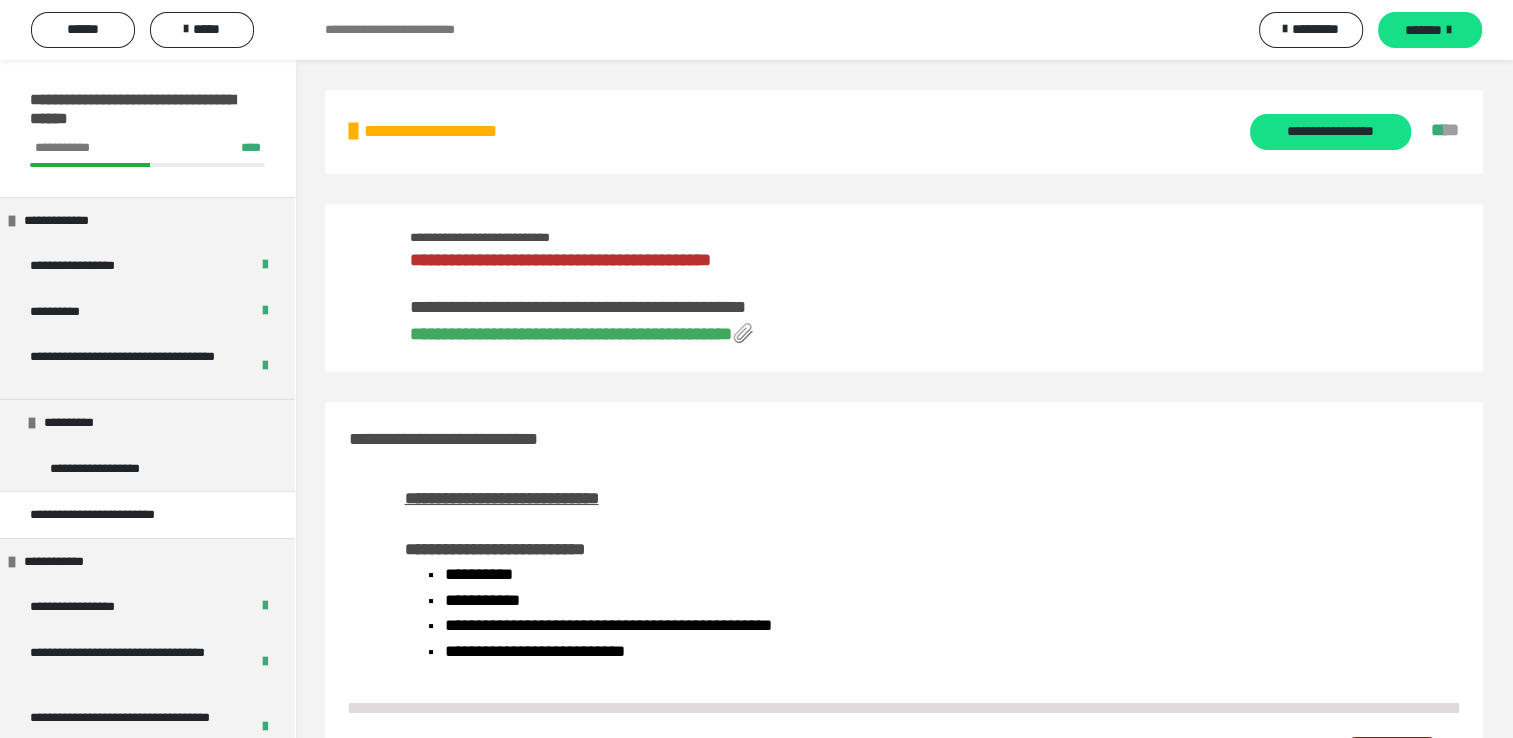 click on "**********" at bounding box center [582, 334] 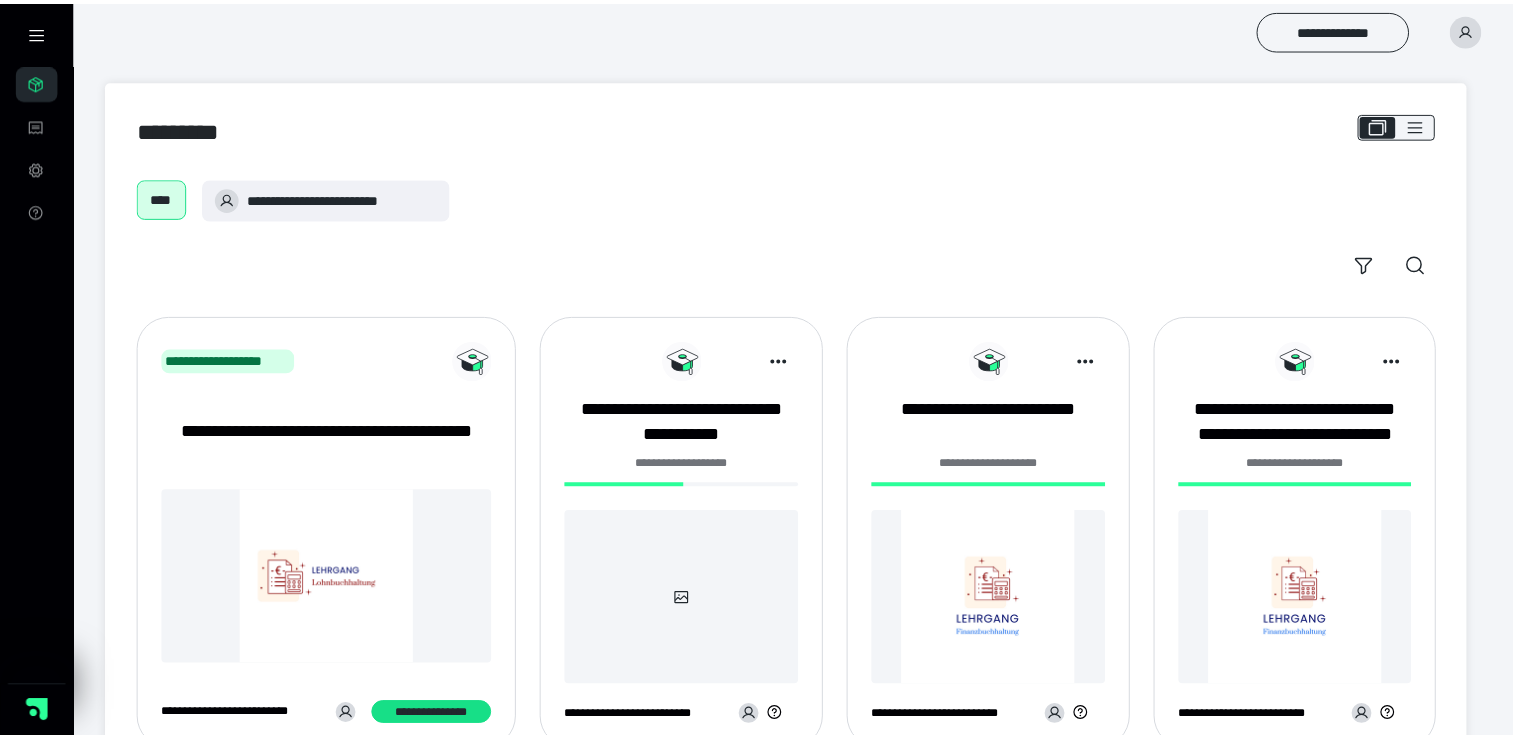 scroll, scrollTop: 0, scrollLeft: 0, axis: both 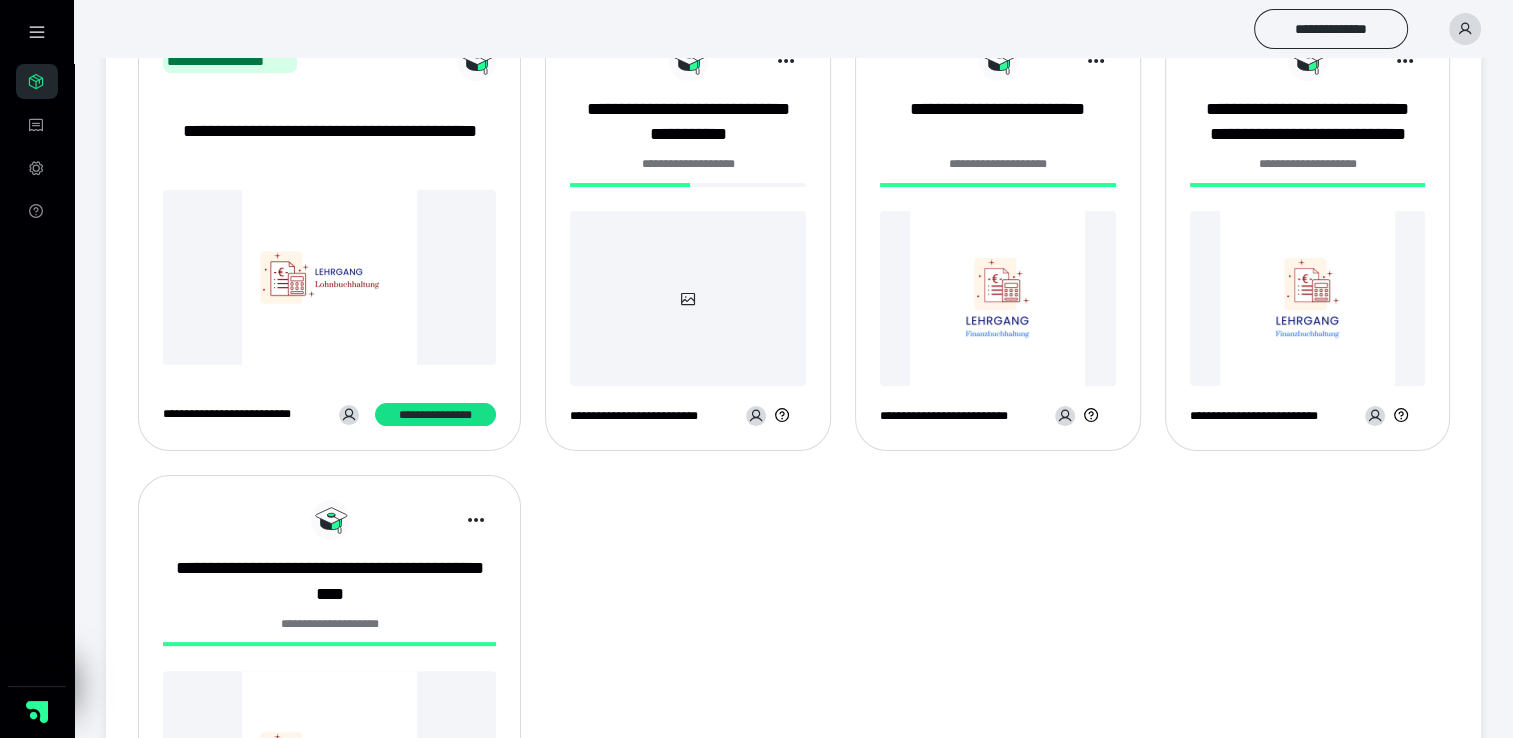 click on "**********" at bounding box center (688, 164) 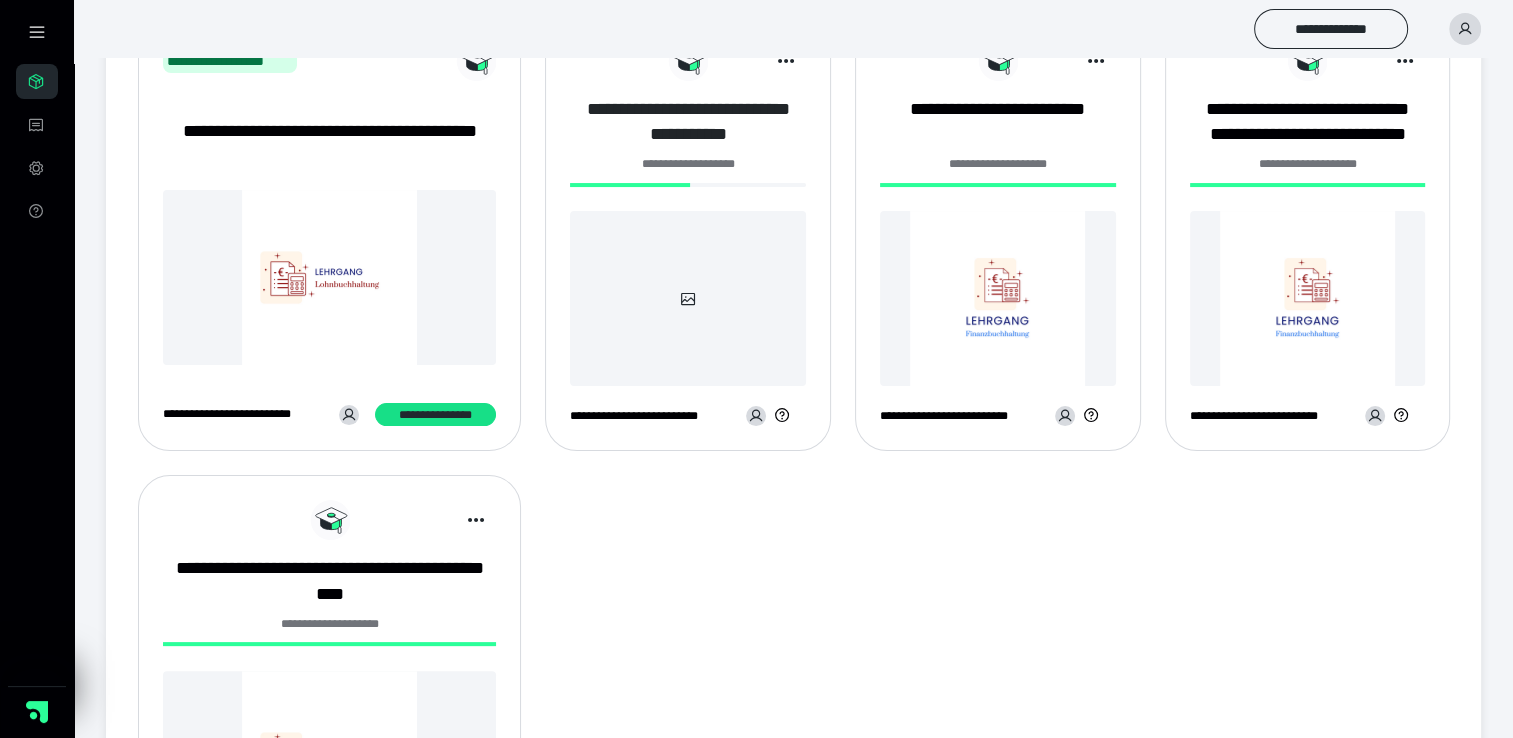 click on "**********" at bounding box center (688, 122) 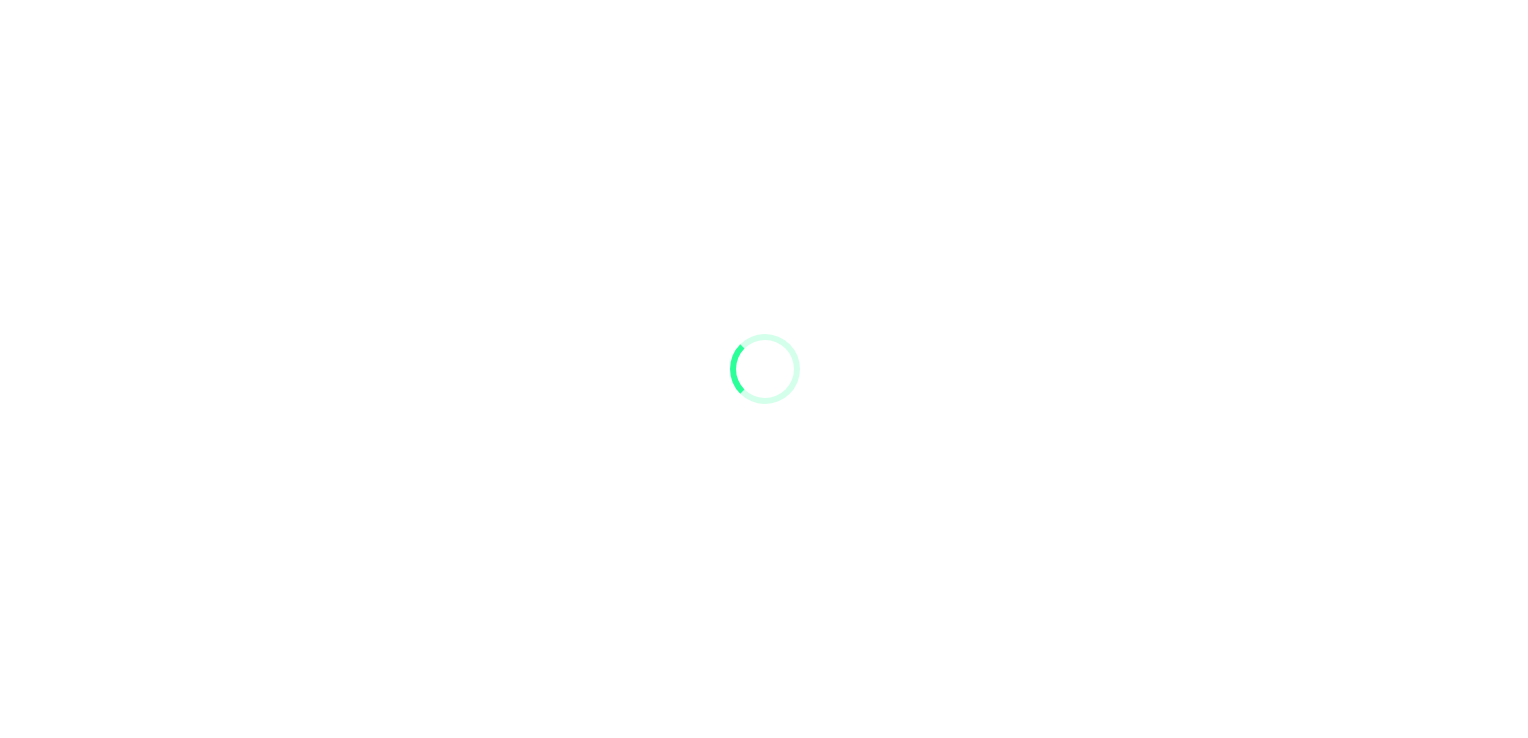 scroll, scrollTop: 0, scrollLeft: 0, axis: both 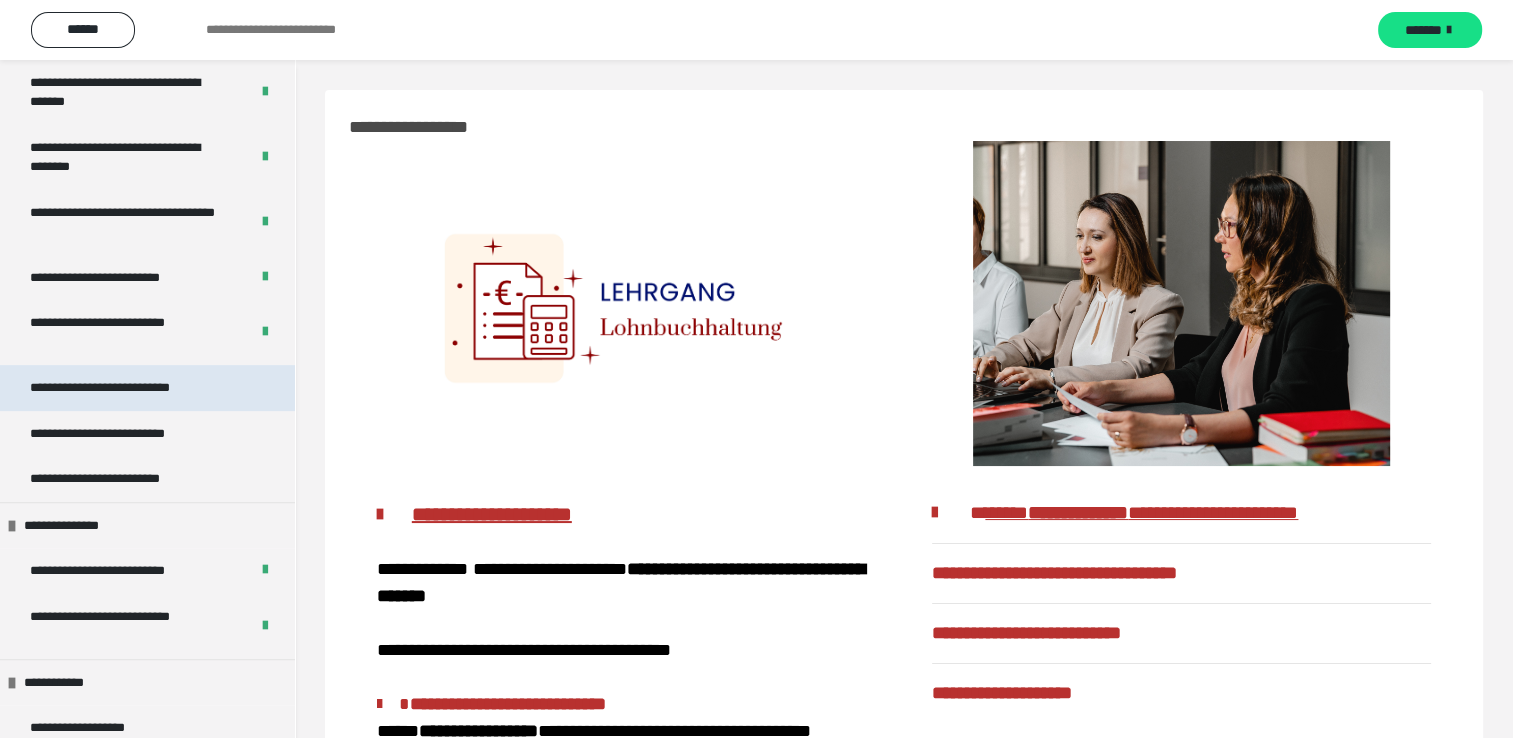 click on "**********" at bounding box center [128, 388] 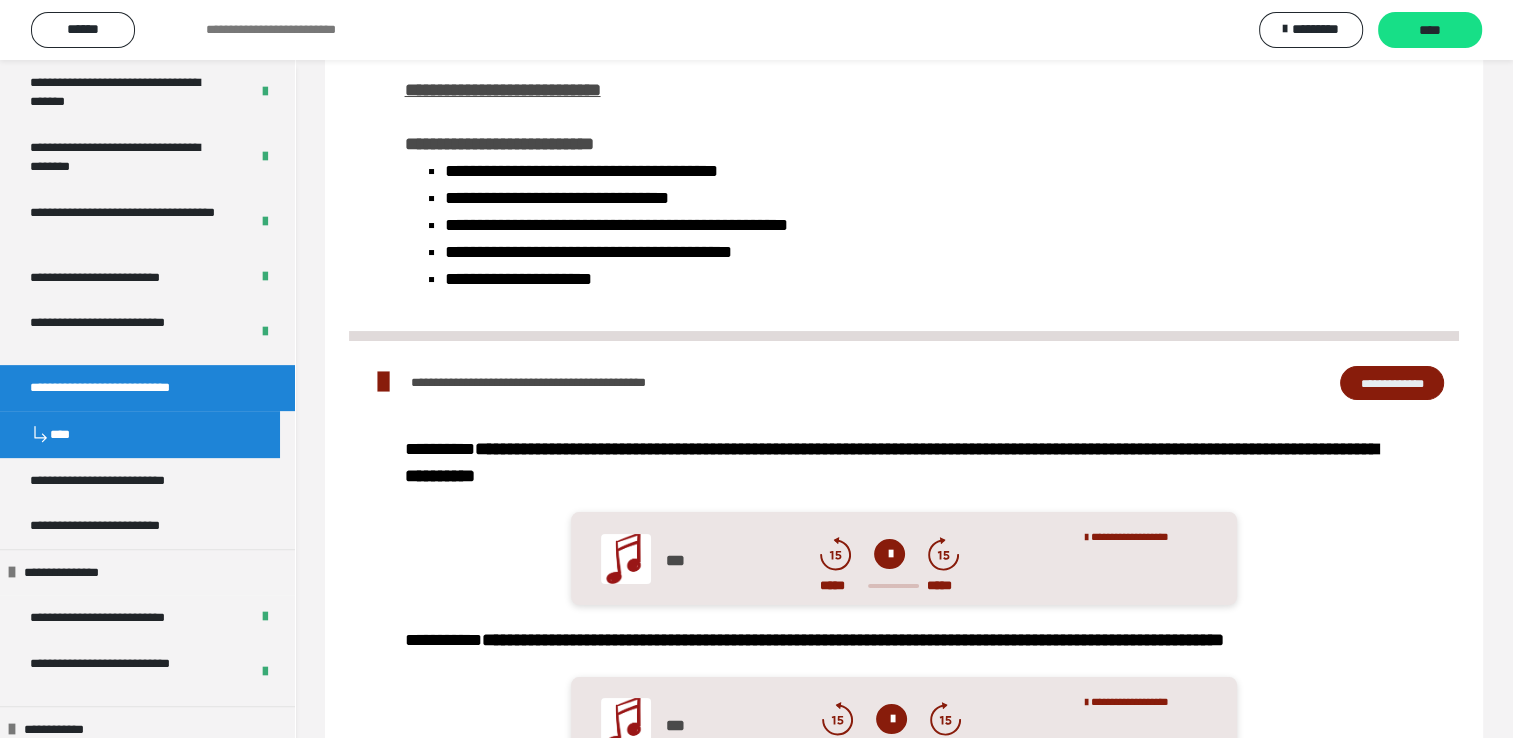 scroll, scrollTop: 85, scrollLeft: 0, axis: vertical 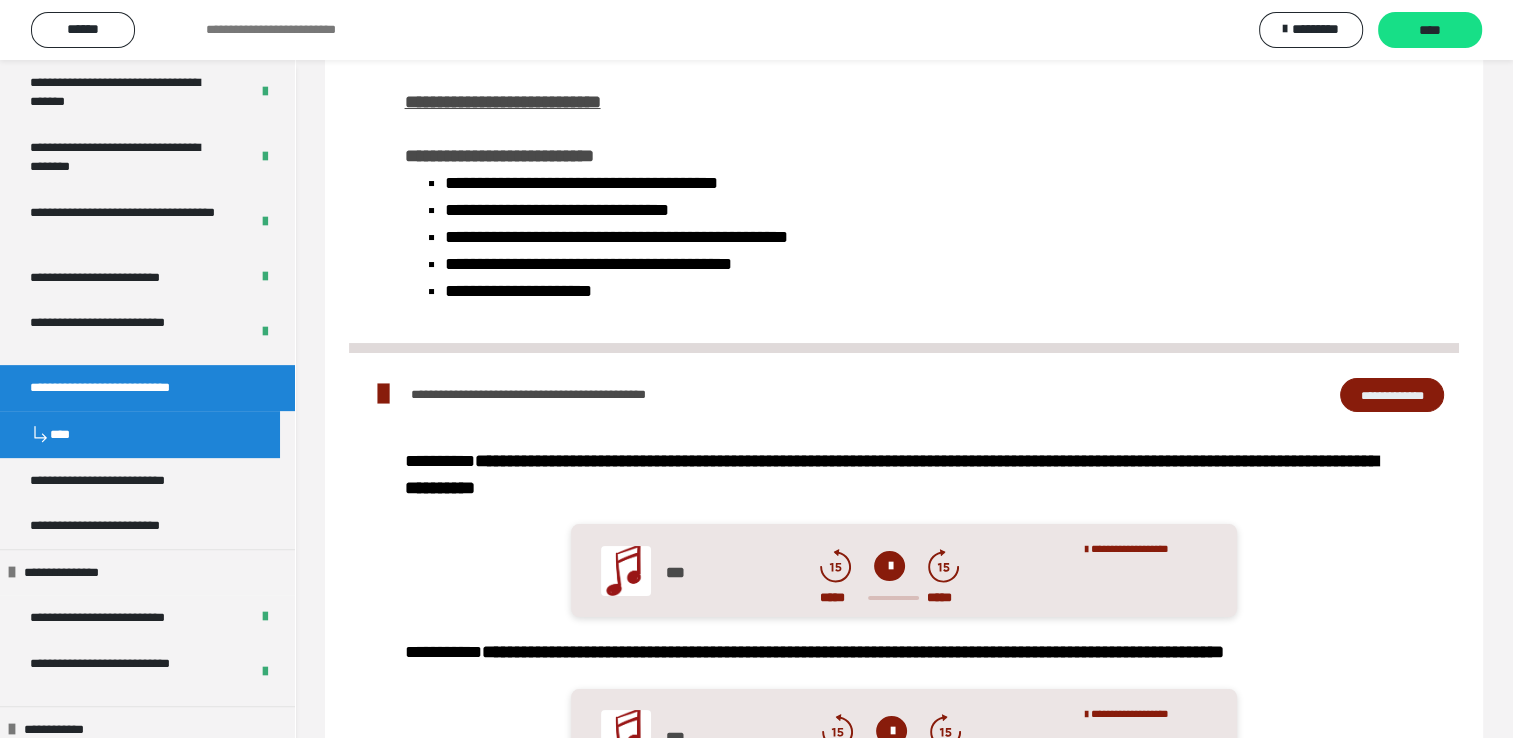 click on "**********" at bounding box center [1392, 395] 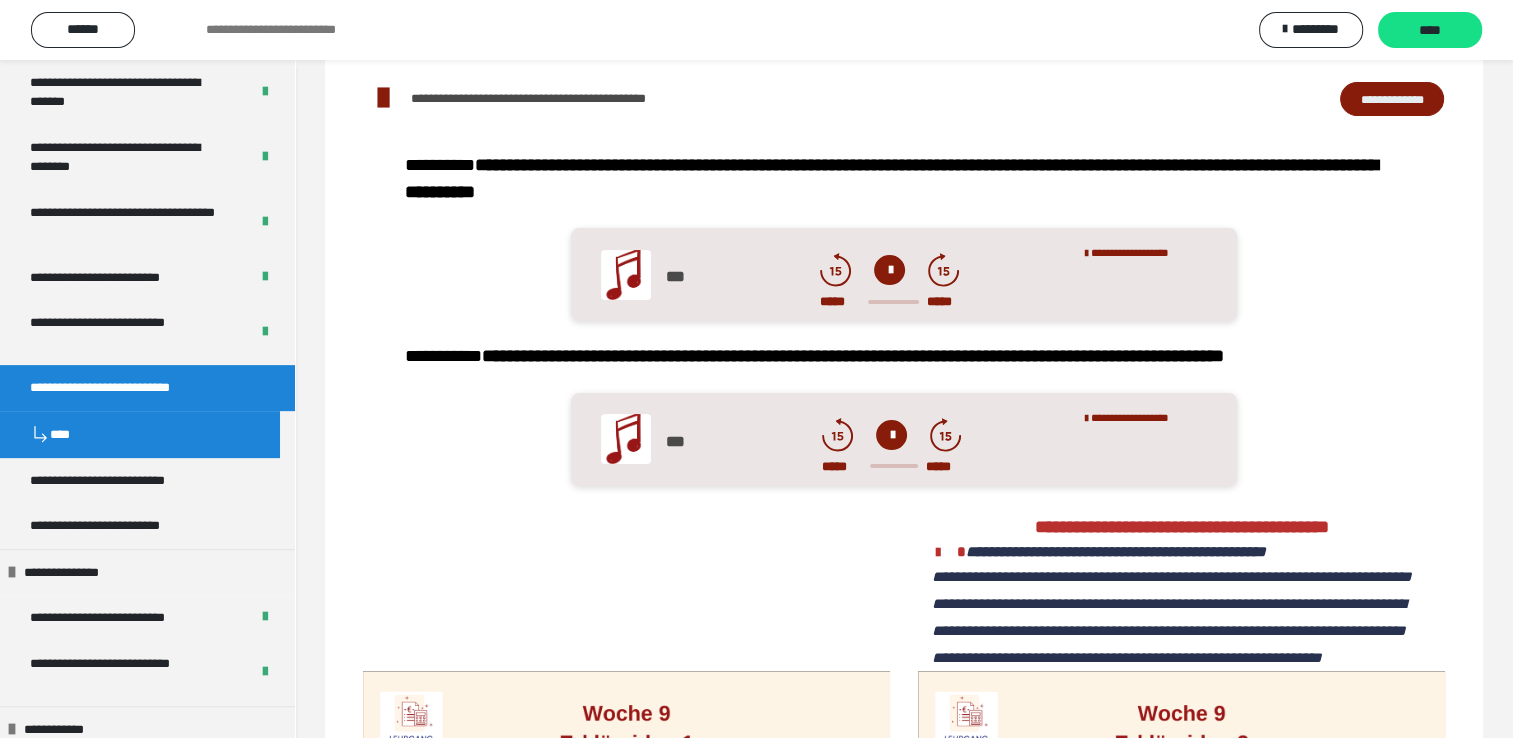 scroll, scrollTop: 485, scrollLeft: 0, axis: vertical 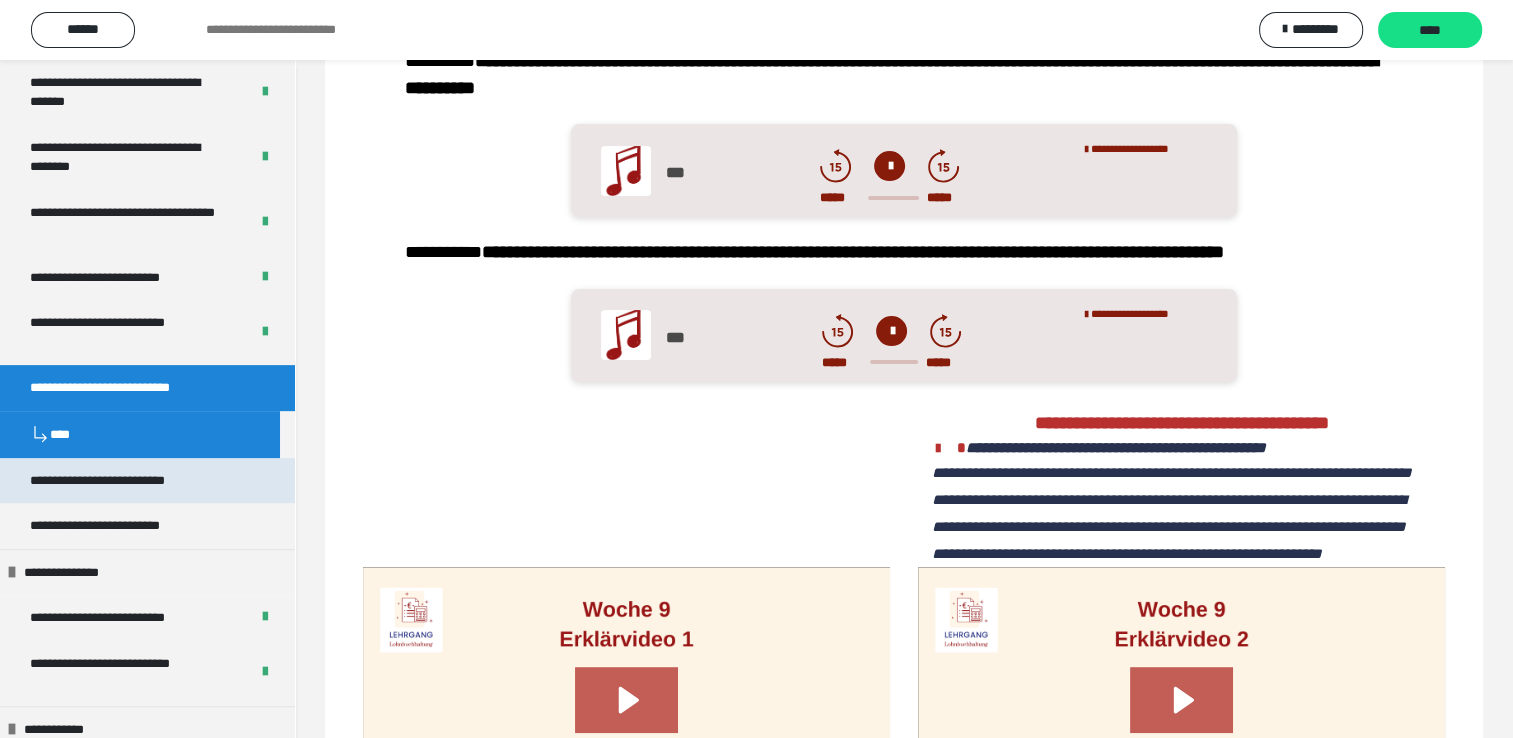 click on "**********" at bounding box center (128, 481) 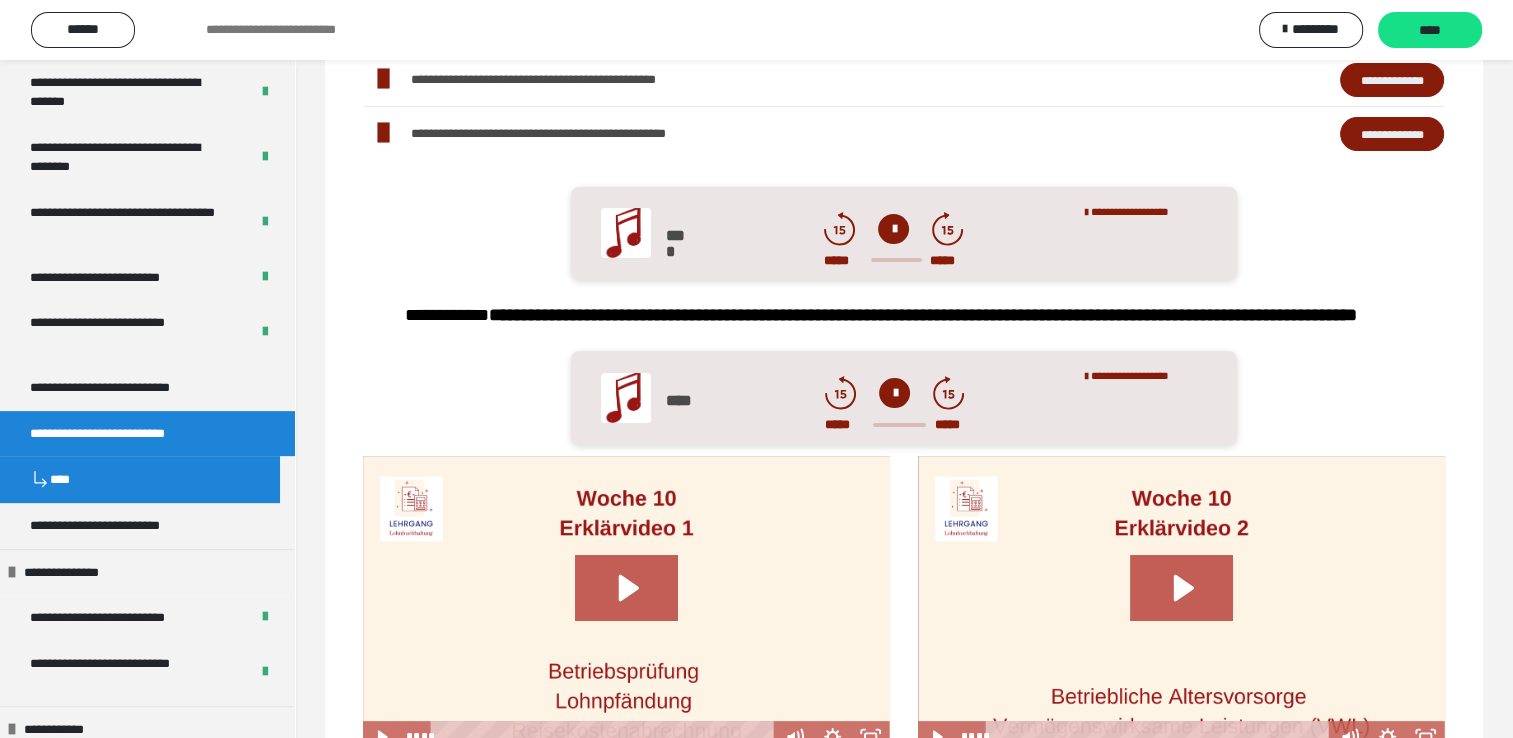 scroll, scrollTop: 34, scrollLeft: 0, axis: vertical 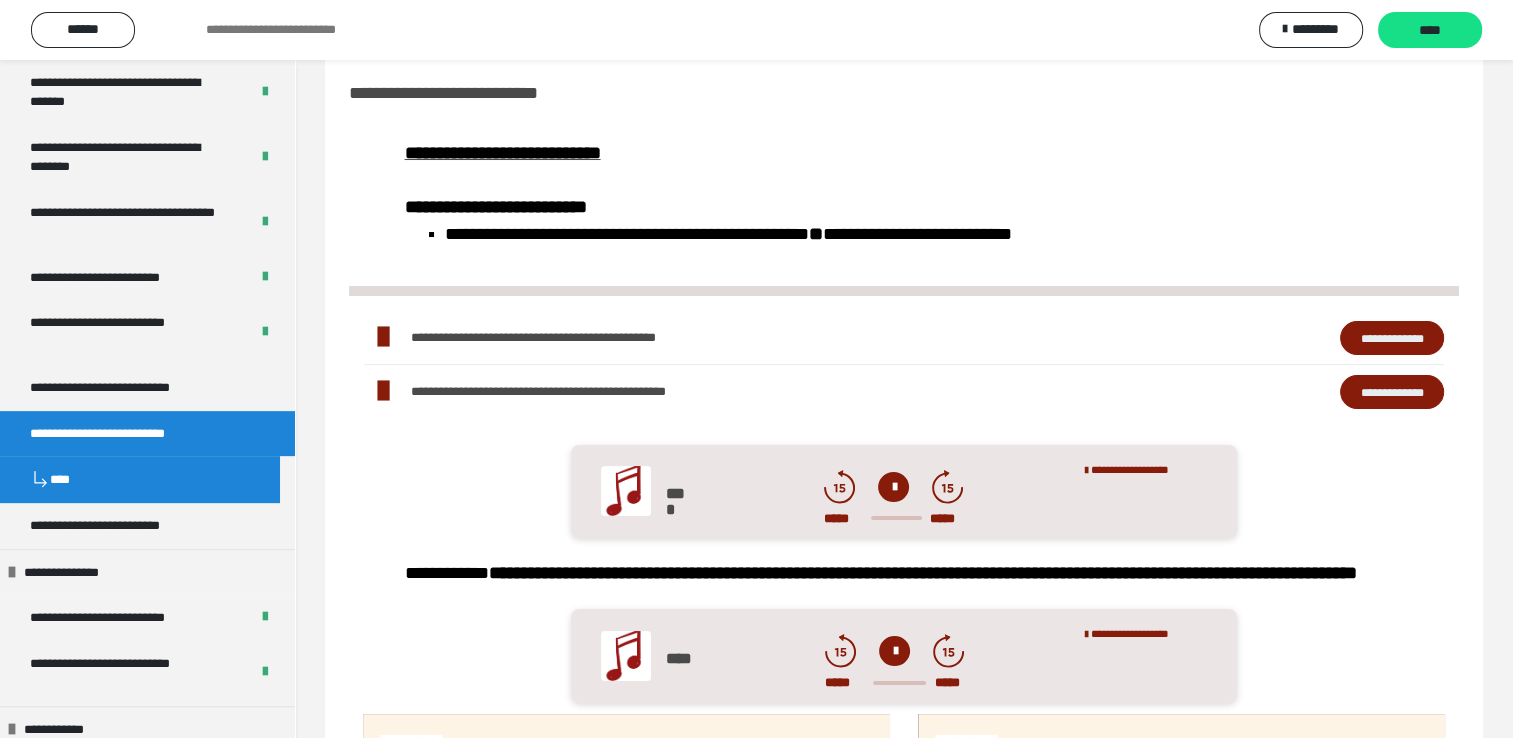 click on "**********" at bounding box center (1392, 338) 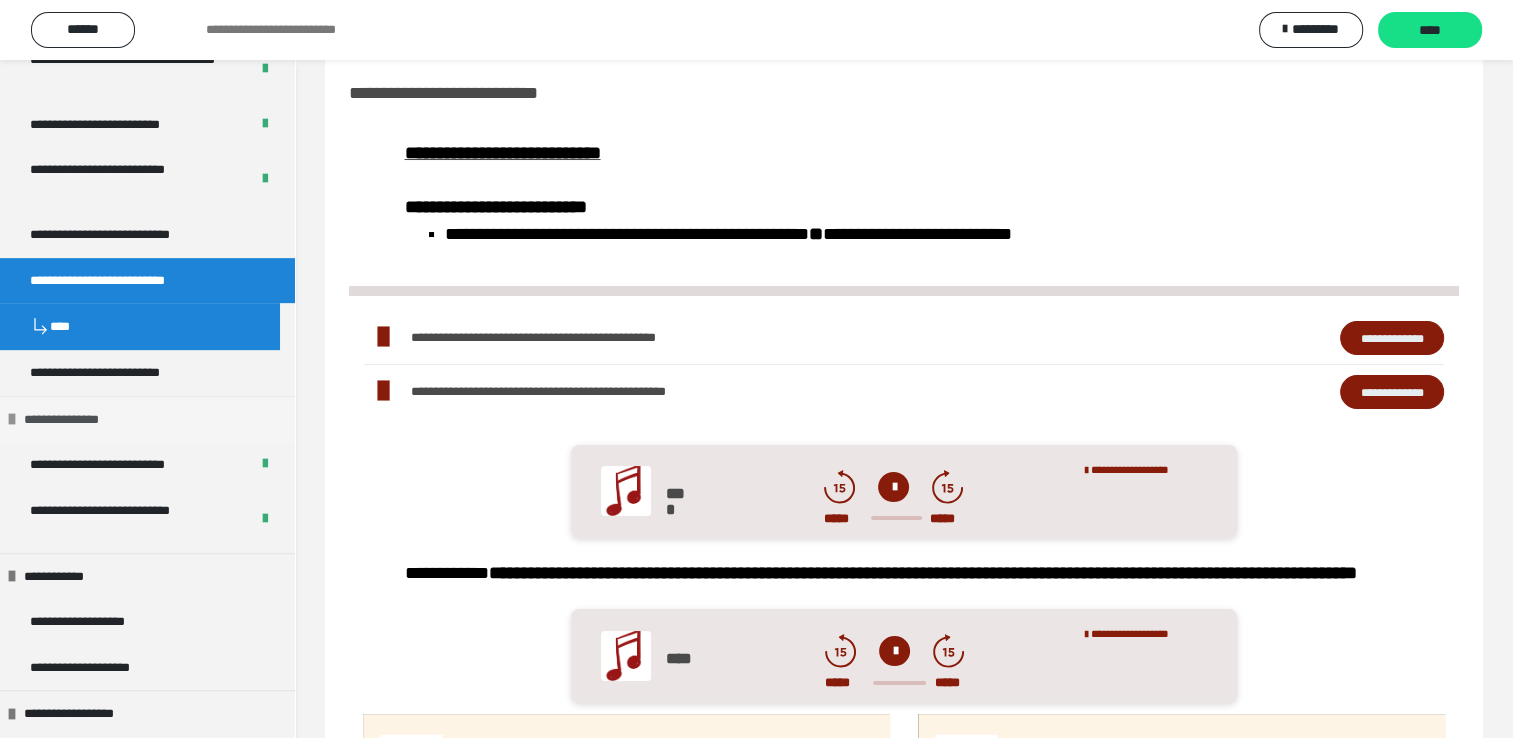 scroll, scrollTop: 900, scrollLeft: 0, axis: vertical 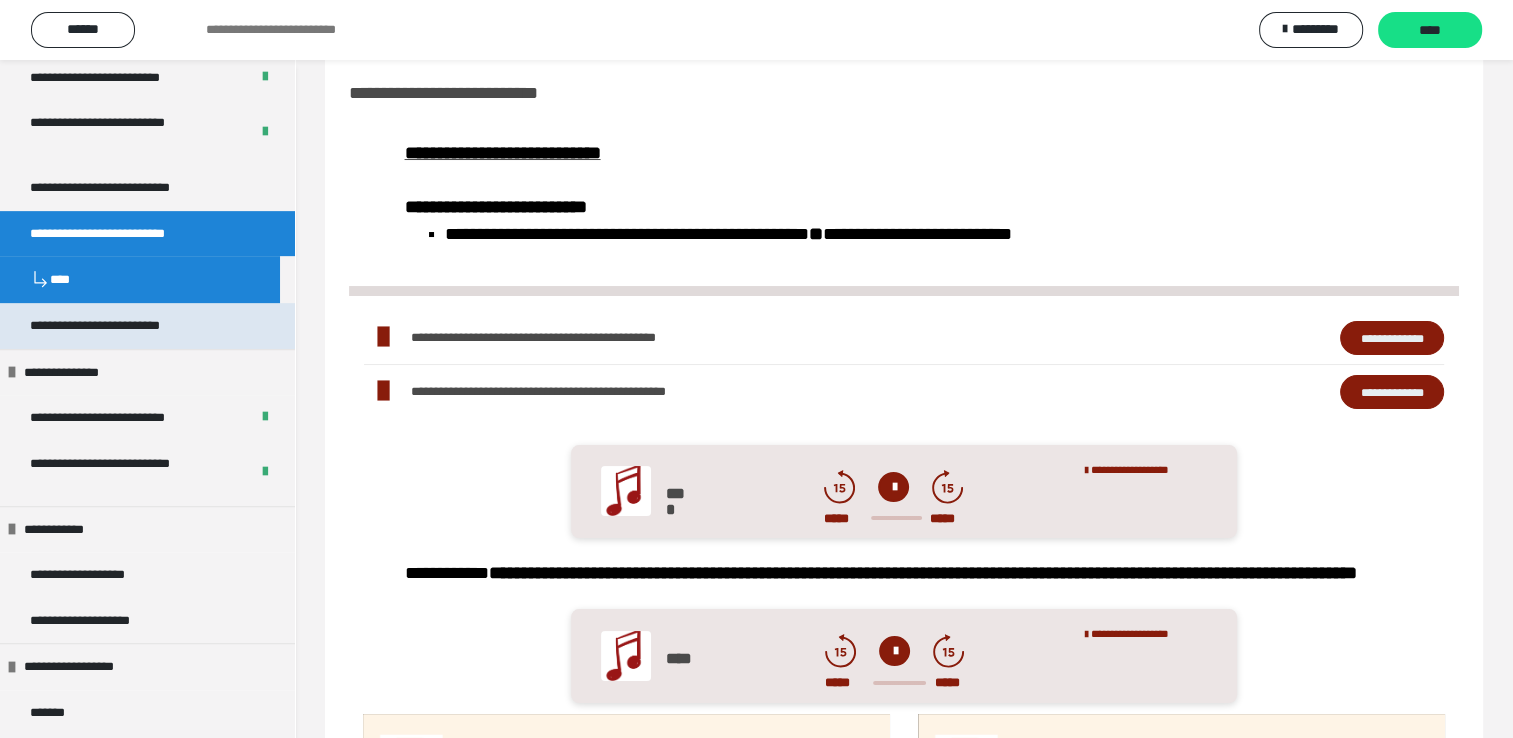 click on "**********" at bounding box center (126, 326) 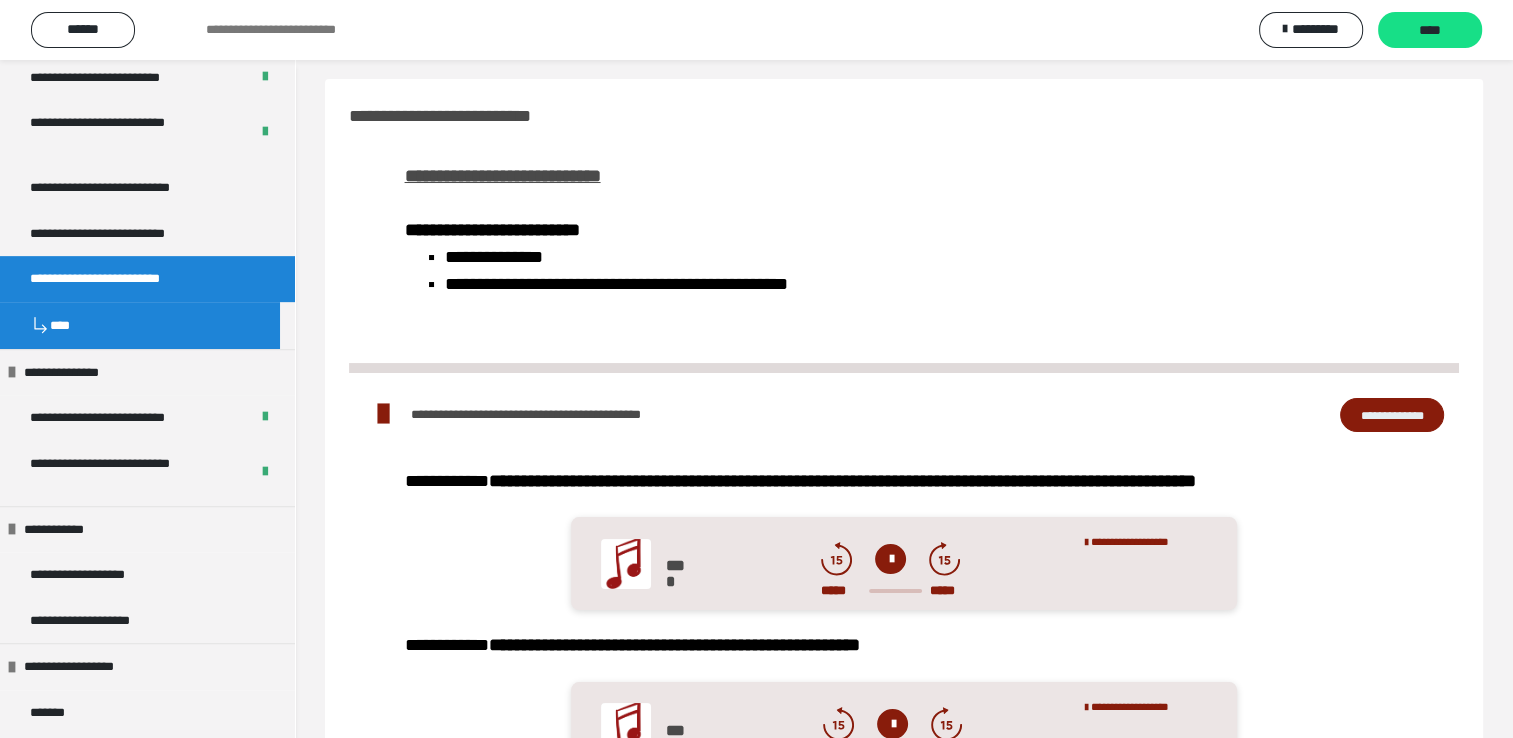 scroll, scrollTop: 0, scrollLeft: 0, axis: both 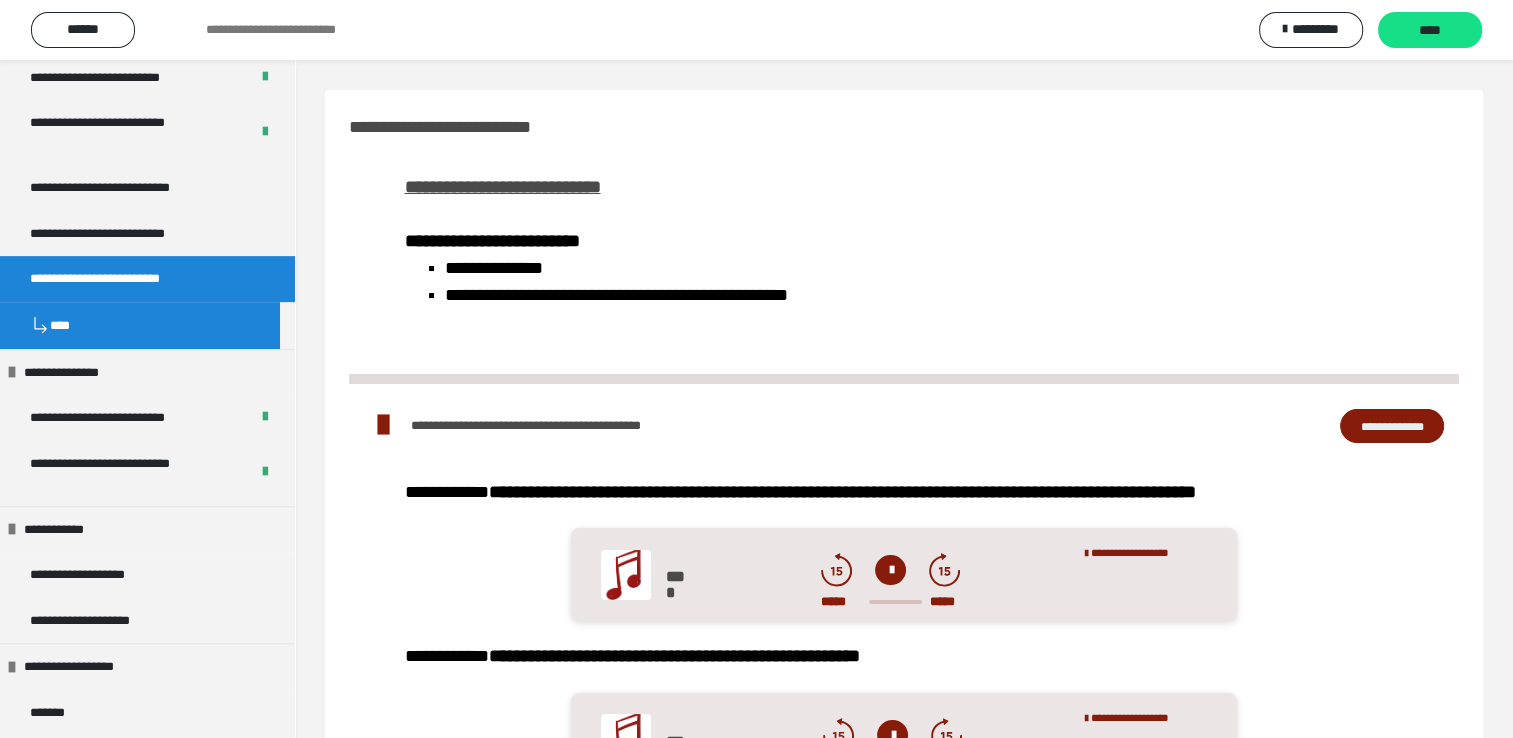 click on "**********" at bounding box center (1392, 426) 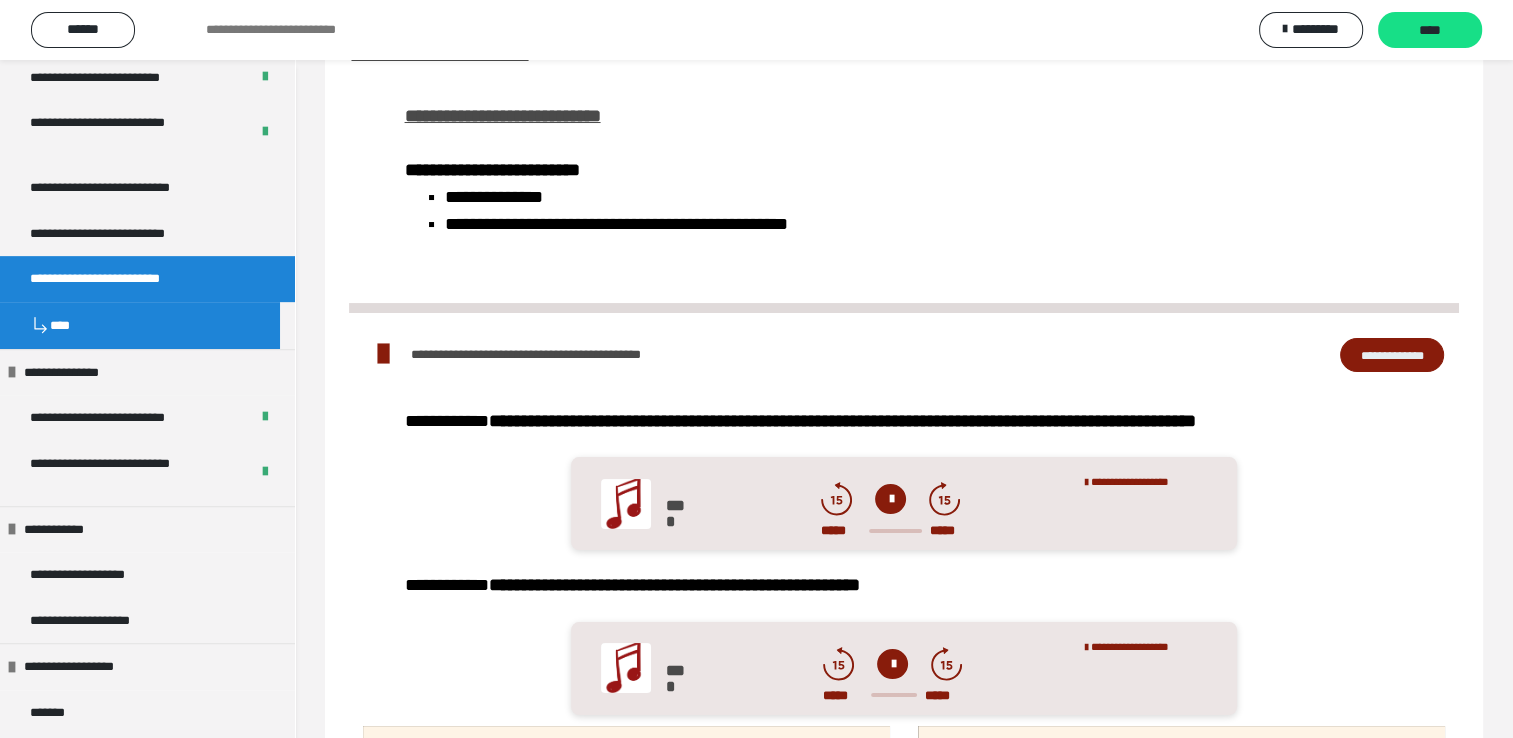 scroll, scrollTop: 100, scrollLeft: 0, axis: vertical 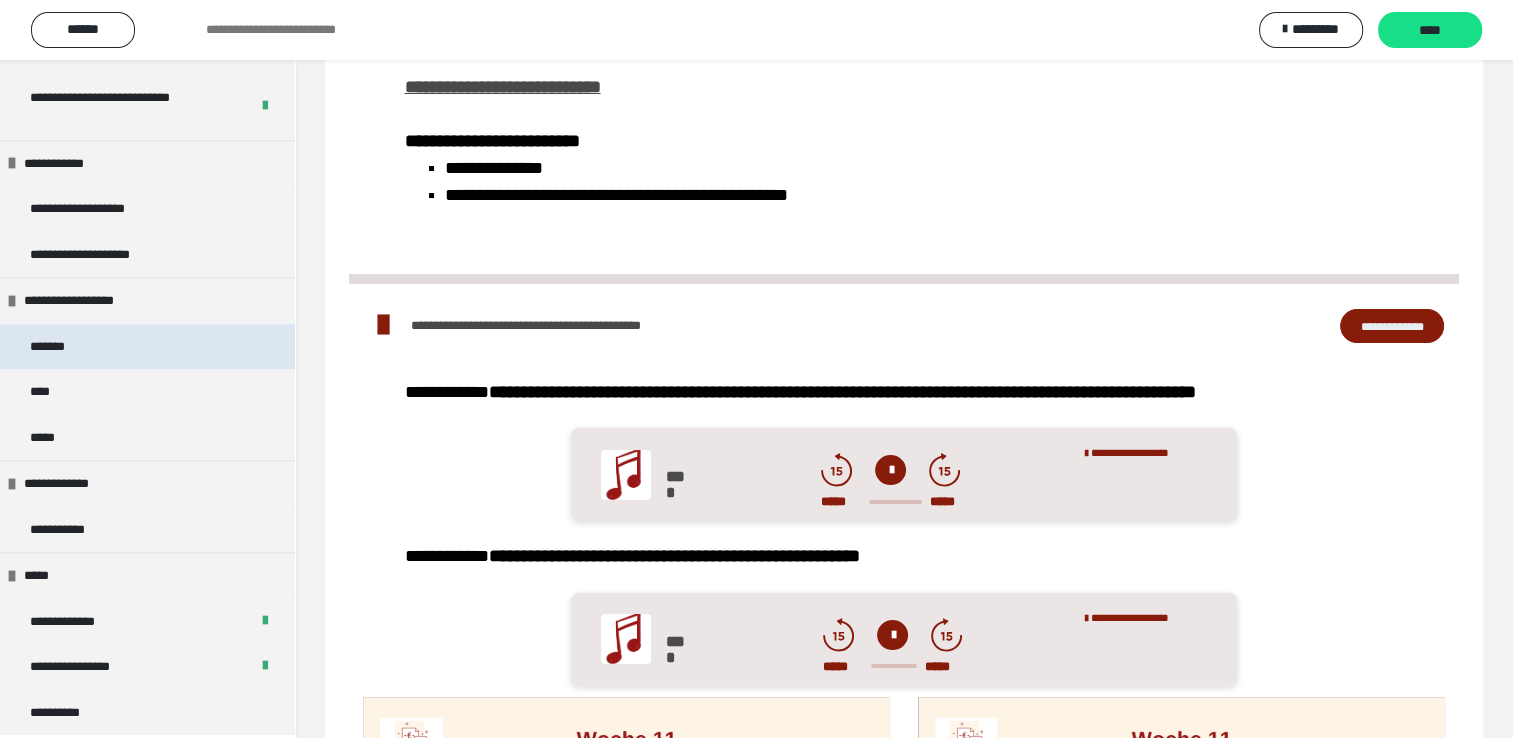 click on "*******" at bounding box center (56, 347) 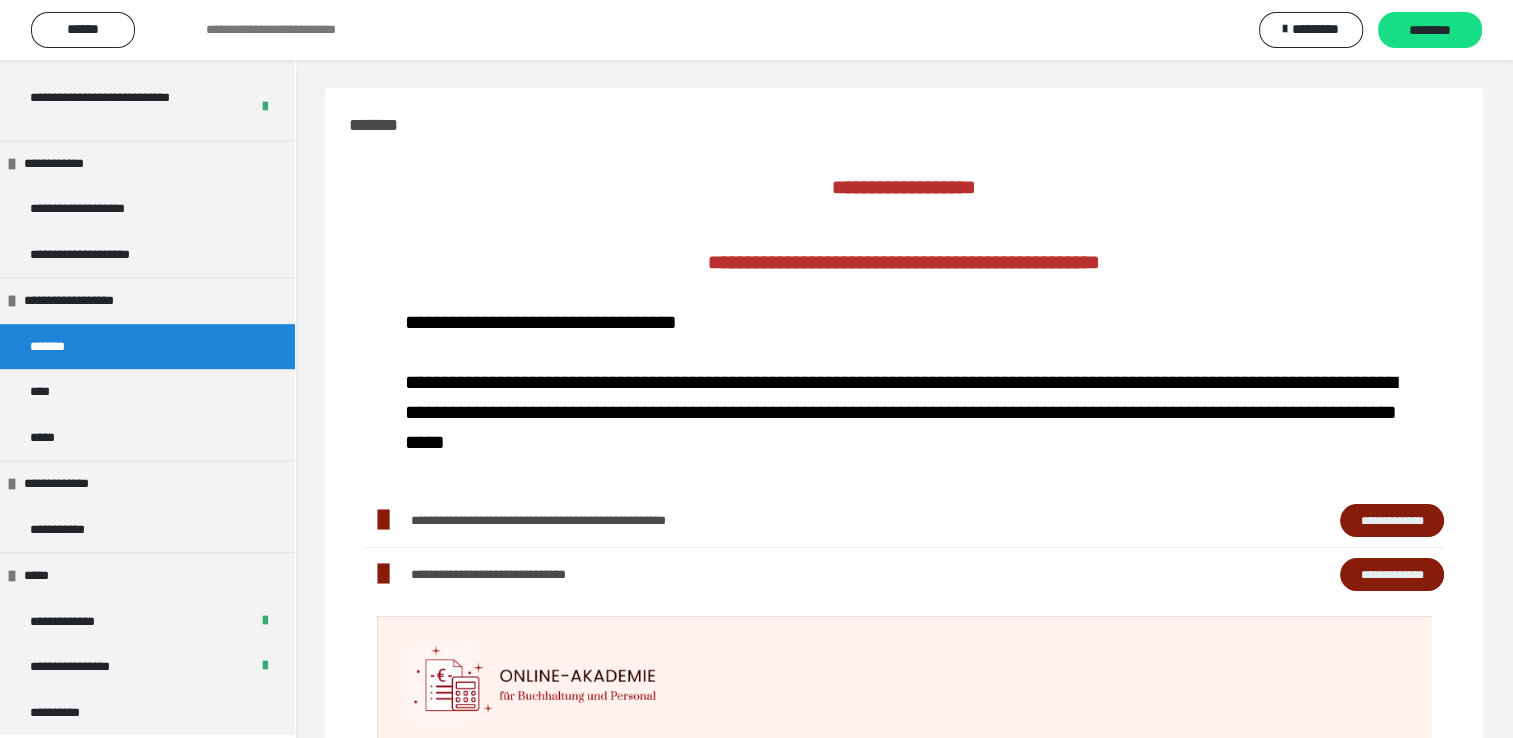 scroll, scrollTop: 0, scrollLeft: 0, axis: both 